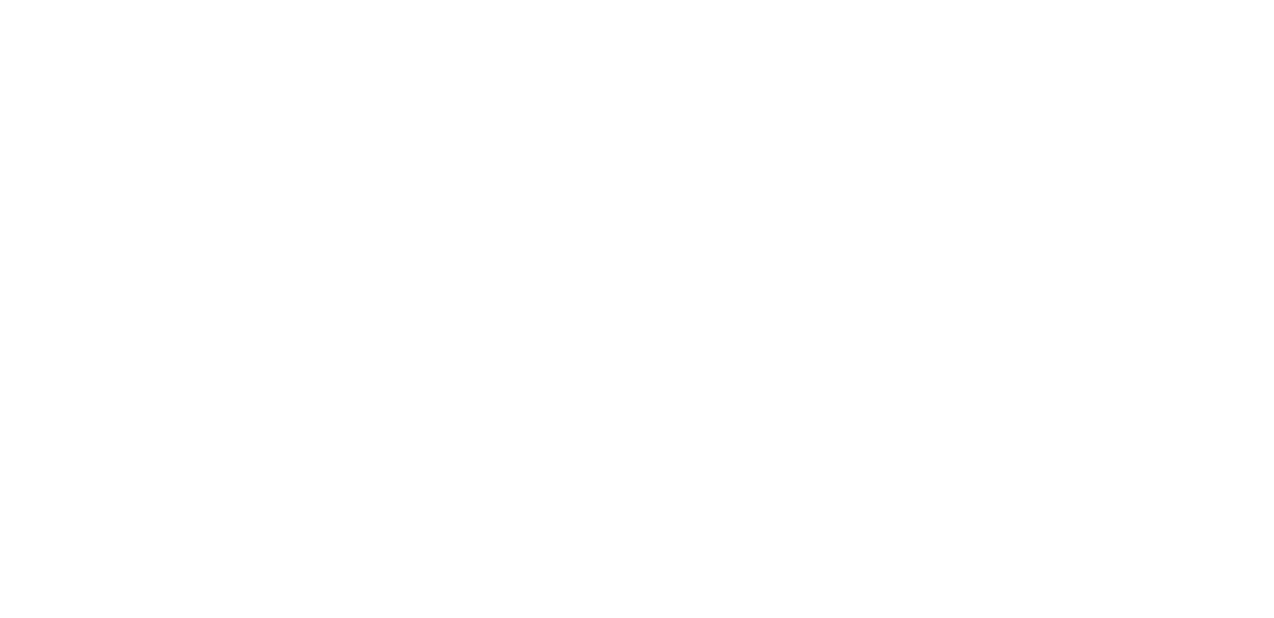 scroll, scrollTop: 0, scrollLeft: 0, axis: both 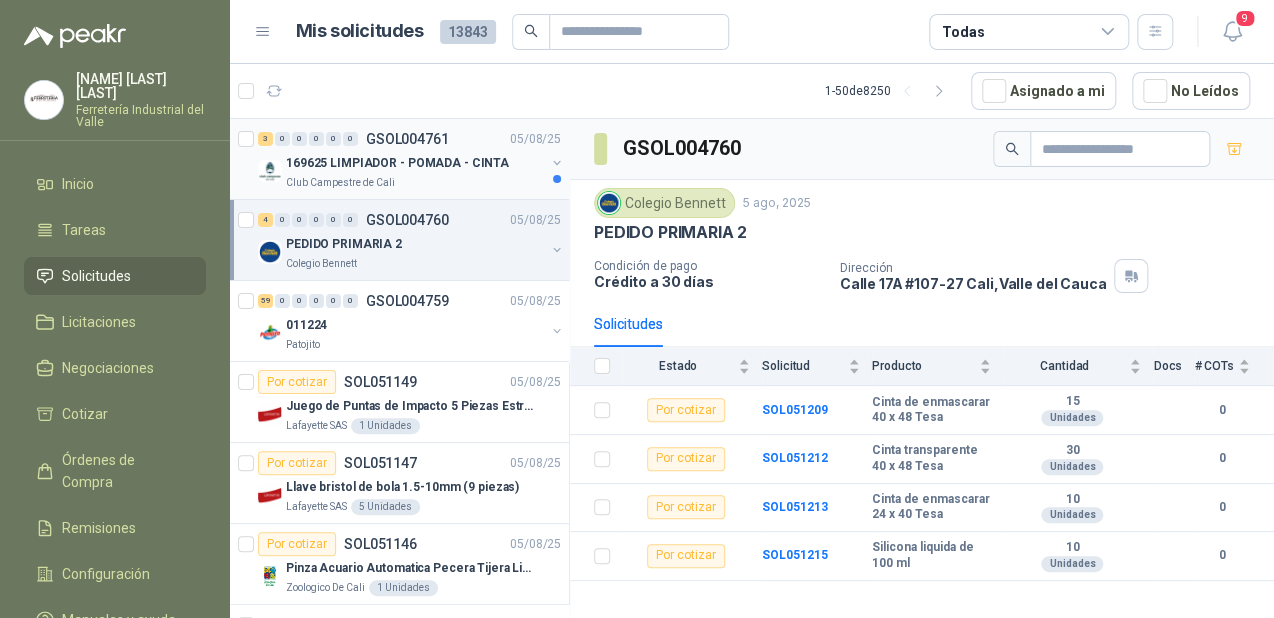 click on "169625 LIMPIADOR - POMADA - CINTA" at bounding box center [397, 163] 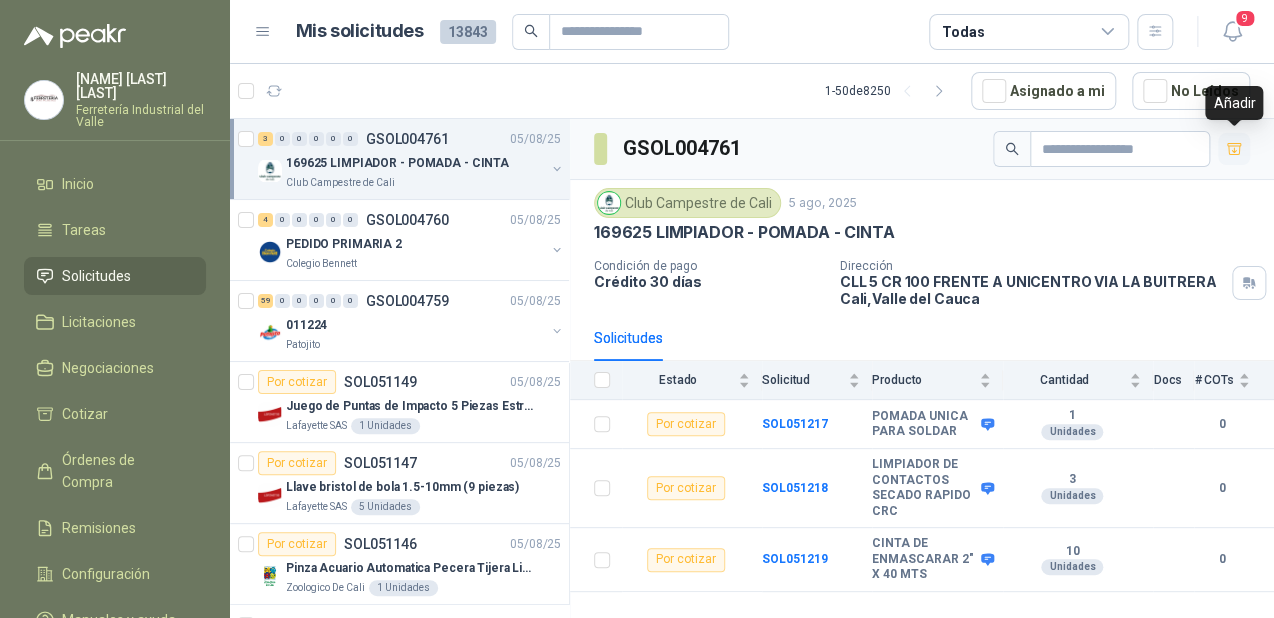click 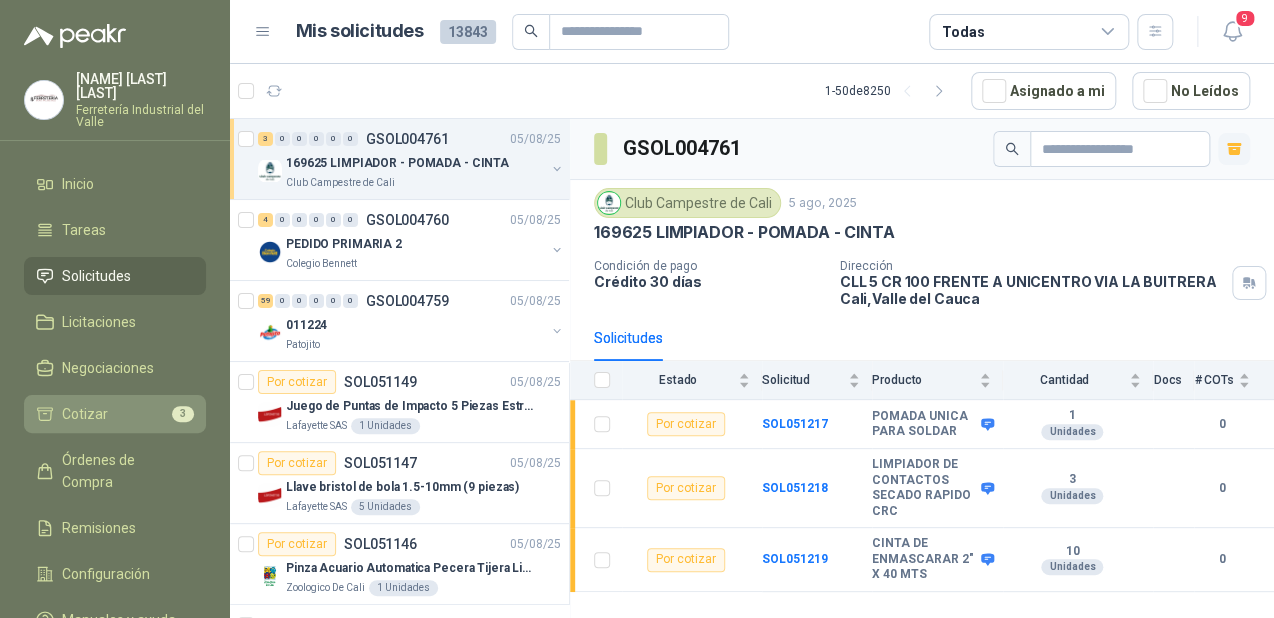 click on "Cotizar 3" at bounding box center (115, 414) 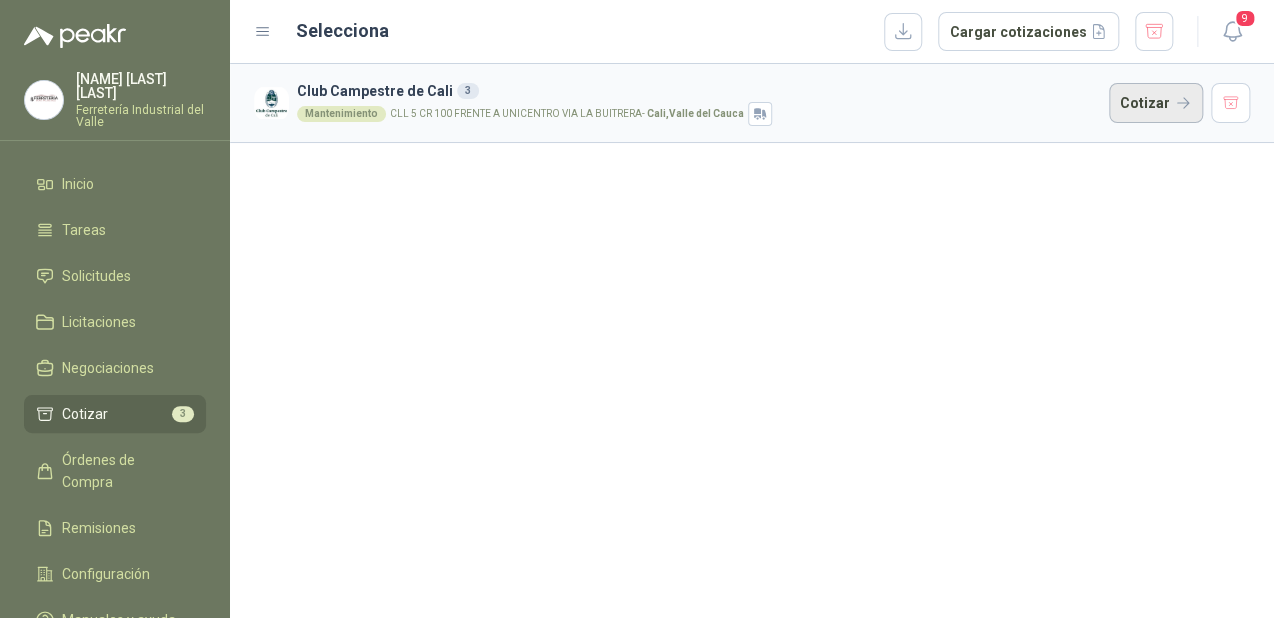 click on "Cotizar" at bounding box center [1156, 103] 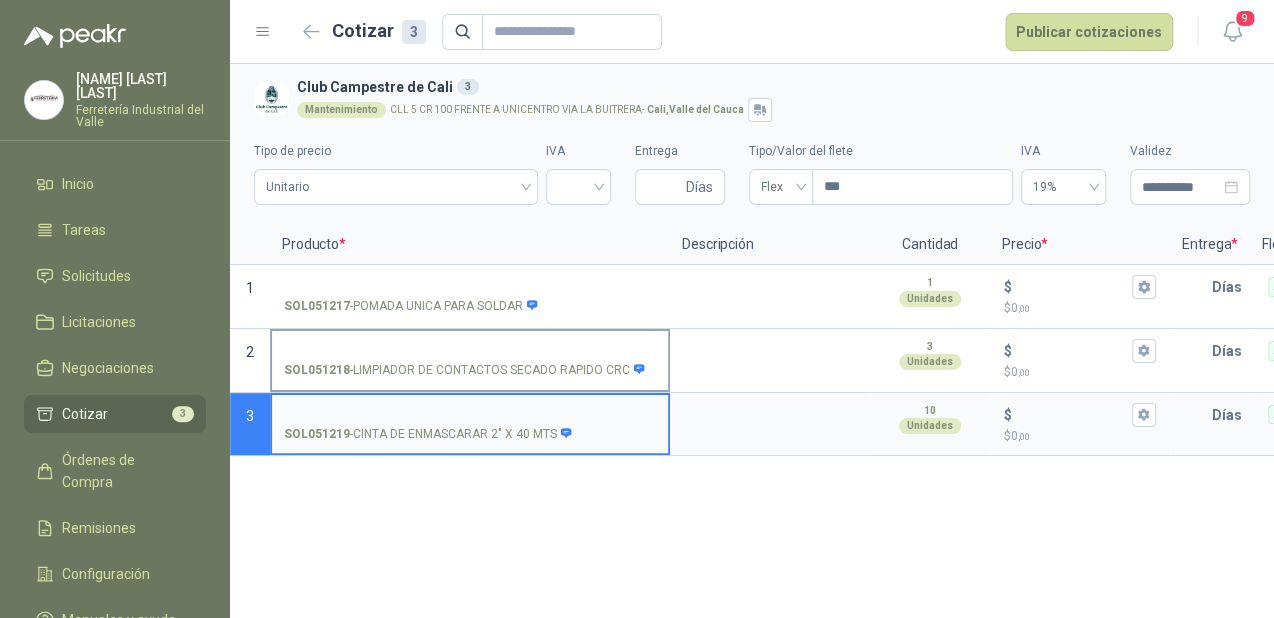 type 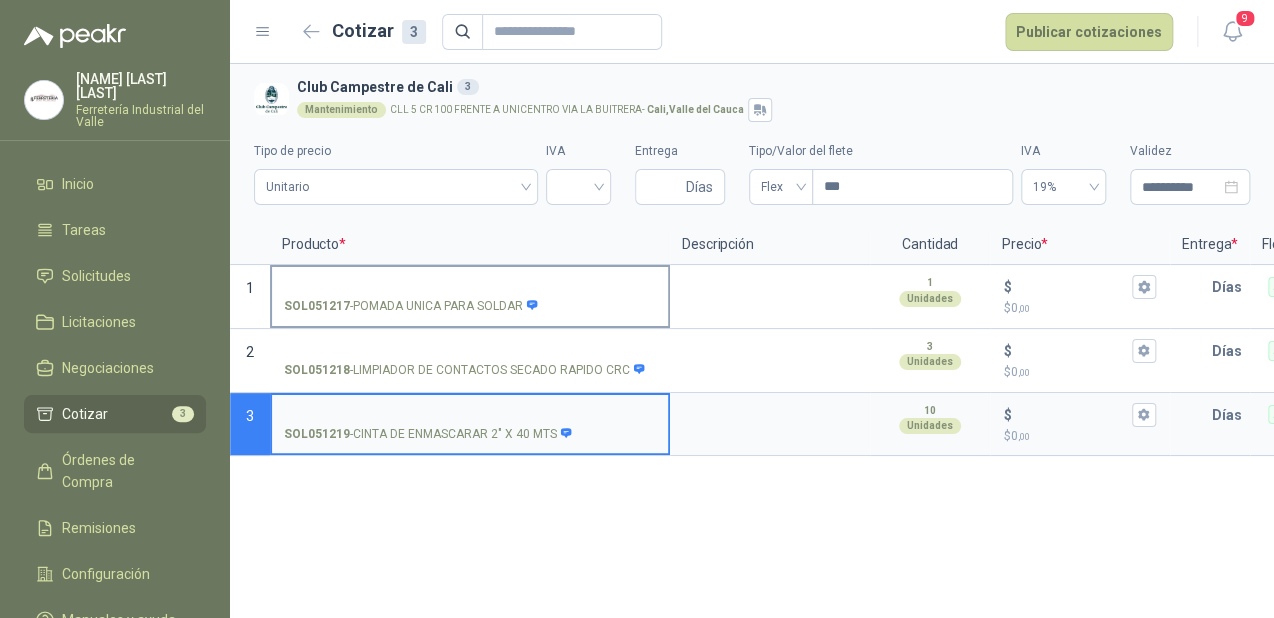 click on "SOL051217  -  POMADA UNICA PARA SOLDAR" at bounding box center (470, 287) 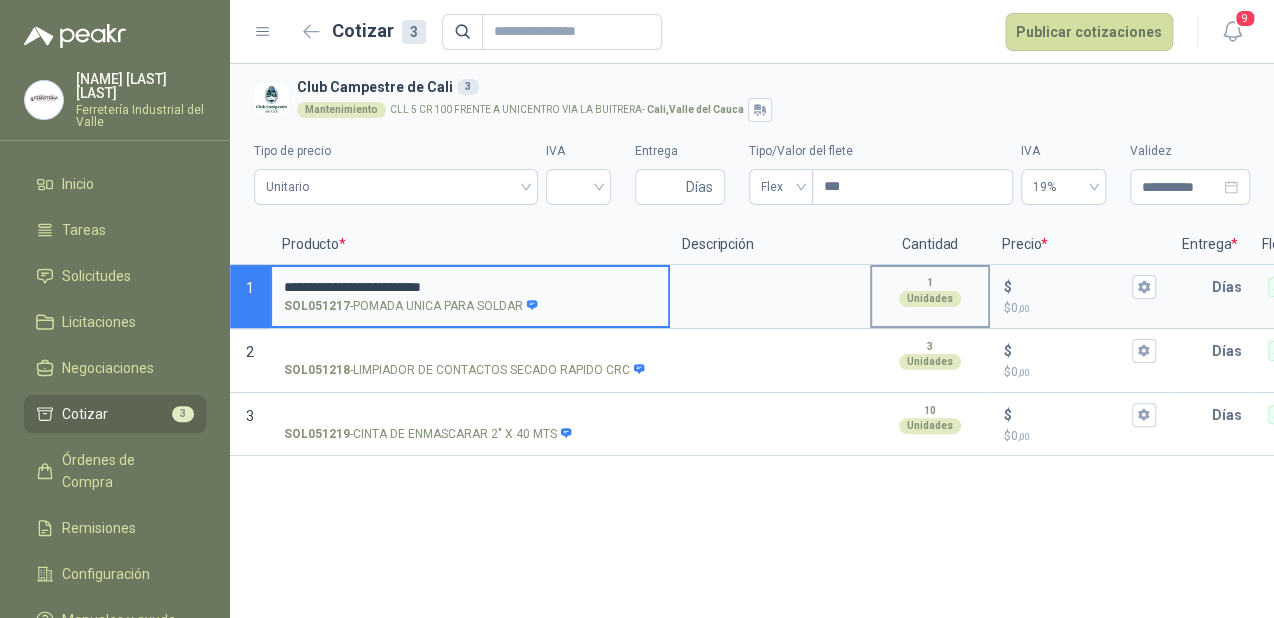 type on "**********" 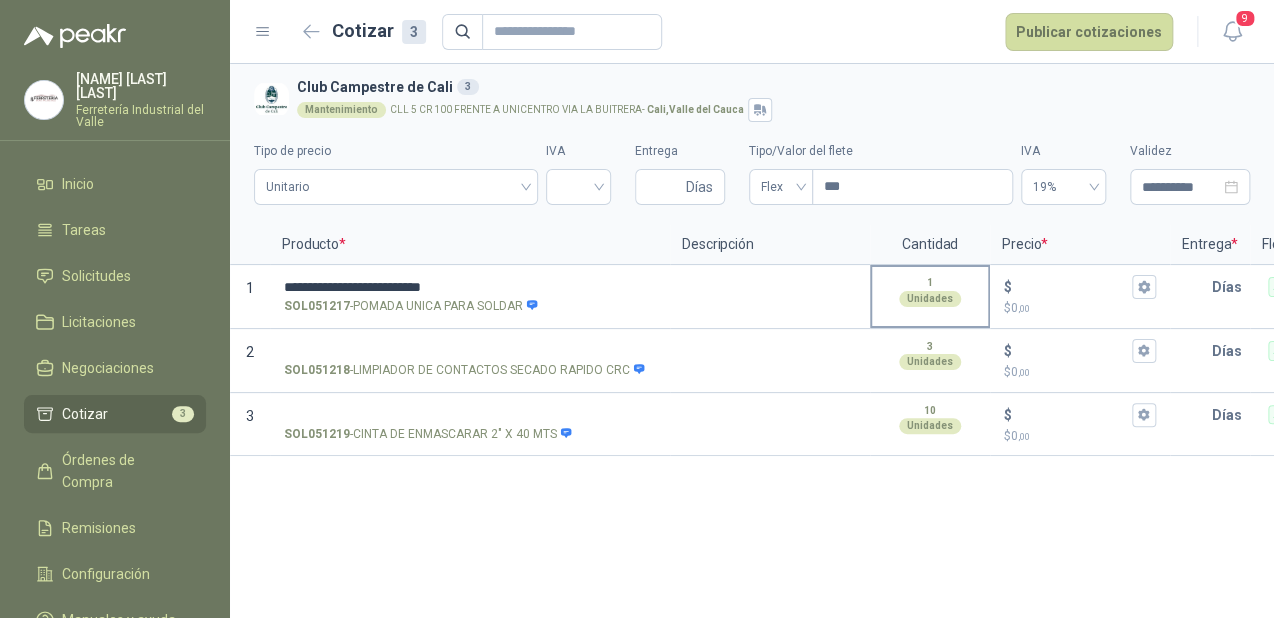 click on "1 Unidades" at bounding box center (930, 291) 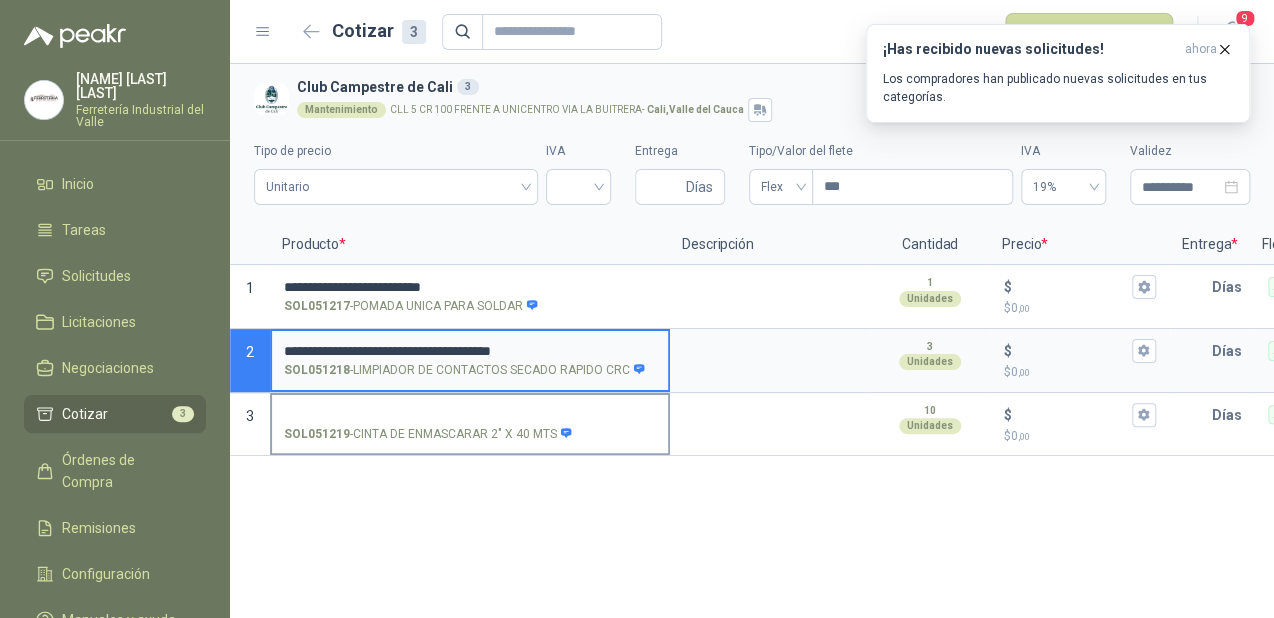 click on "SOL051219  -  CINTA DE ENMASCARAR 2" X 40 MTS" at bounding box center (470, 423) 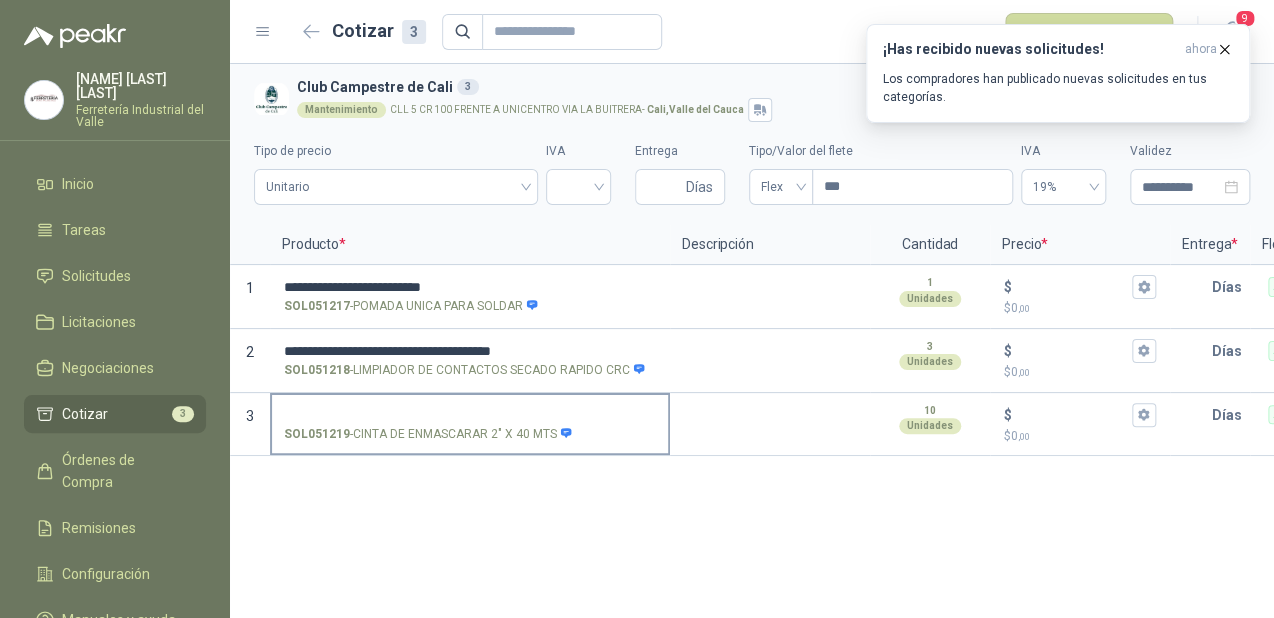 drag, startPoint x: 320, startPoint y: 402, endPoint x: 296, endPoint y: 416, distance: 27.784887 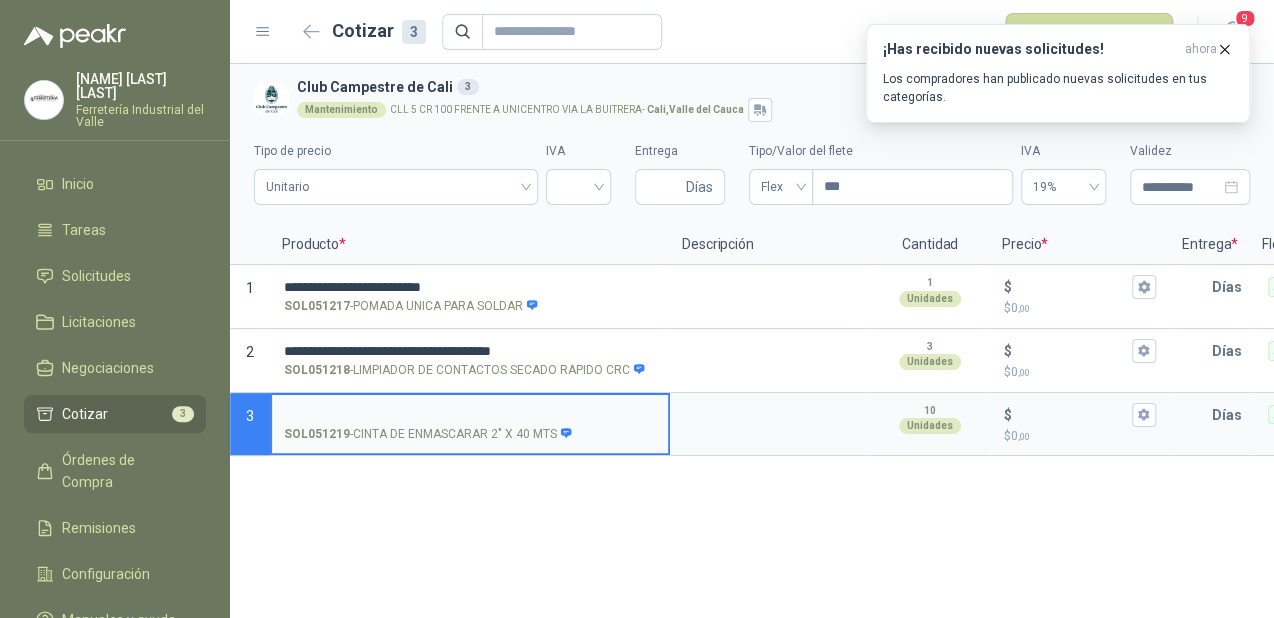 type 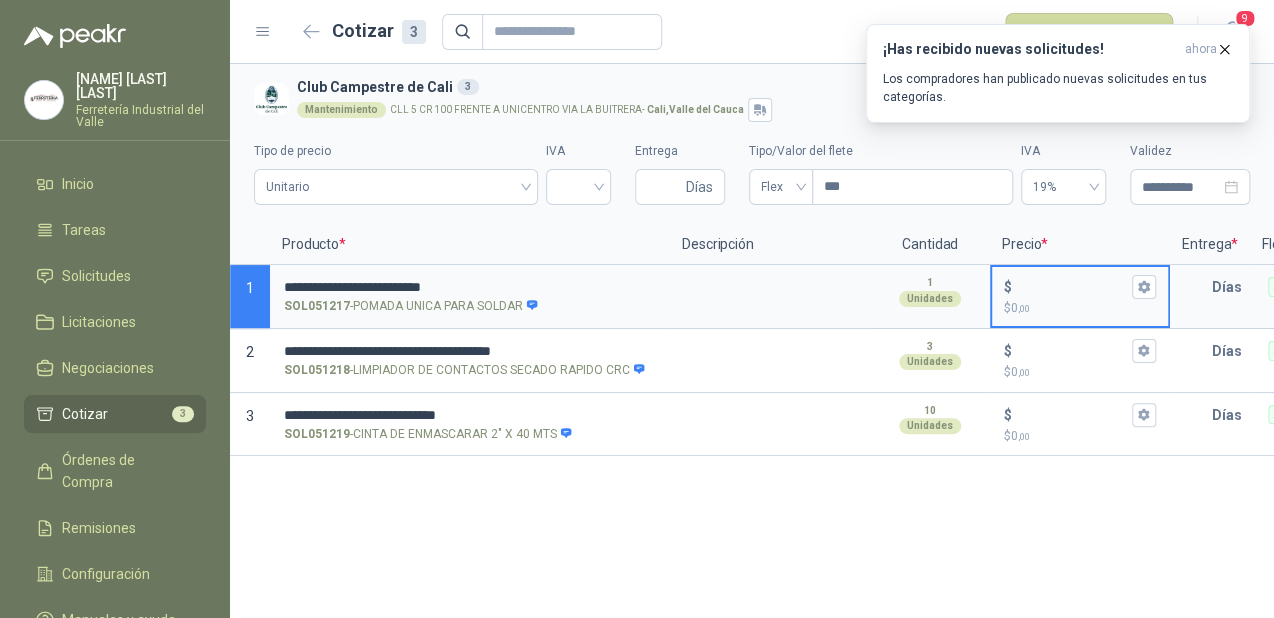 click on "$ $  0 ,00" at bounding box center (1072, 286) 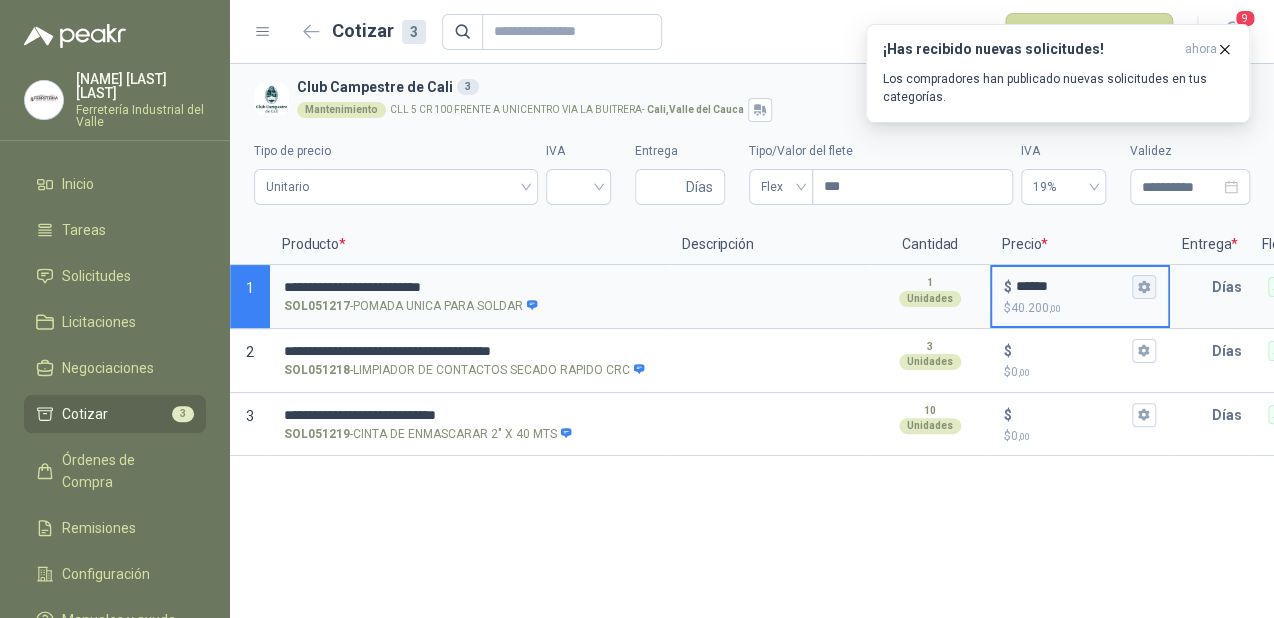 type on "******" 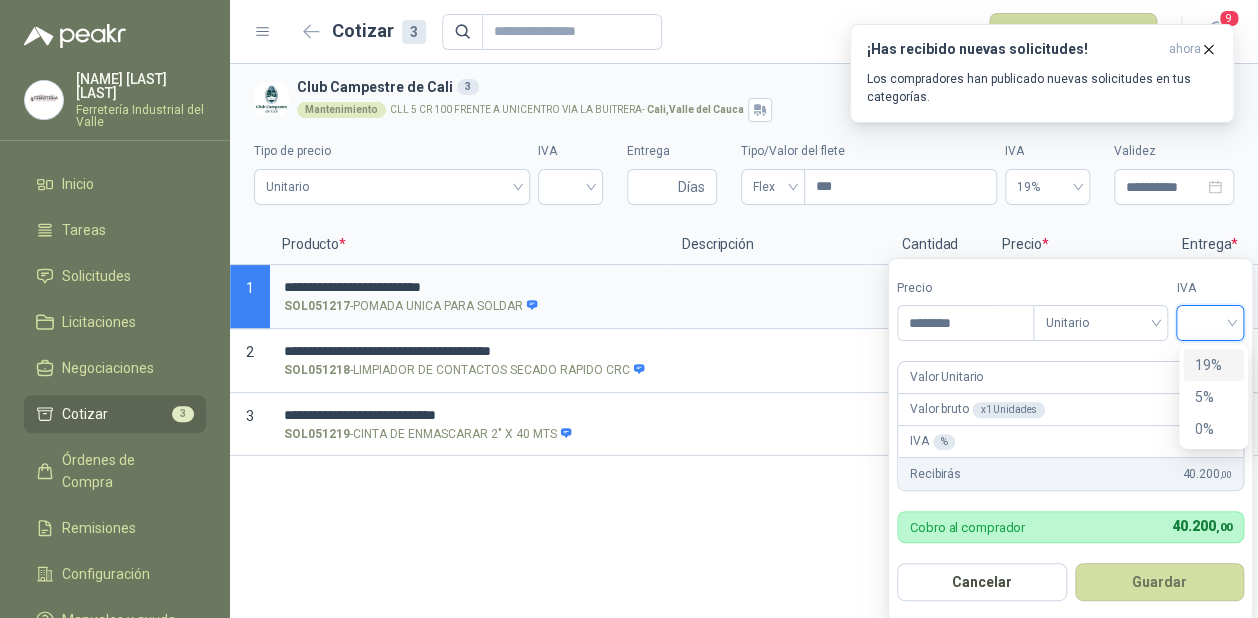 click at bounding box center (1210, 321) 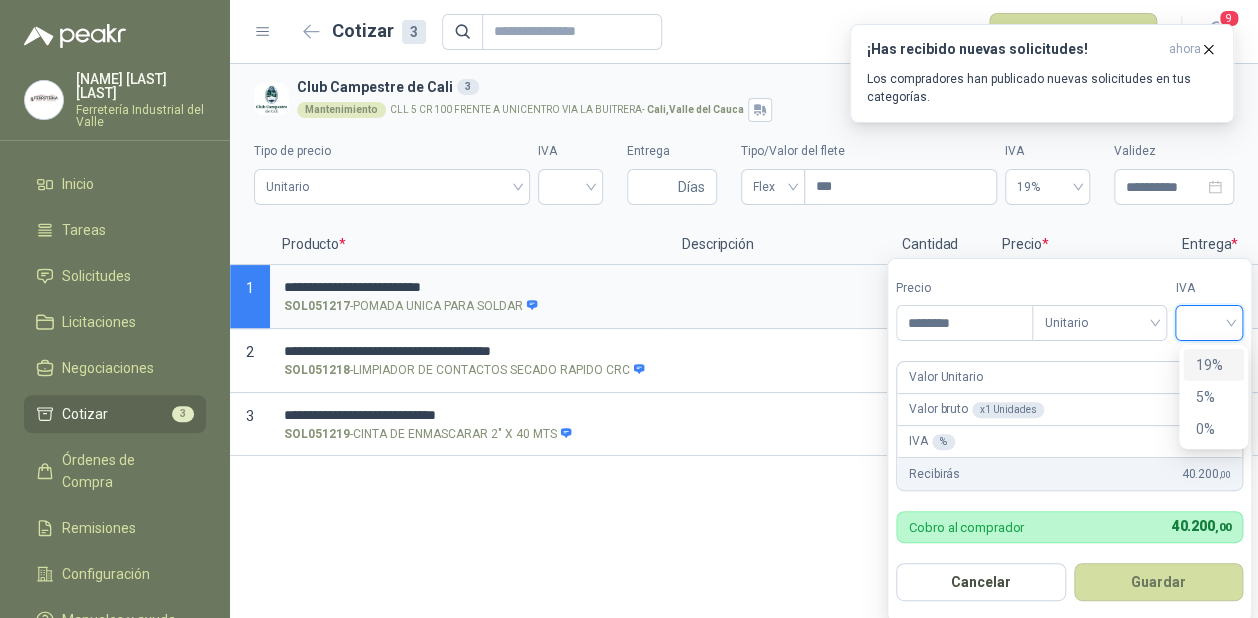 drag, startPoint x: 1202, startPoint y: 363, endPoint x: 1200, endPoint y: 405, distance: 42.047592 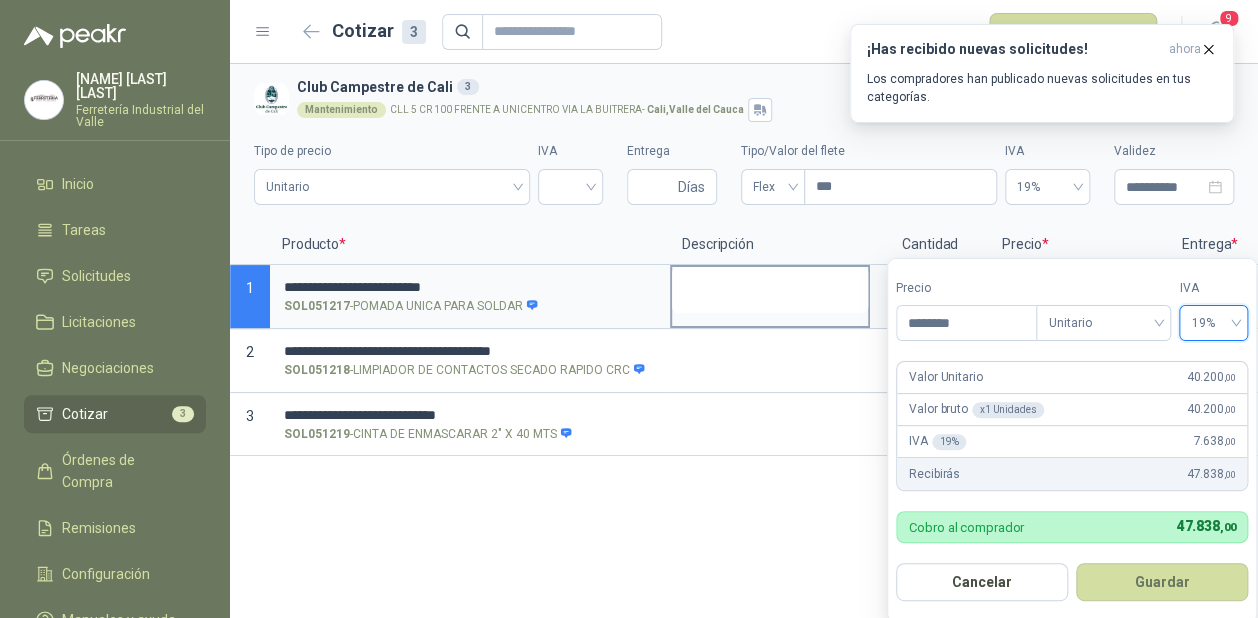 click at bounding box center [770, 290] 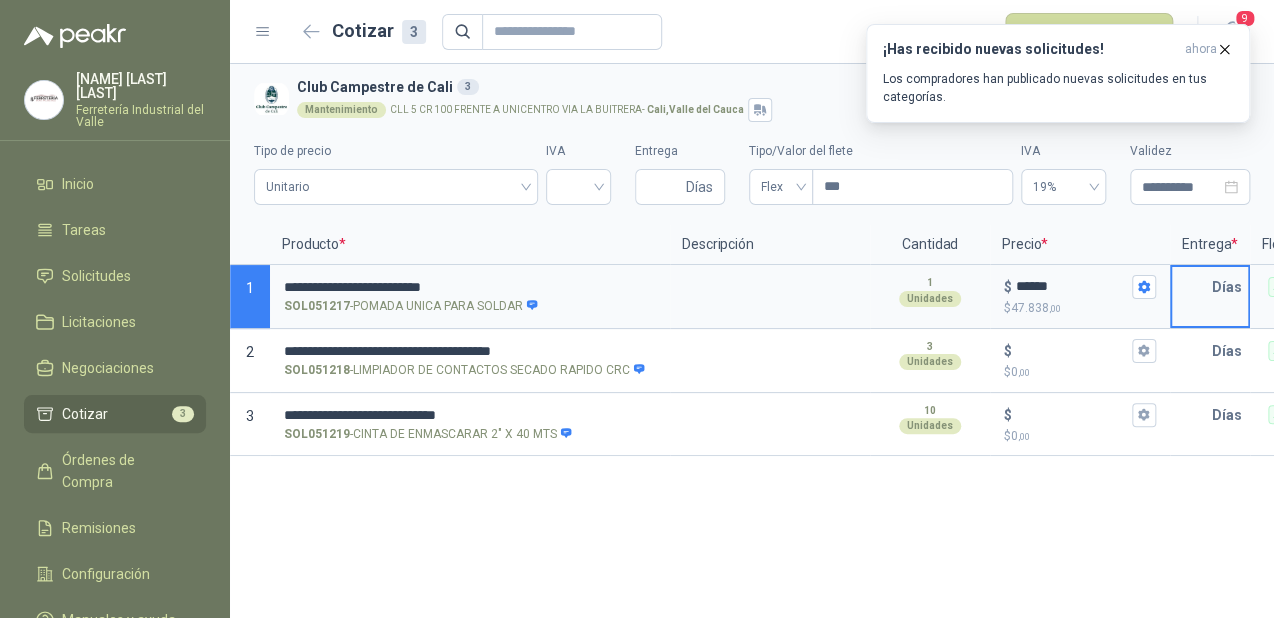 click at bounding box center (1192, 287) 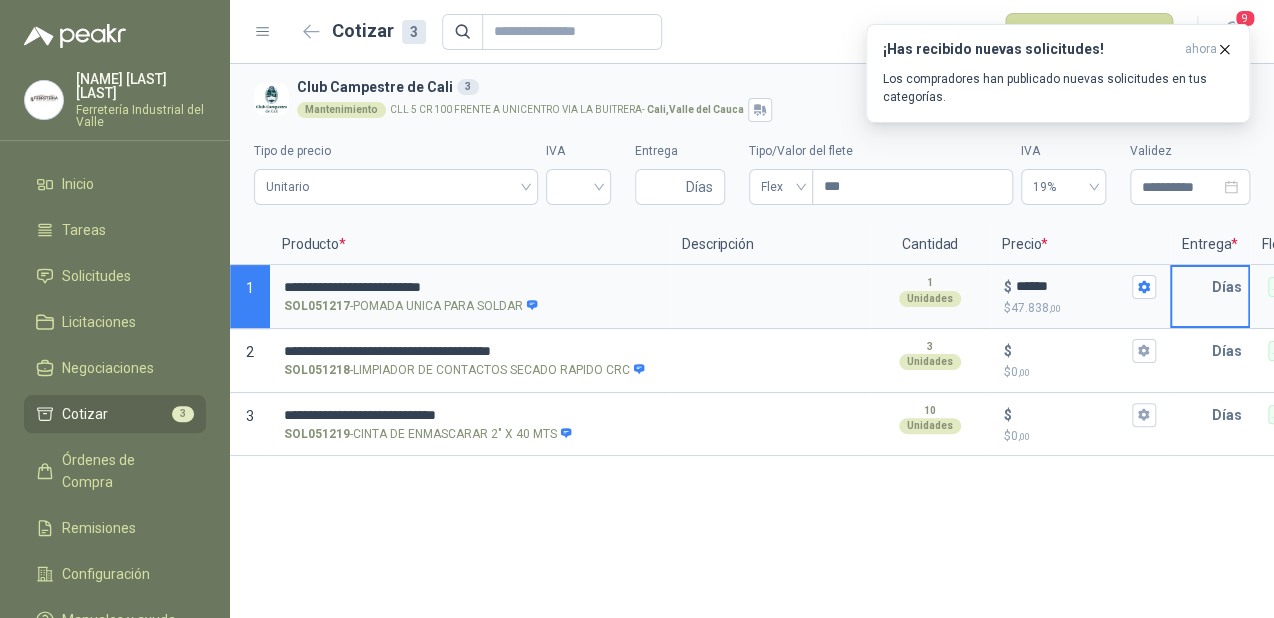 type on "*" 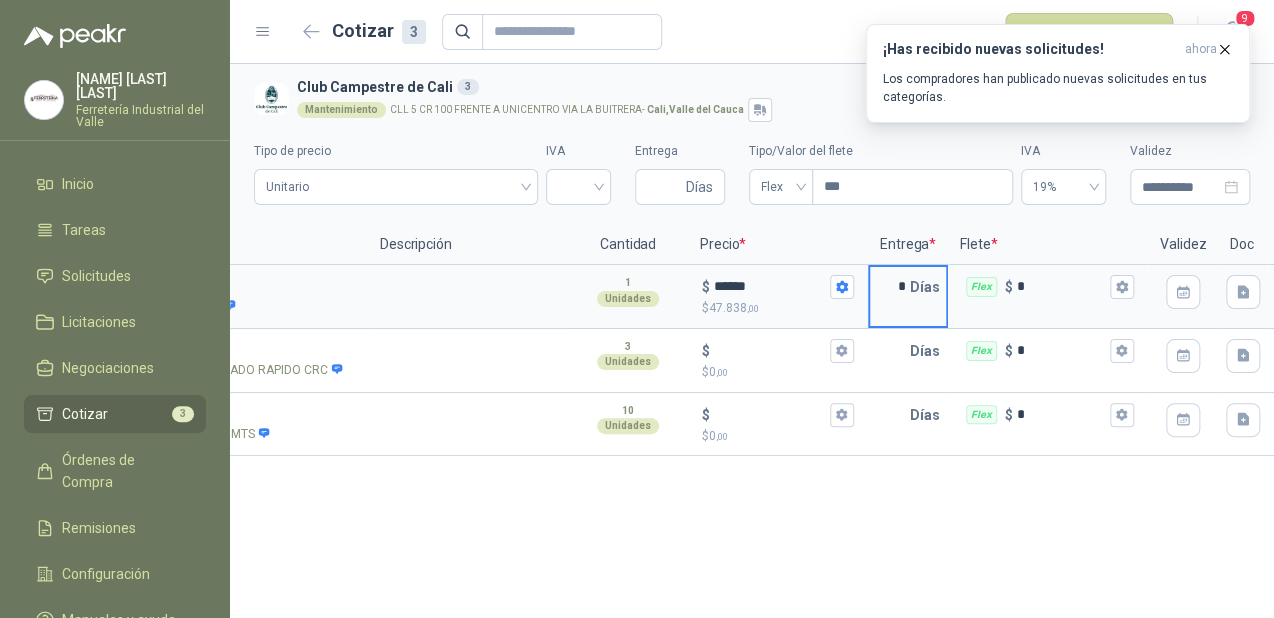 scroll, scrollTop: 0, scrollLeft: 322, axis: horizontal 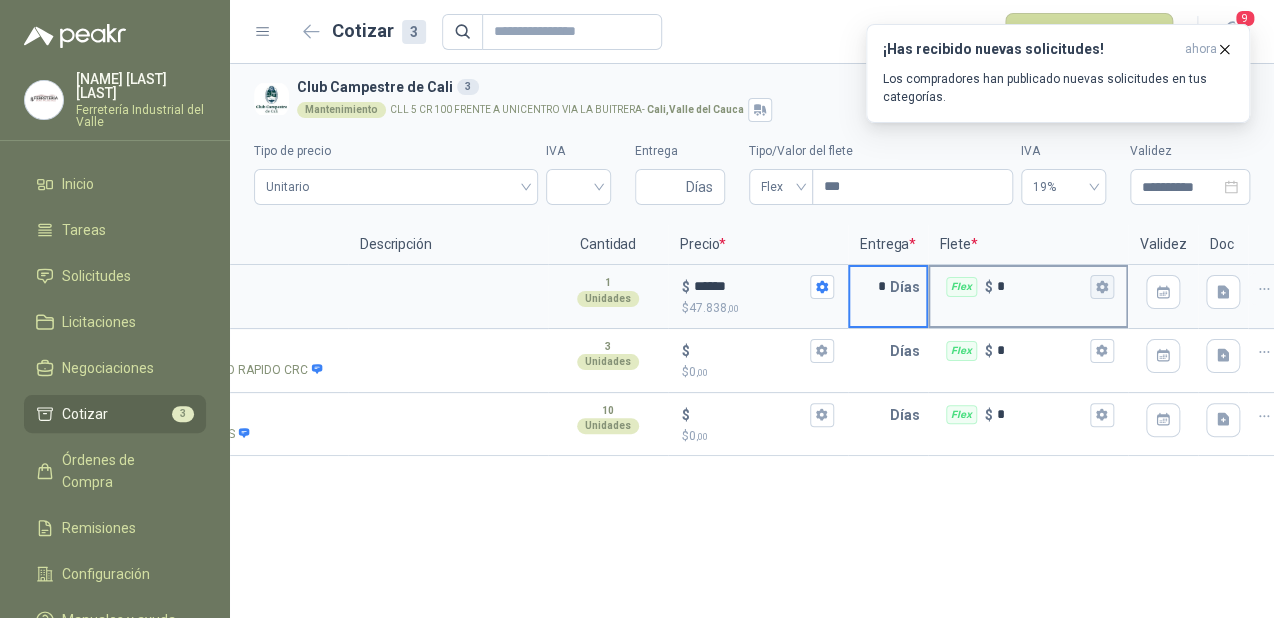 click 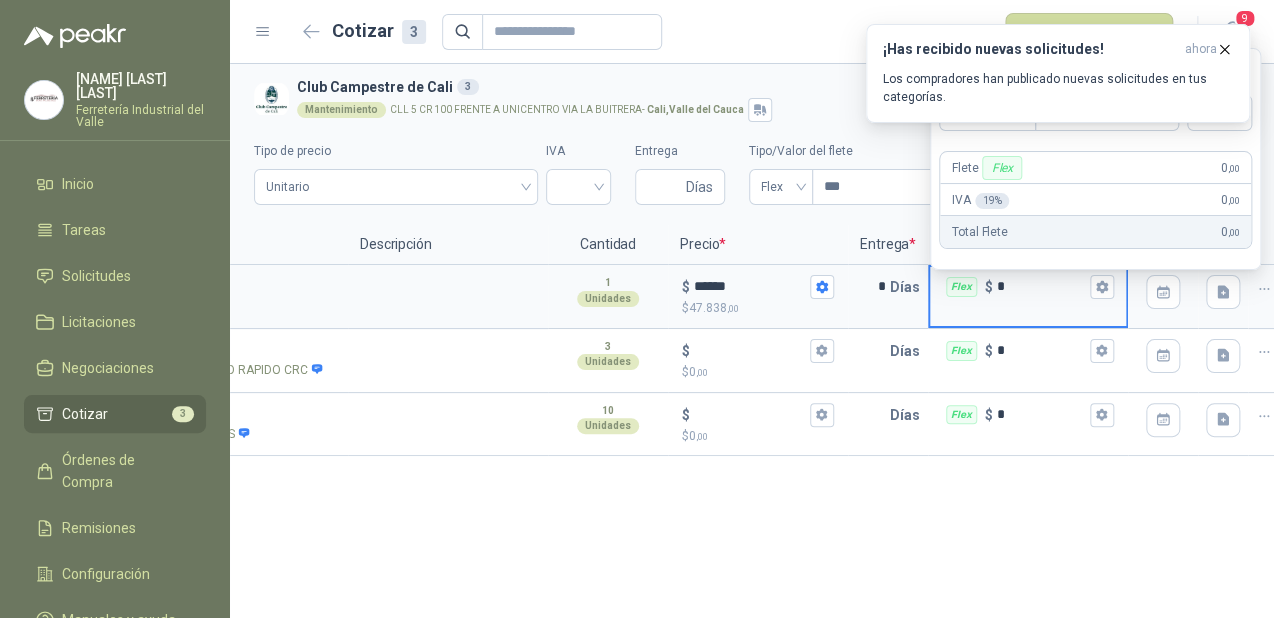 click on "¡Has recibido nuevas solicitudes! ahora   Los compradores han publicado nuevas solicitudes en tus categorías." at bounding box center [1058, 73] 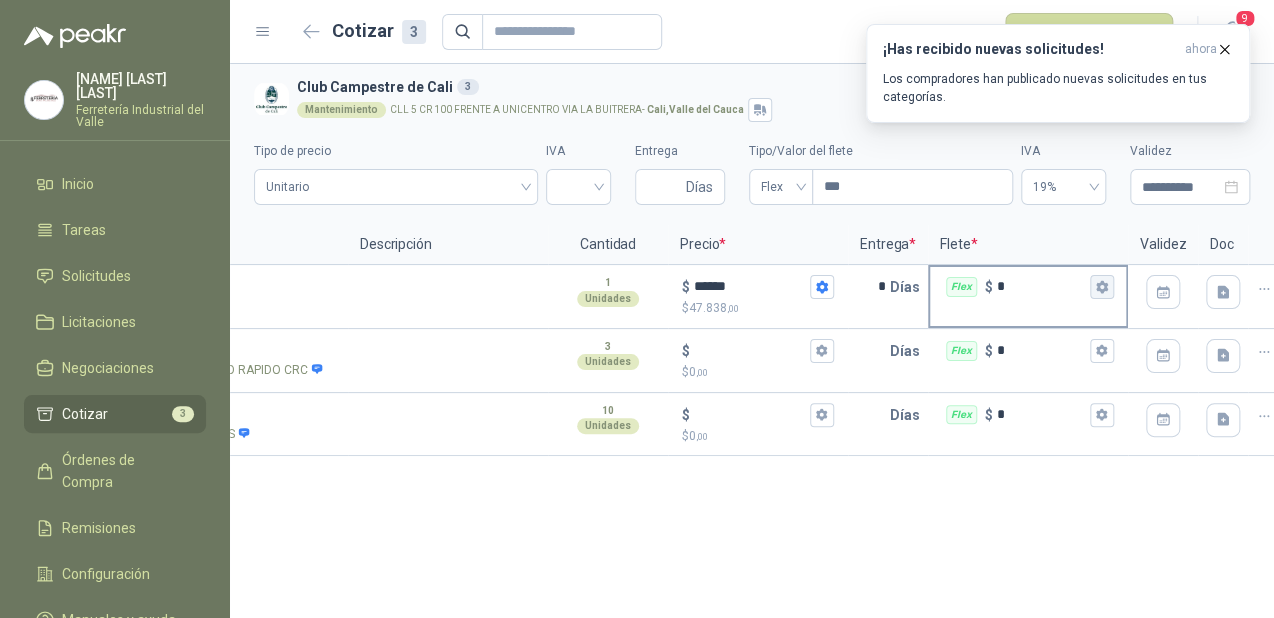 click 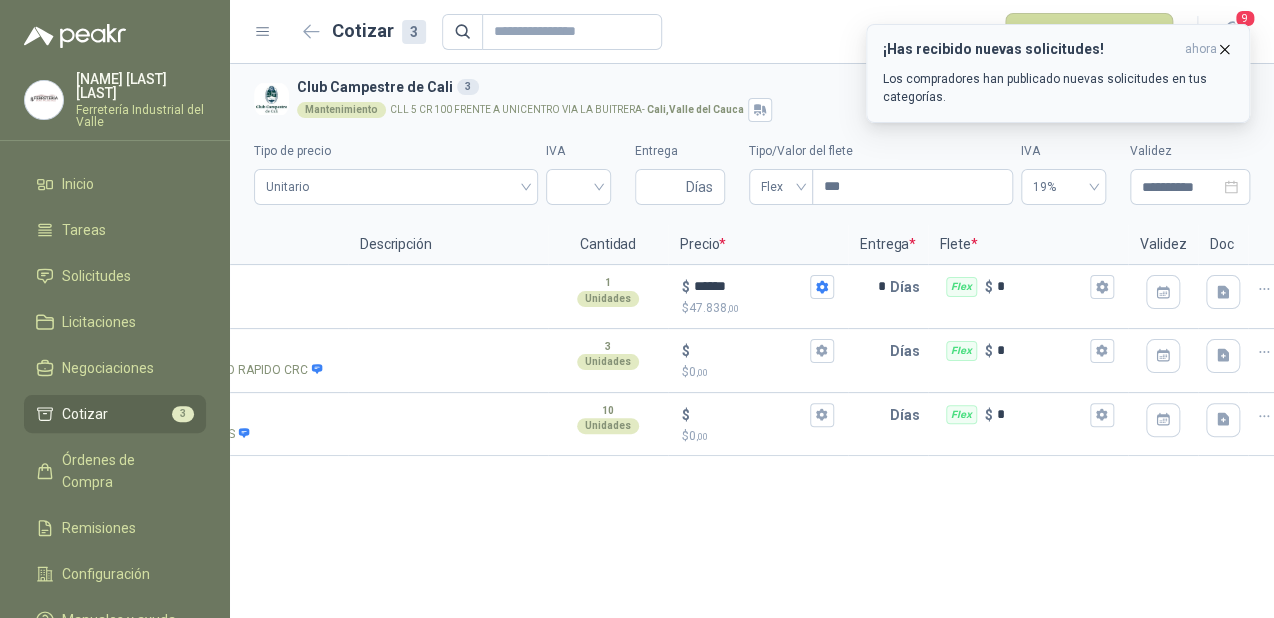 click 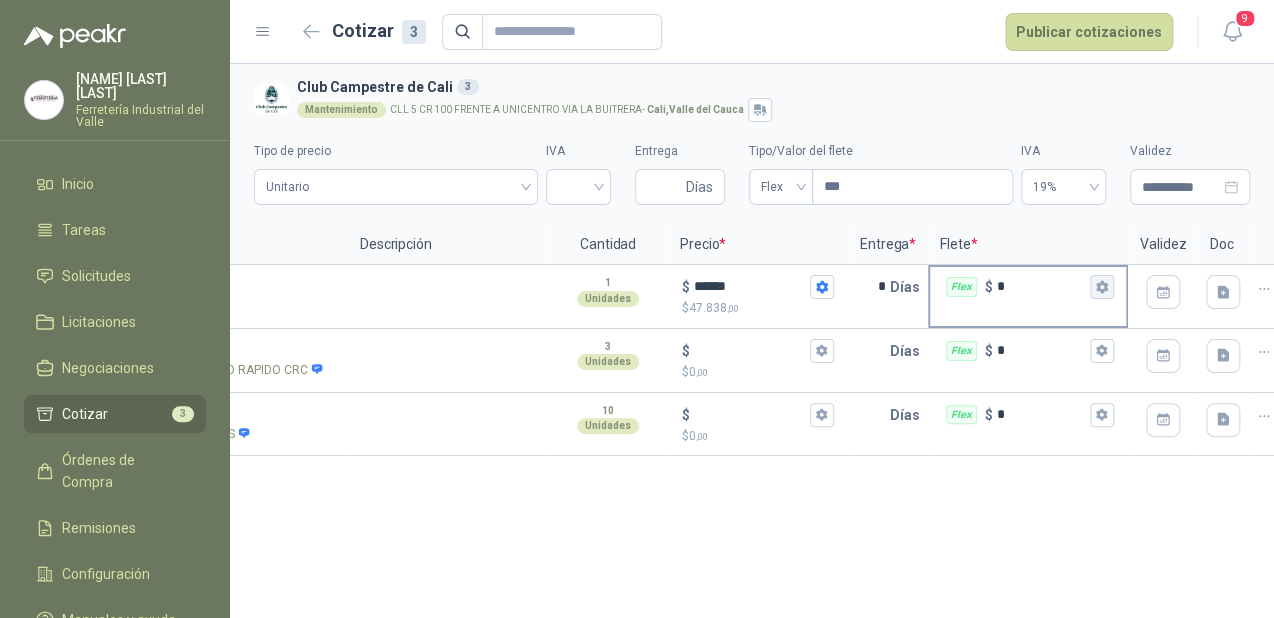 click 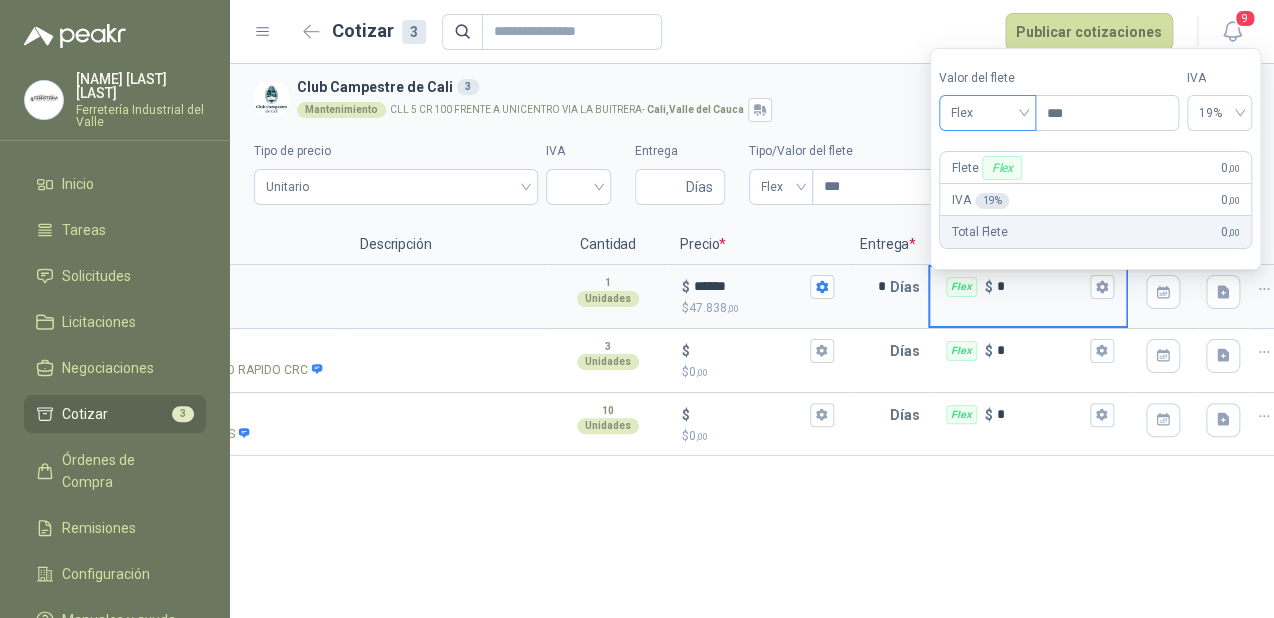 click on "Flex" at bounding box center [987, 113] 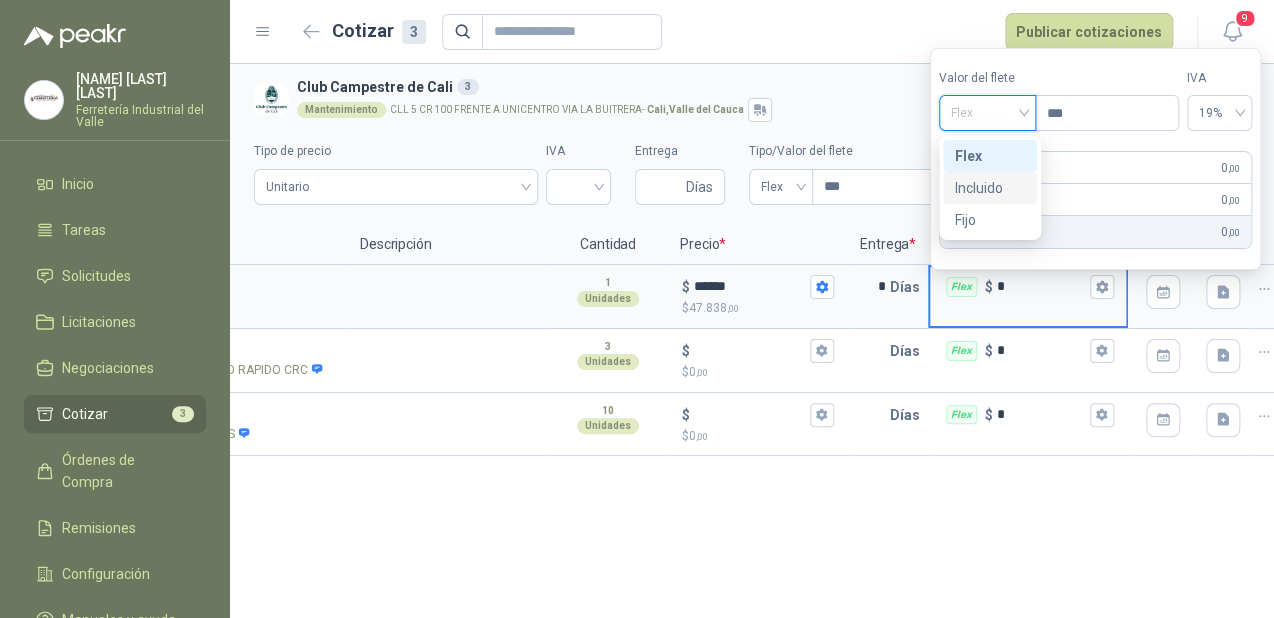 click on "Incluido" at bounding box center [990, 188] 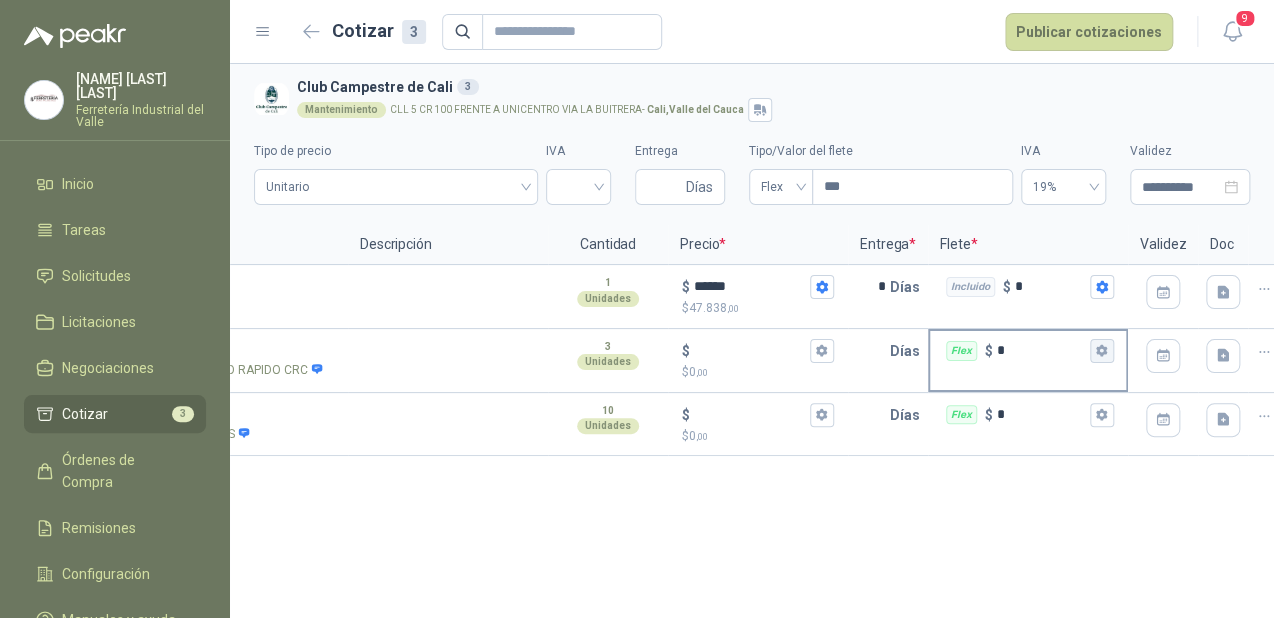 click 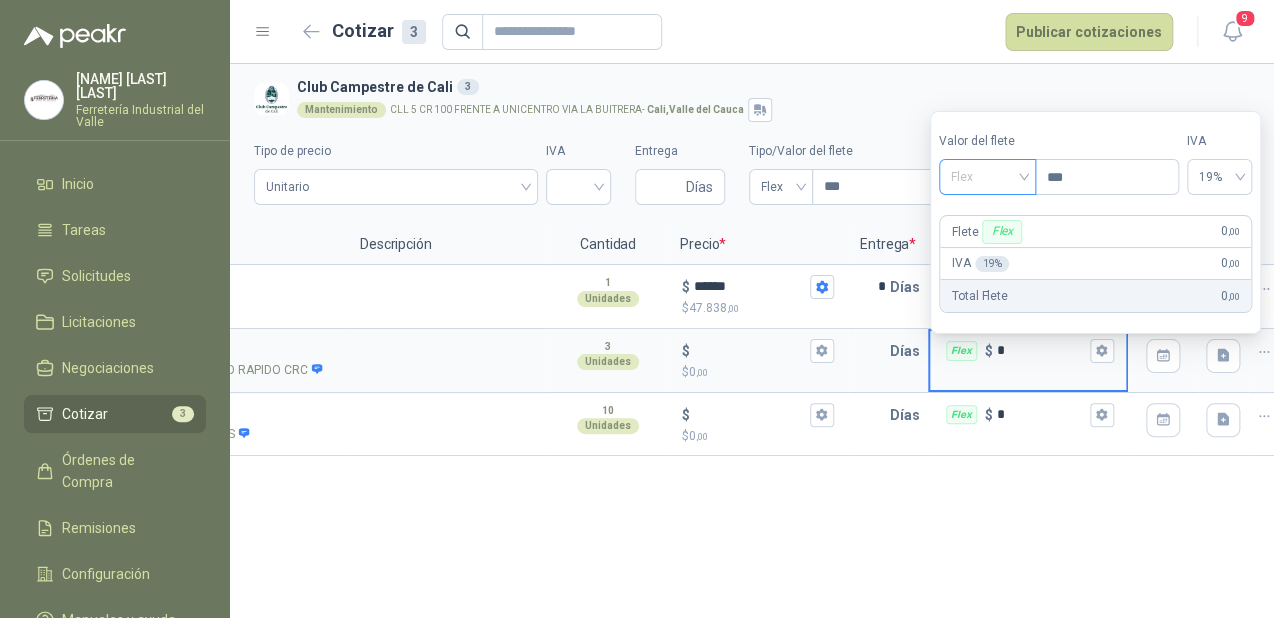 click on "Flex" at bounding box center (987, 177) 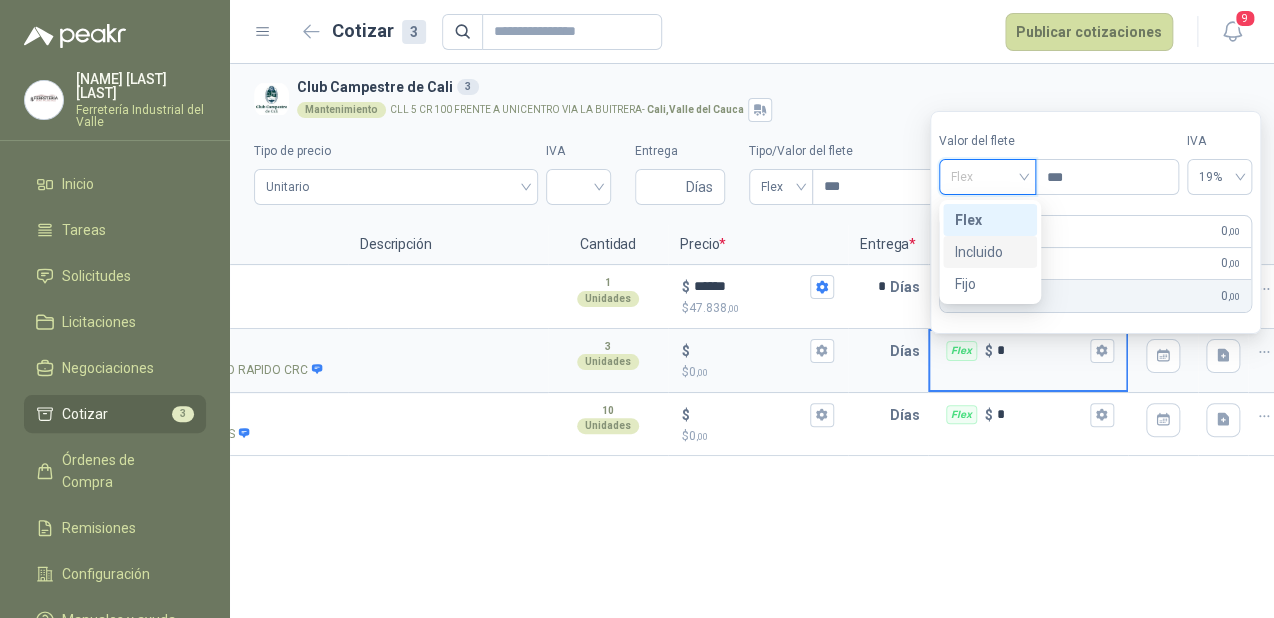 click on "Incluido" at bounding box center [990, 252] 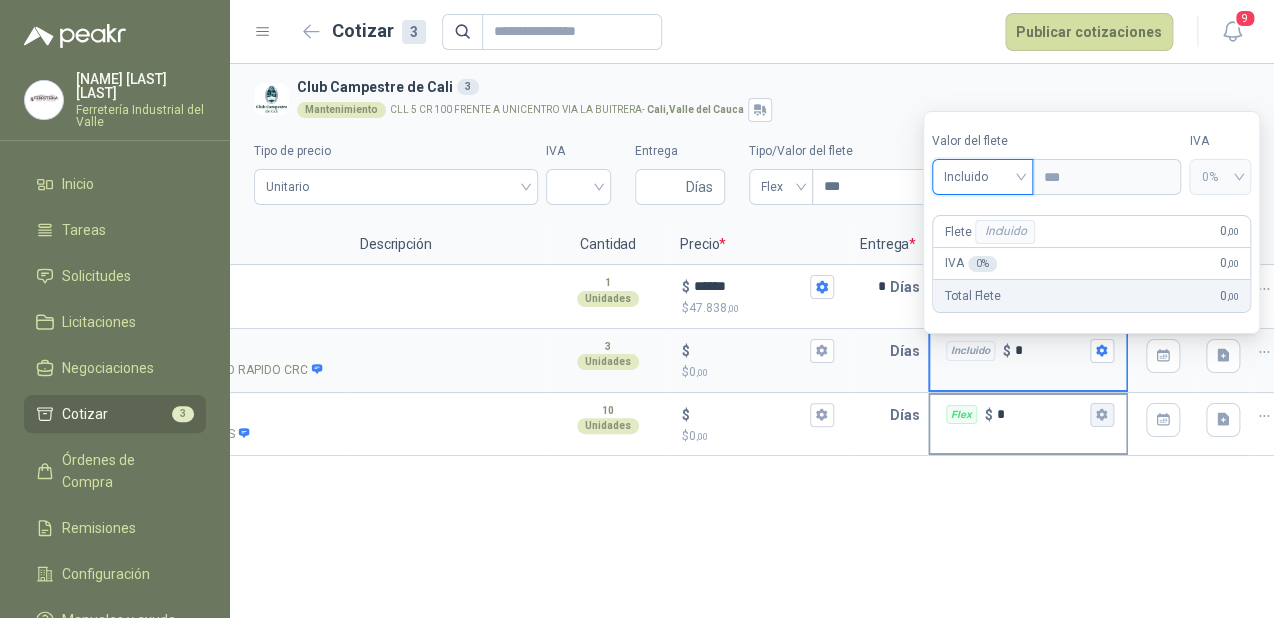 click 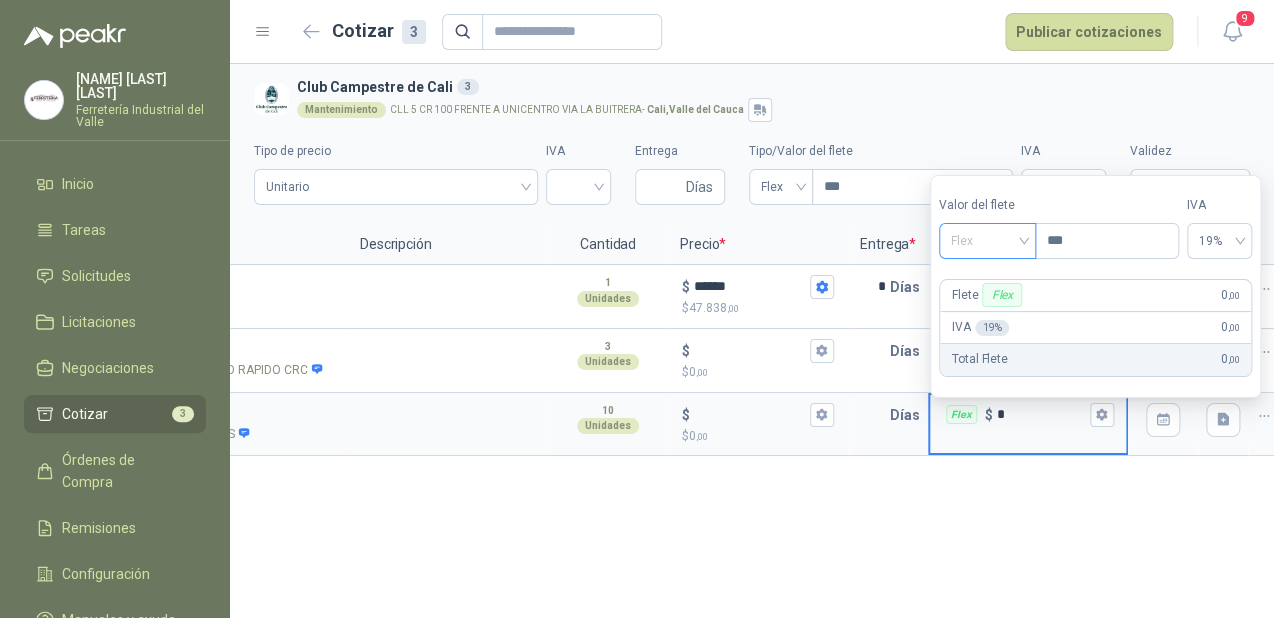 click on "Flex" at bounding box center (987, 241) 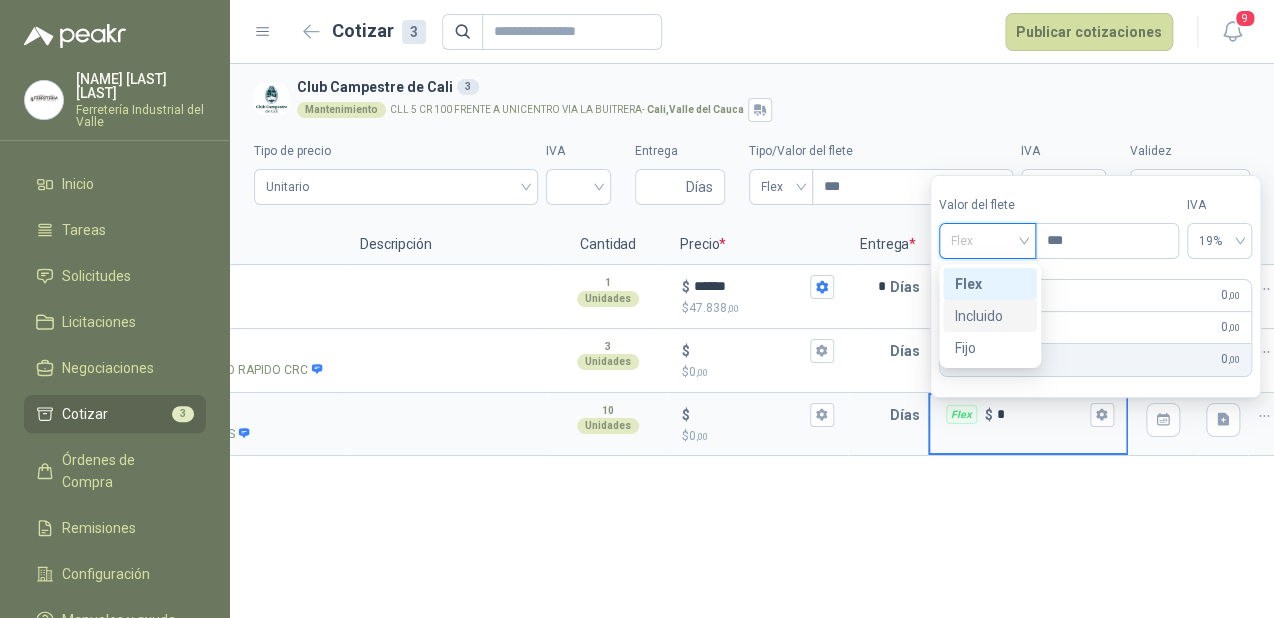 click on "Incluido" at bounding box center [990, 316] 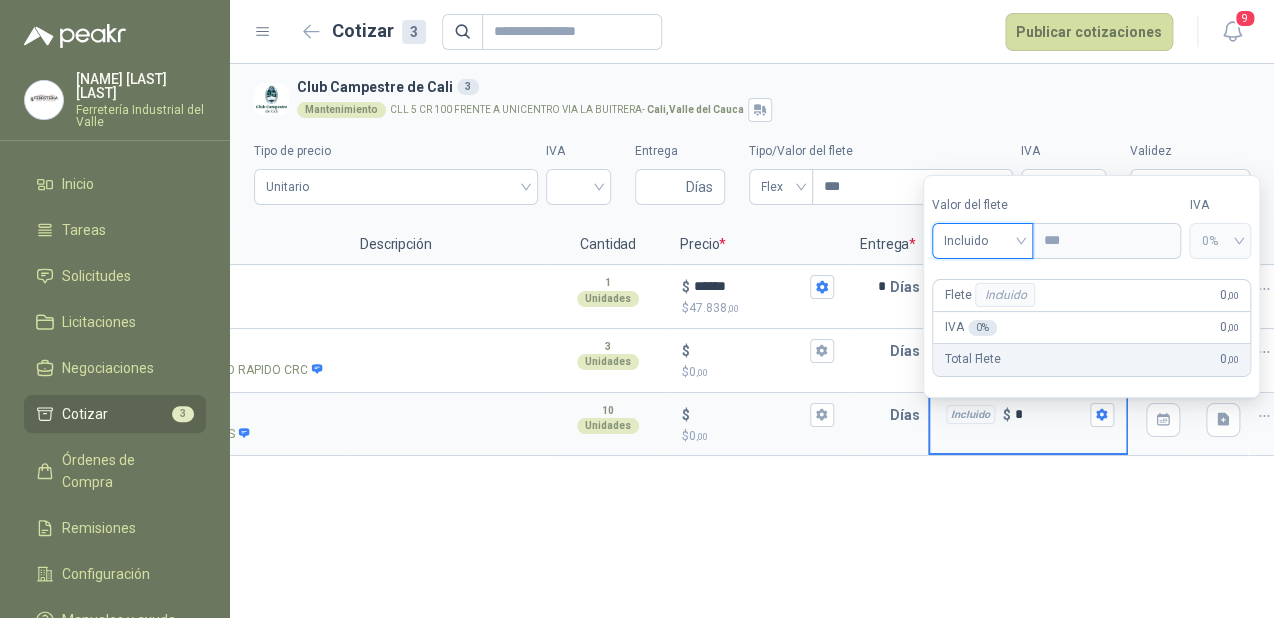 click on "**********" at bounding box center [752, 341] 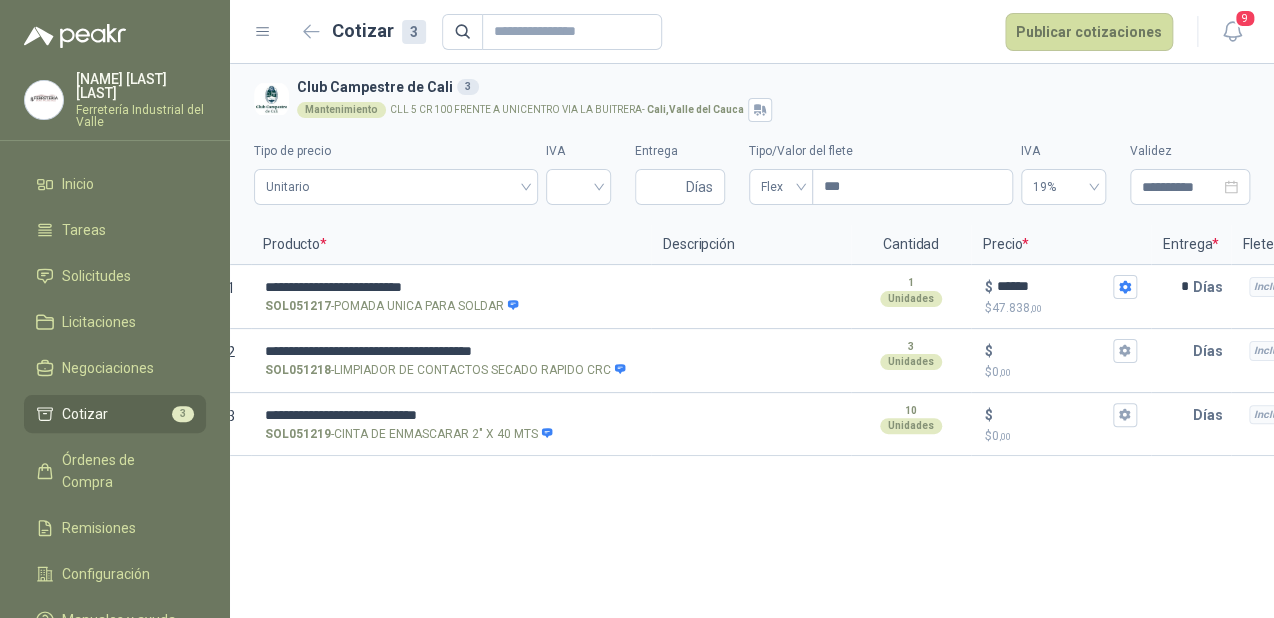 scroll, scrollTop: 0, scrollLeft: 0, axis: both 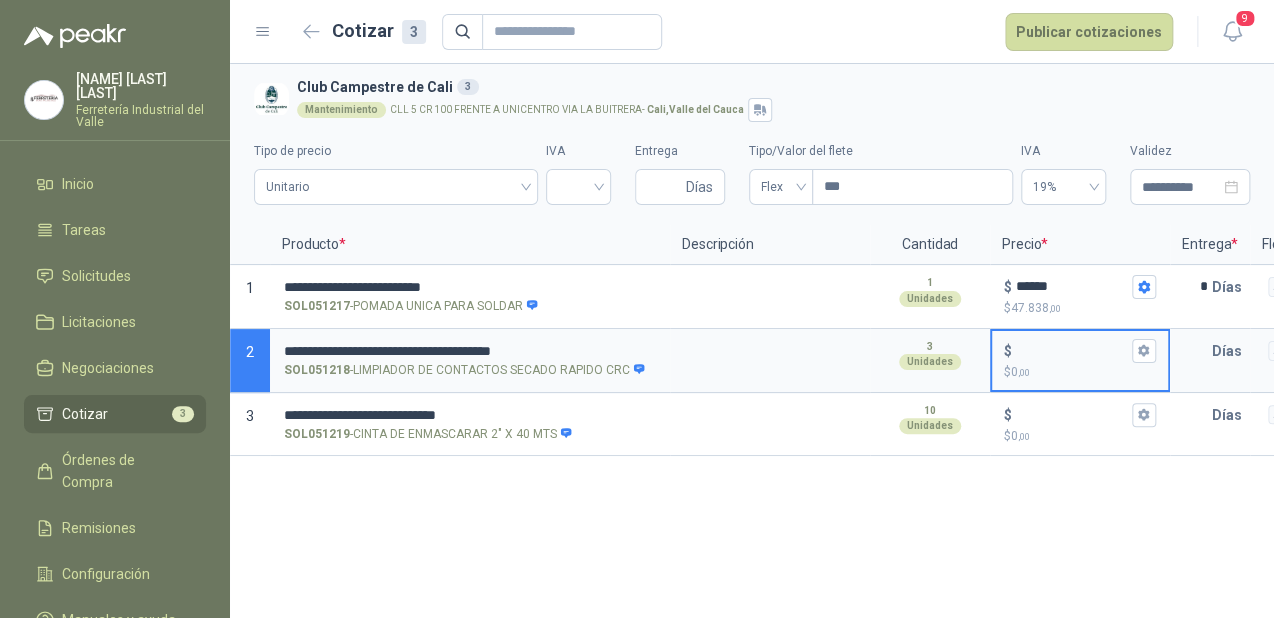 click on "$ $  0 ,00" at bounding box center [1072, 350] 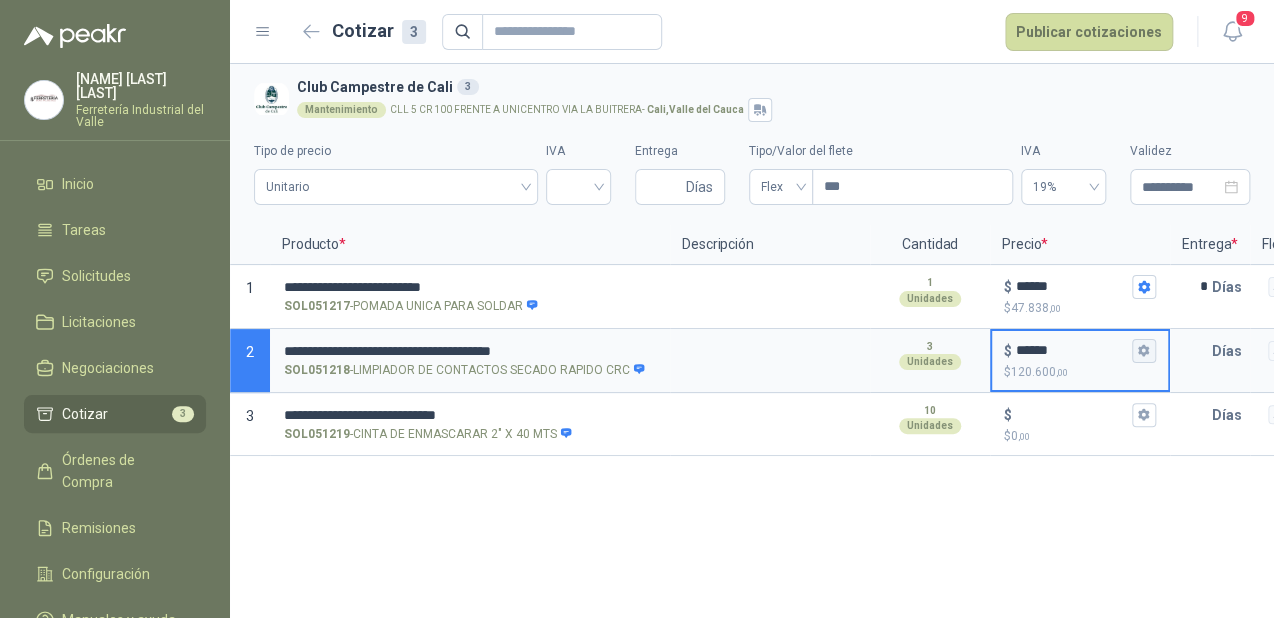 type on "******" 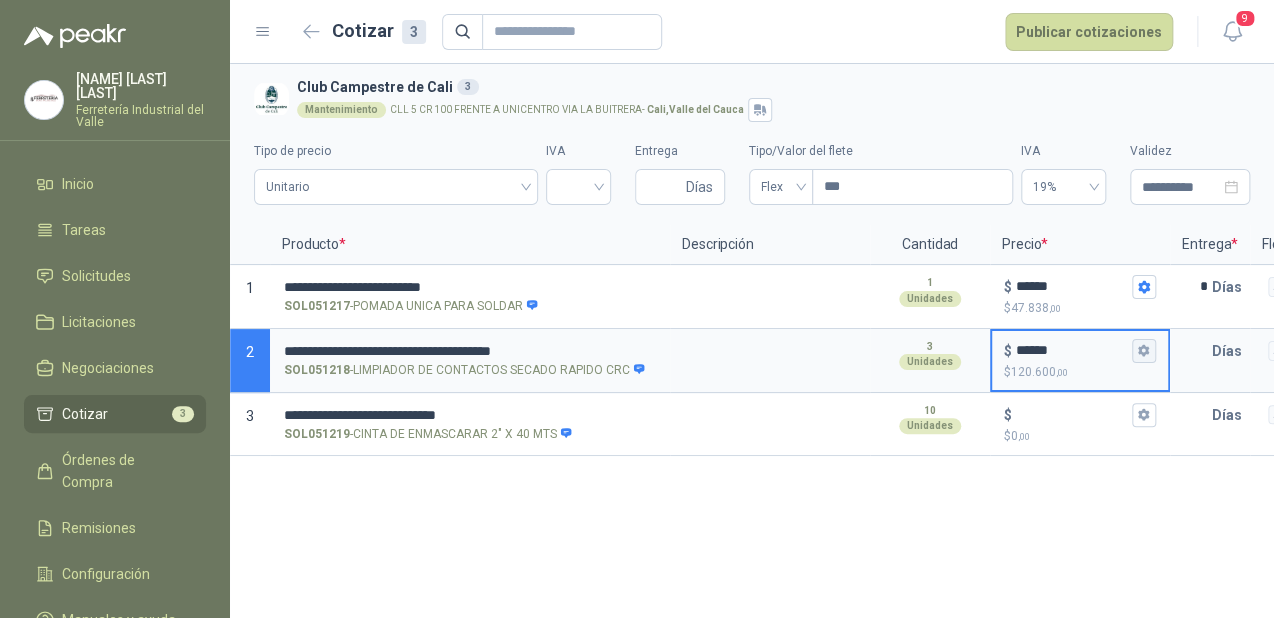 click on "$ ****** $  120.600 ,00" at bounding box center [1144, 351] 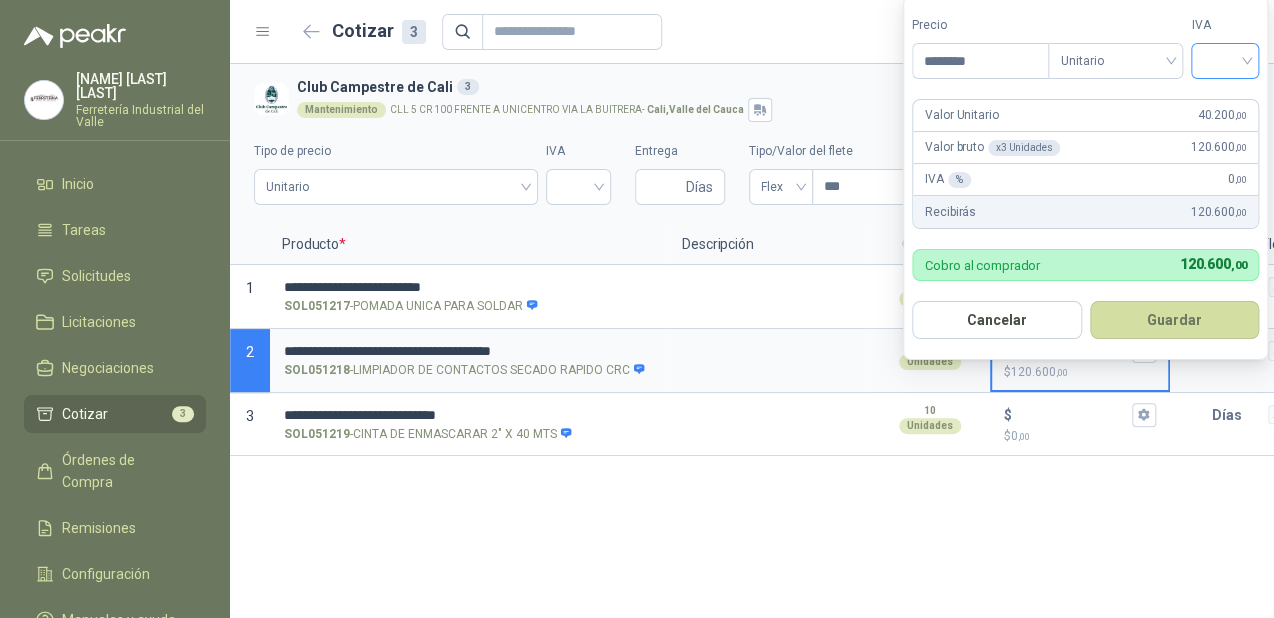 click at bounding box center [1225, 61] 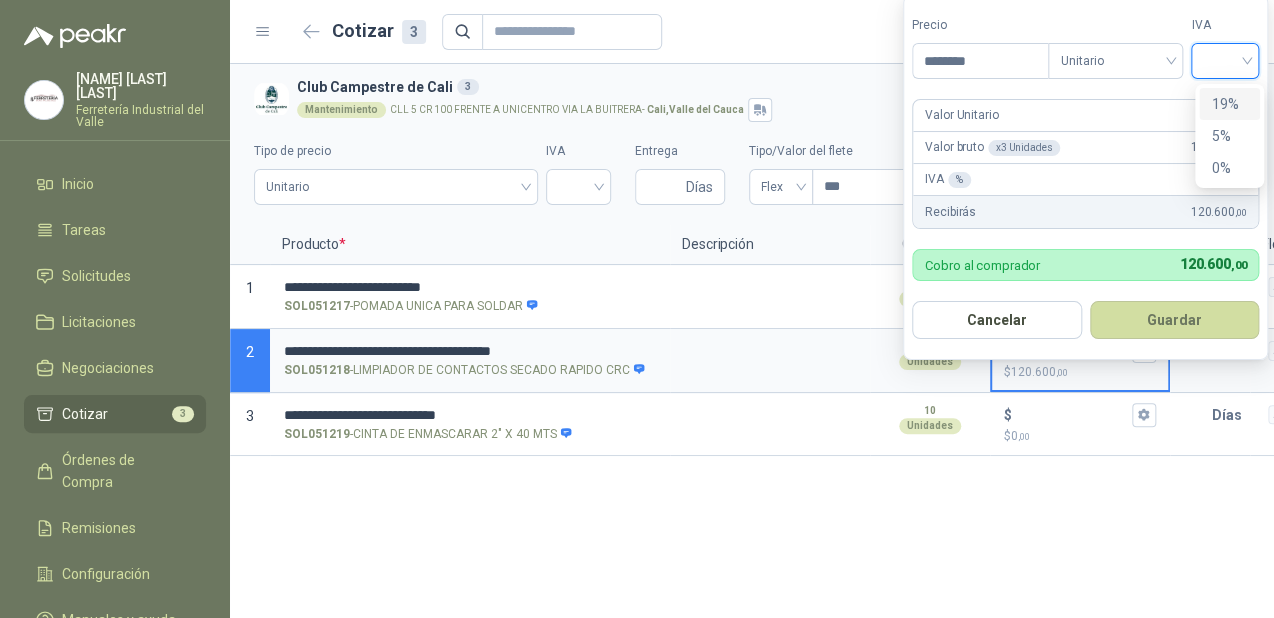 click on "19%" at bounding box center (1229, 104) 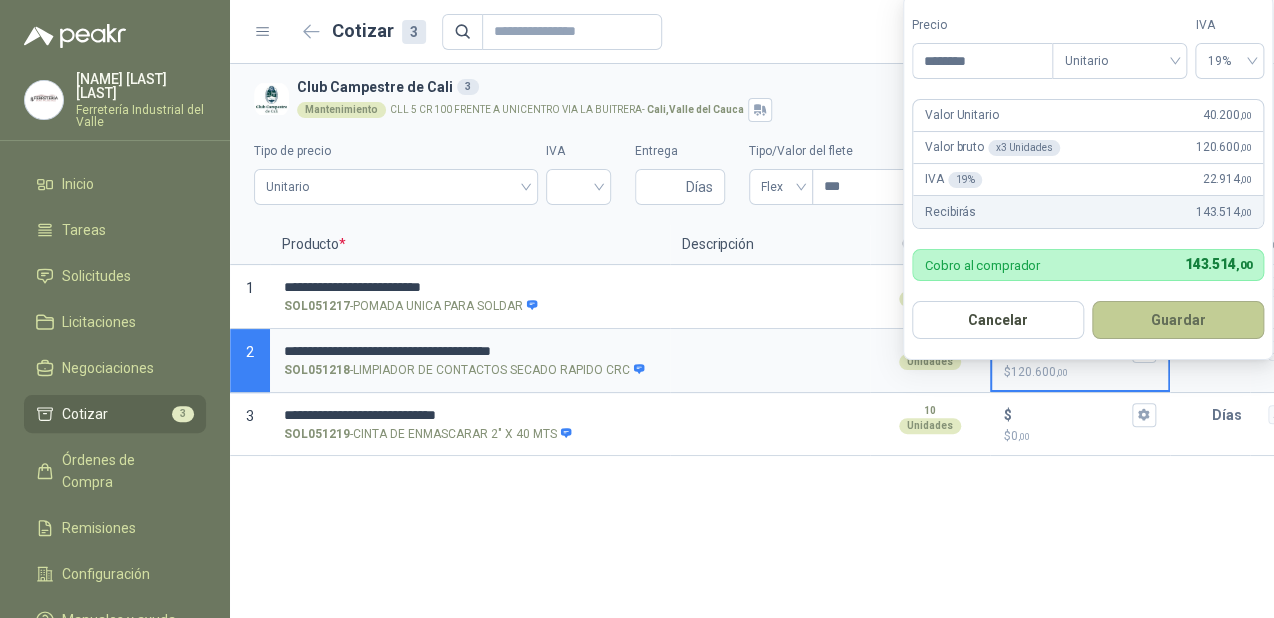 click on "Guardar" at bounding box center (1178, 320) 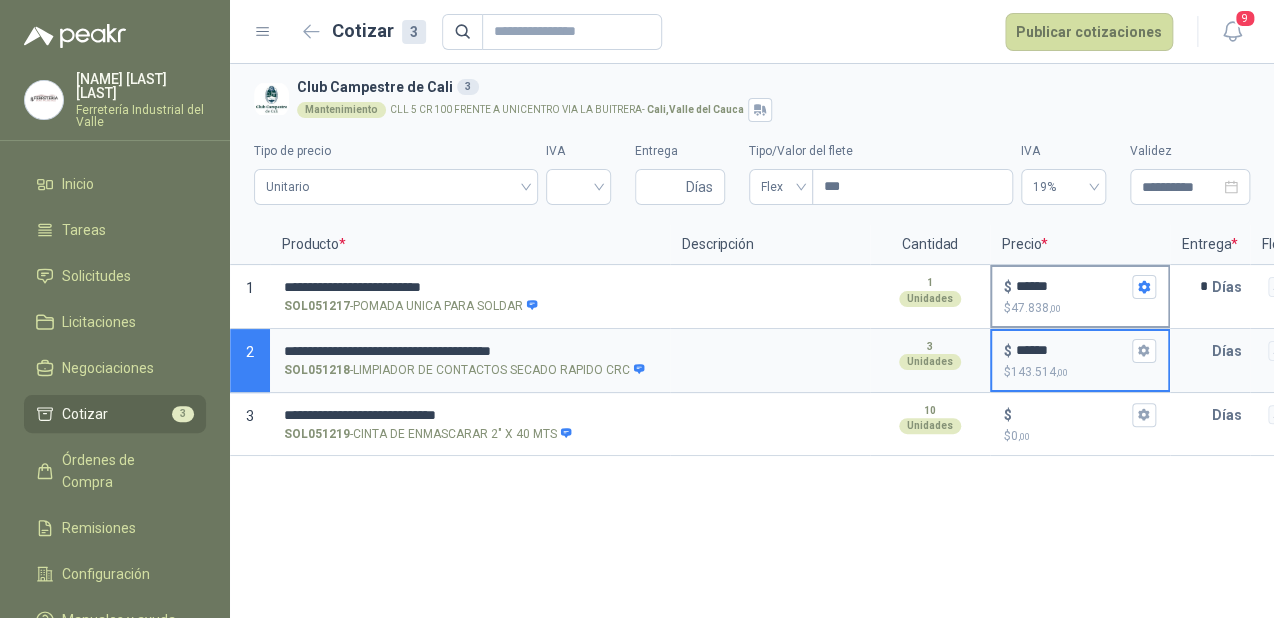 click on "$ ******" at bounding box center (1080, 287) 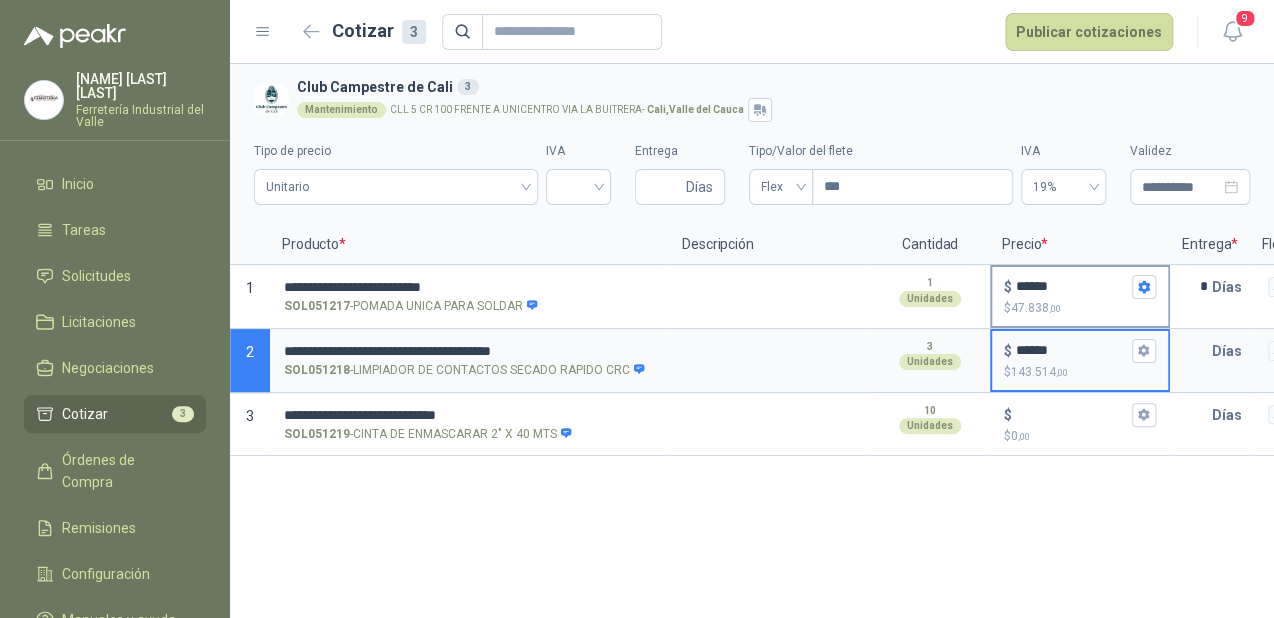 click on "******" at bounding box center (1072, 286) 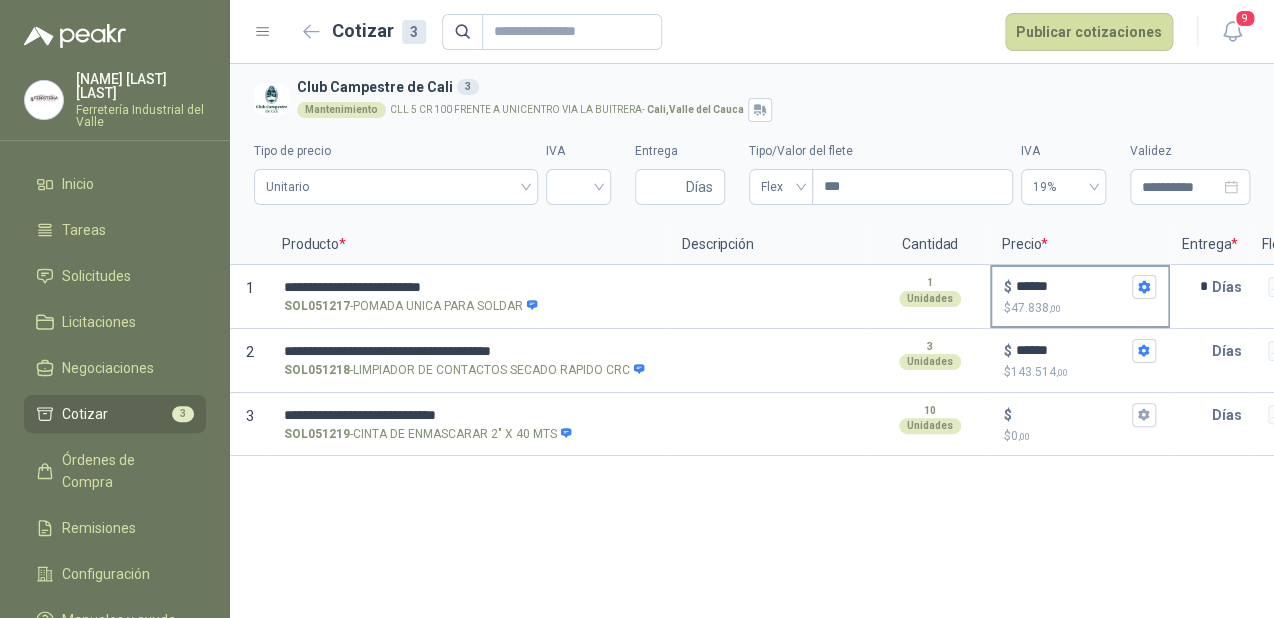 click on "$ ******" at bounding box center (1080, 287) 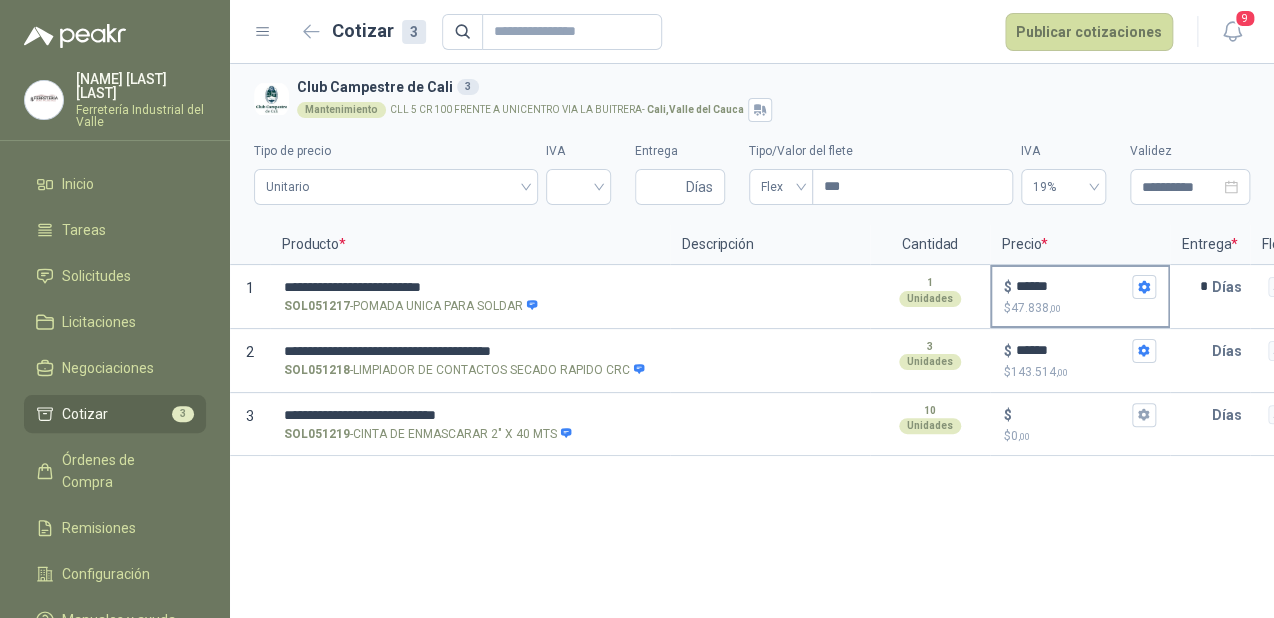 click on "******" at bounding box center (1072, 286) 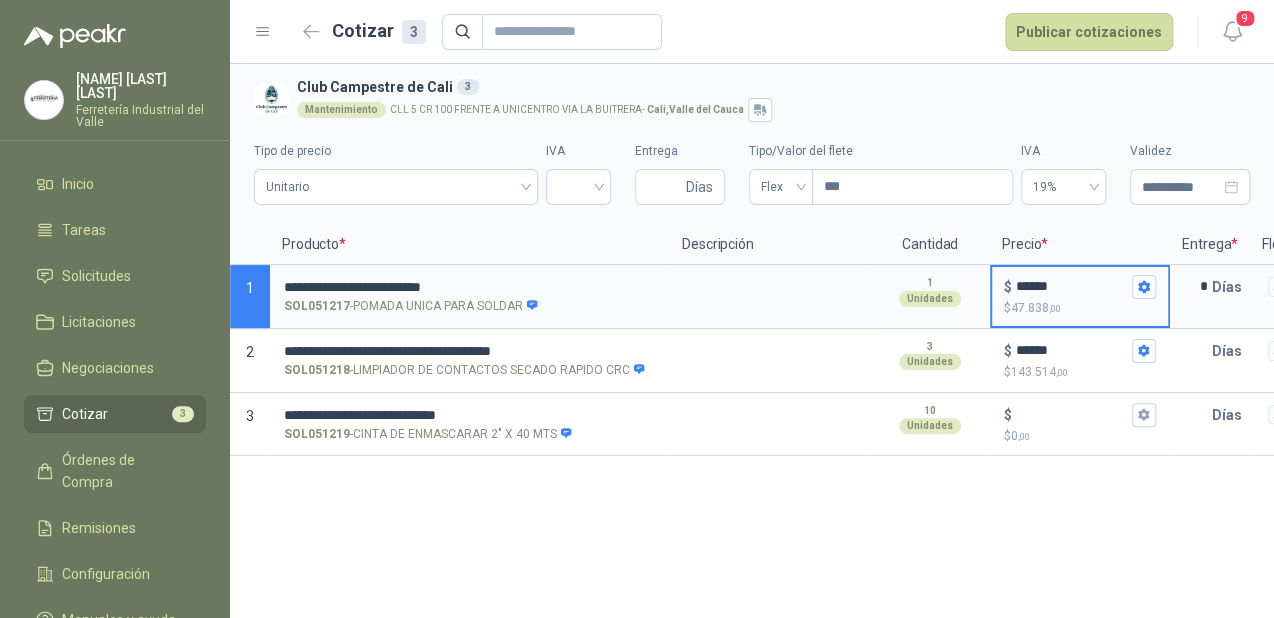 click on "******" at bounding box center [1072, 286] 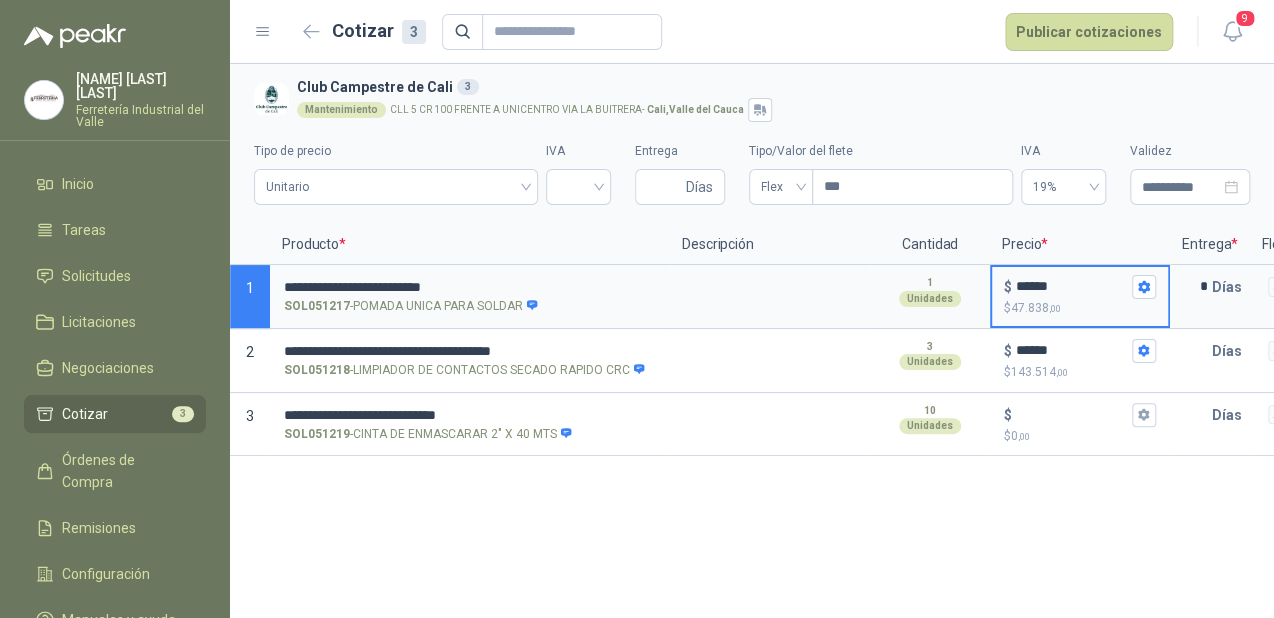 click on "******" at bounding box center (1072, 286) 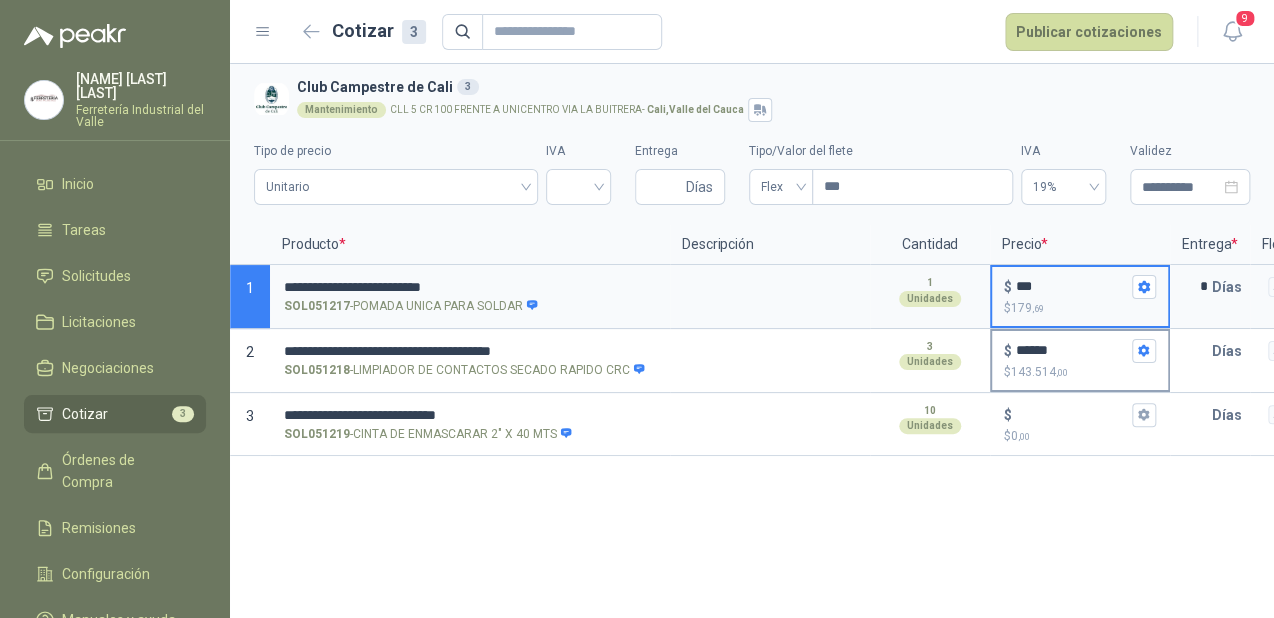 type on "*****" 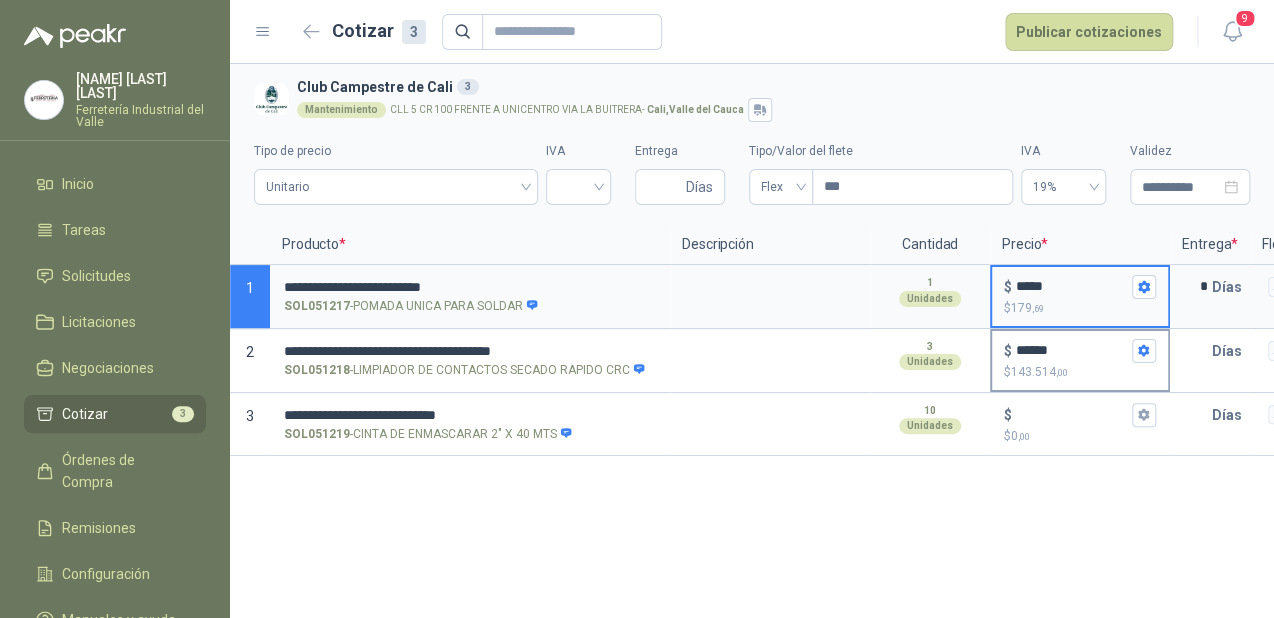 type on "*******" 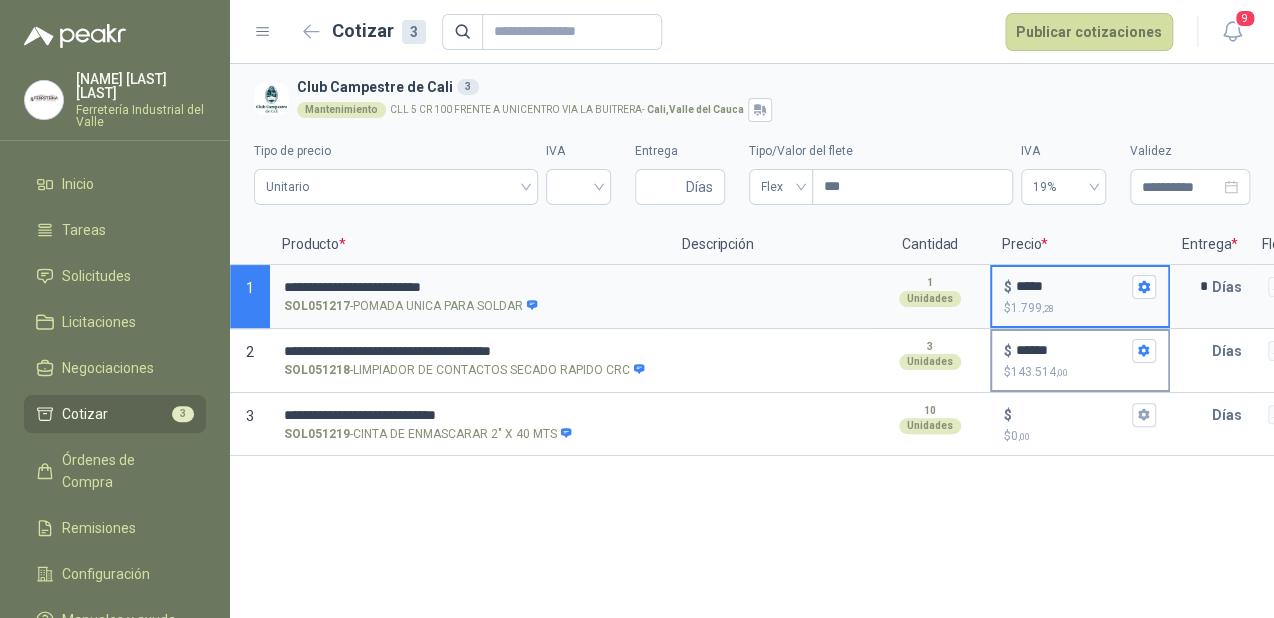type on "******" 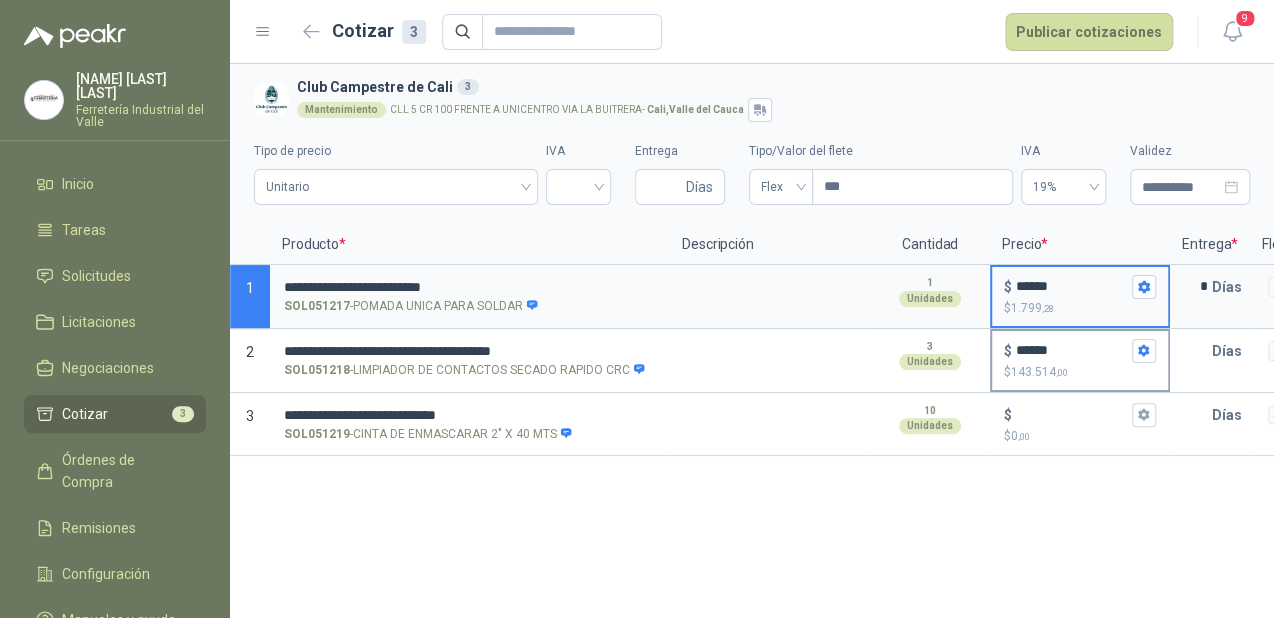 type on "********" 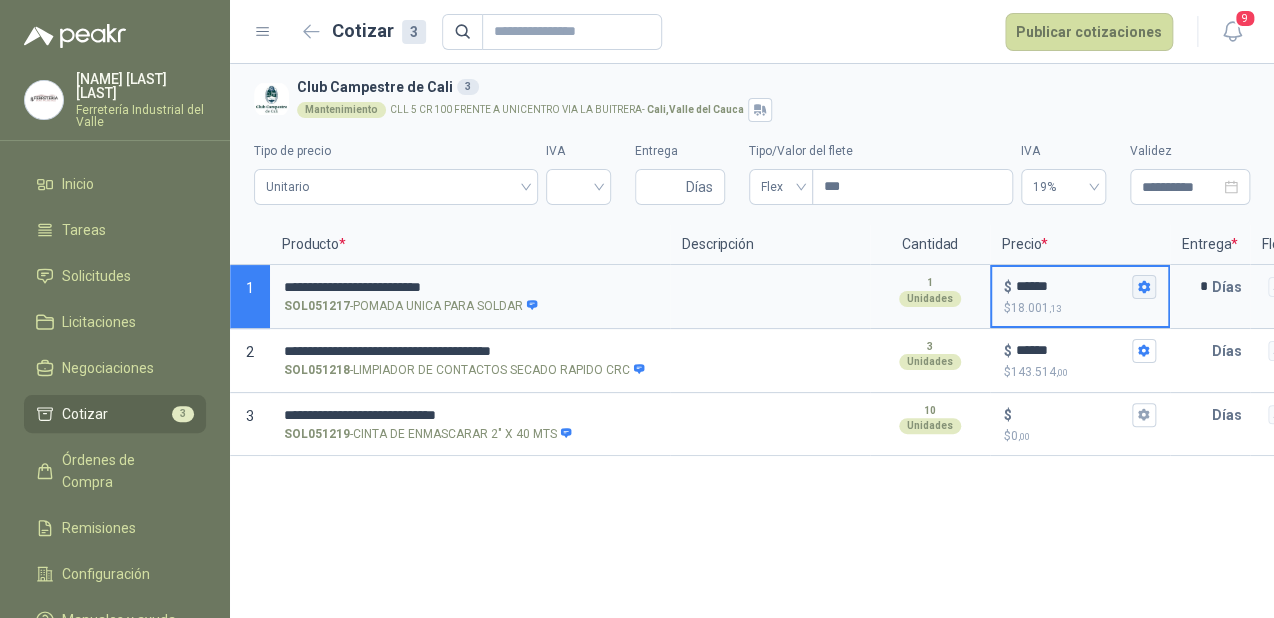 type on "******" 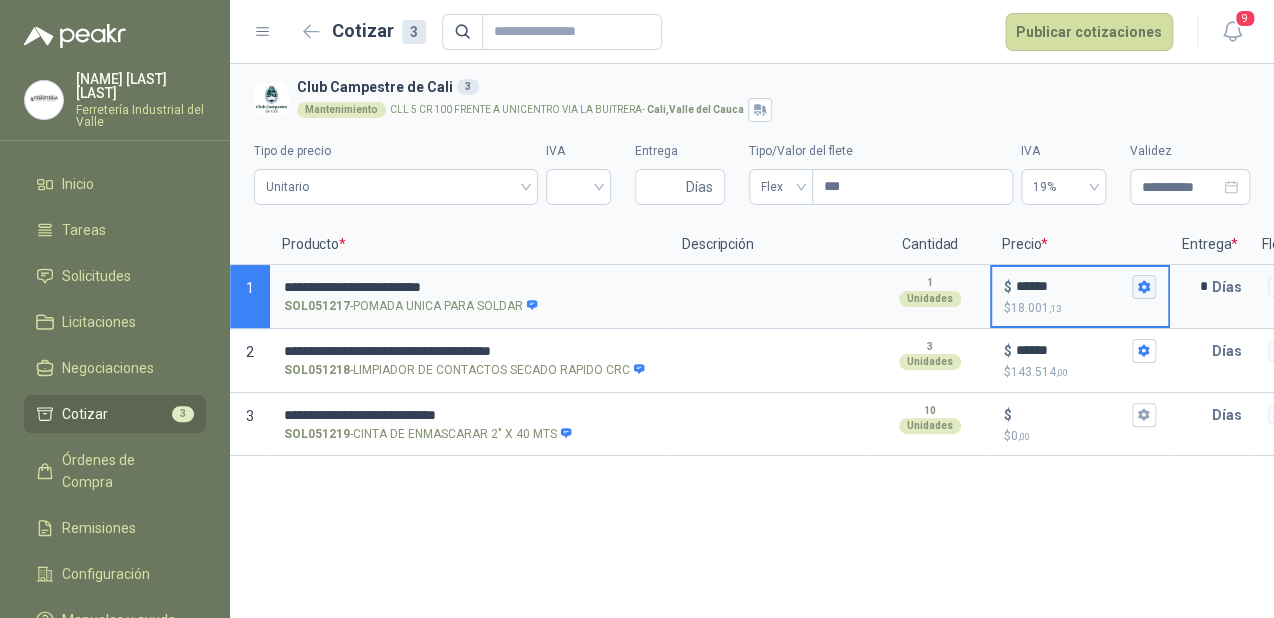 click 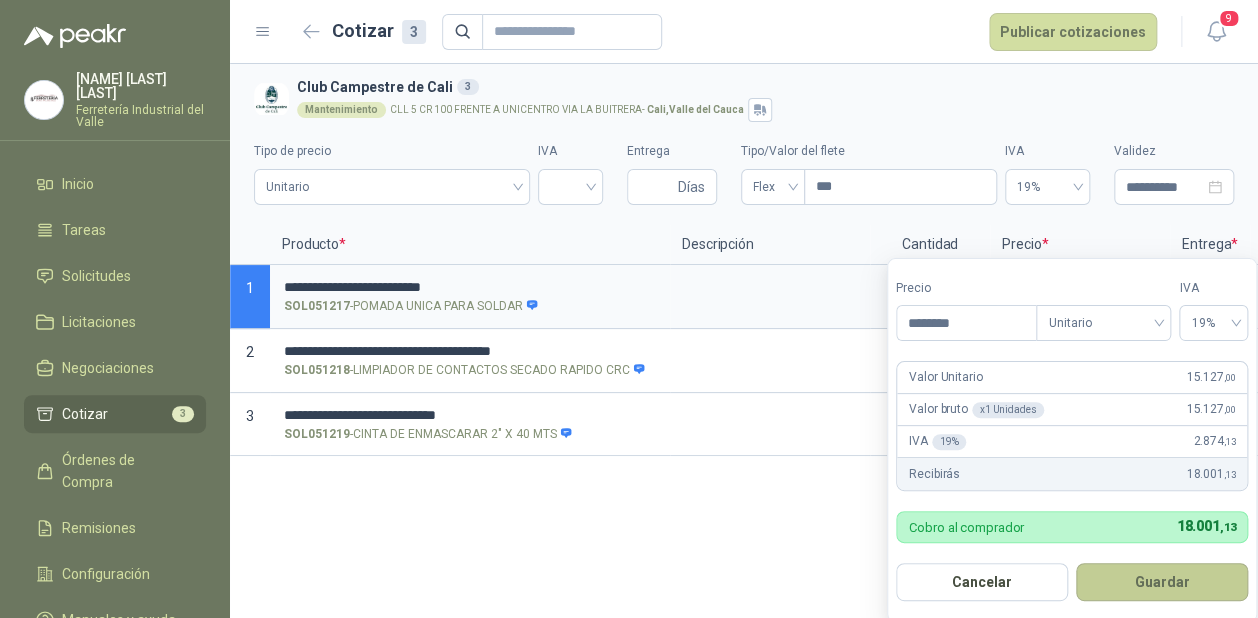click on "Guardar" at bounding box center [1162, 582] 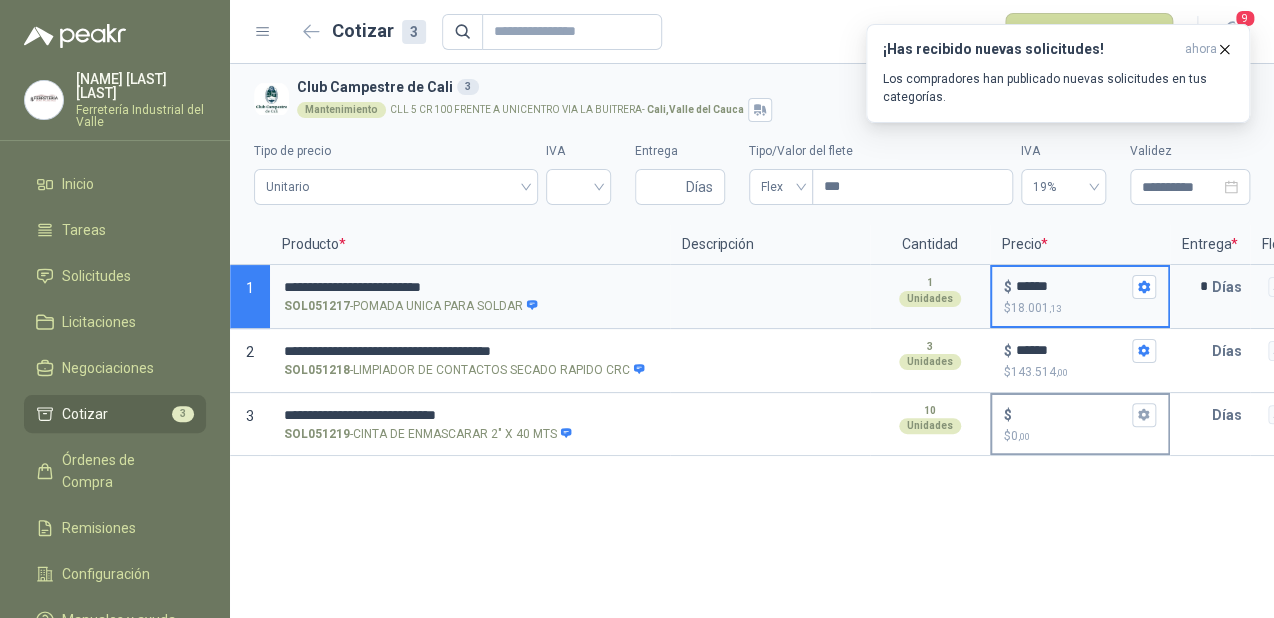 click on "$ $  0 ,00" at bounding box center [1072, 414] 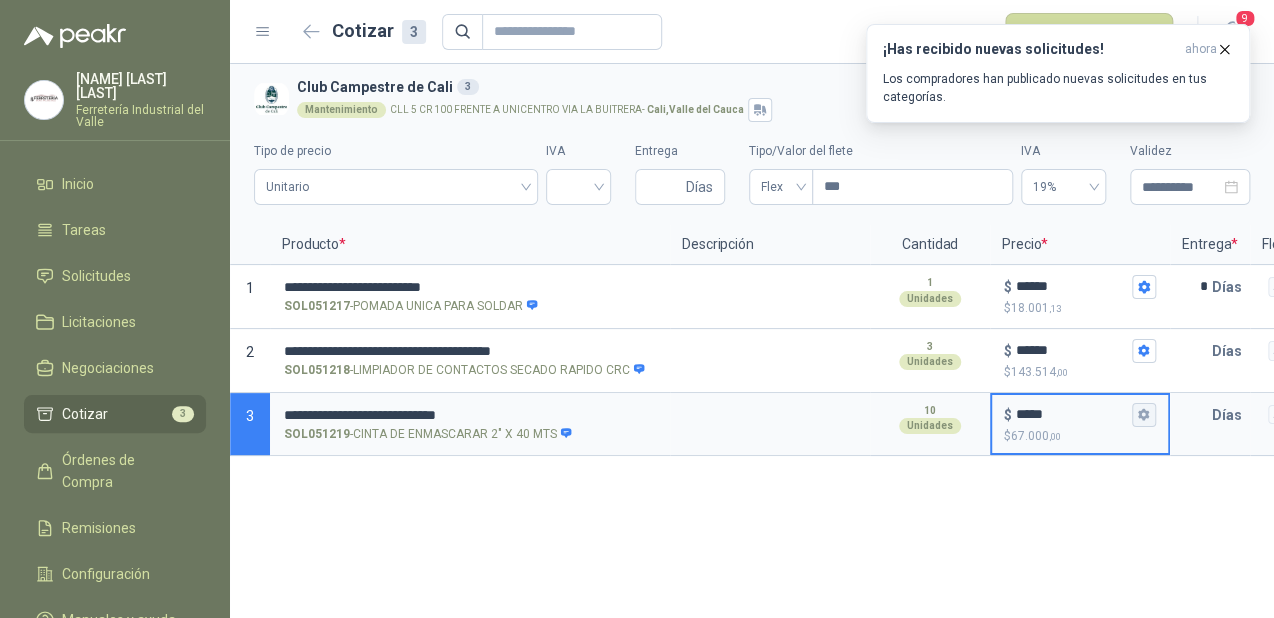 type on "*****" 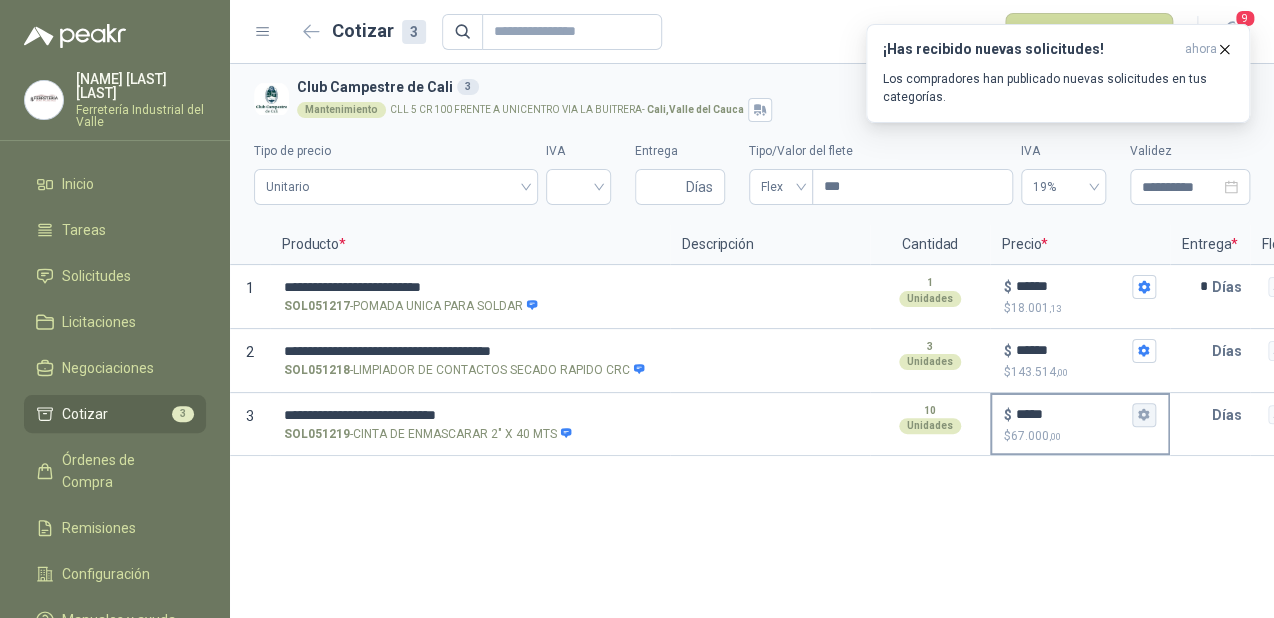 click 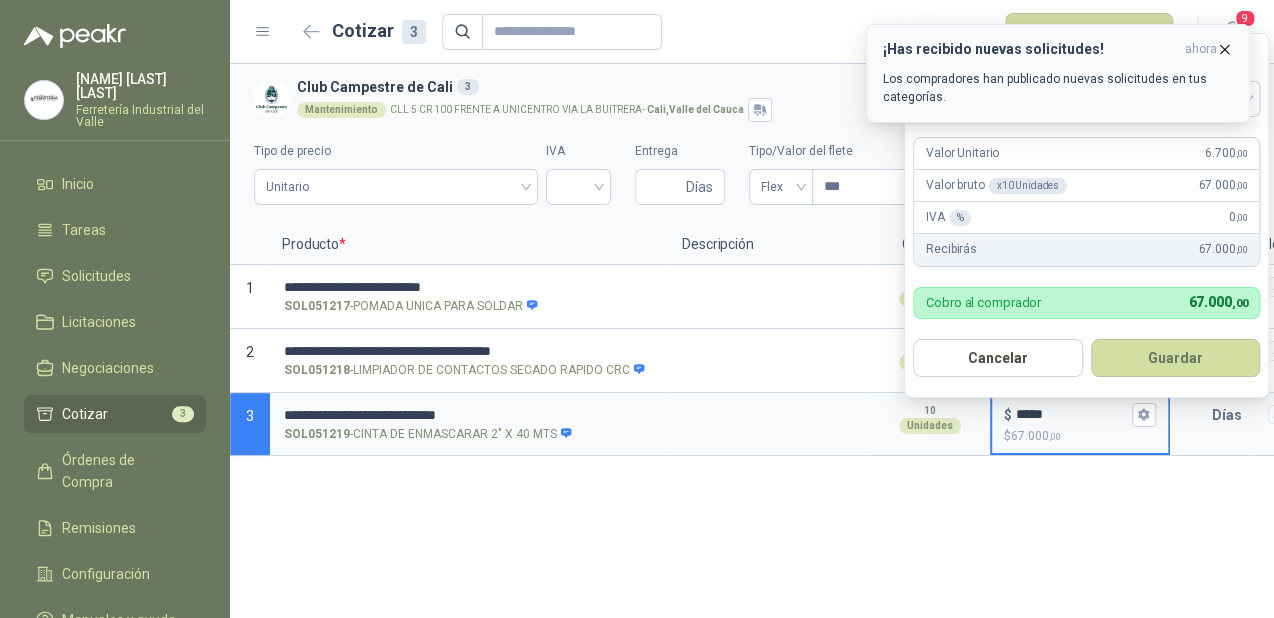 click 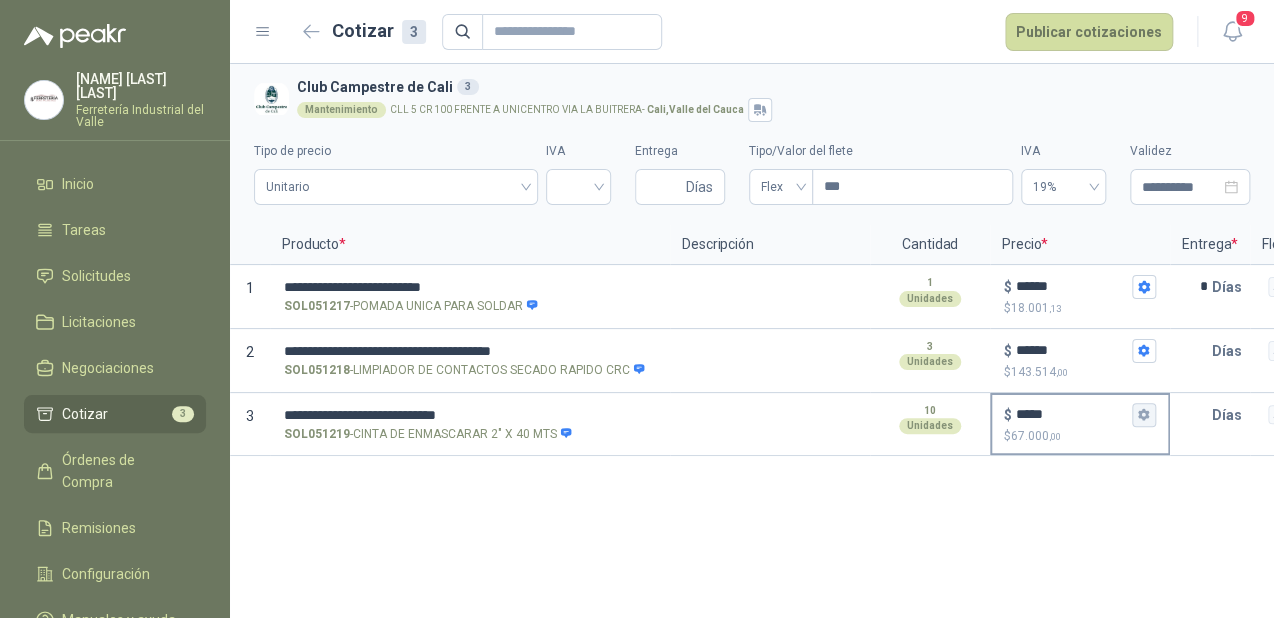 click 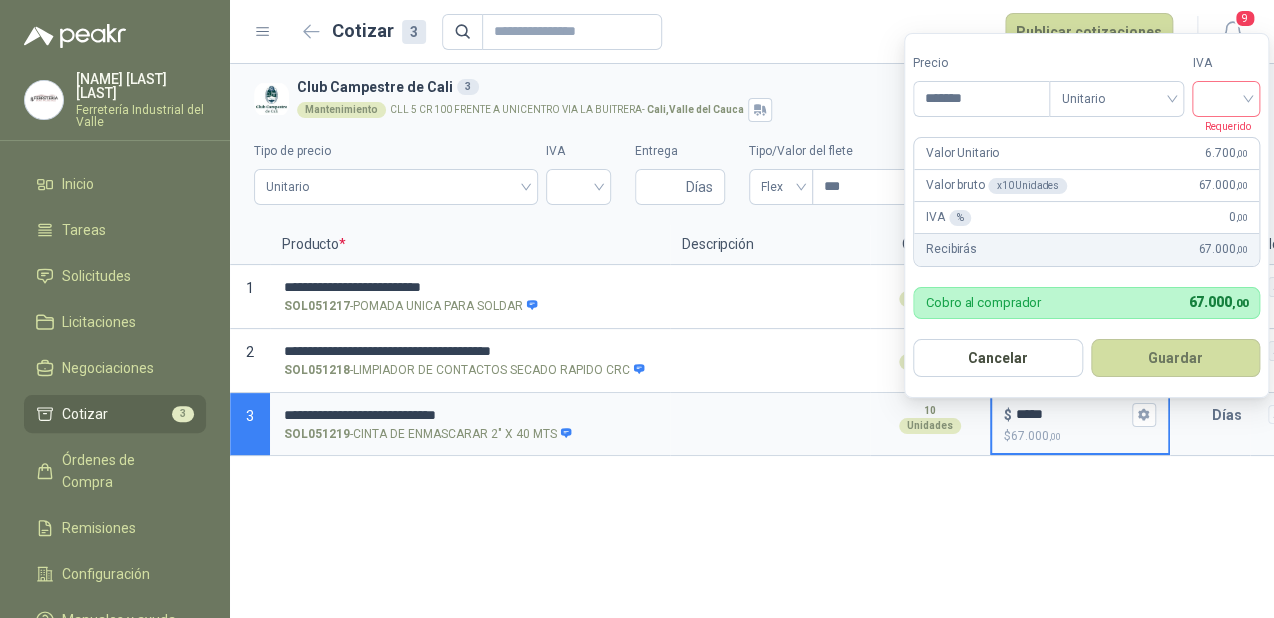 click at bounding box center (1226, 97) 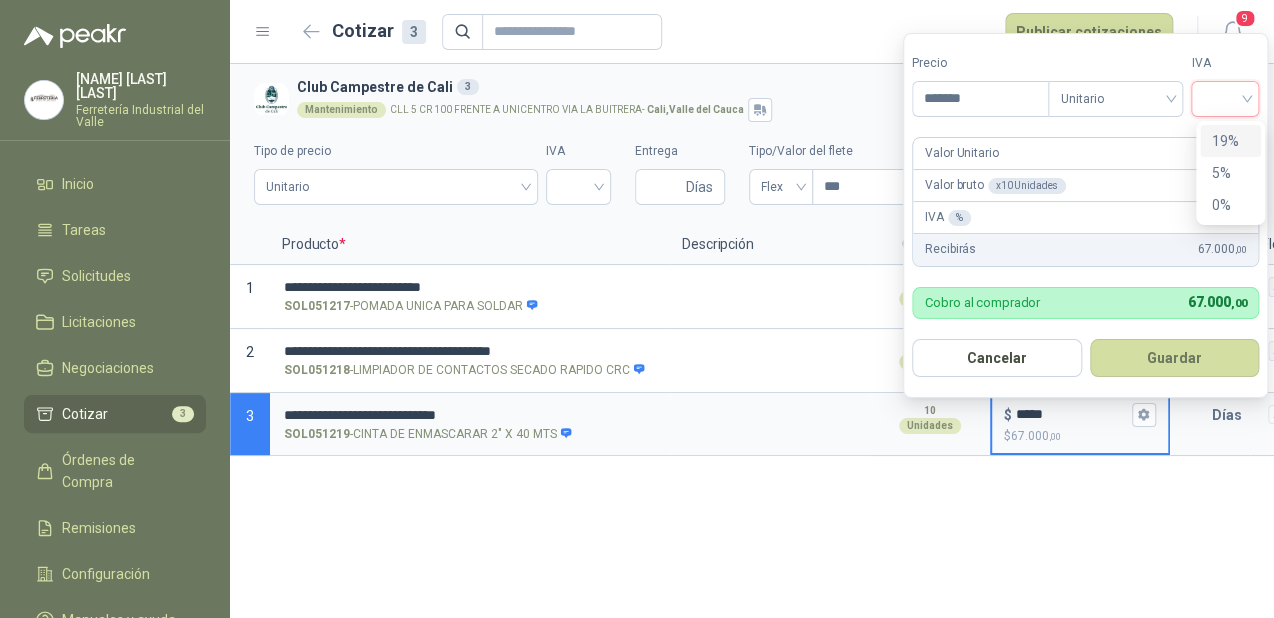 drag, startPoint x: 1220, startPoint y: 142, endPoint x: 1180, endPoint y: 244, distance: 109.56277 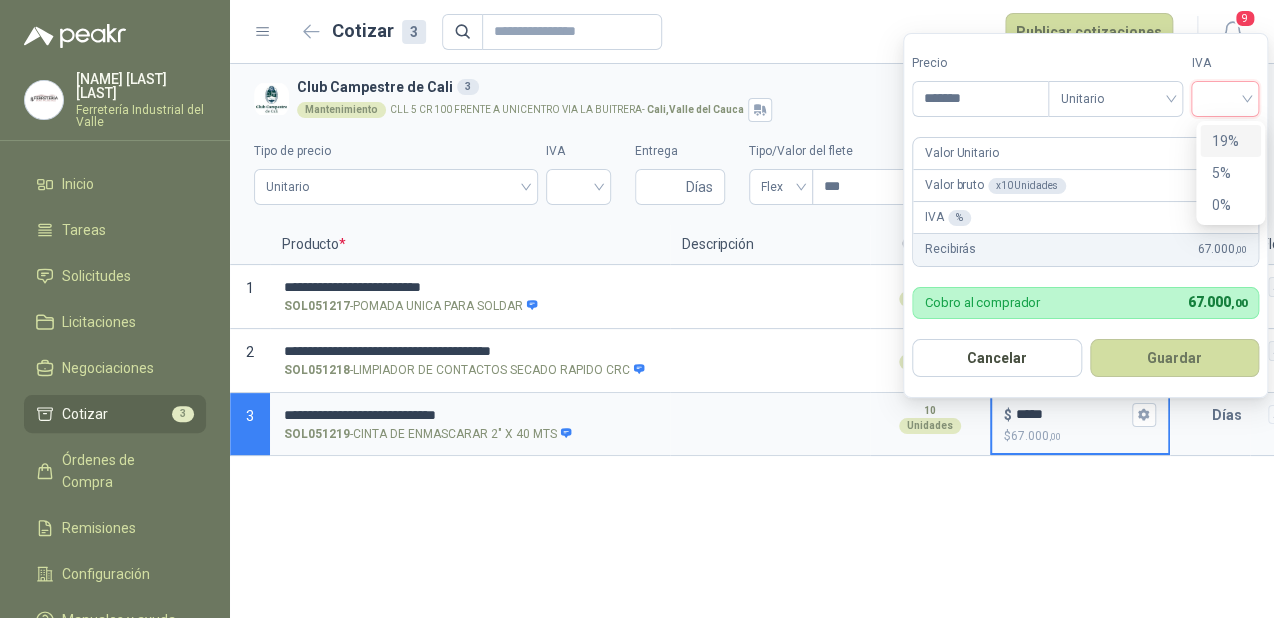 click on "19%" at bounding box center [1230, 141] 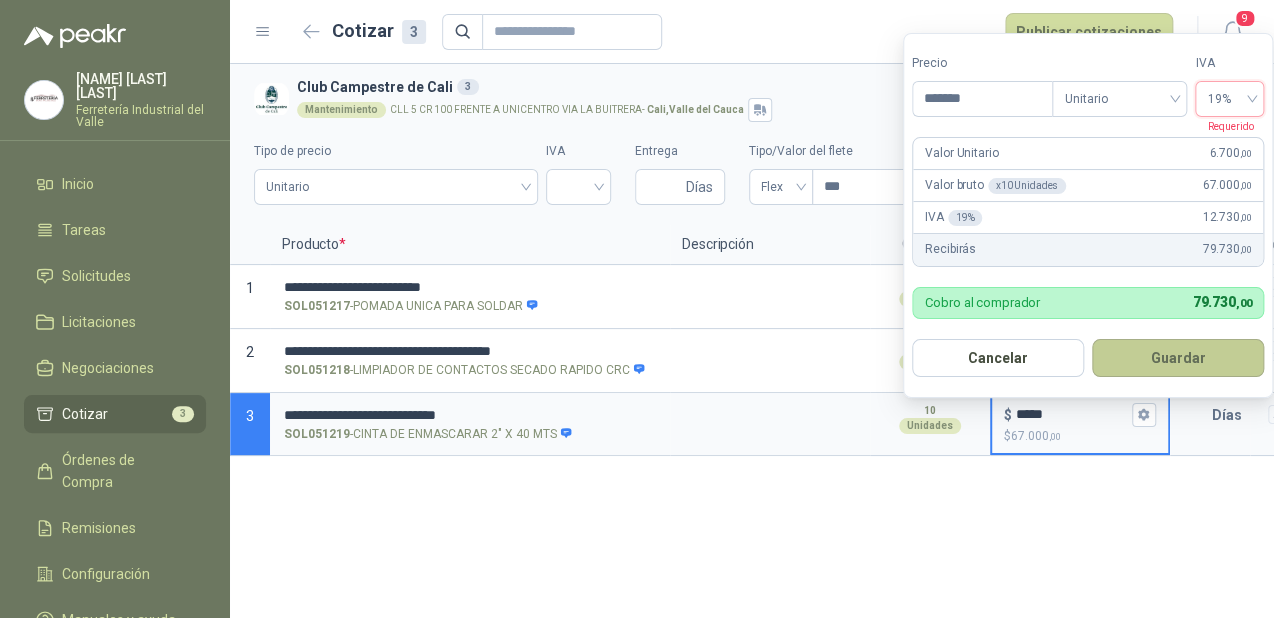 click on "Guardar" at bounding box center (1178, 358) 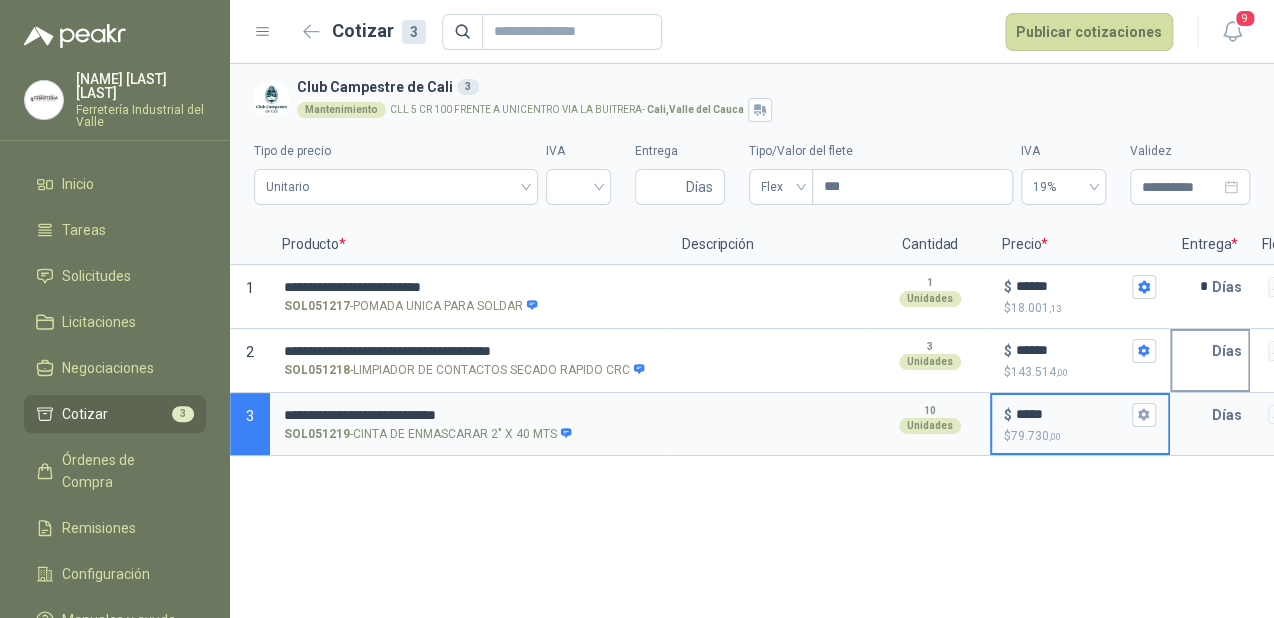 click at bounding box center [1192, 351] 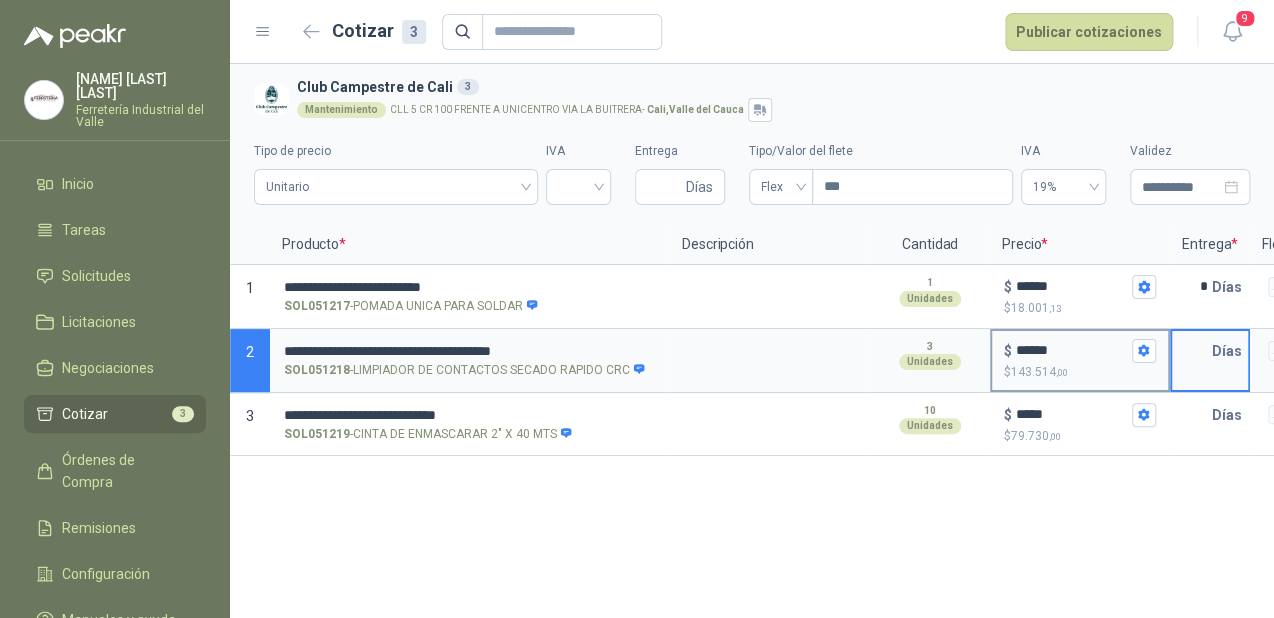 type on "*" 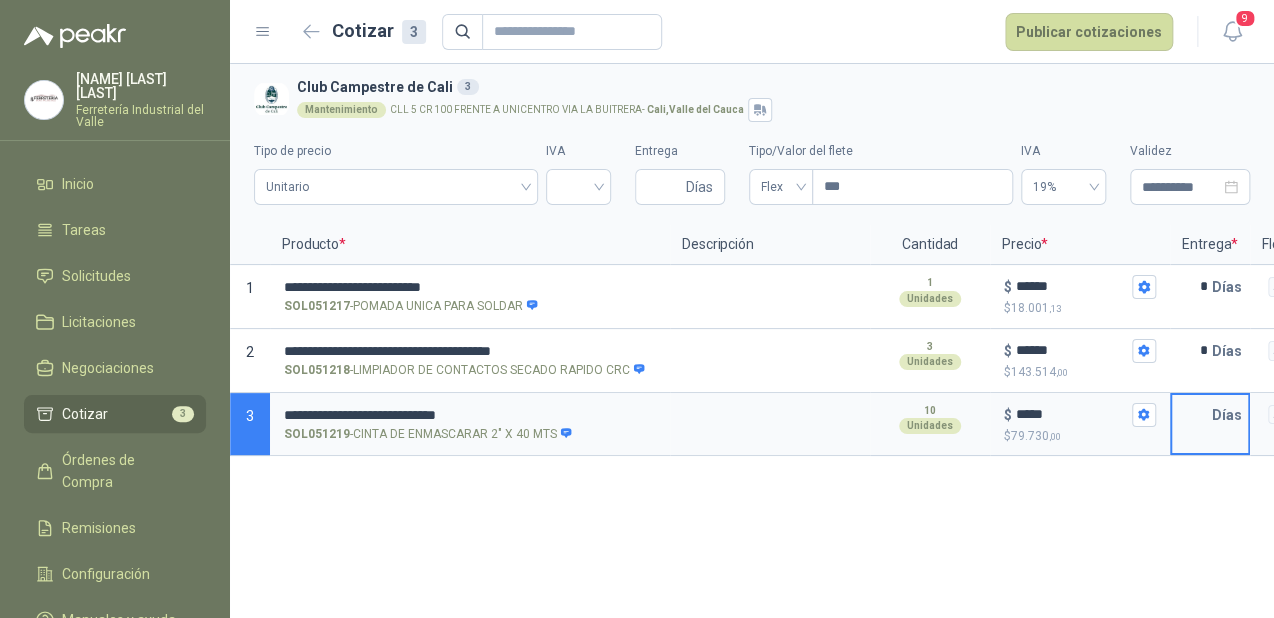click at bounding box center [1192, 415] 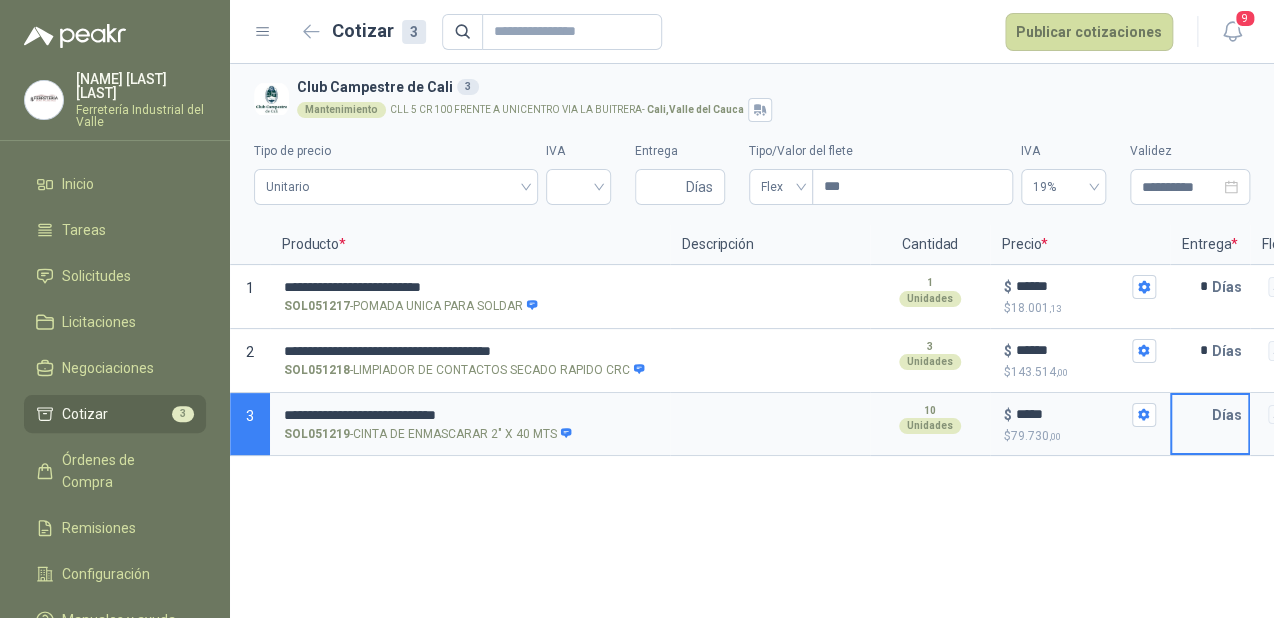 type on "*" 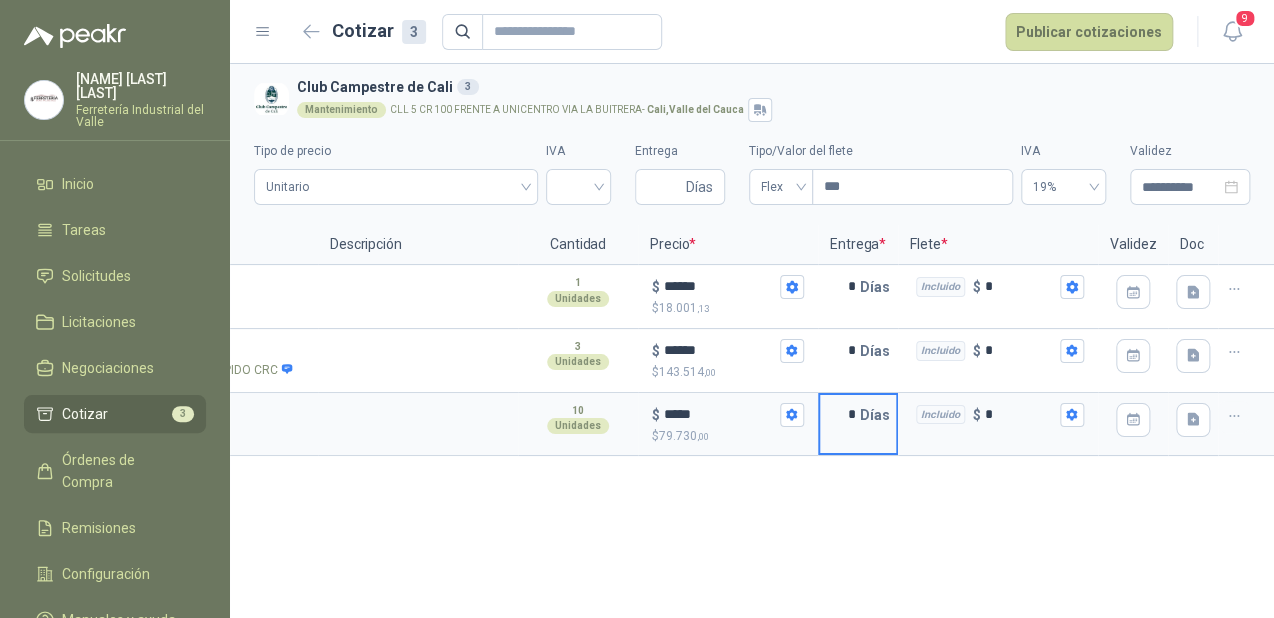 scroll, scrollTop: 0, scrollLeft: 0, axis: both 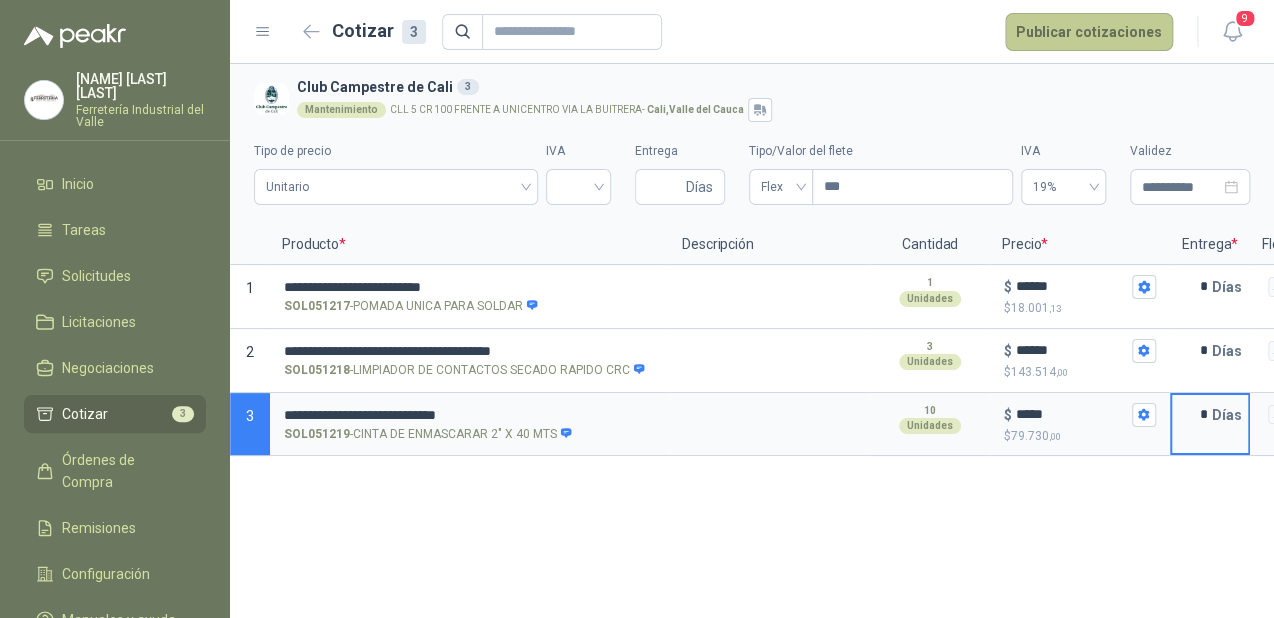 click on "Publicar cotizaciones" at bounding box center [1089, 32] 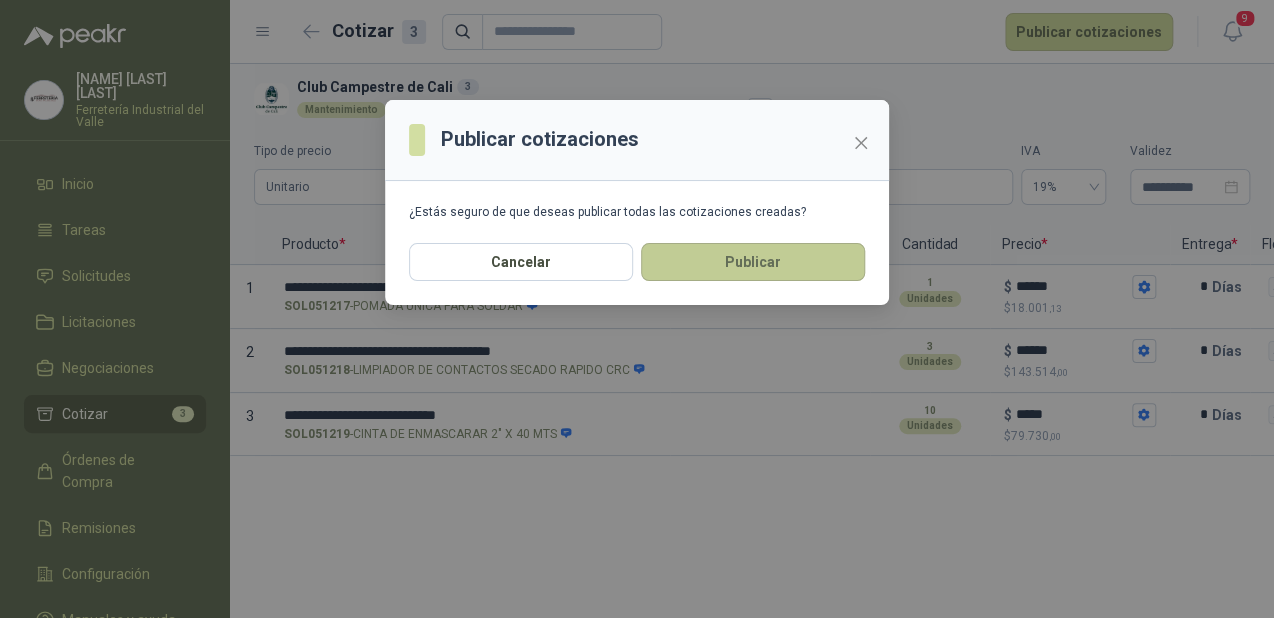 click on "Publicar" at bounding box center [753, 262] 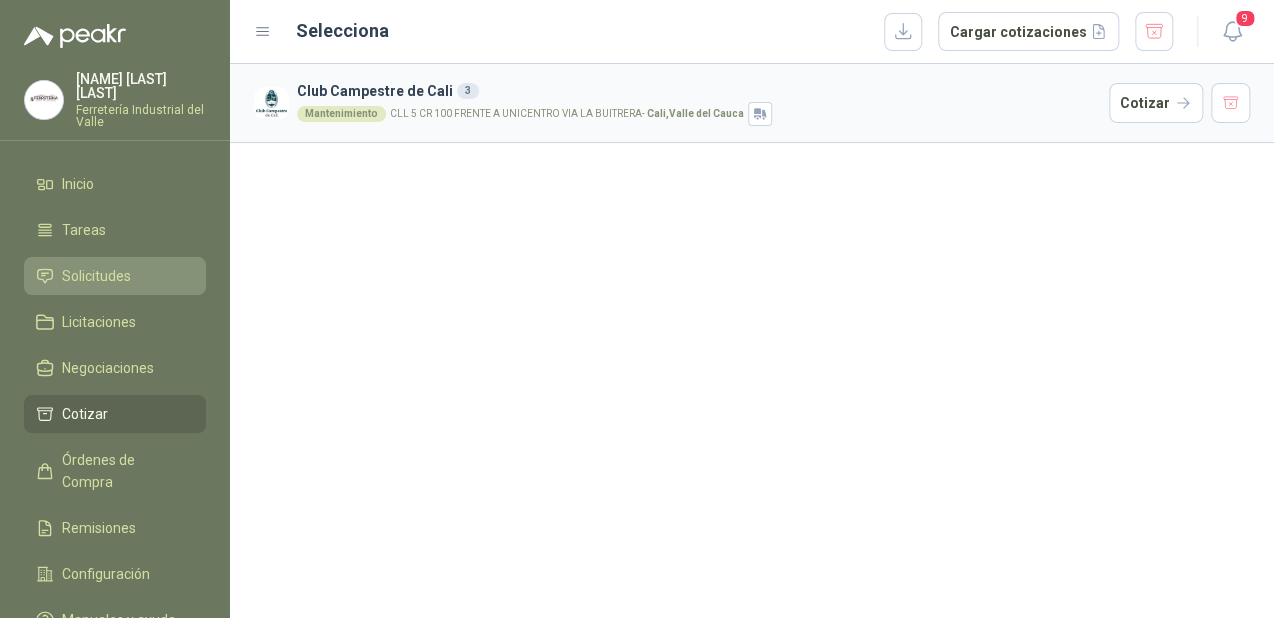 click on "Solicitudes" at bounding box center [115, 276] 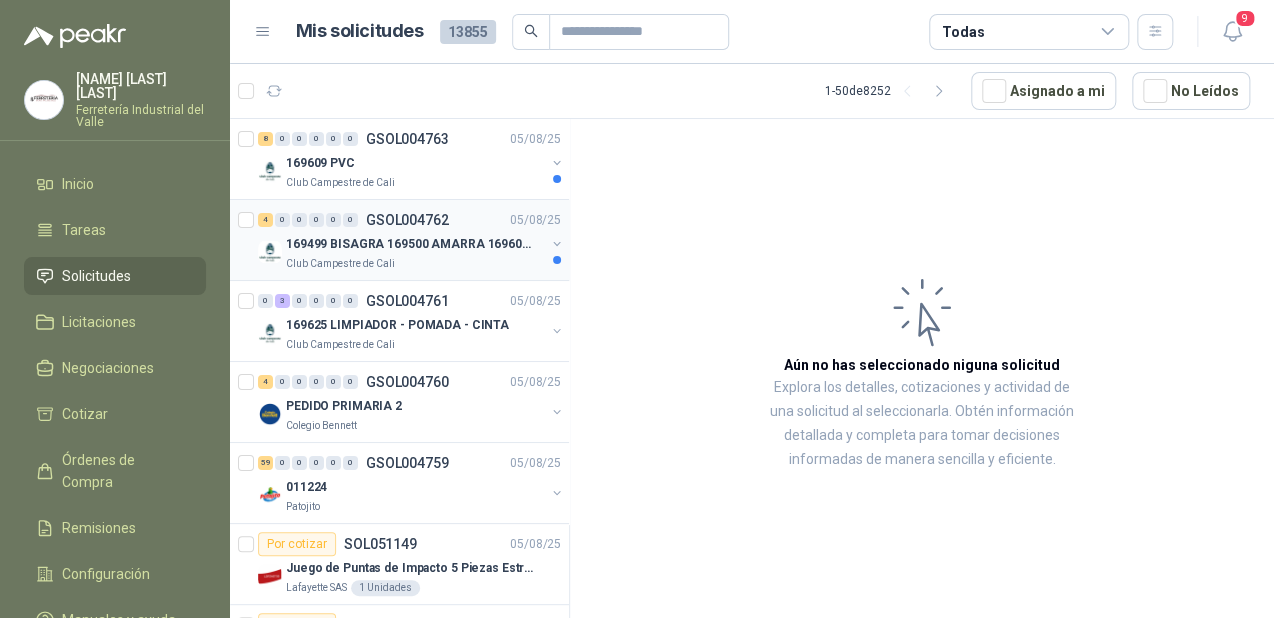 click on "169499 BISAGRA 169500 AMARRA 169601 BUJ 169617 CER" at bounding box center [410, 244] 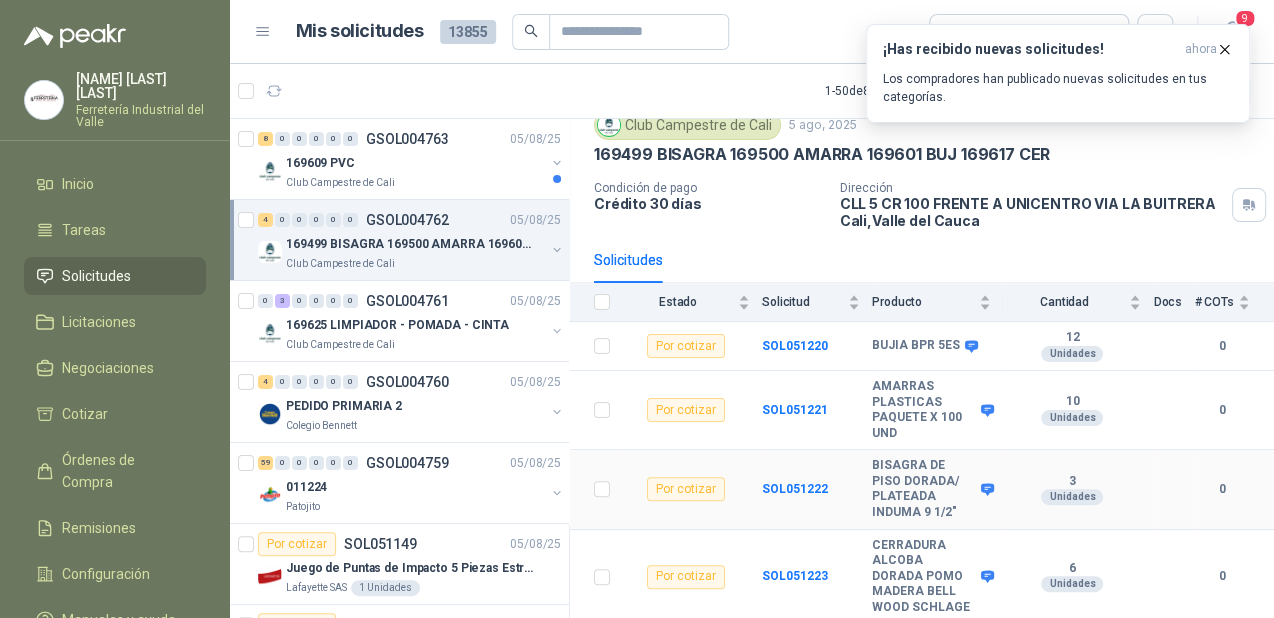 scroll, scrollTop: 91, scrollLeft: 0, axis: vertical 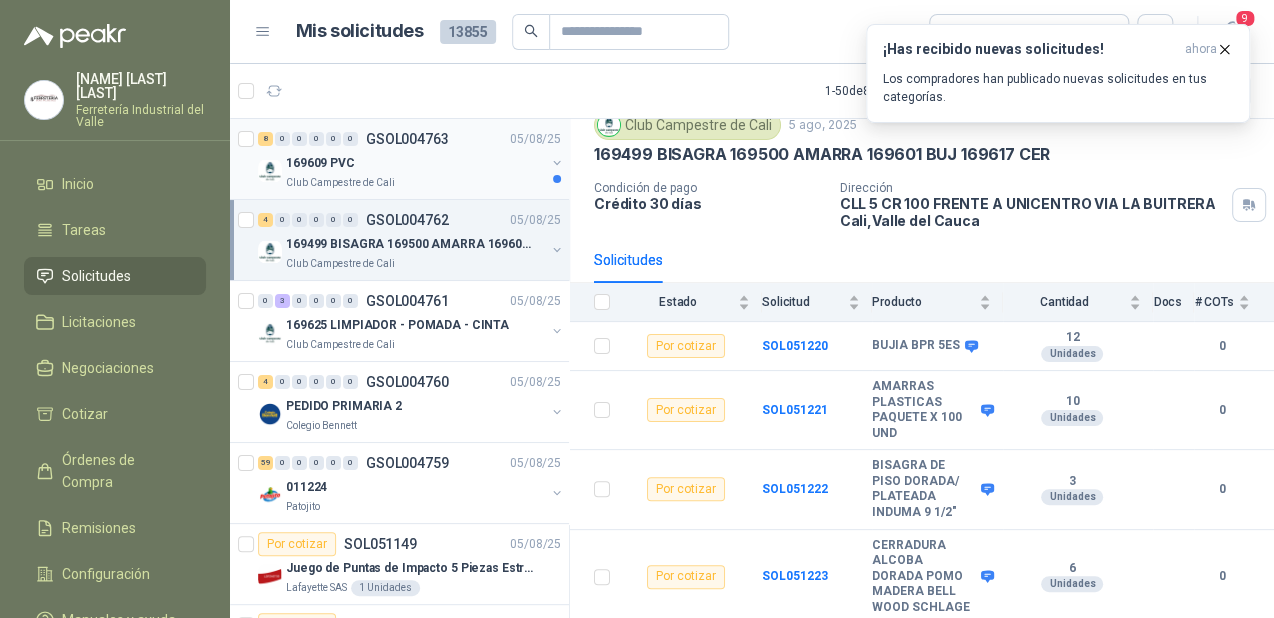 click on "169609   PVC" at bounding box center [415, 163] 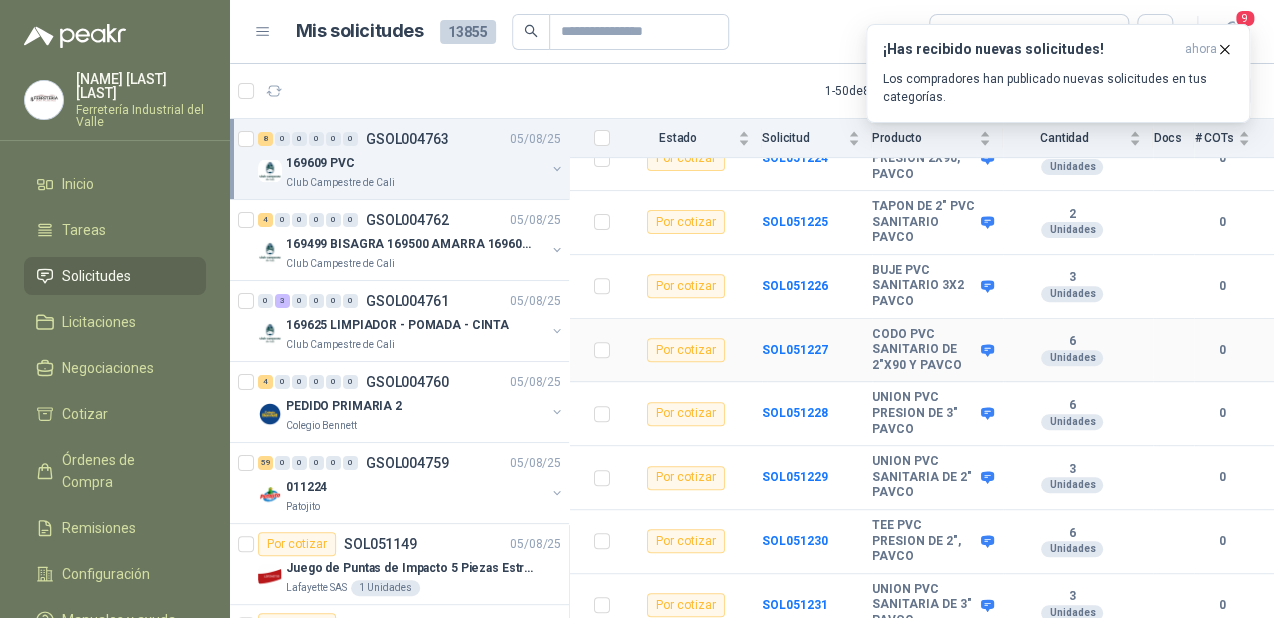 scroll, scrollTop: 282, scrollLeft: 0, axis: vertical 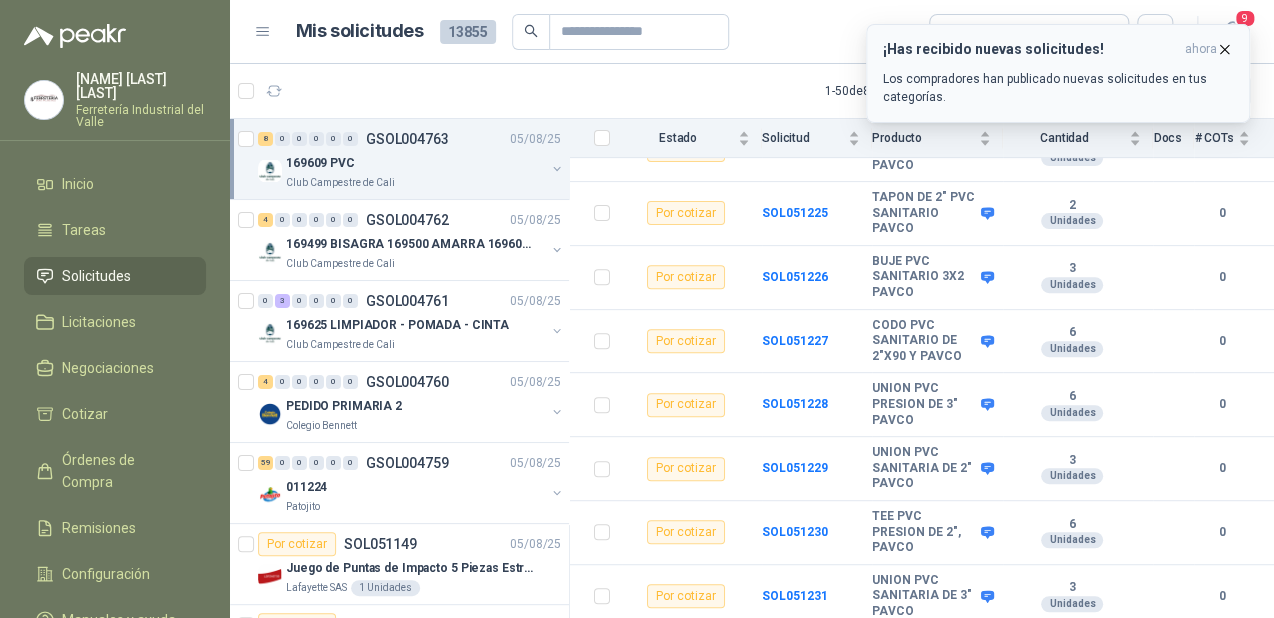 click on "¡Has recibido nuevas solicitudes! ahora   Los compradores han publicado nuevas solicitudes en tus categorías." at bounding box center [1058, 73] 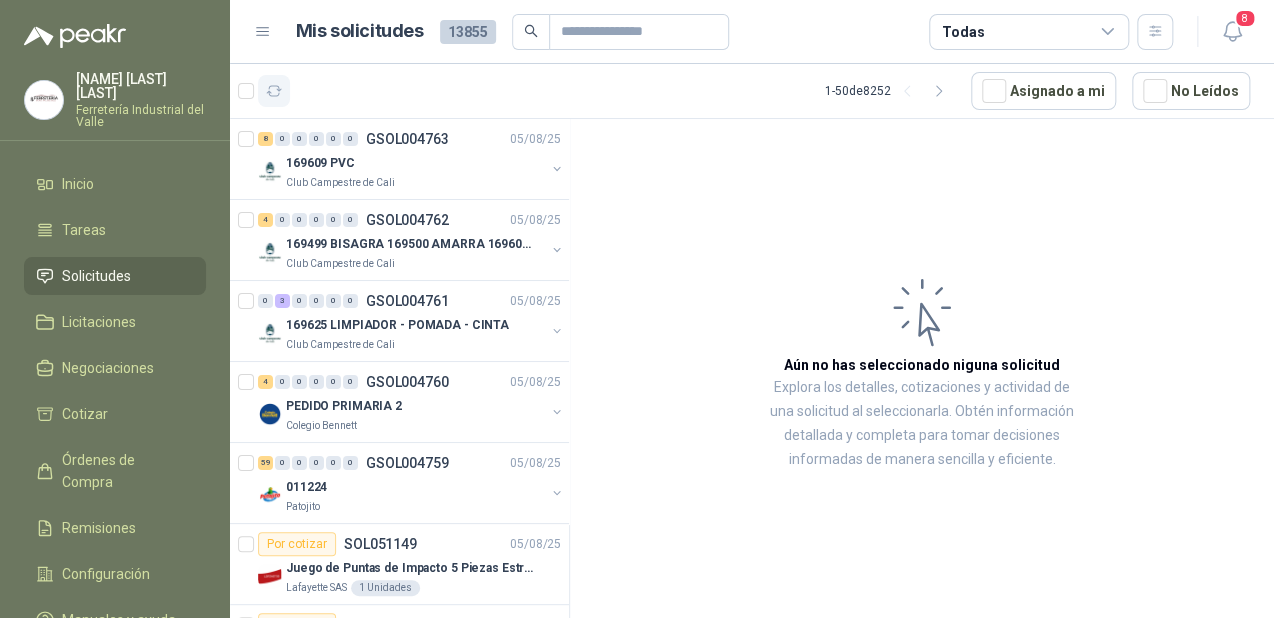 click 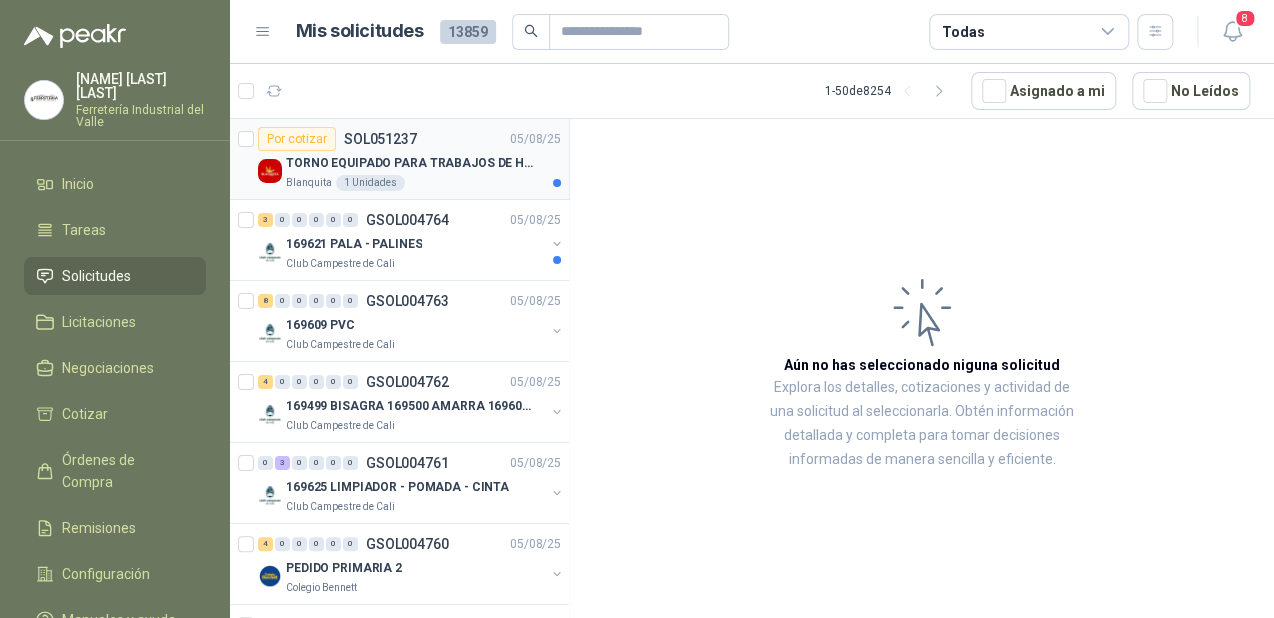 click on "TORNO EQUIPADO PARA TRABAJOS DE HASTA 1 METRO DE PRIMER O SEGUNDA MANO" at bounding box center (410, 163) 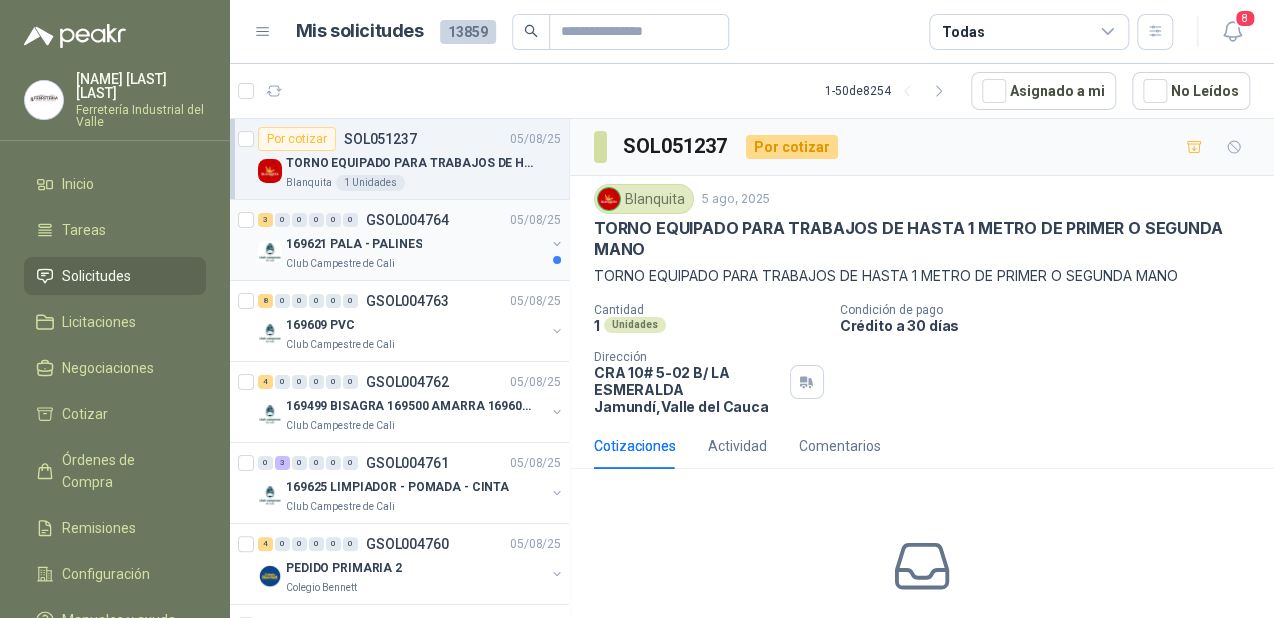 click on "169621 PALA - PALINES" at bounding box center [354, 244] 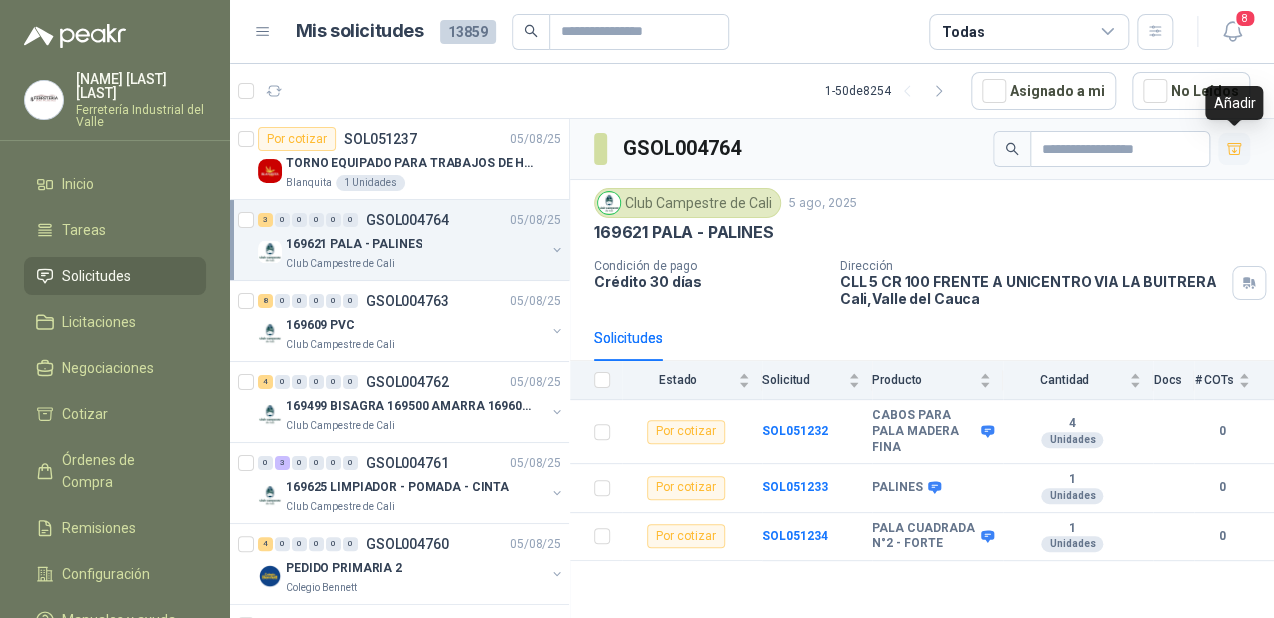 click at bounding box center [1234, 149] 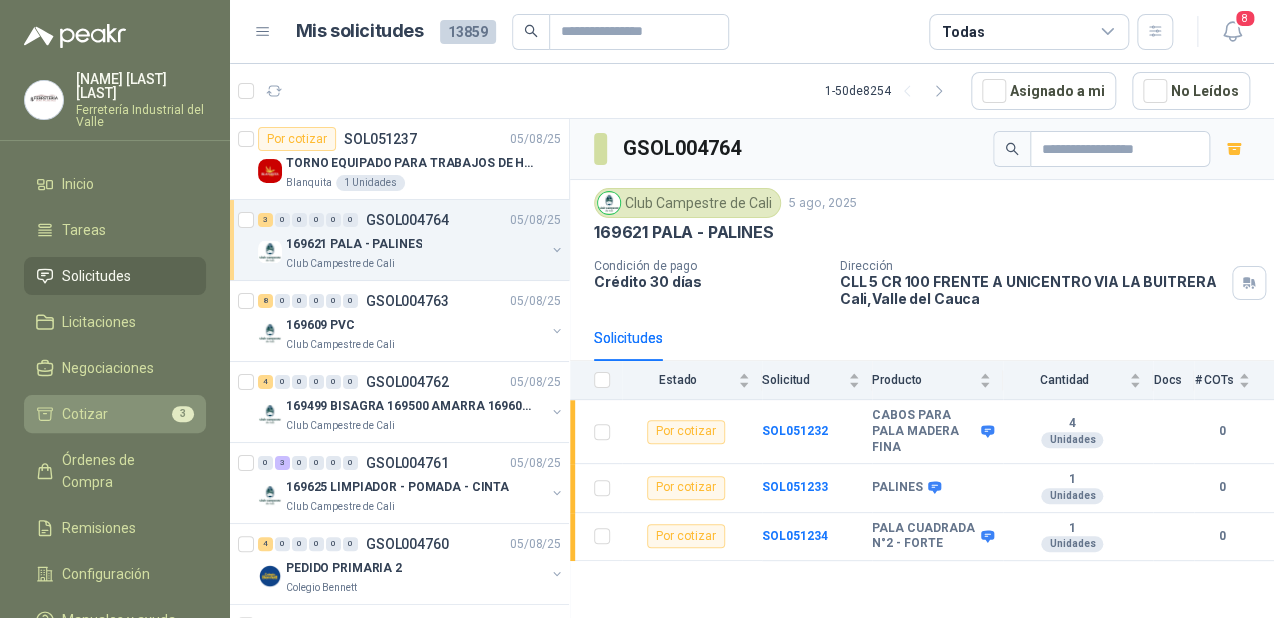 click on "Cotizar 3" at bounding box center (115, 414) 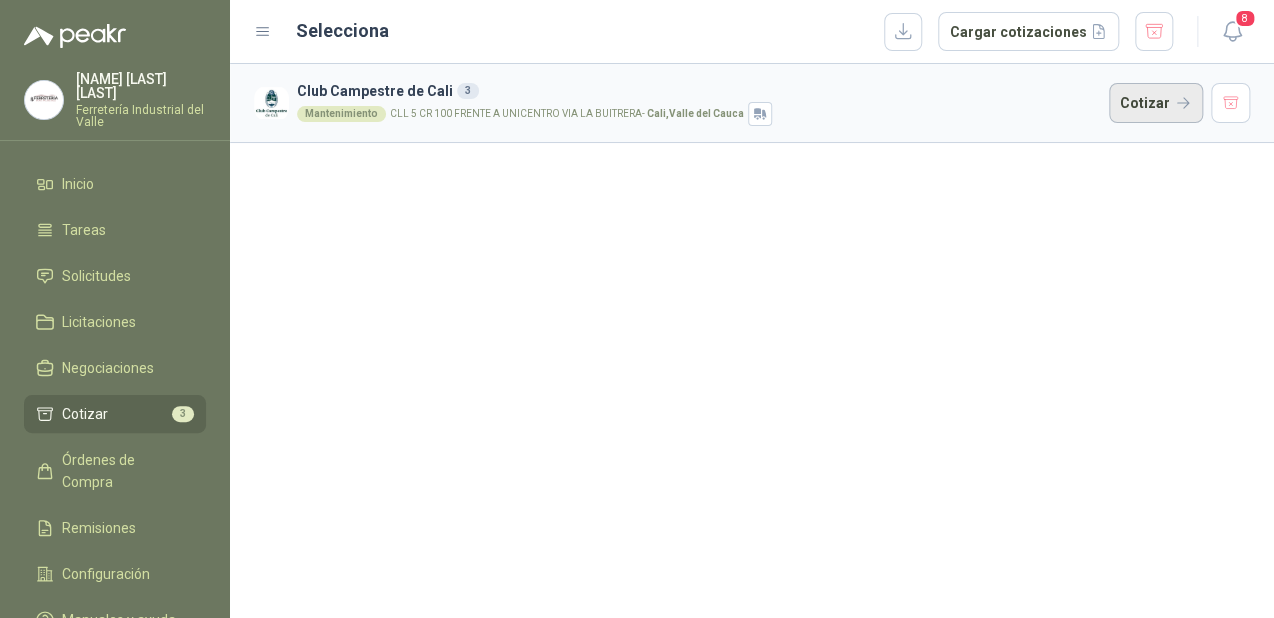 click on "Cotizar" at bounding box center (1156, 103) 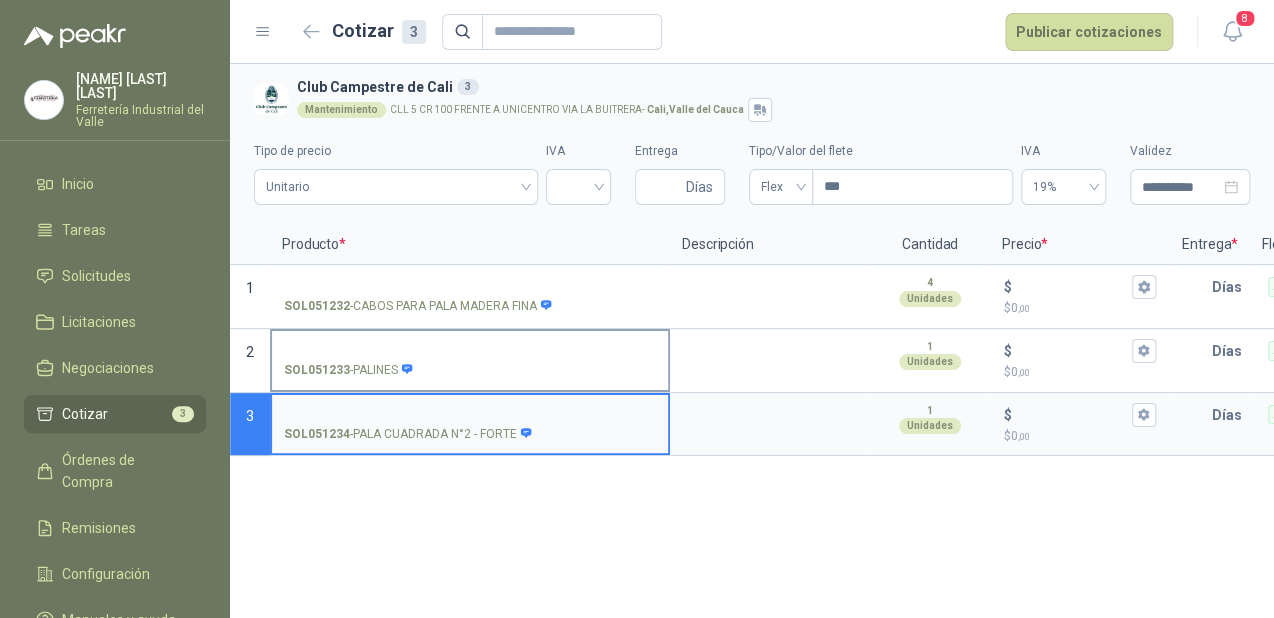 type 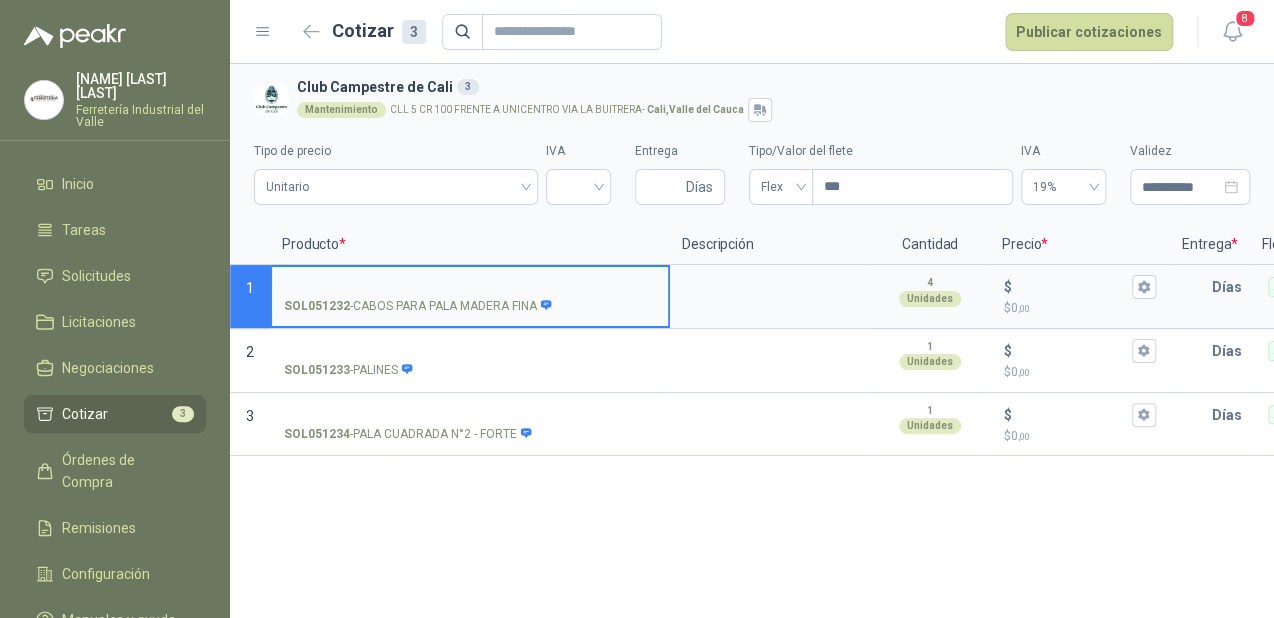 click on "SOL051232  -  CABOS PARA PALA MADERA FINA" at bounding box center (470, 287) 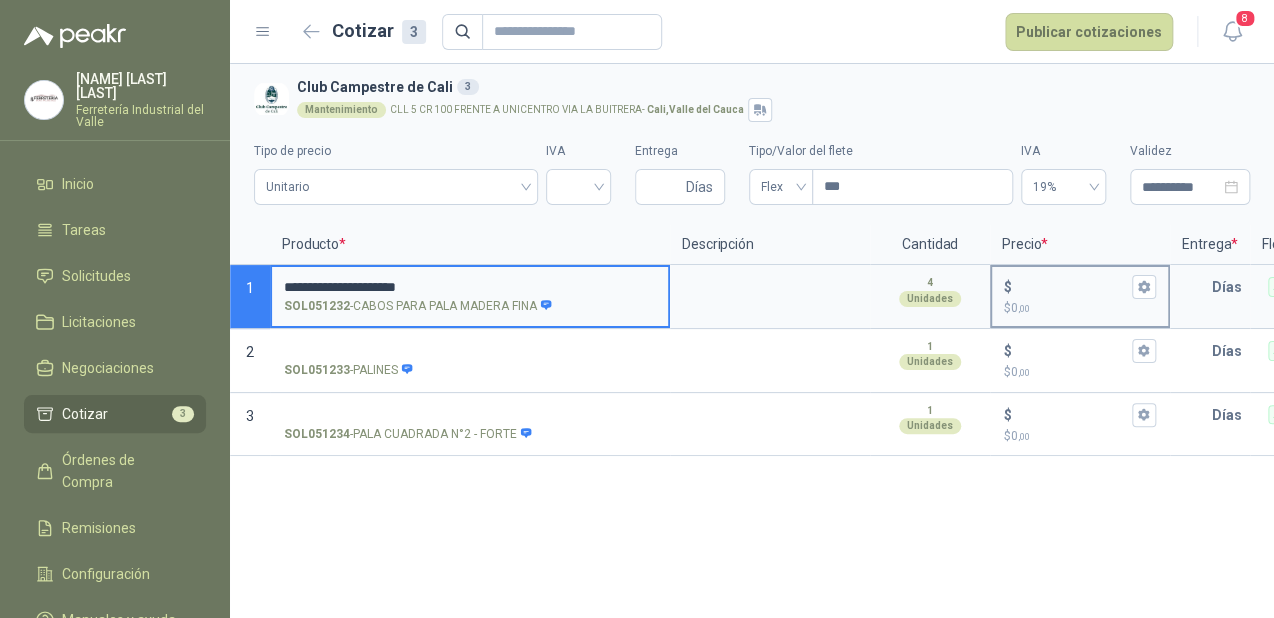 type on "**********" 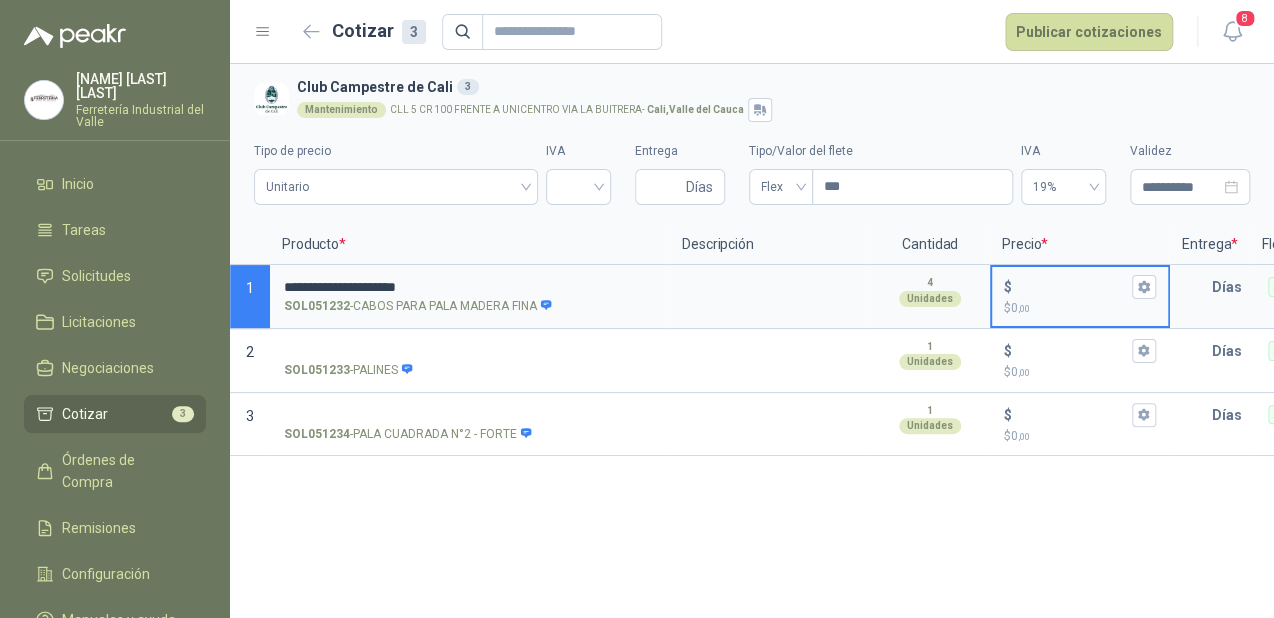 click on "$ $  0 ,00" at bounding box center [1072, 286] 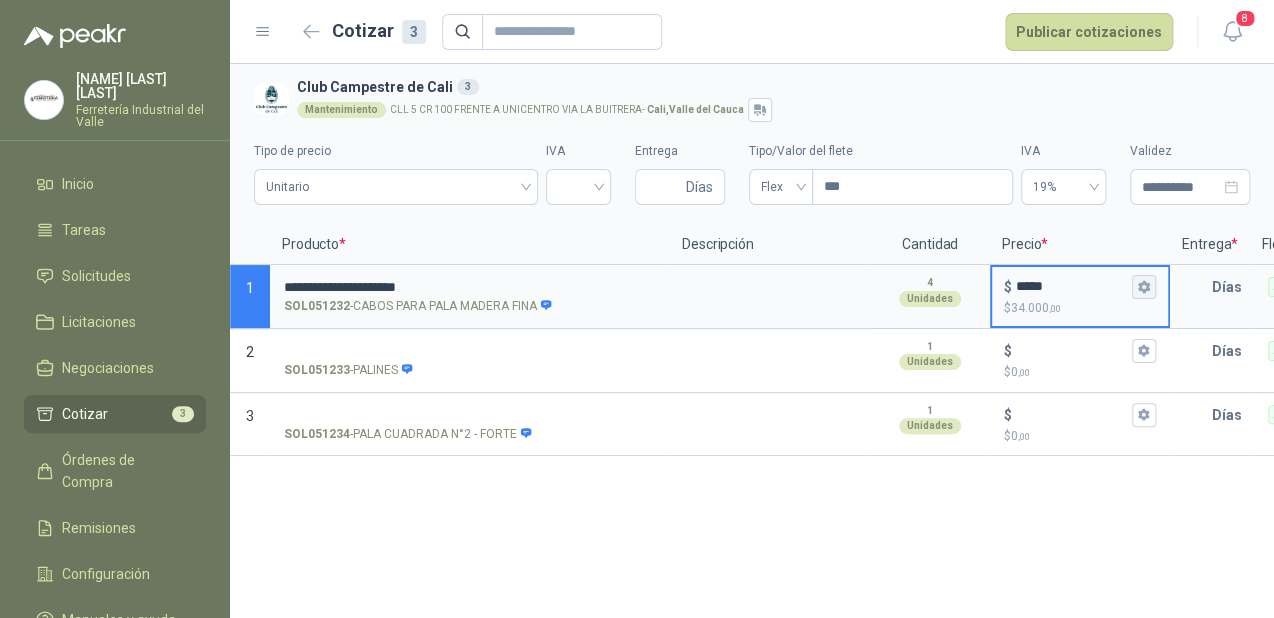 type on "*****" 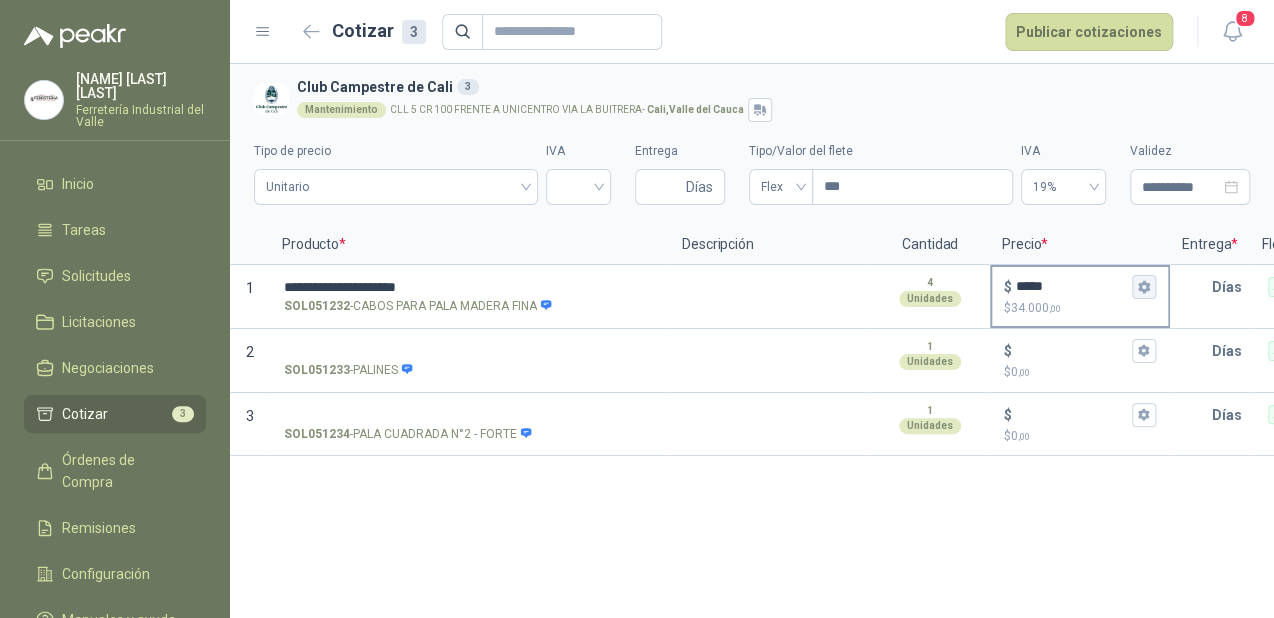 click 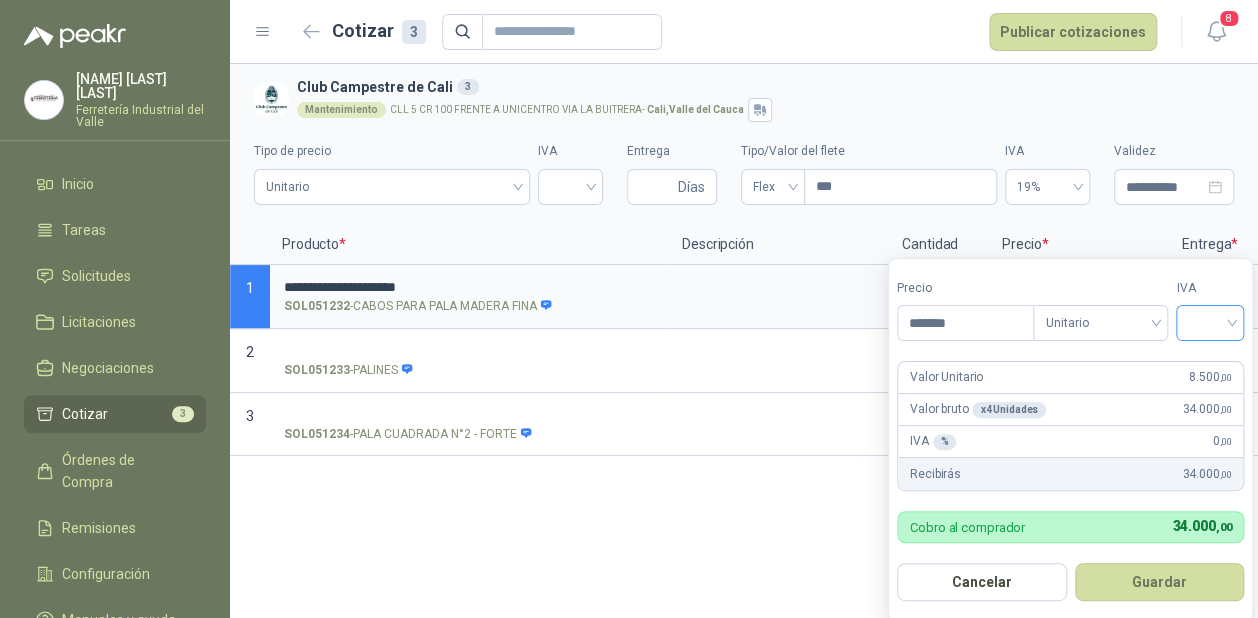 click at bounding box center [1210, 323] 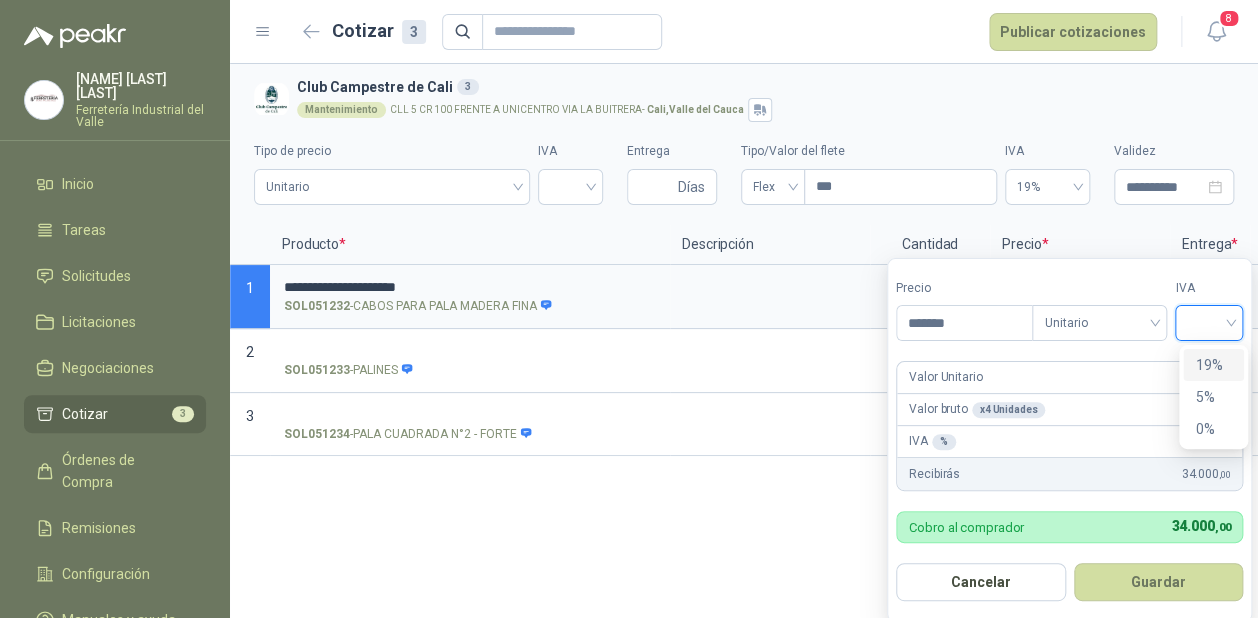 click on "19%" at bounding box center (1213, 365) 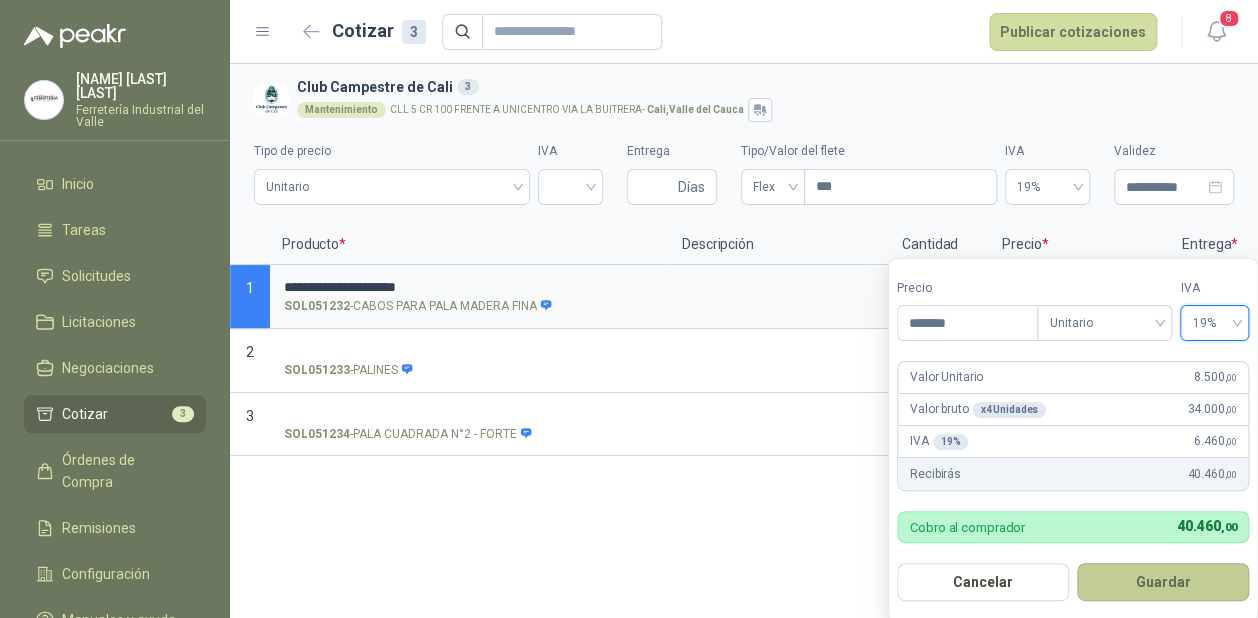 click on "Guardar" at bounding box center [1163, 582] 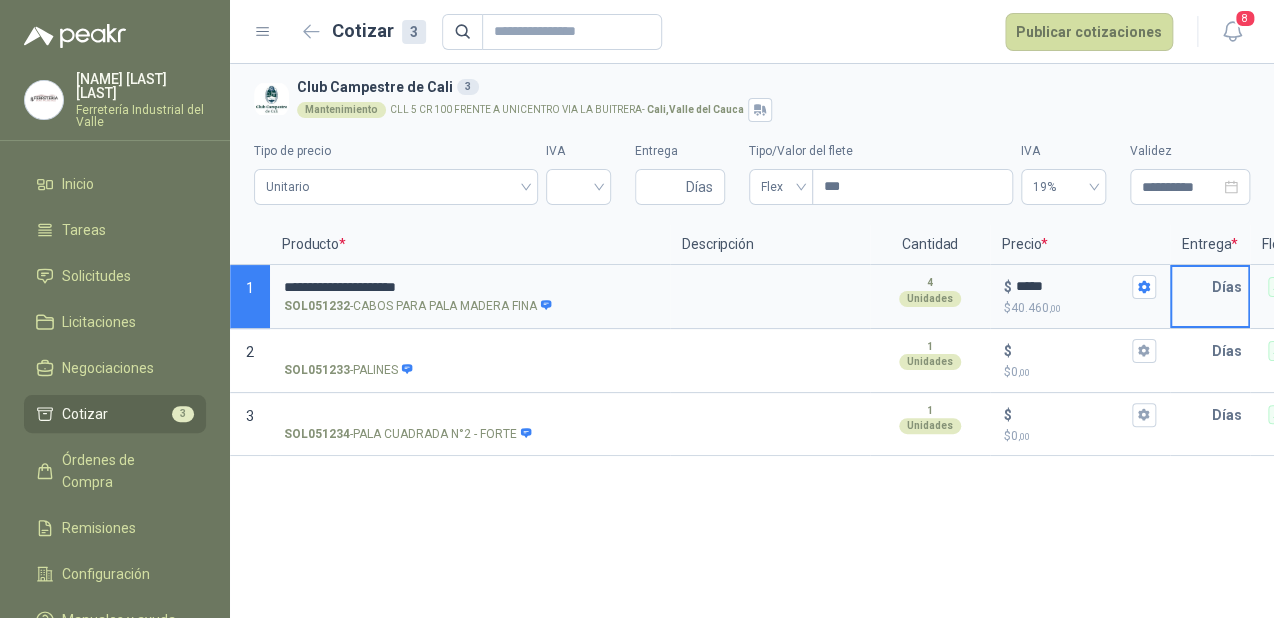 click at bounding box center [1192, 287] 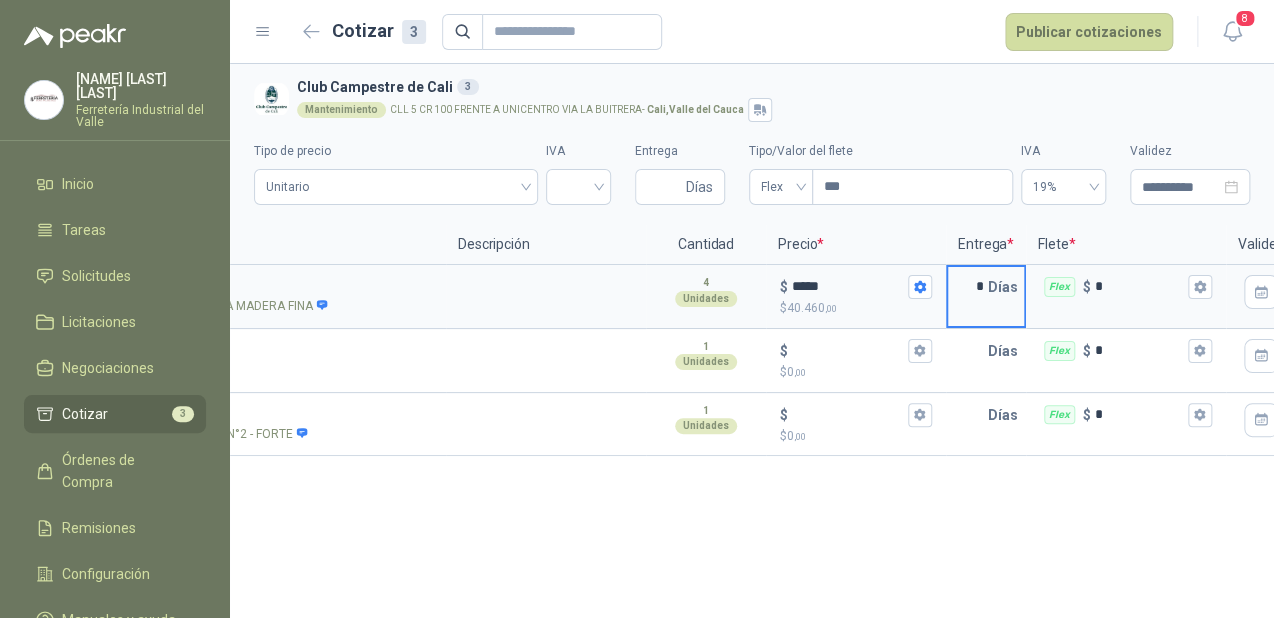 scroll, scrollTop: 0, scrollLeft: 293, axis: horizontal 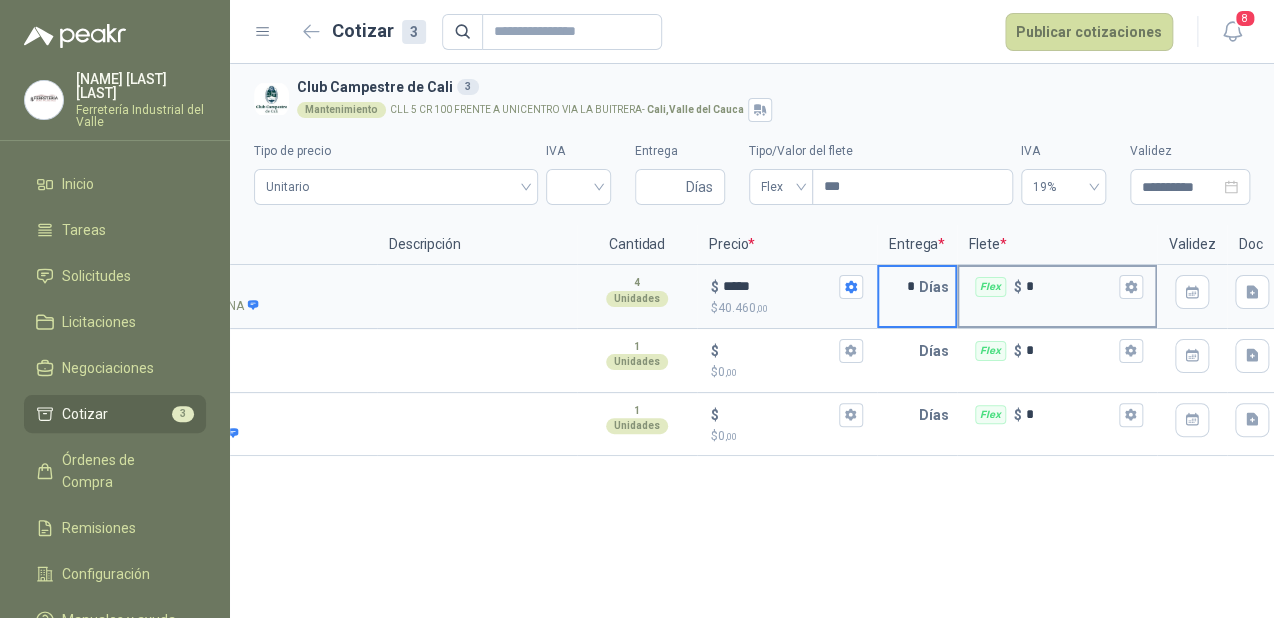 type on "*" 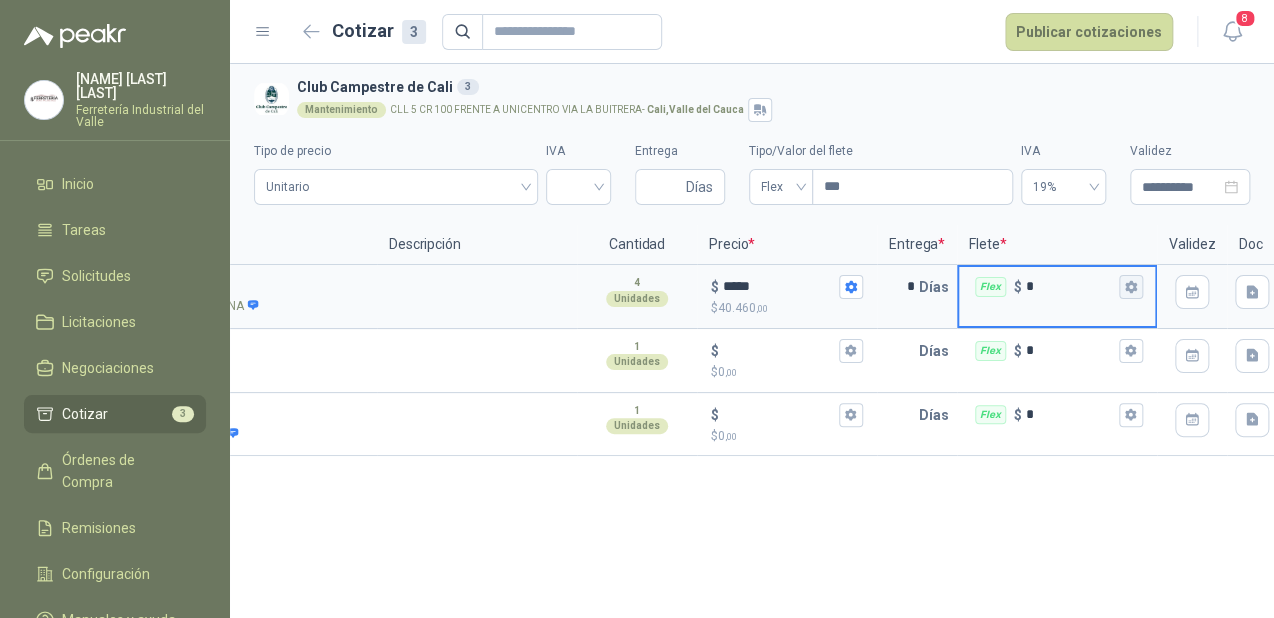 click 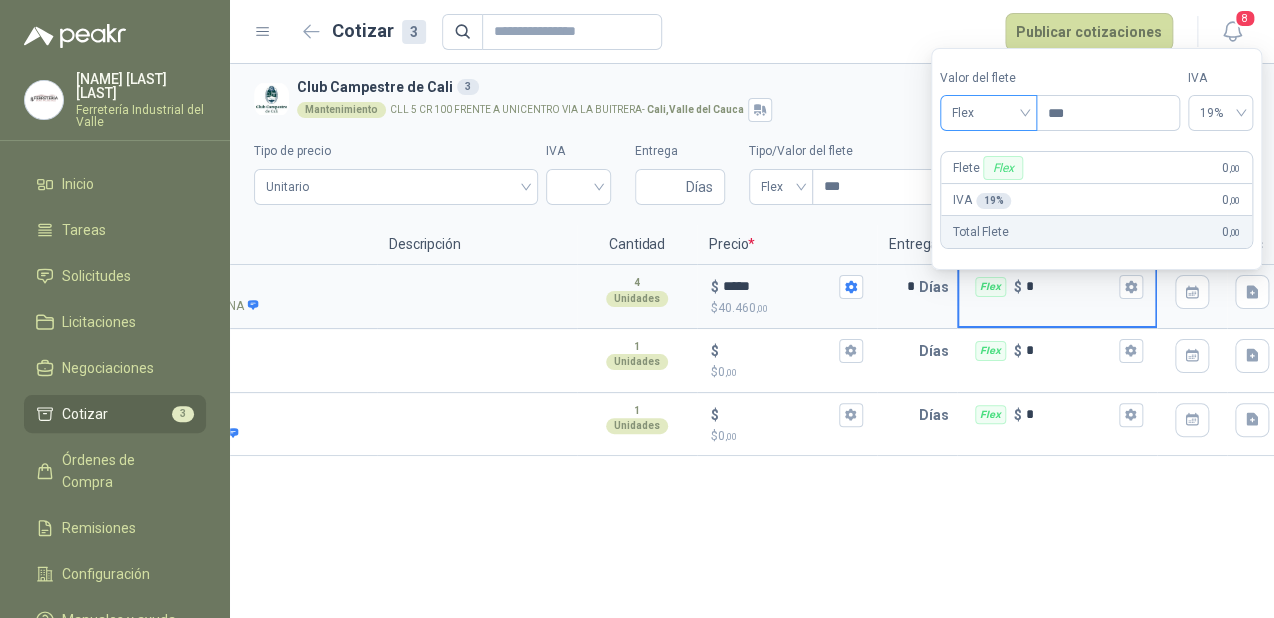 click on "Flex" at bounding box center (988, 113) 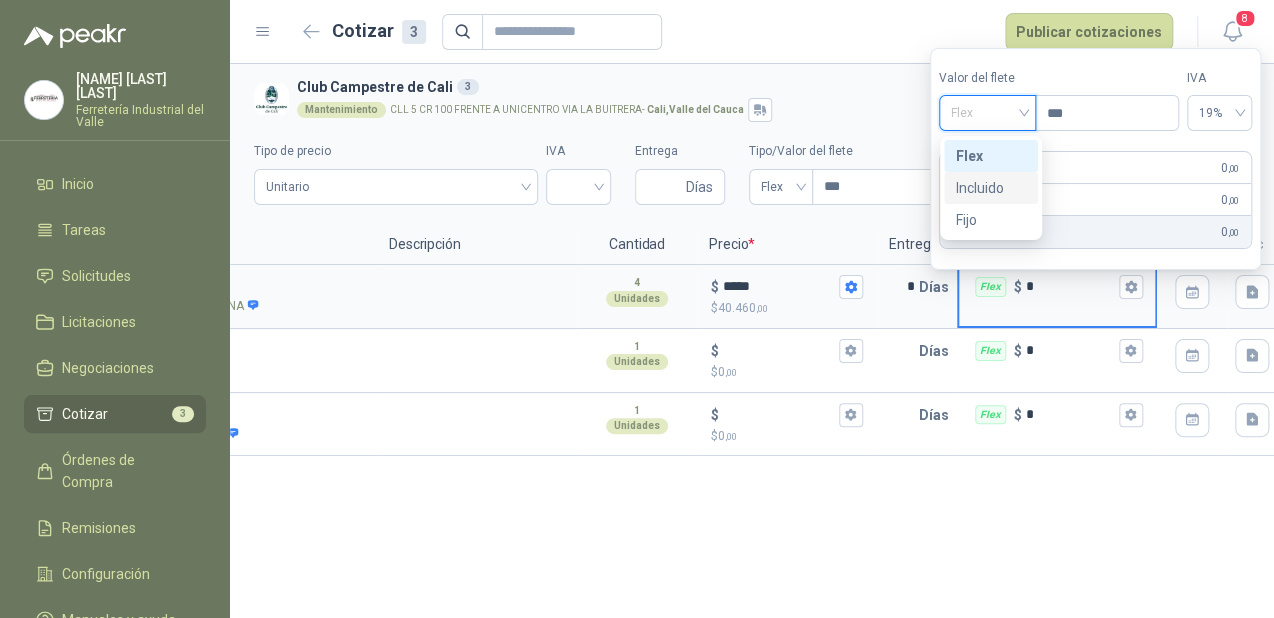 click on "Incluido" at bounding box center [991, 188] 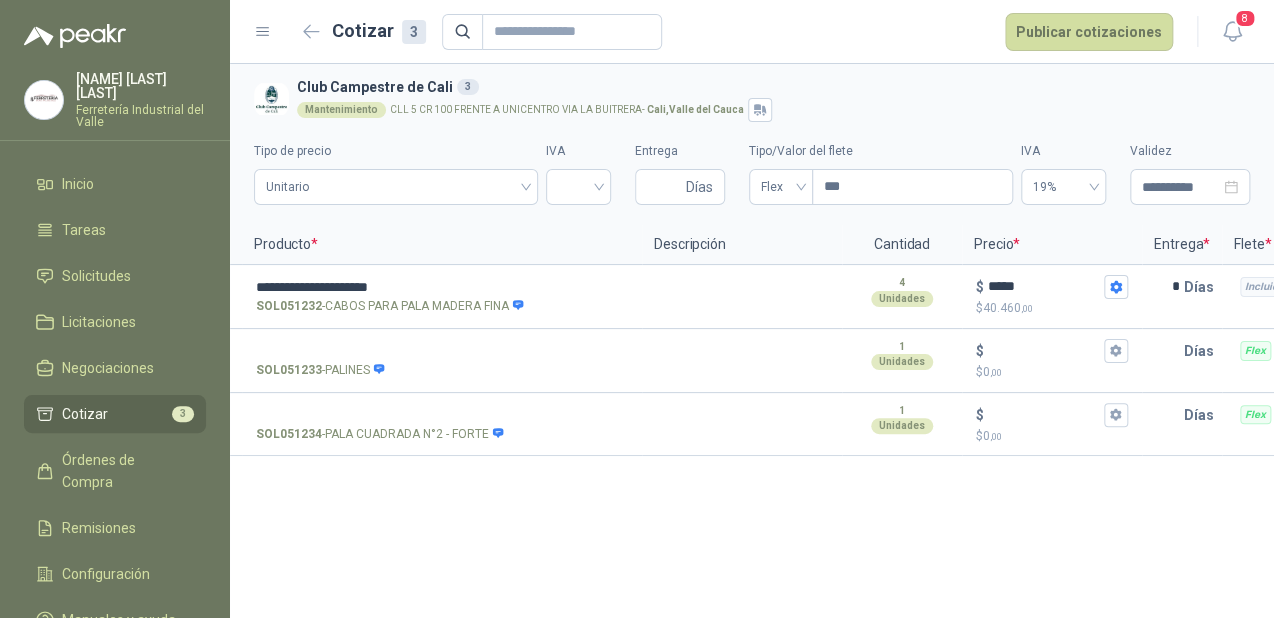 scroll, scrollTop: 0, scrollLeft: 0, axis: both 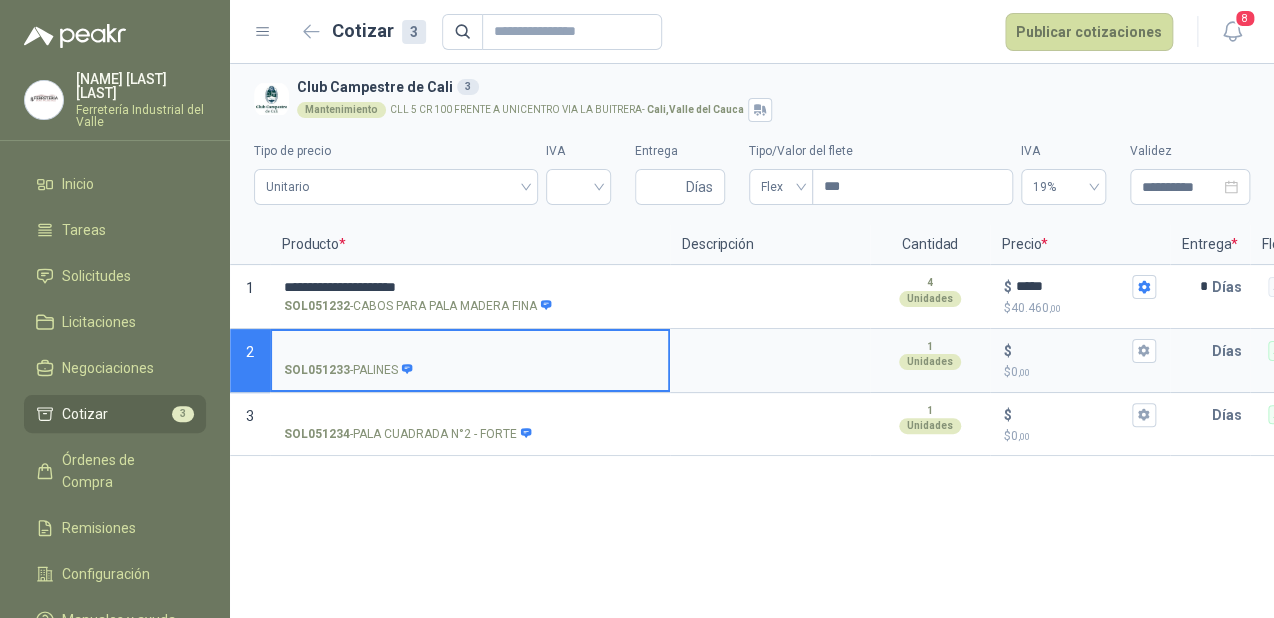 click on "SOL051233  -  PALINES" at bounding box center (470, 351) 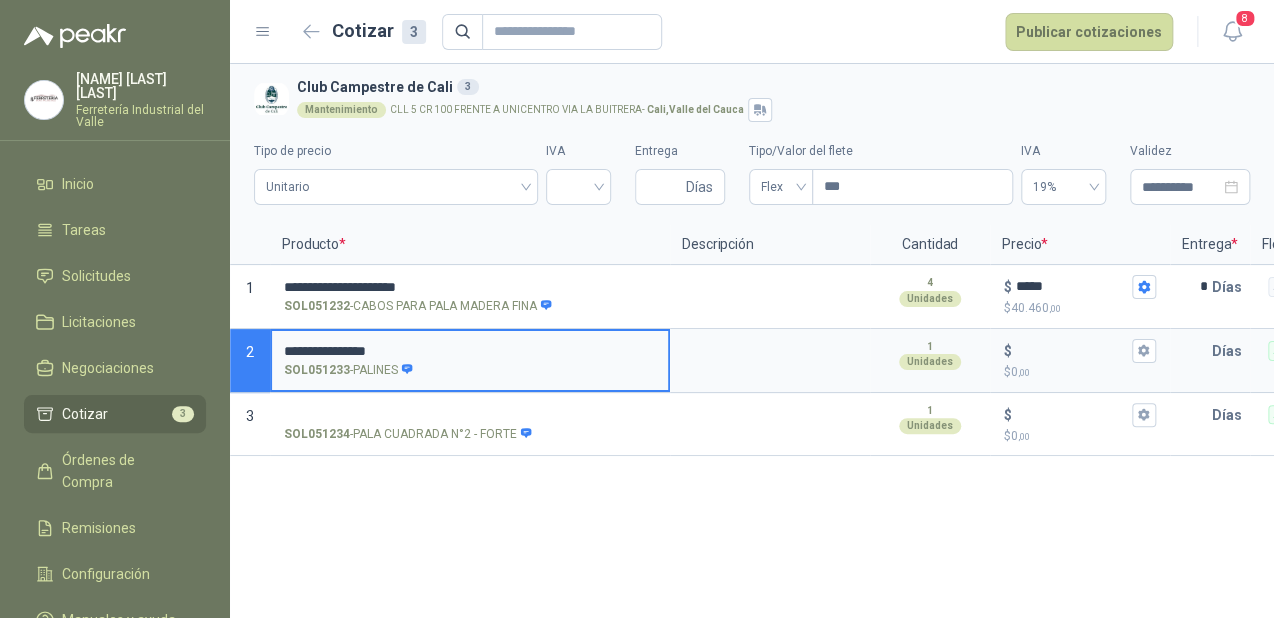 type on "**********" 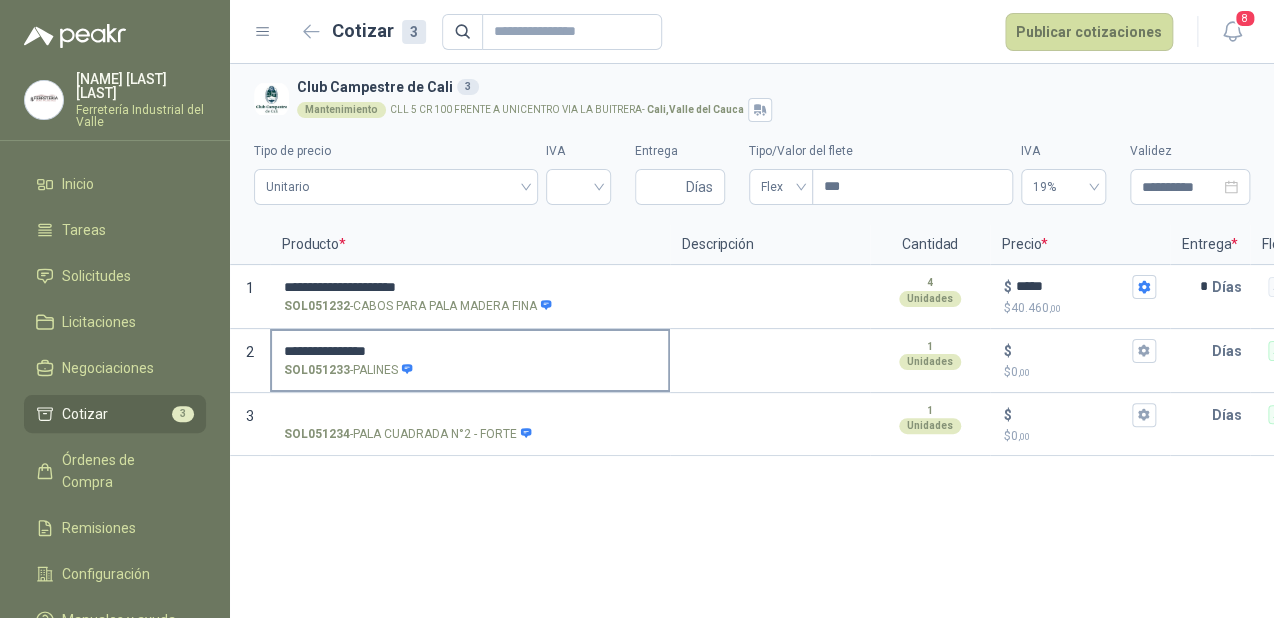 click on "**********" at bounding box center (470, 359) 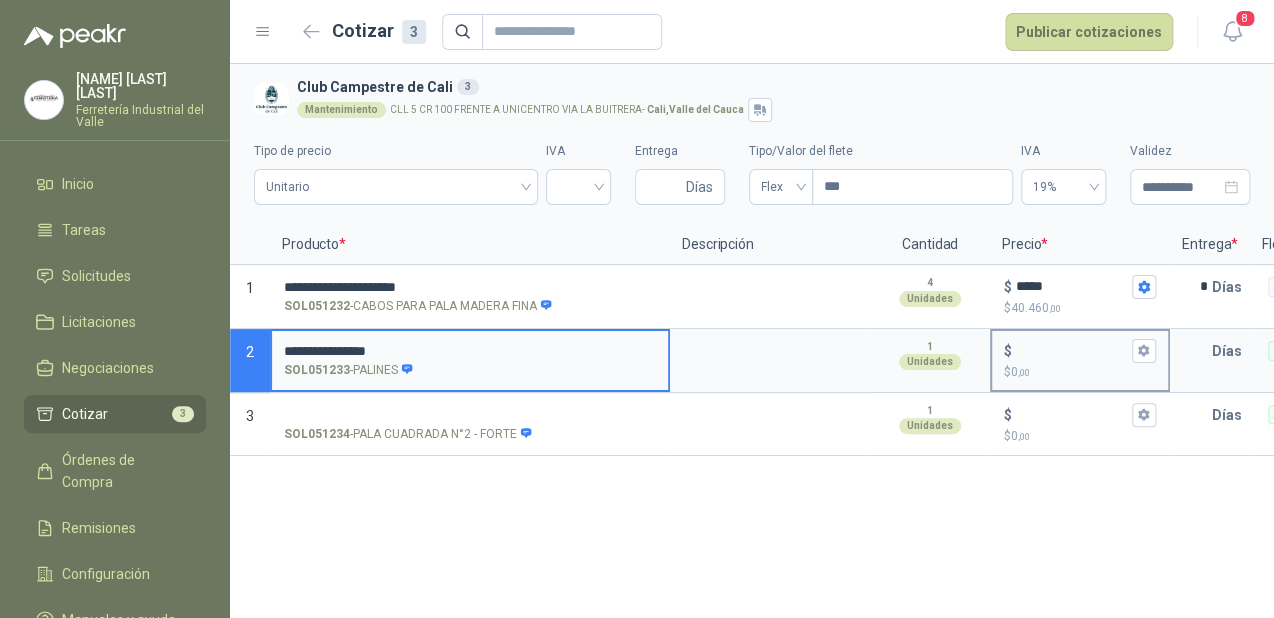 click on "$ $  0 ,00" at bounding box center (1072, 350) 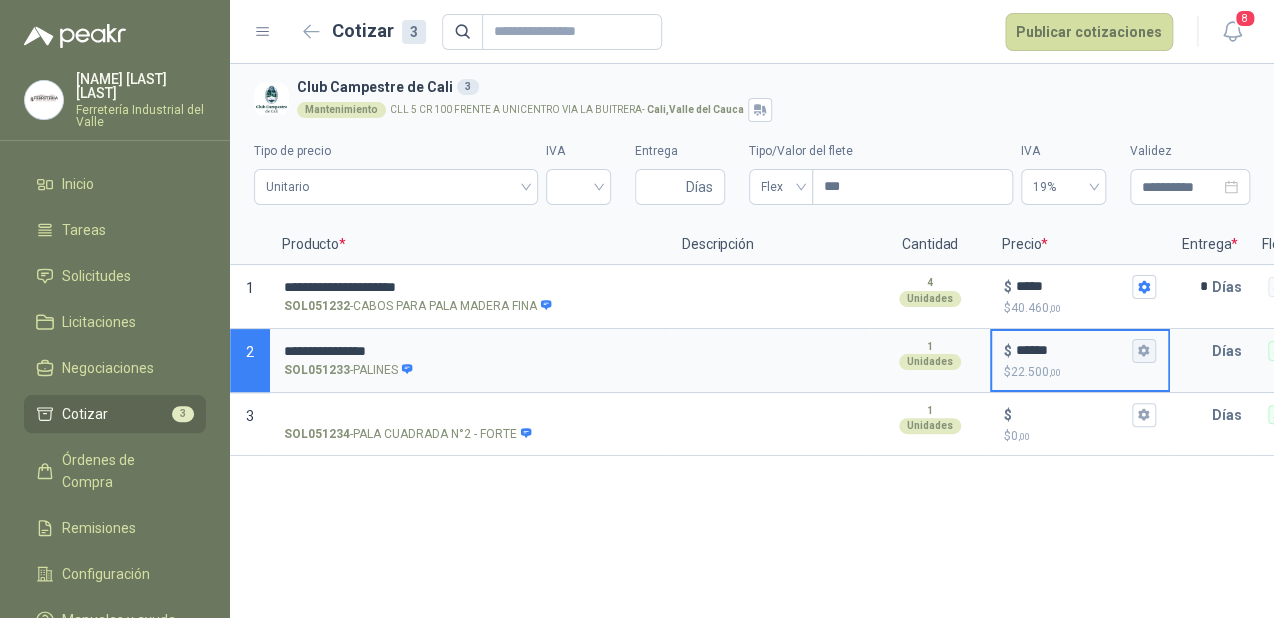 type on "******" 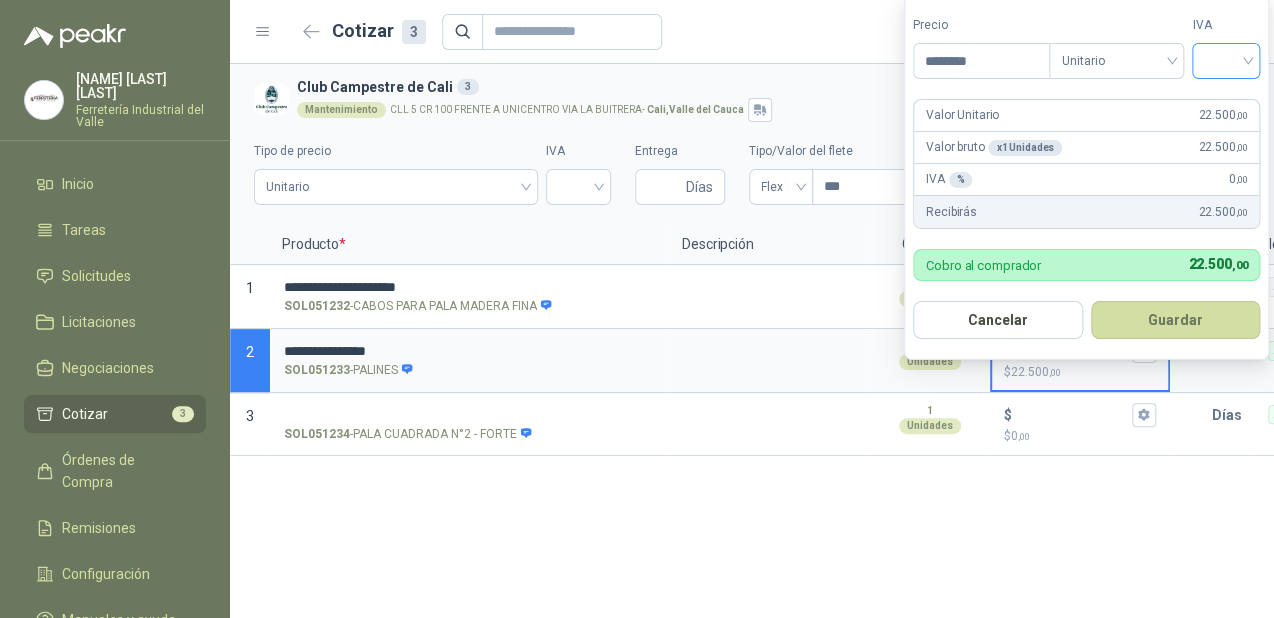 click at bounding box center (1226, 59) 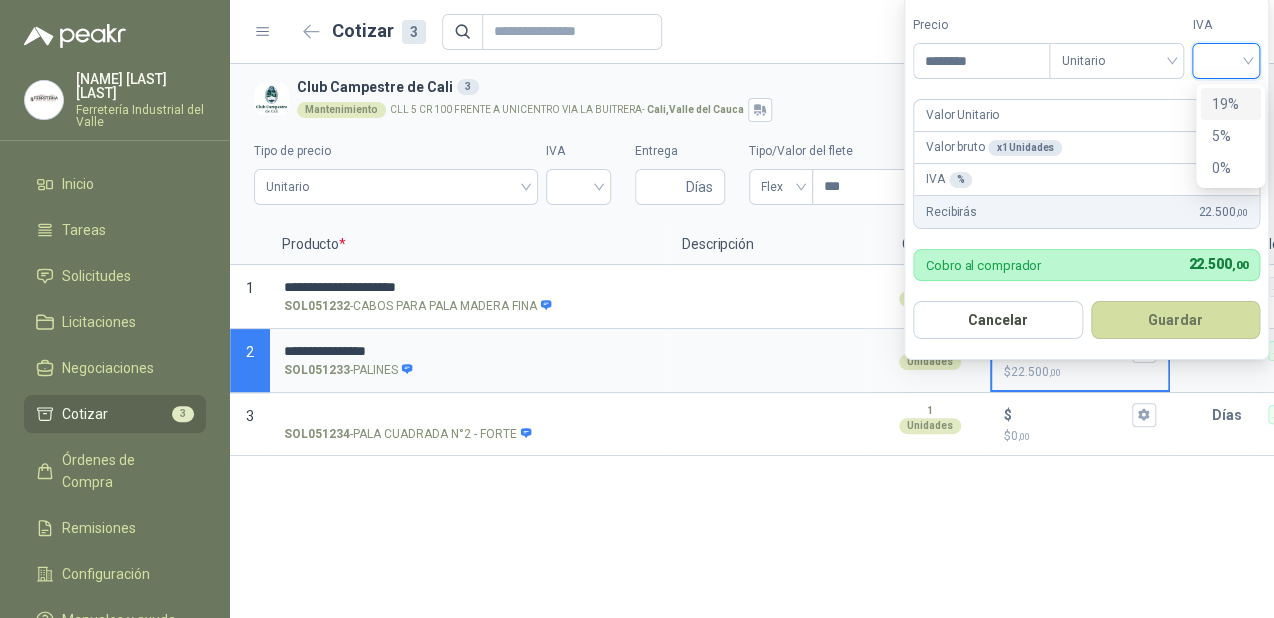 click on "19%" at bounding box center (1230, 104) 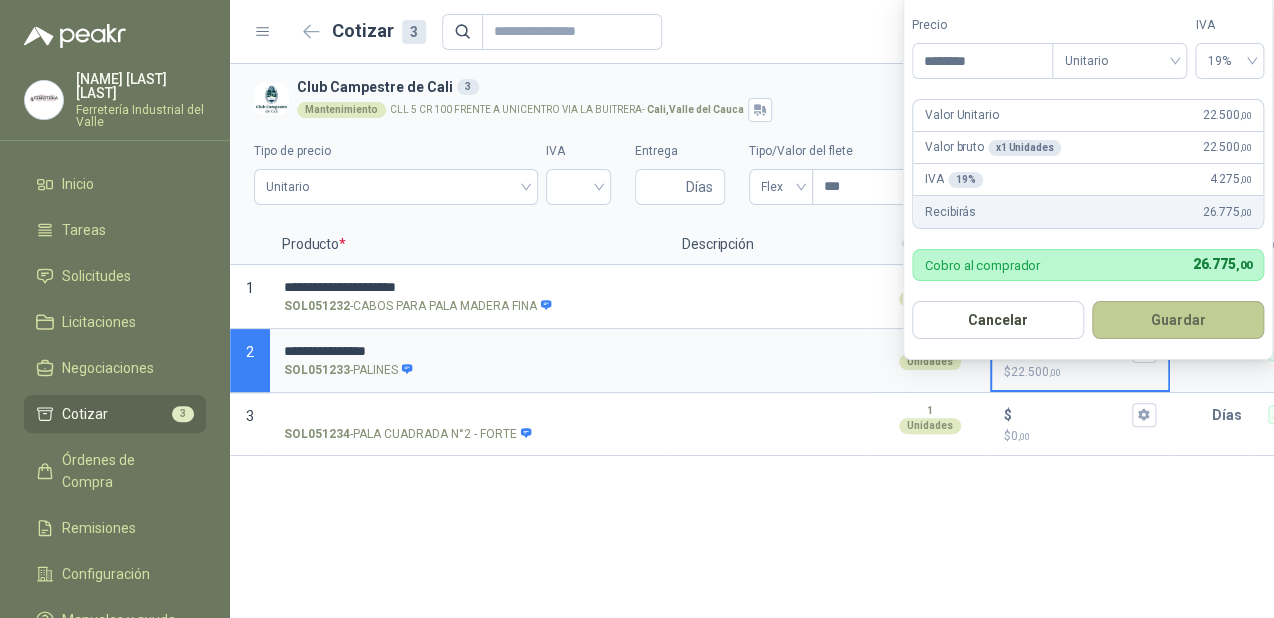 click on "Guardar" at bounding box center (1178, 320) 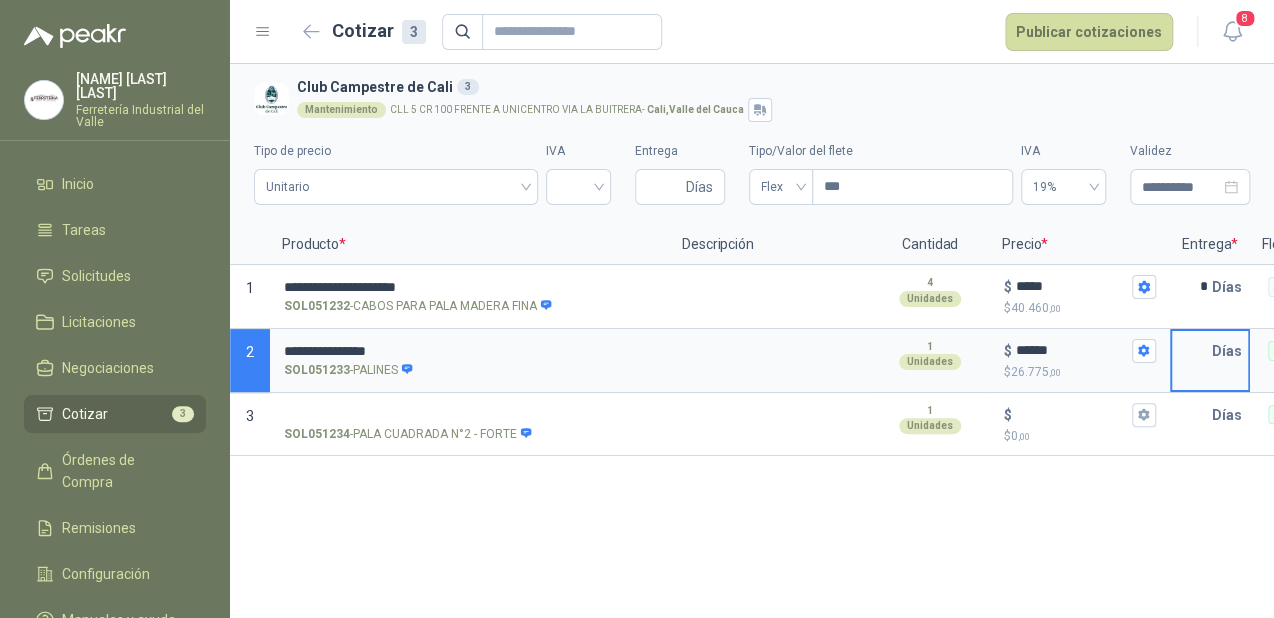 click at bounding box center (1192, 351) 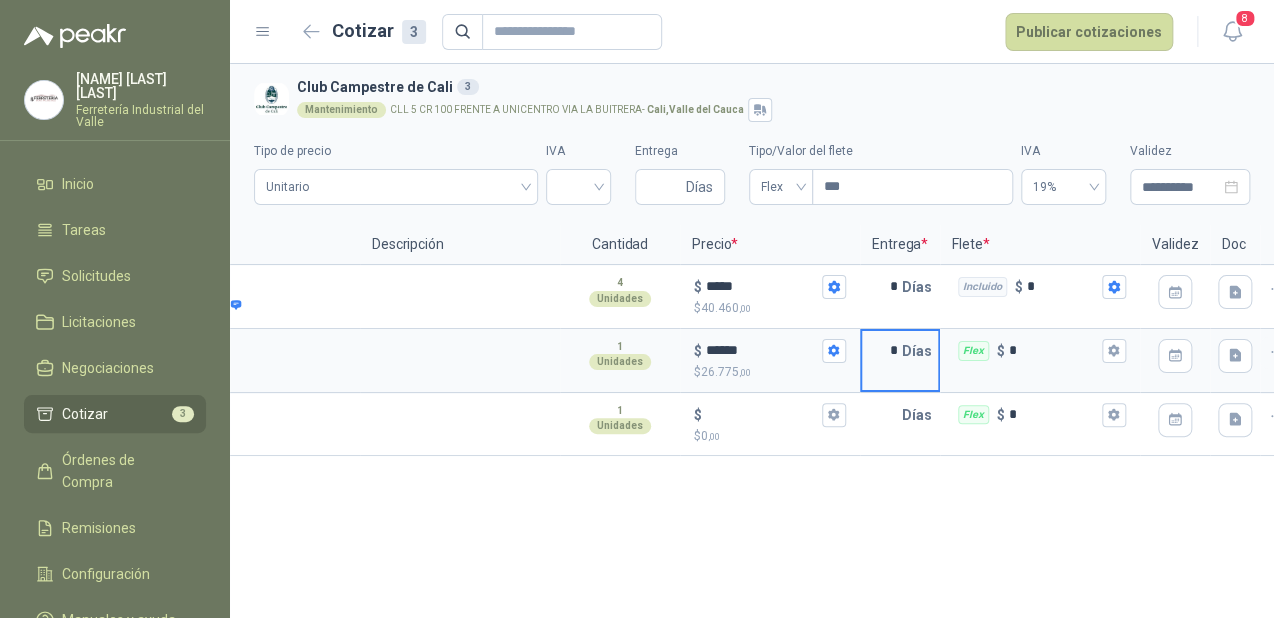 scroll, scrollTop: 0, scrollLeft: 327, axis: horizontal 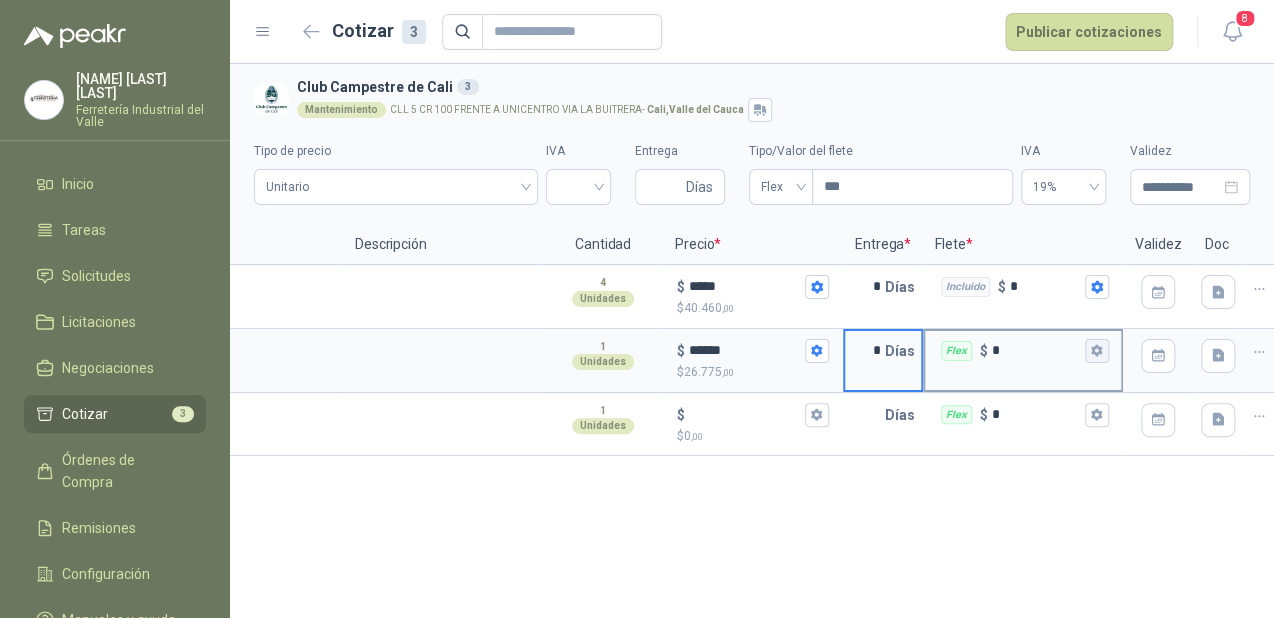 type on "*" 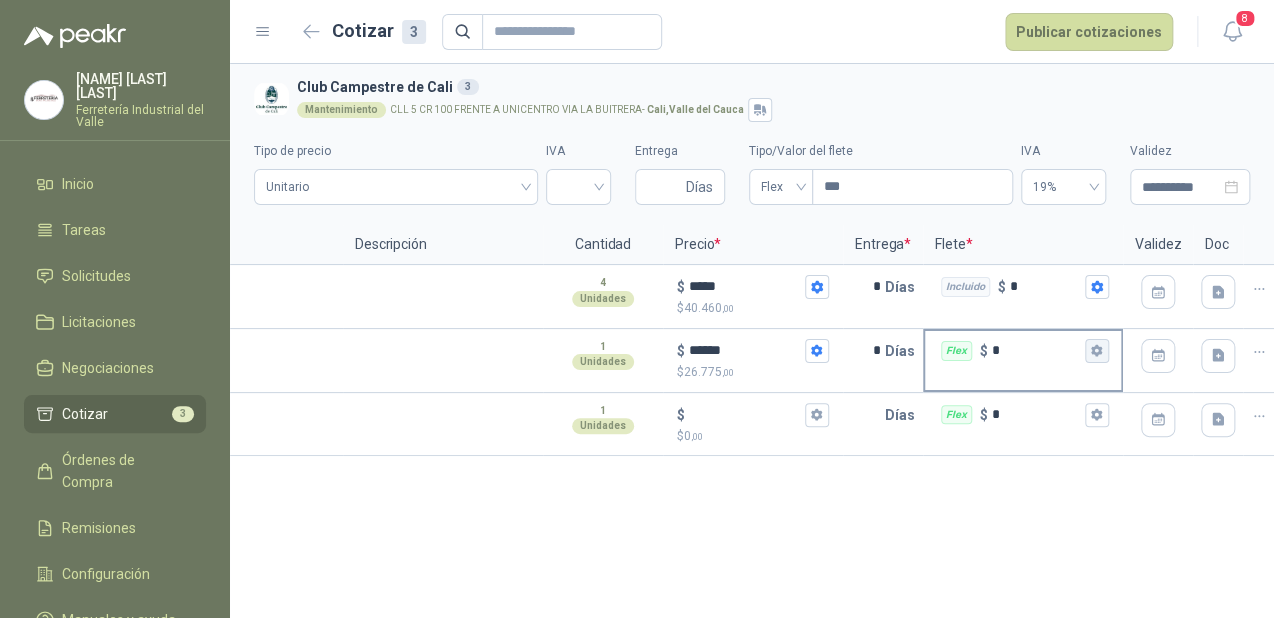 click 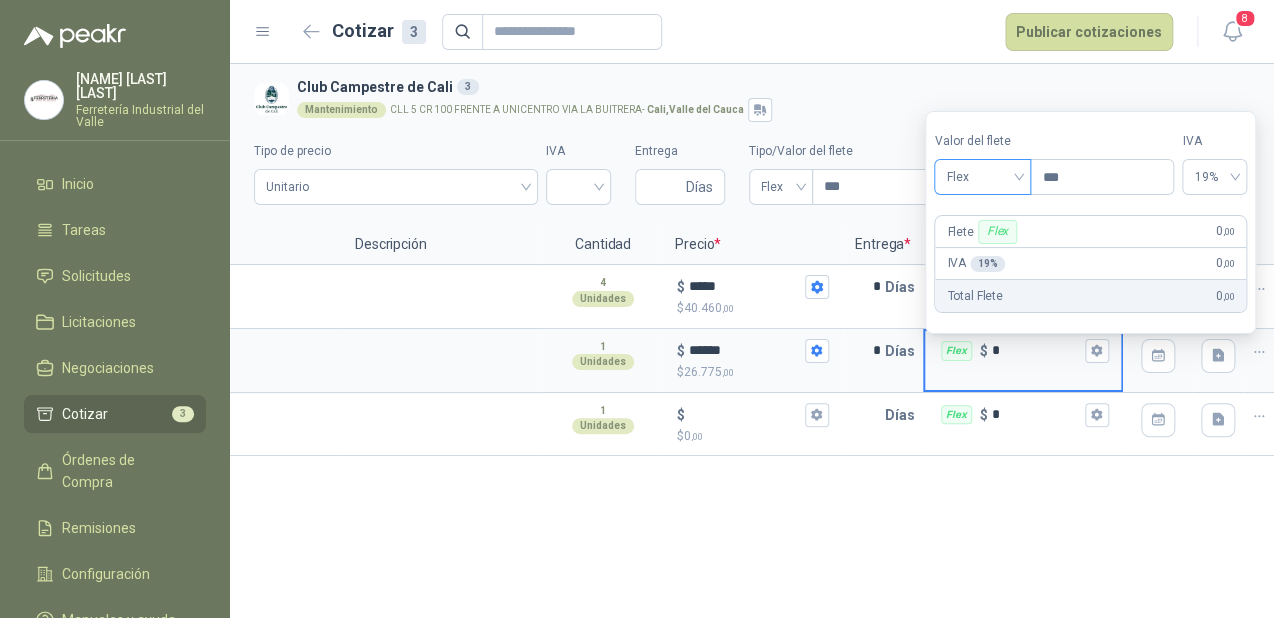 click on "Flex" at bounding box center (982, 177) 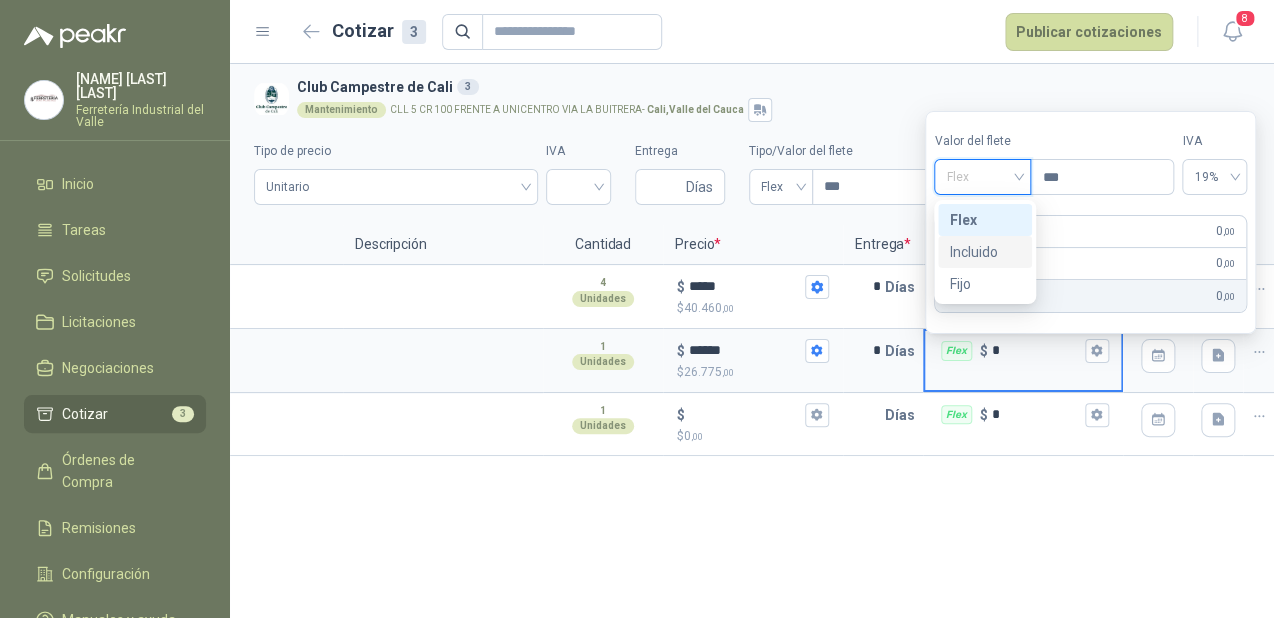 click on "Incluido" at bounding box center (985, 252) 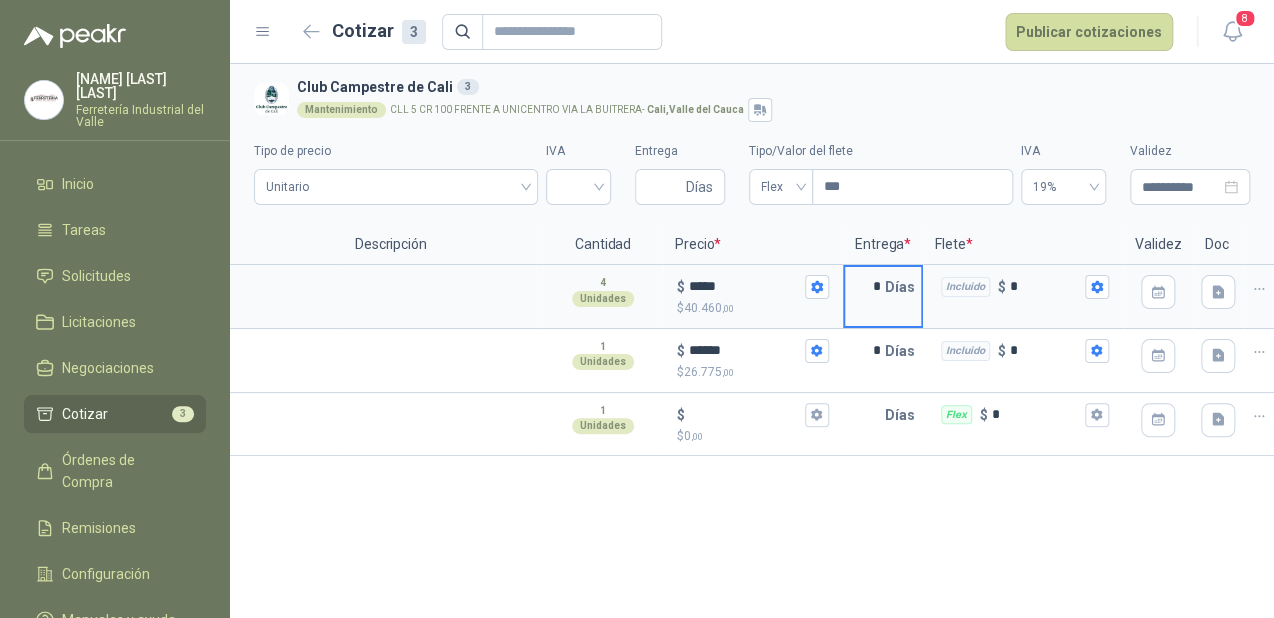click on "*" at bounding box center (865, 287) 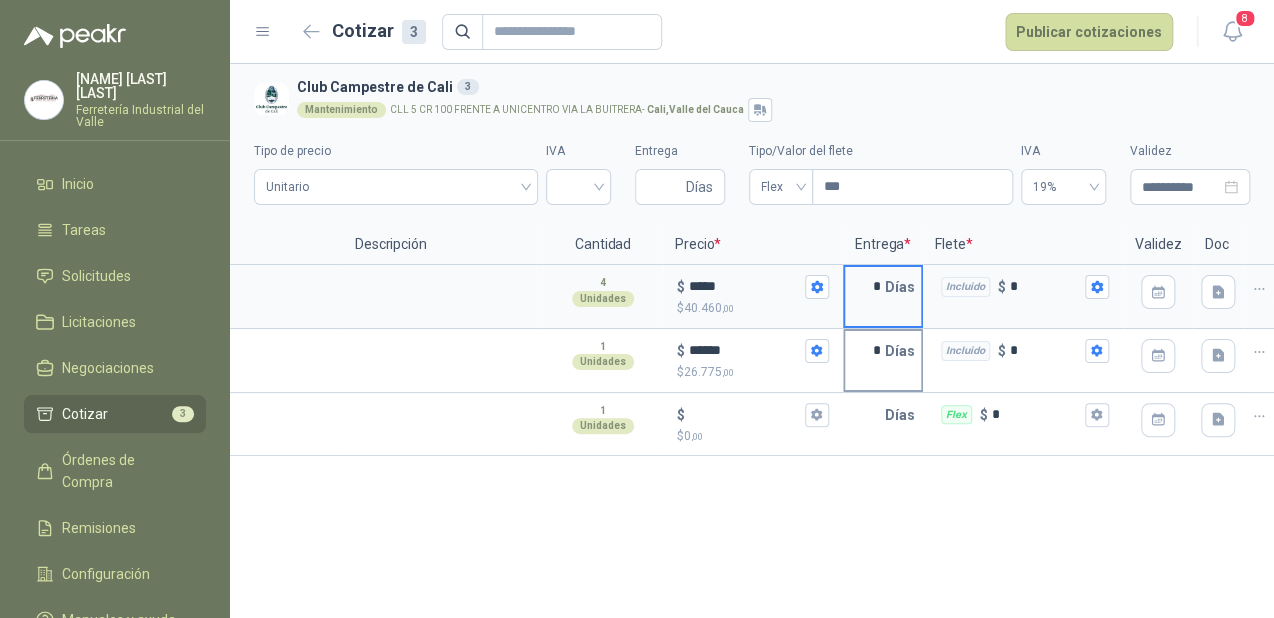 type on "*" 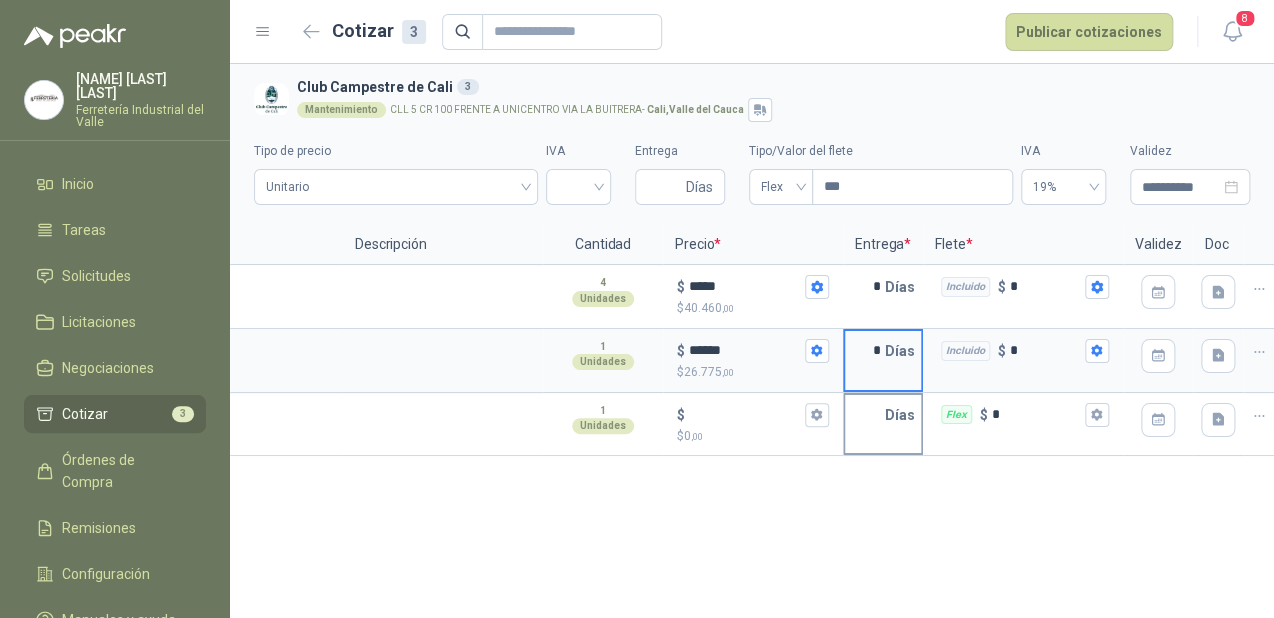 type on "*" 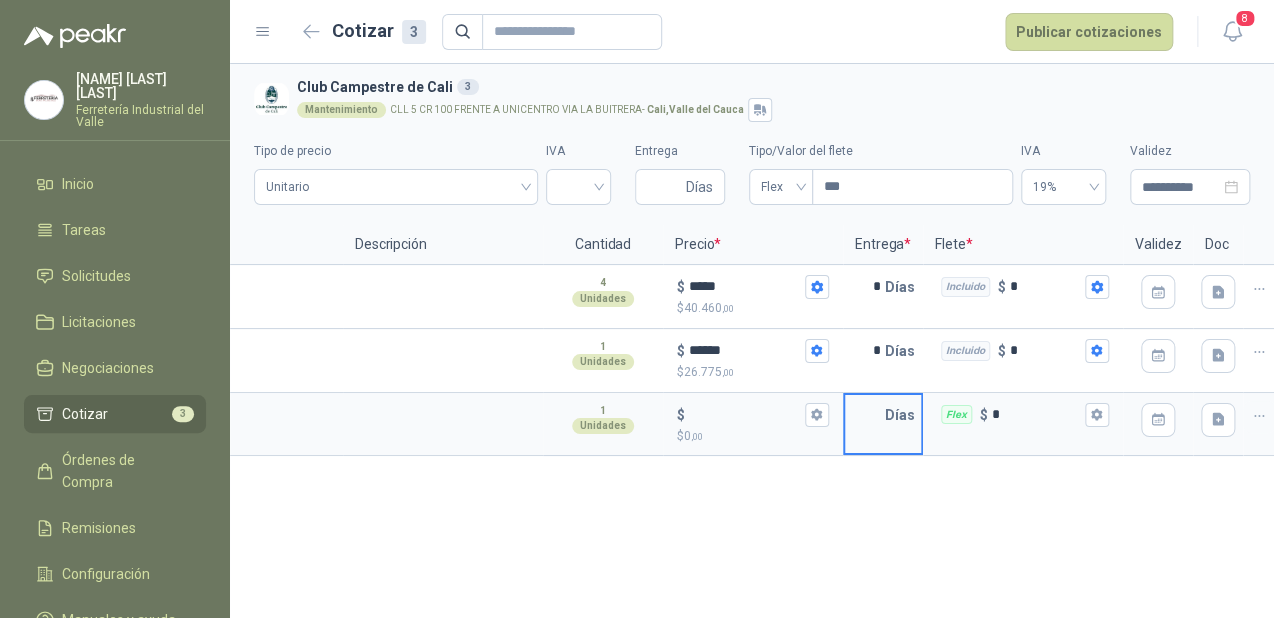 click at bounding box center (865, 415) 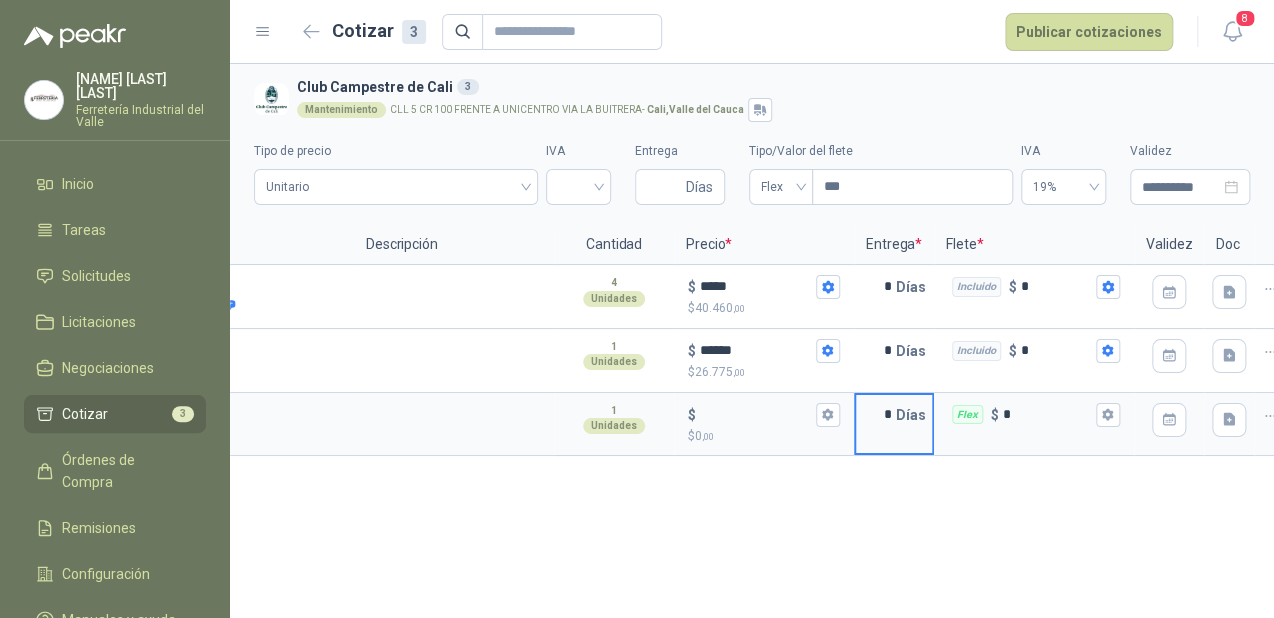 scroll, scrollTop: 0, scrollLeft: 352, axis: horizontal 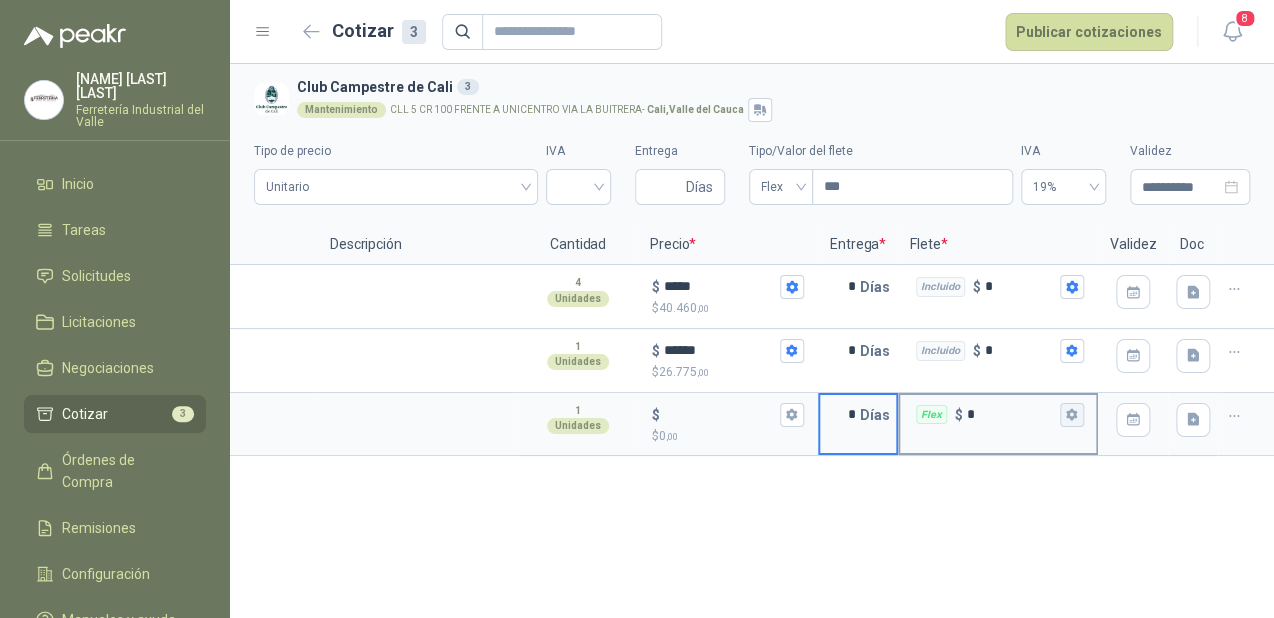 type on "*" 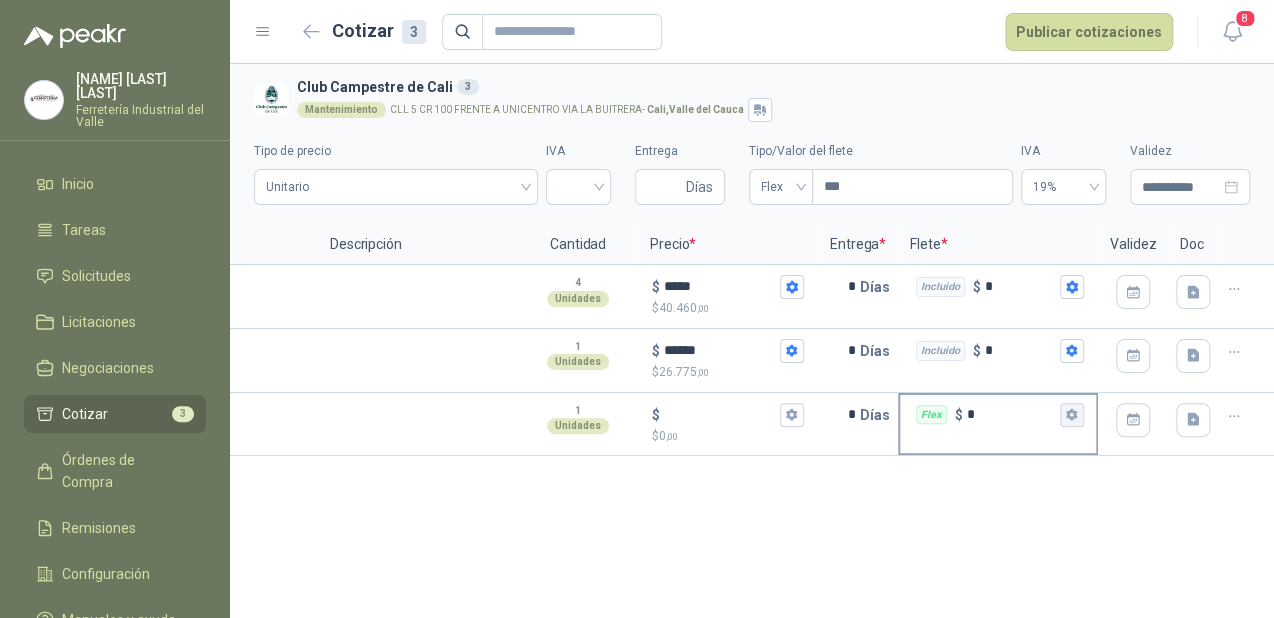 click on "Flex   $ *" at bounding box center [1072, 415] 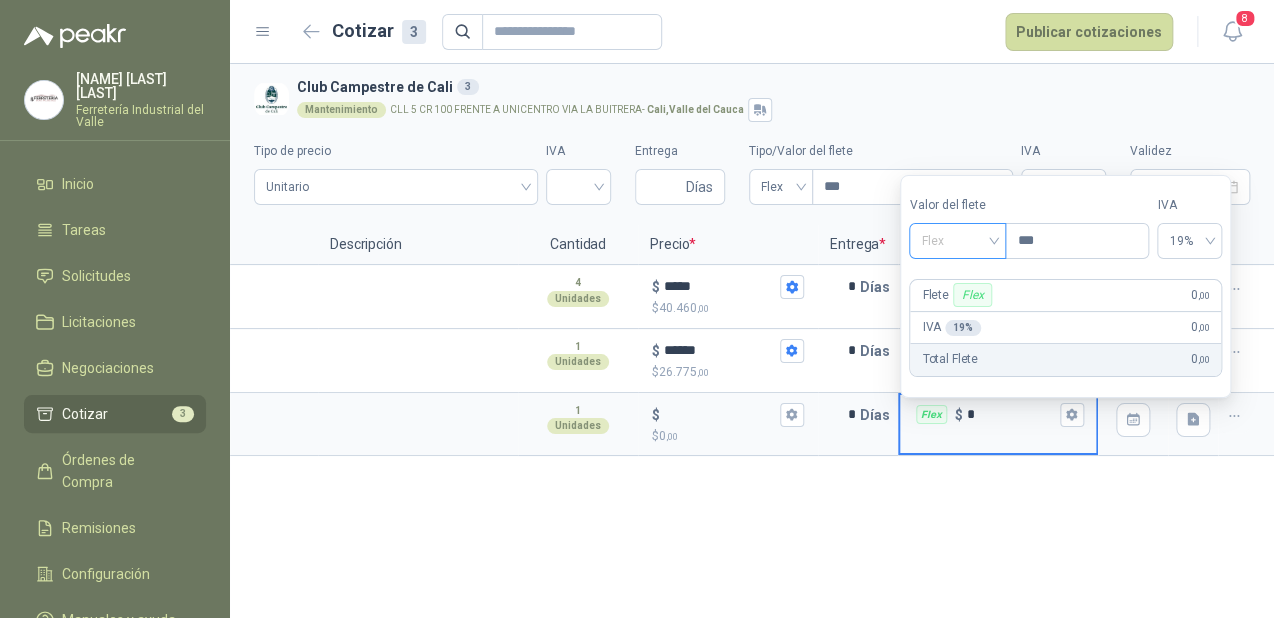 click on "Flex" at bounding box center (957, 241) 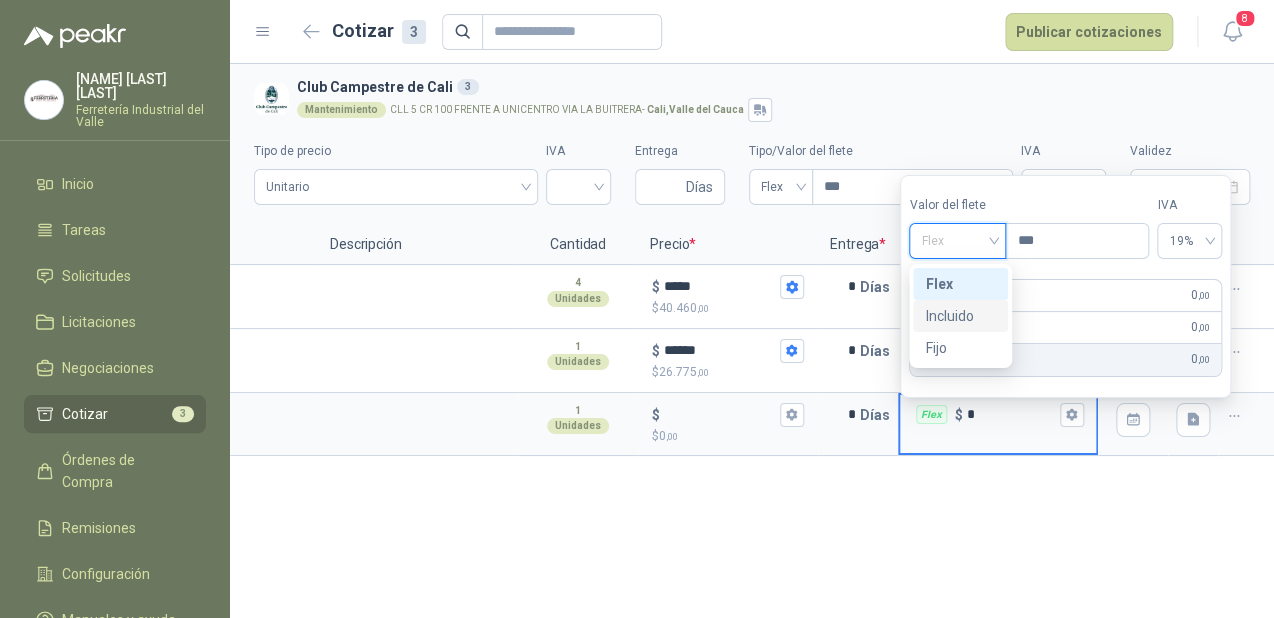 click on "Incluido" at bounding box center (960, 316) 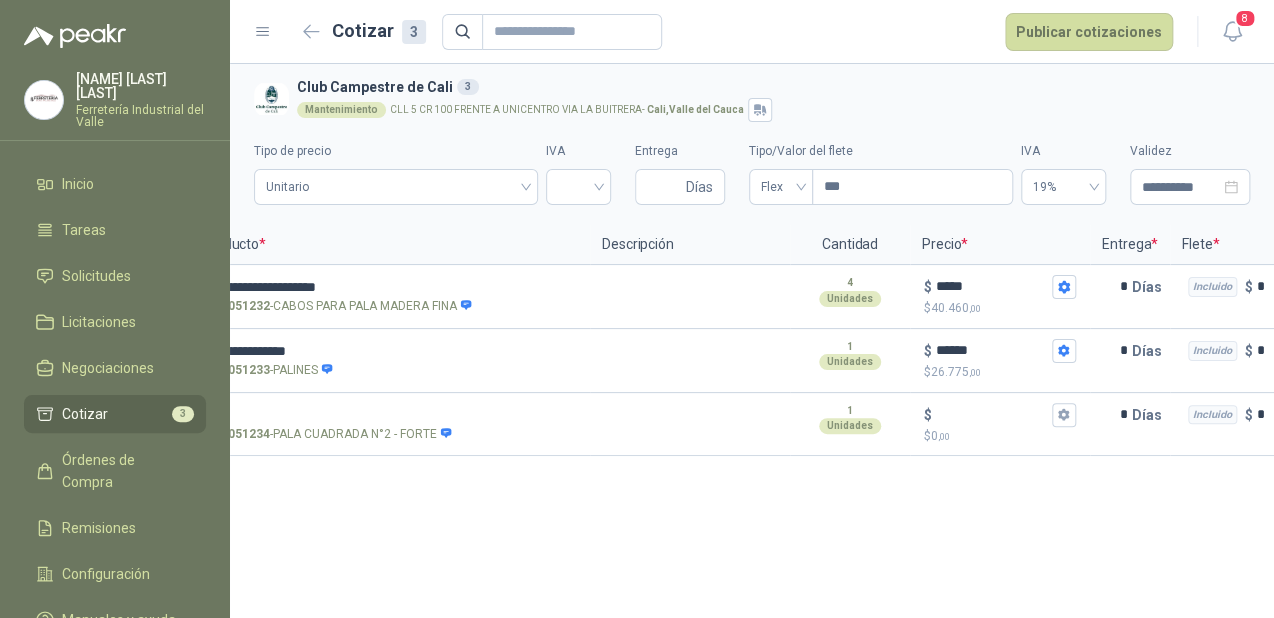 scroll, scrollTop: 0, scrollLeft: 0, axis: both 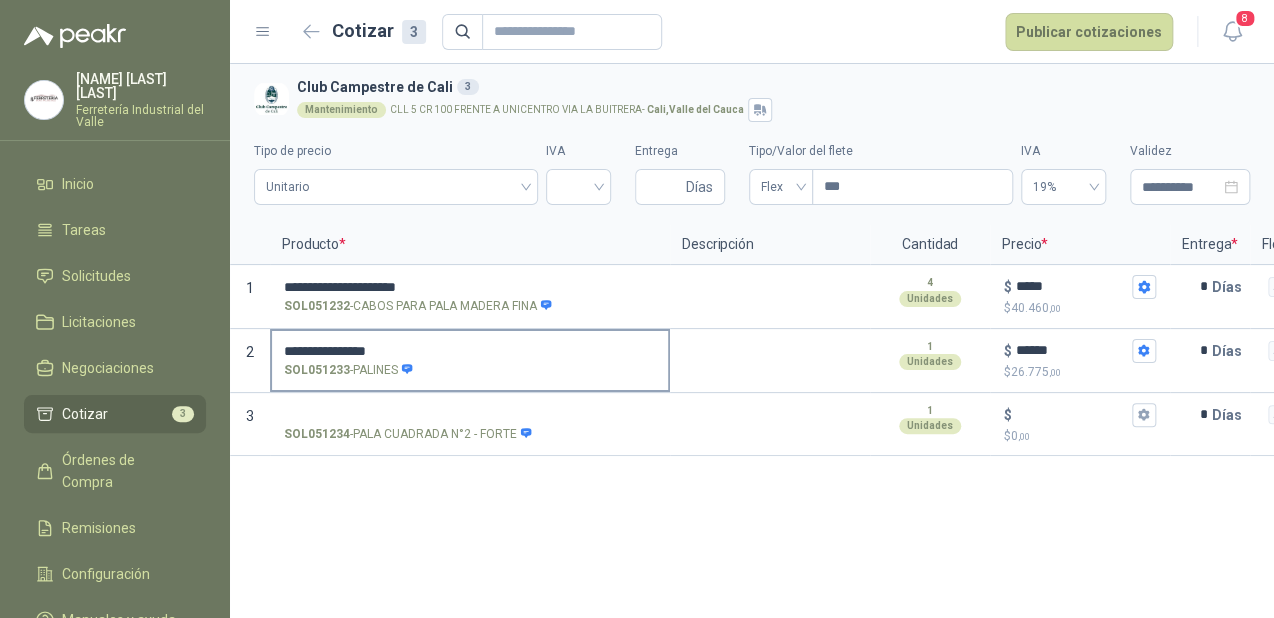 click on "**********" at bounding box center [470, 361] 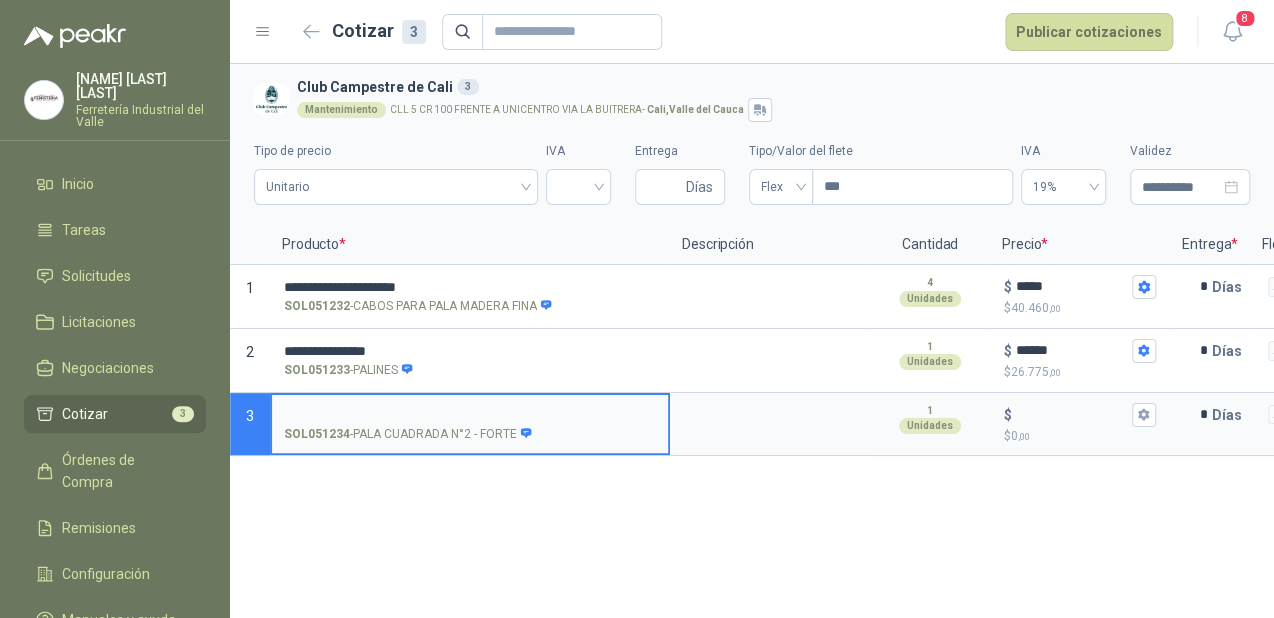 click on "SOL051234  -  PALA CUADRADA N°2 - FORTE" at bounding box center [470, 415] 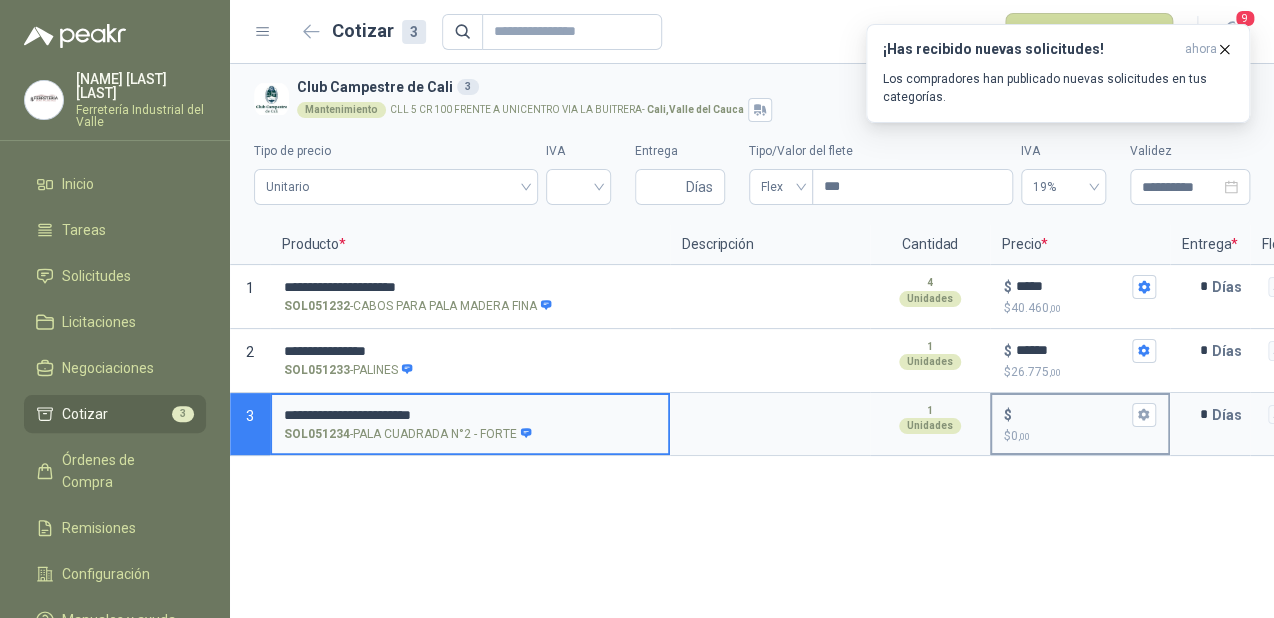 type on "**********" 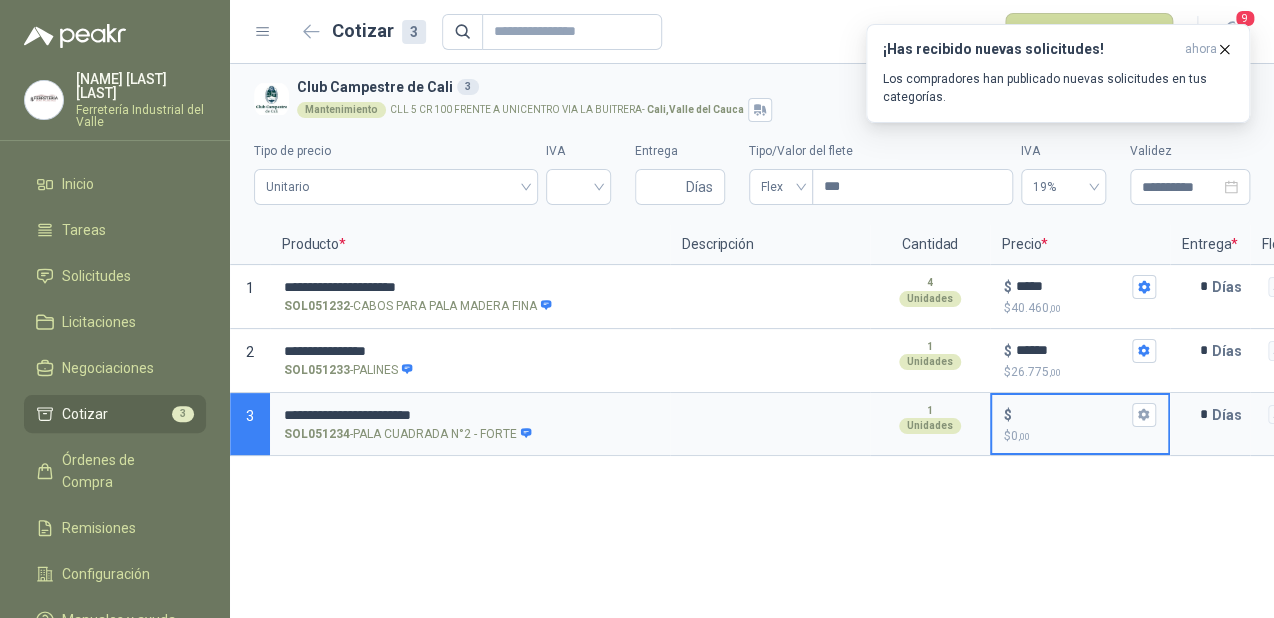 click on "$ $  0 ,00" at bounding box center [1072, 414] 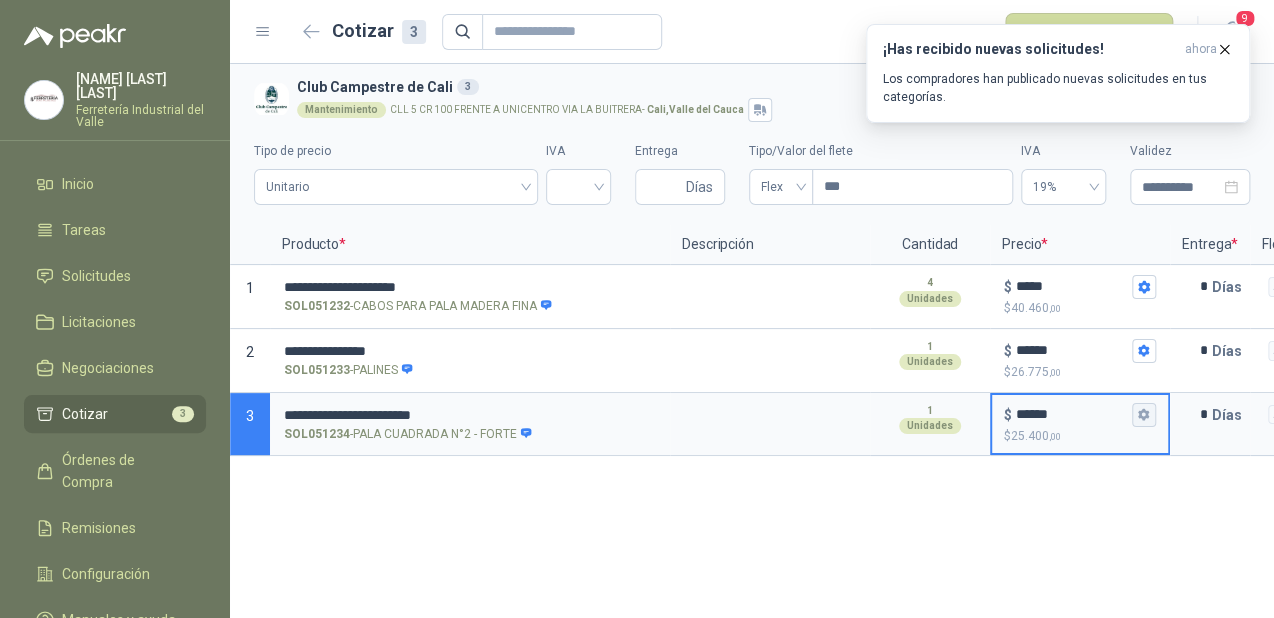 type on "******" 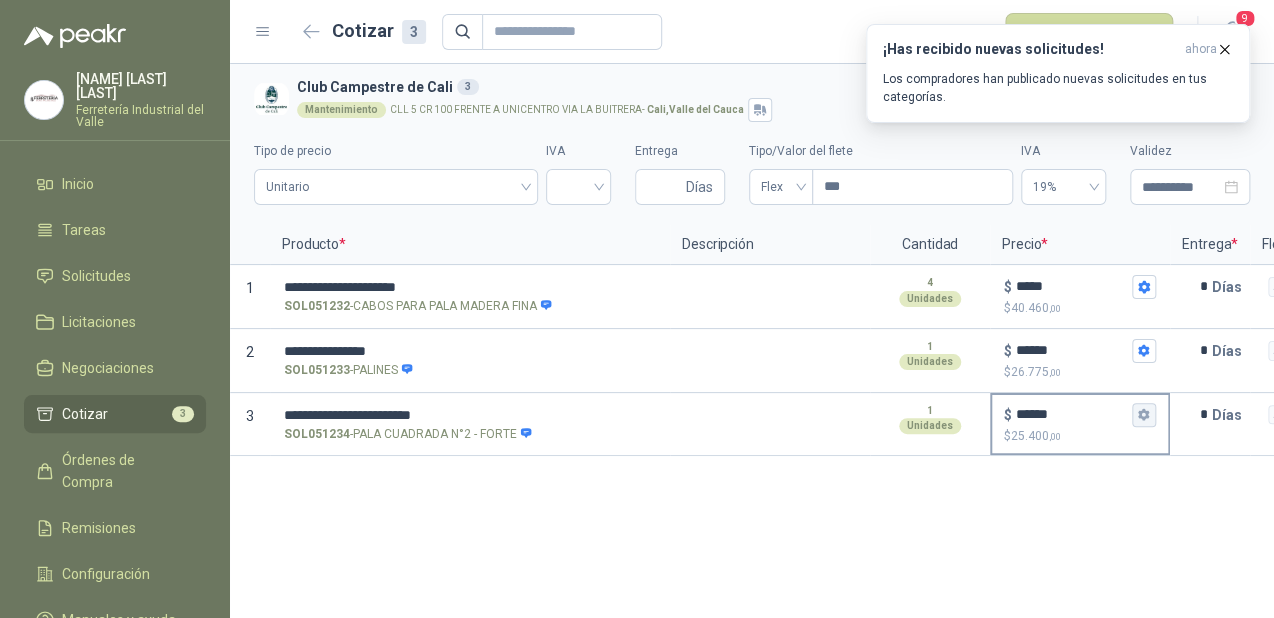 click 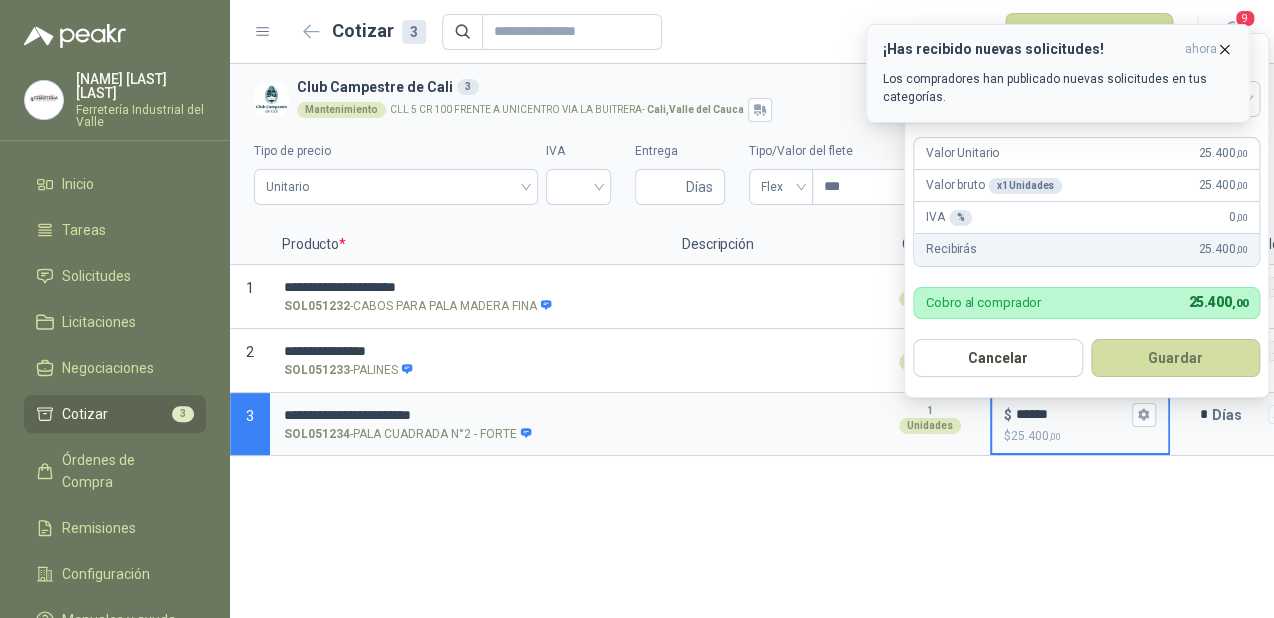 click 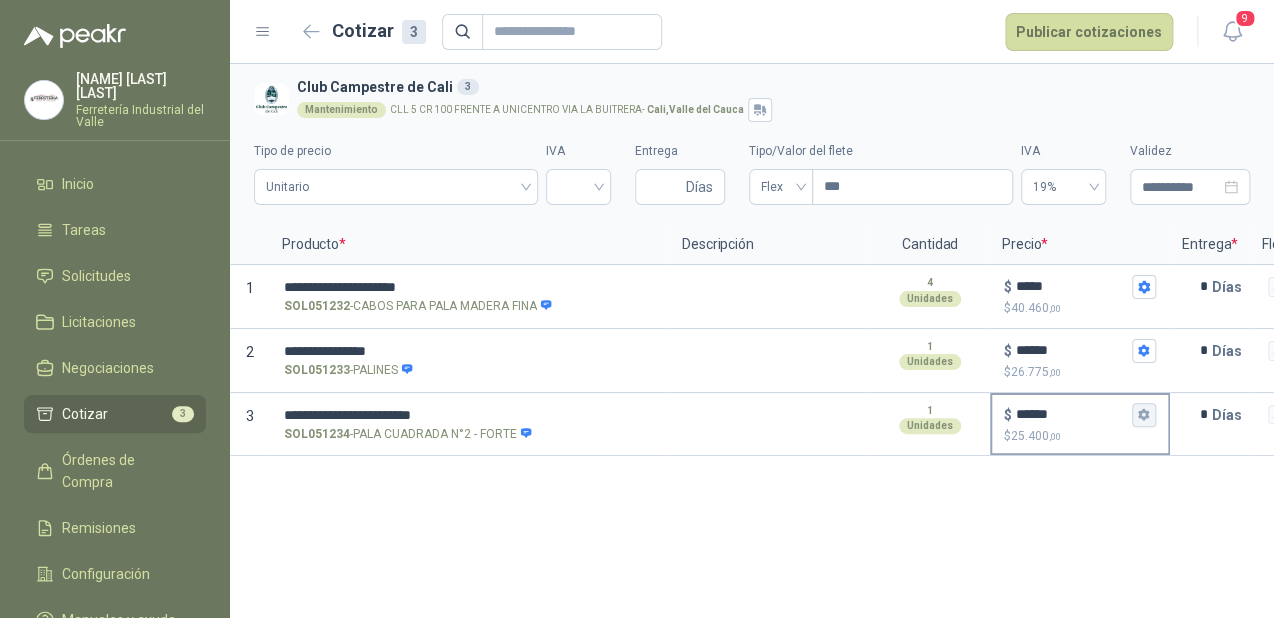 click 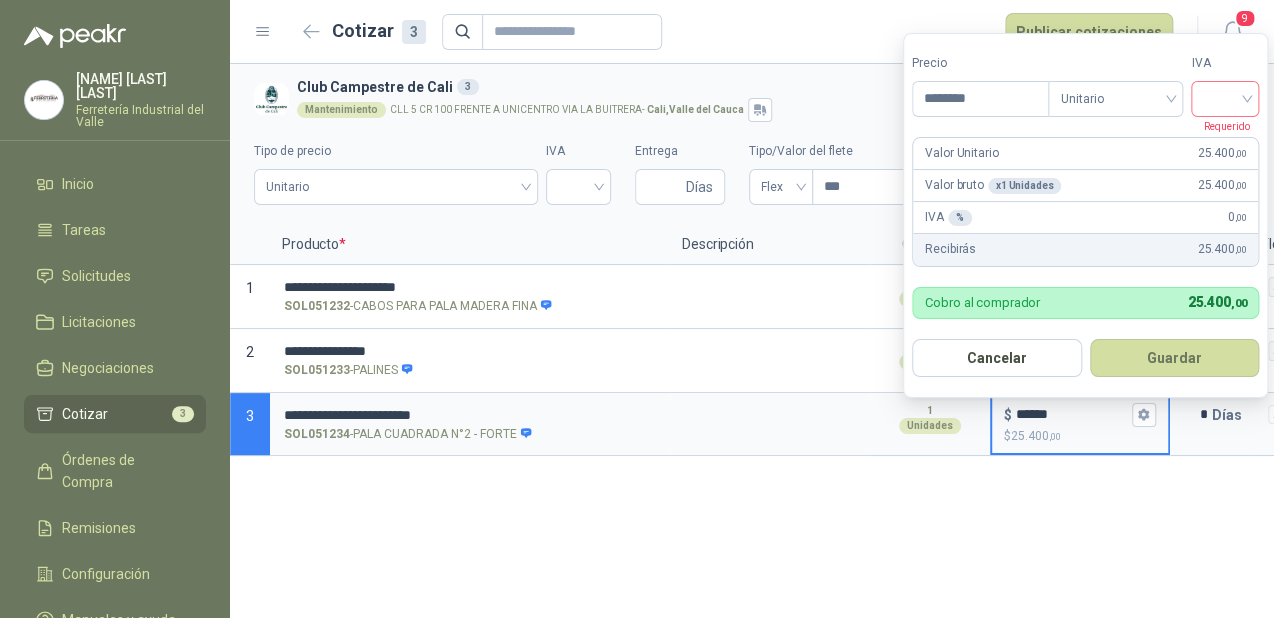 click at bounding box center [1225, 97] 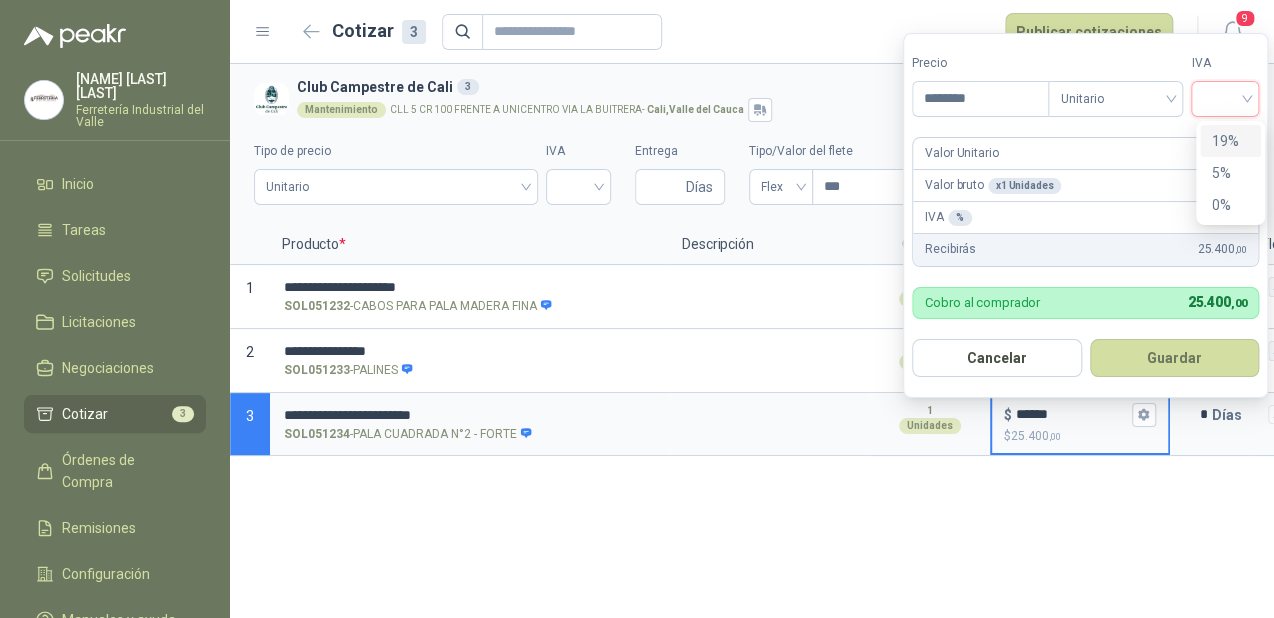 click on "19%" at bounding box center [1230, 141] 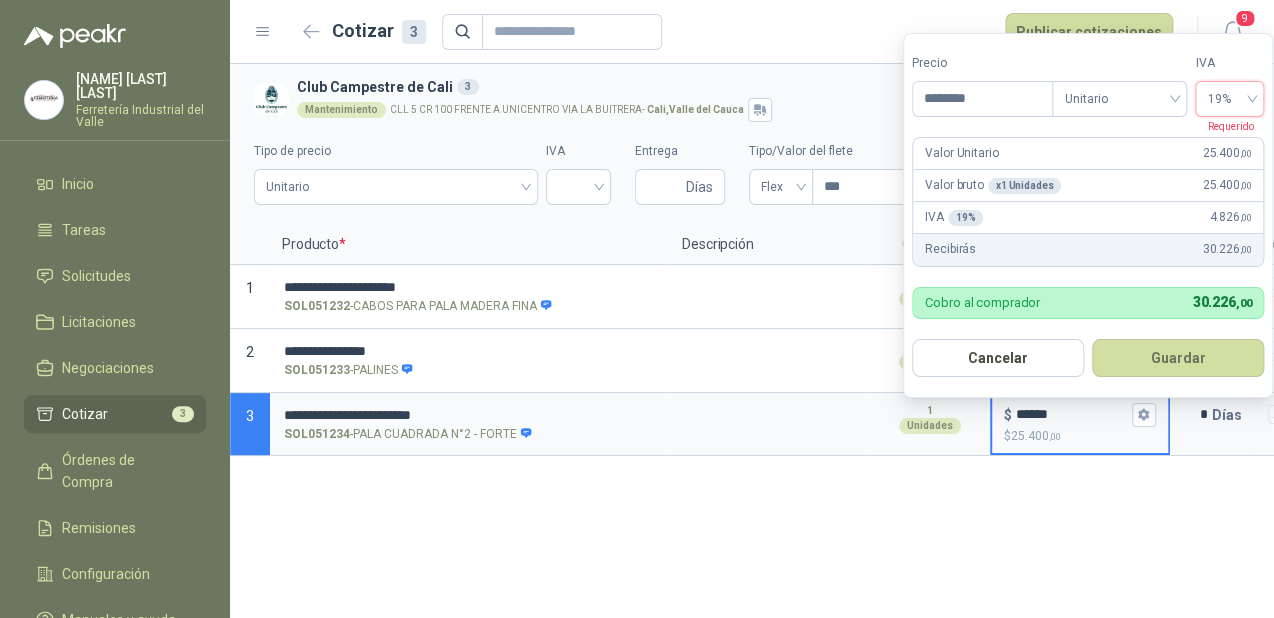 click on "Guardar" at bounding box center (1178, 358) 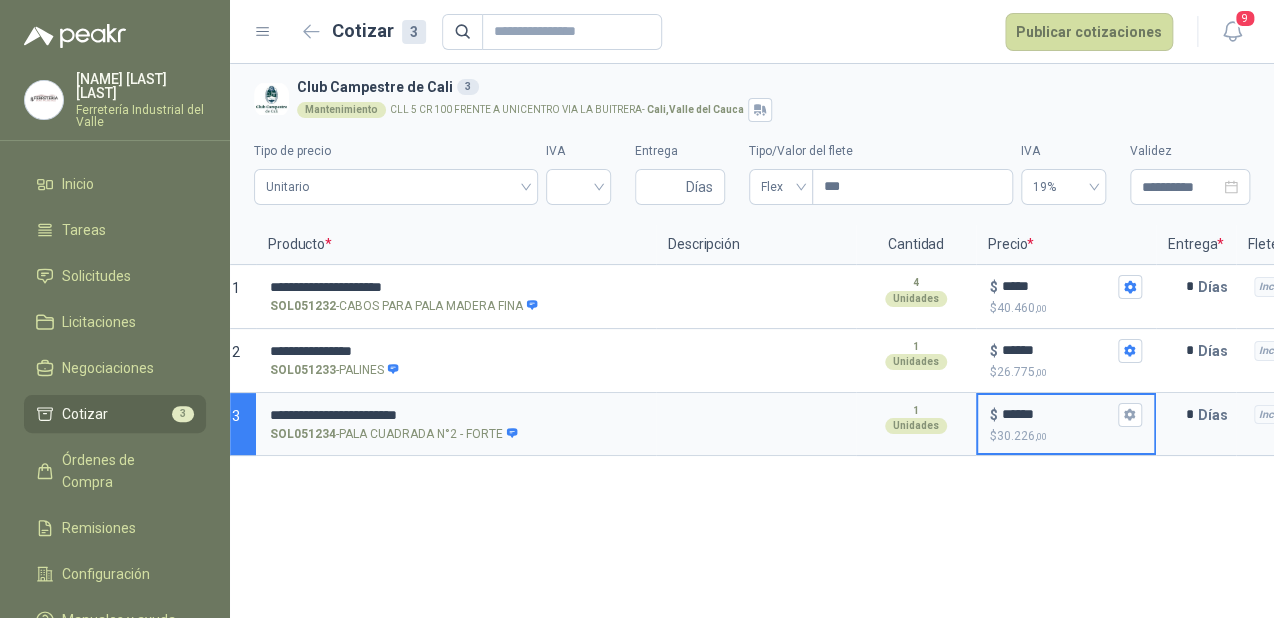 scroll, scrollTop: 0, scrollLeft: 0, axis: both 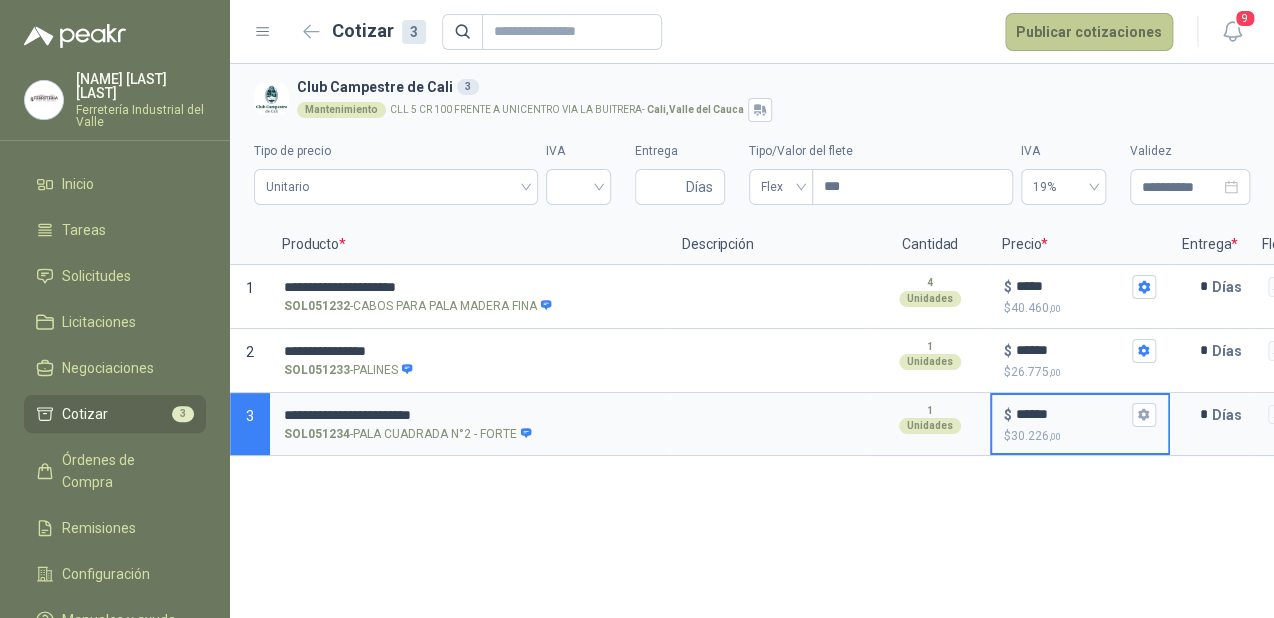click on "Publicar cotizaciones" at bounding box center (1089, 32) 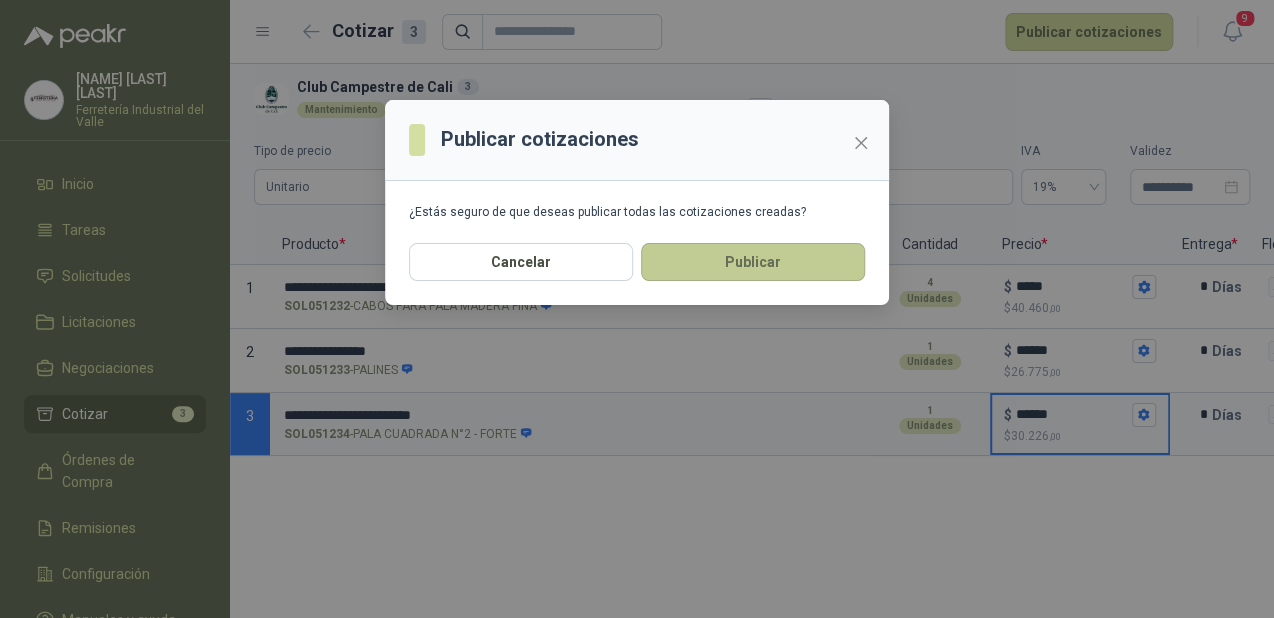 click on "Publicar" at bounding box center [753, 262] 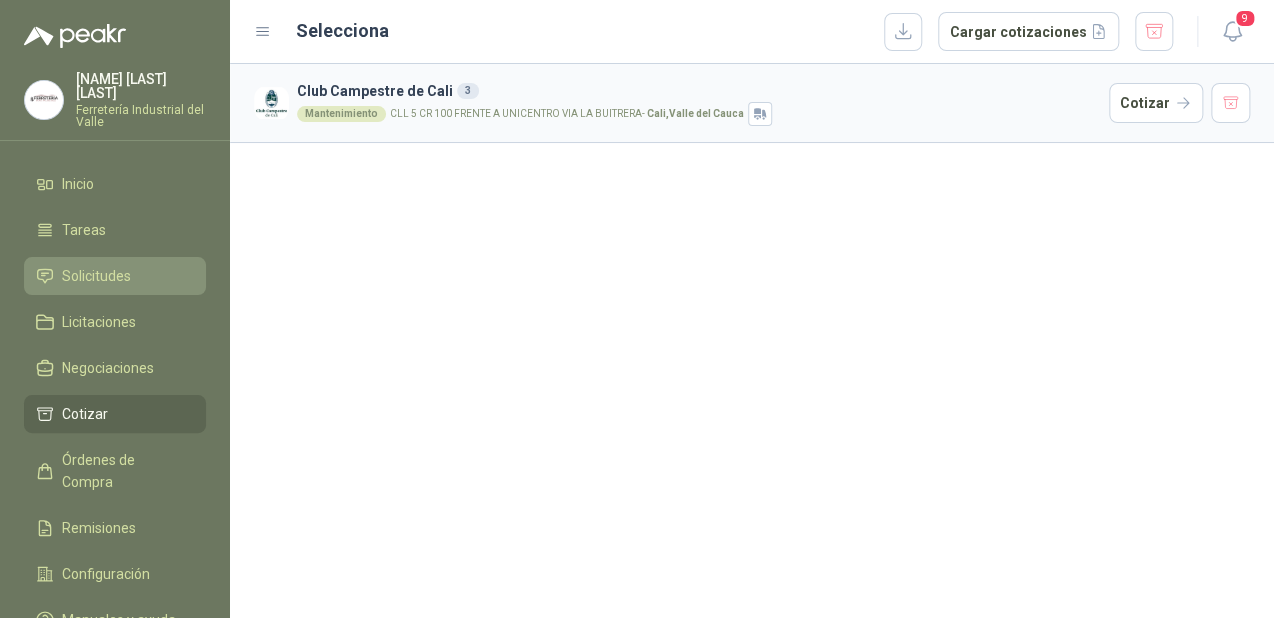click on "Solicitudes" at bounding box center [96, 276] 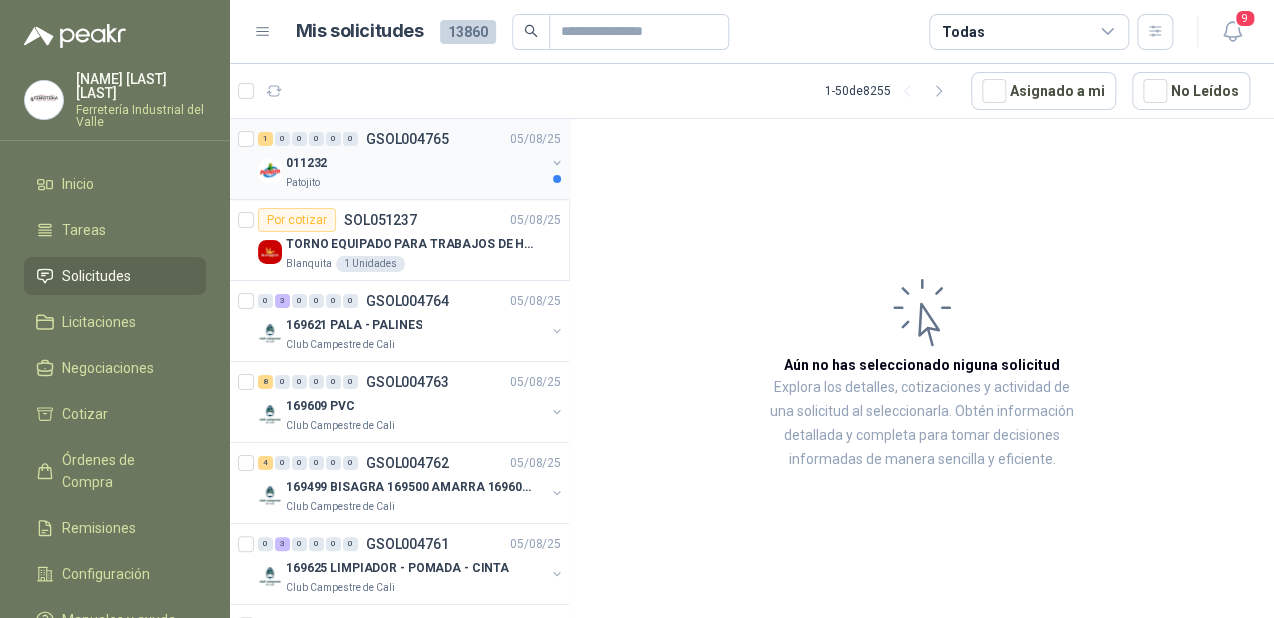 click on "Patojito" at bounding box center [415, 183] 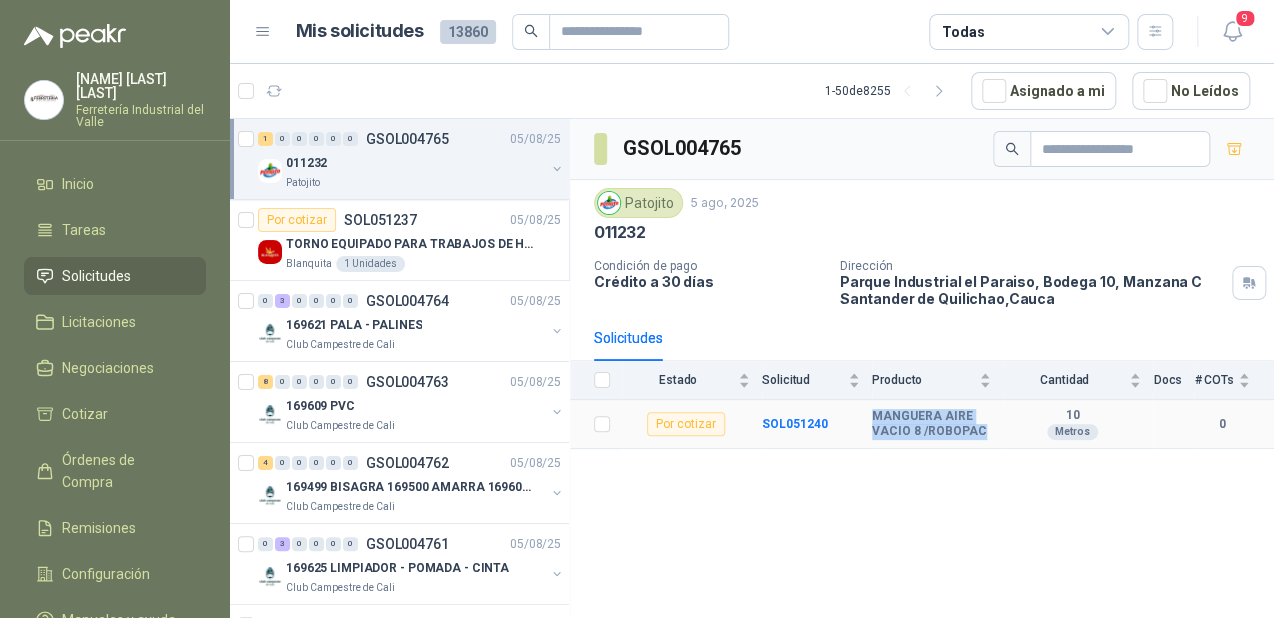 drag, startPoint x: 975, startPoint y: 429, endPoint x: 871, endPoint y: 419, distance: 104.47966 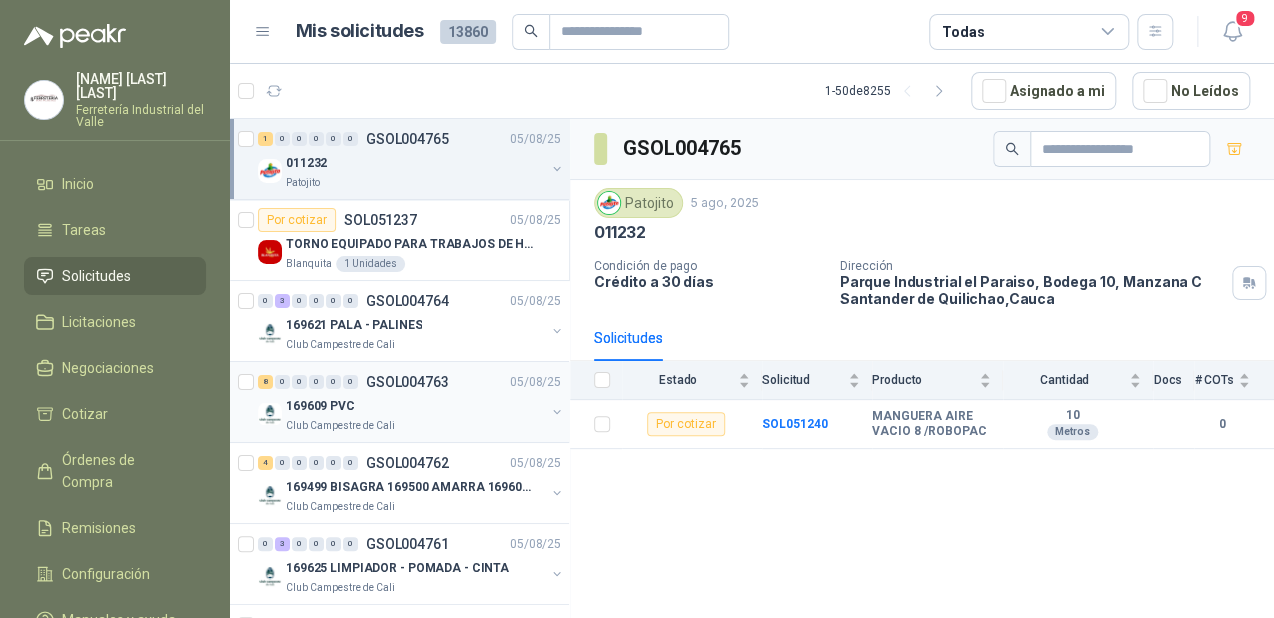 click on "169609   PVC" at bounding box center [415, 406] 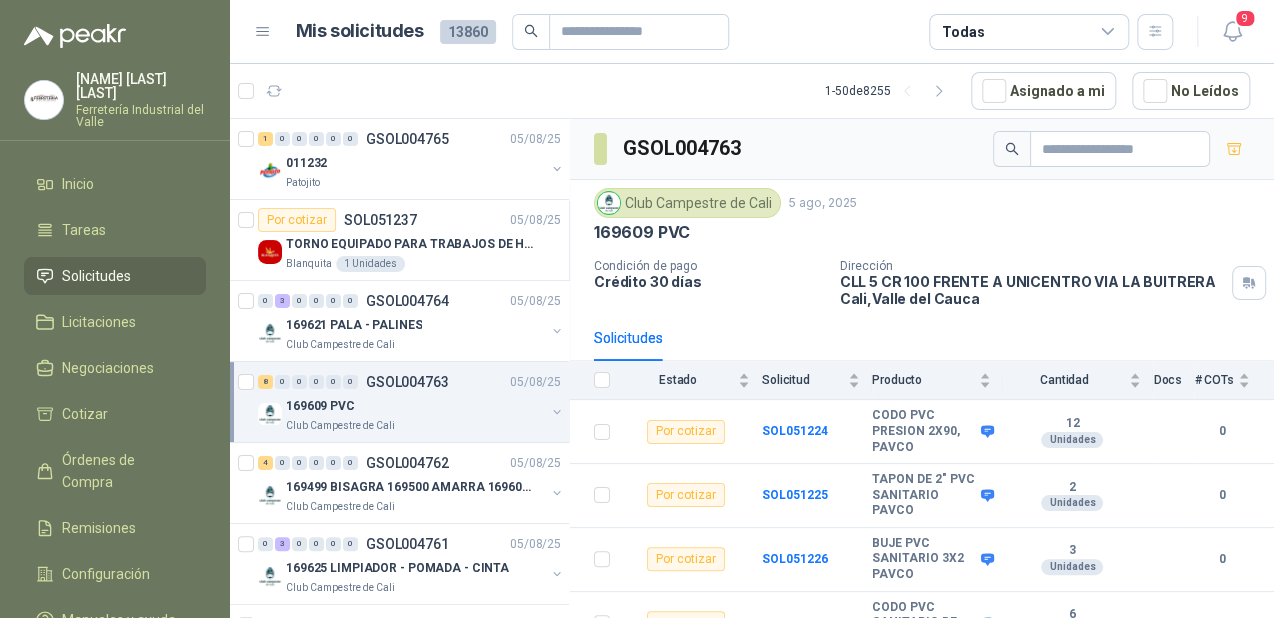 click on "8   0   0   0   0   0   GSOL004763 05/08/25" at bounding box center [411, 382] 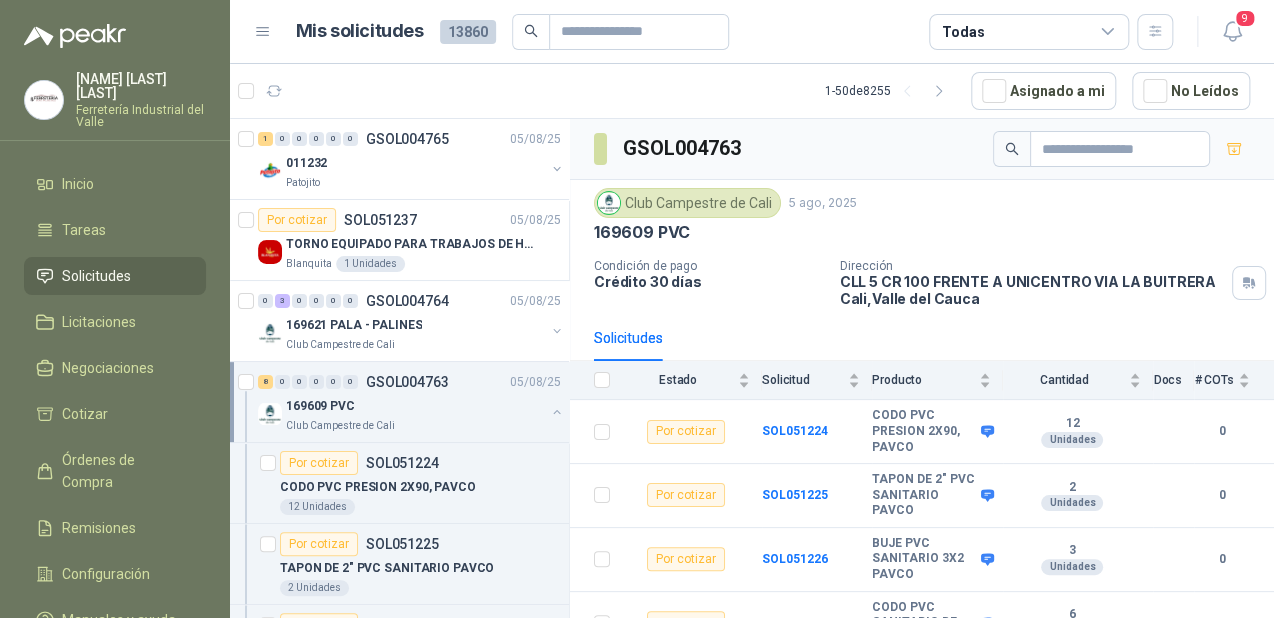 scroll, scrollTop: 6, scrollLeft: 0, axis: vertical 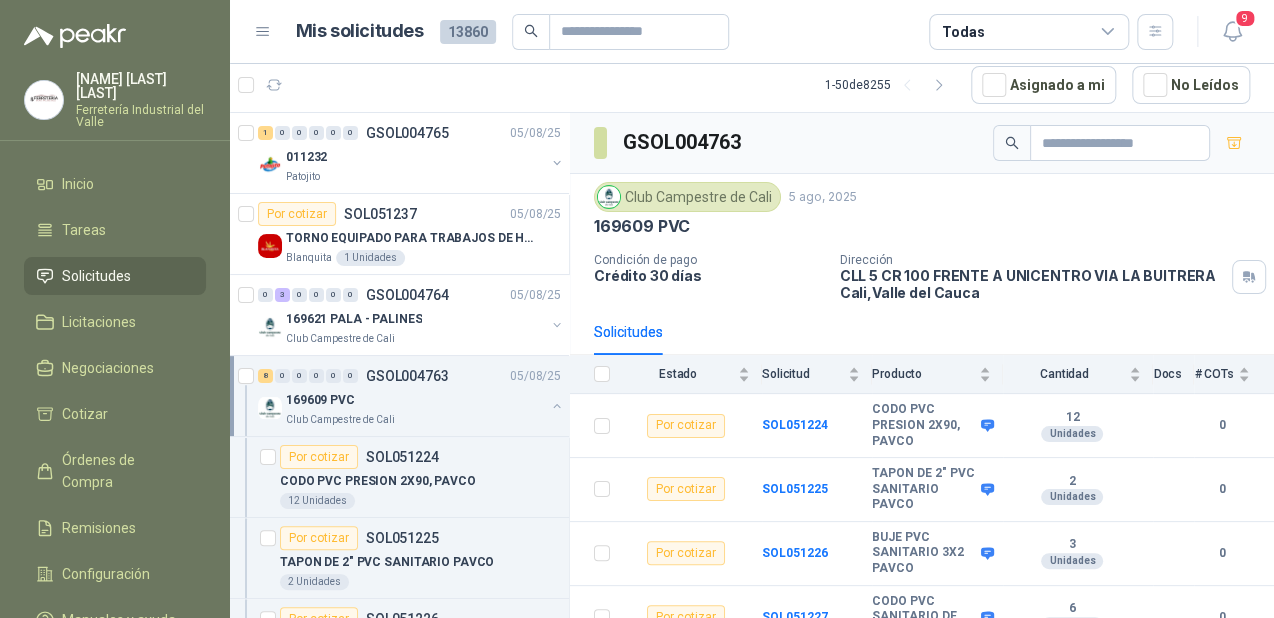 click on "169609   PVC" at bounding box center [415, 400] 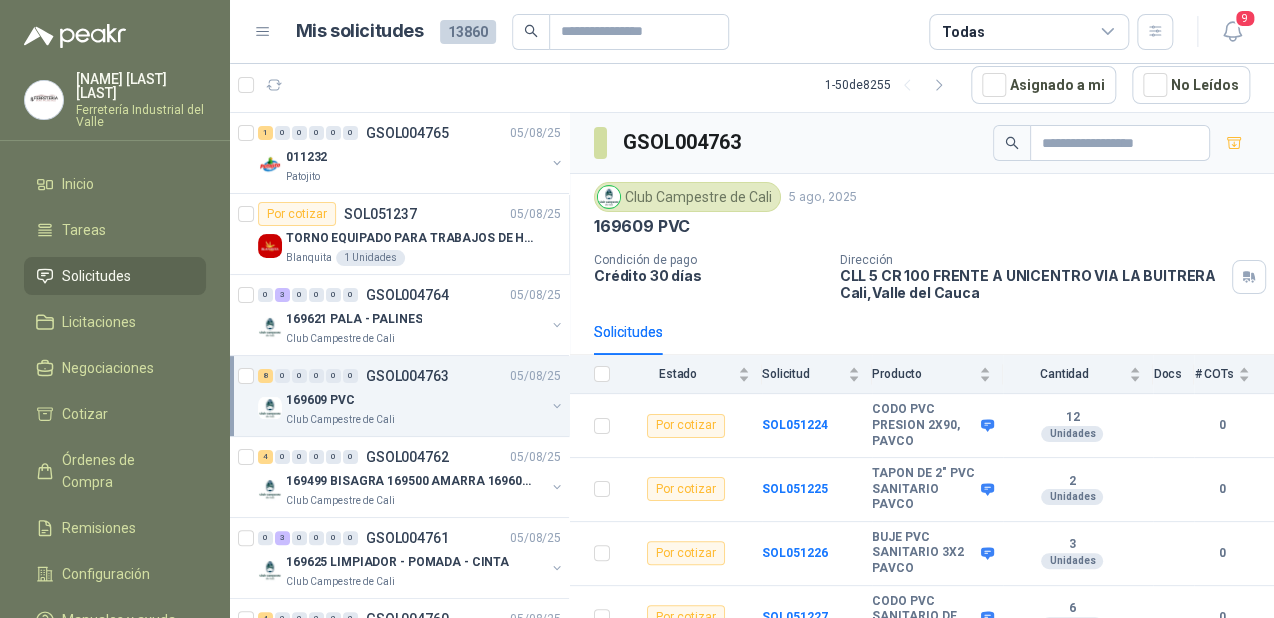 click at bounding box center [270, 408] 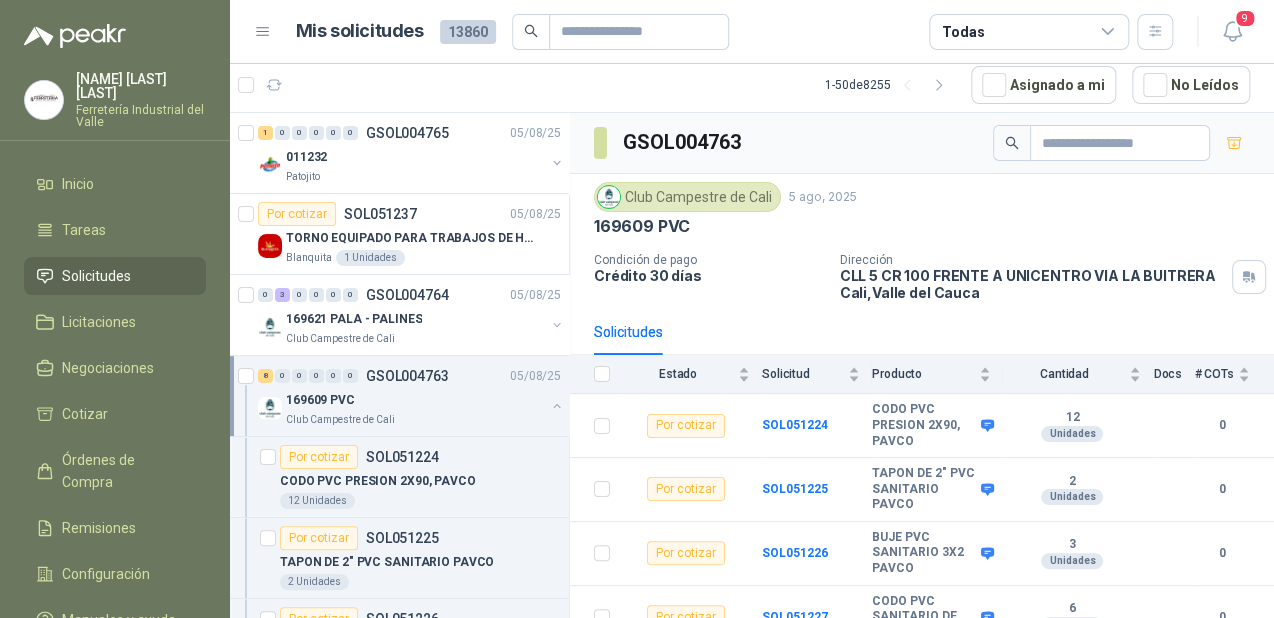 click on "169609 PVC Club Campestre de Cali" at bounding box center [411, 408] 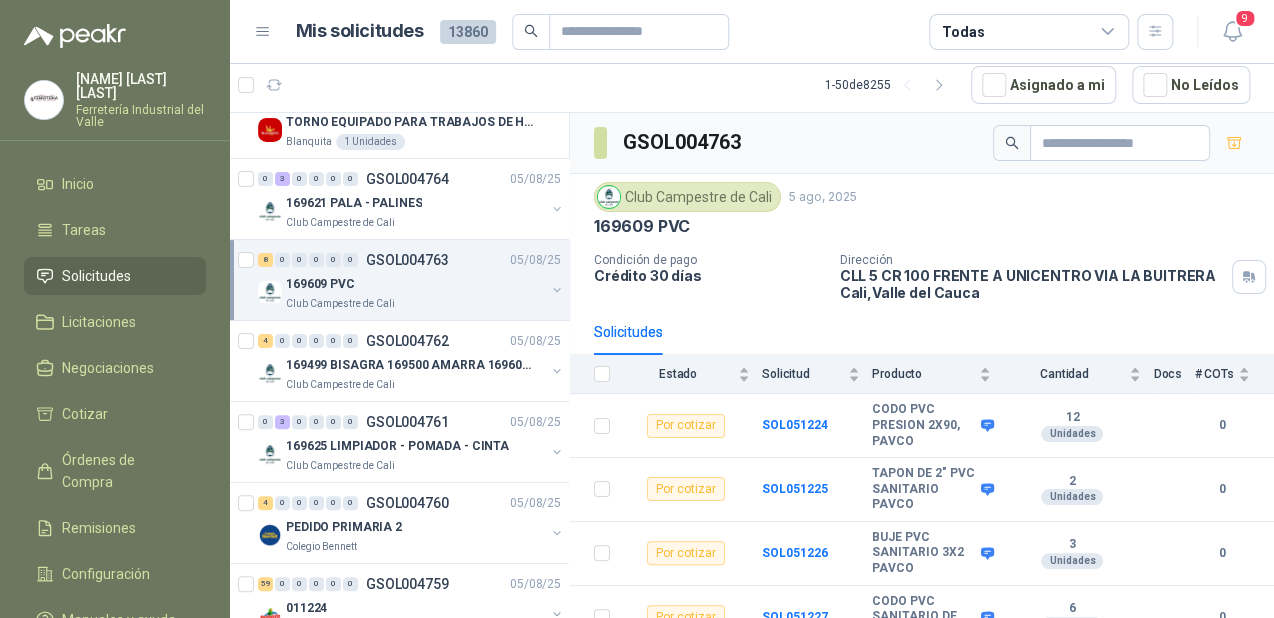scroll, scrollTop: 80, scrollLeft: 0, axis: vertical 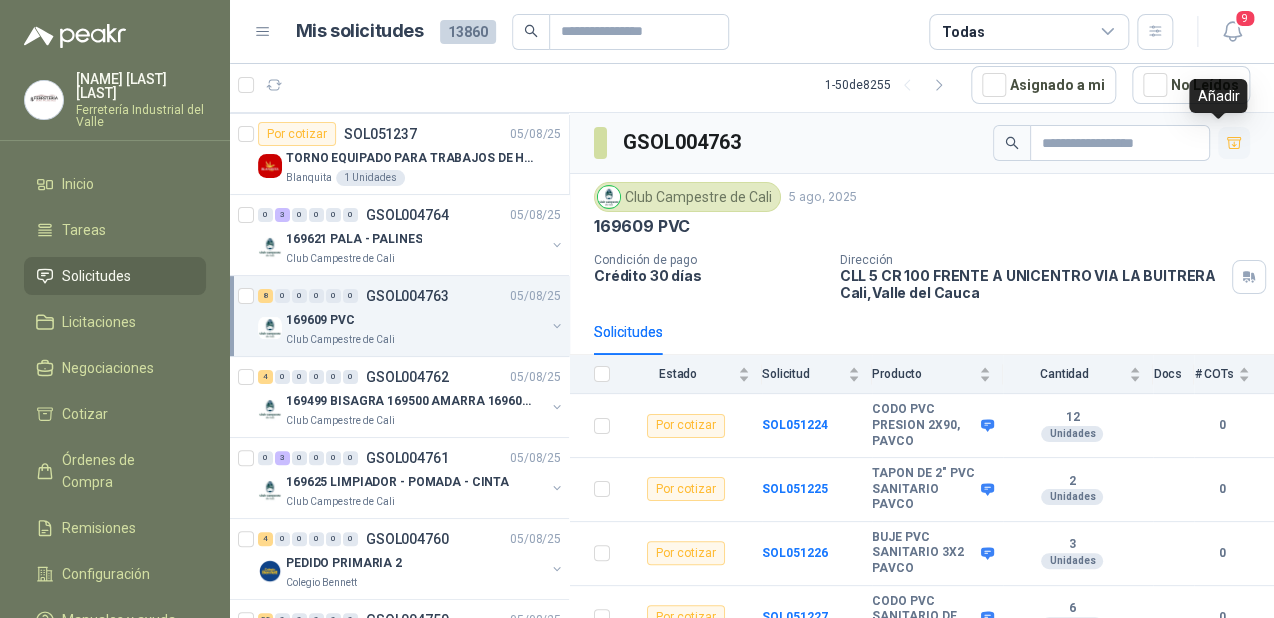 click at bounding box center (1234, 143) 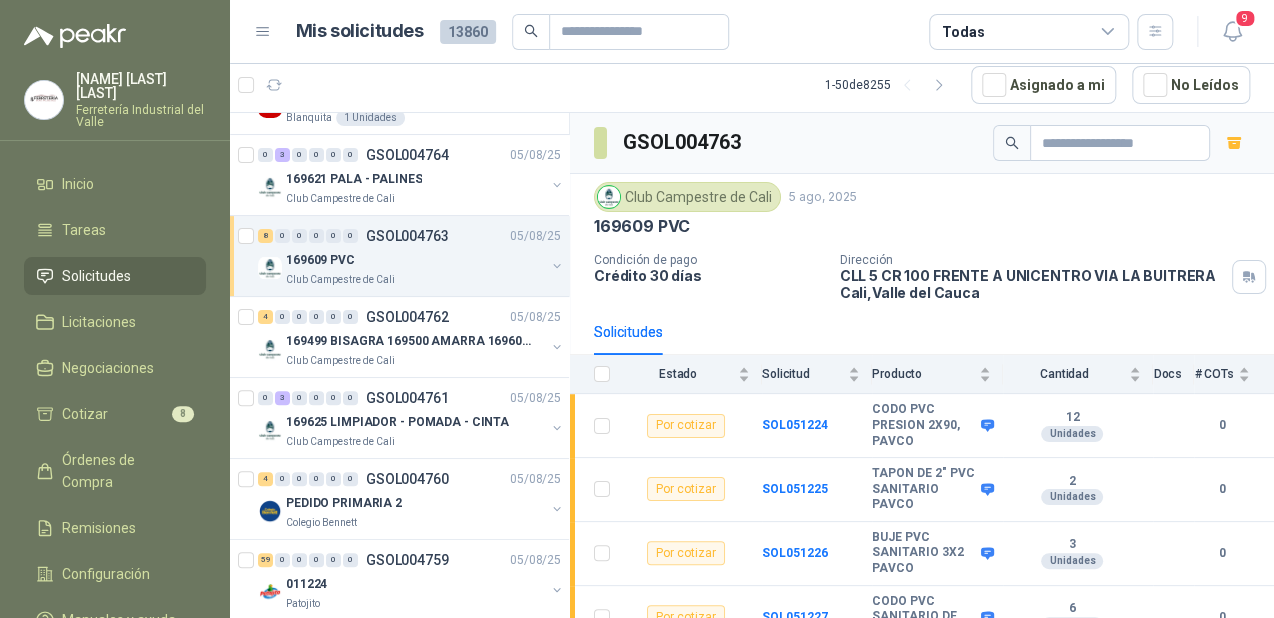 scroll, scrollTop: 240, scrollLeft: 0, axis: vertical 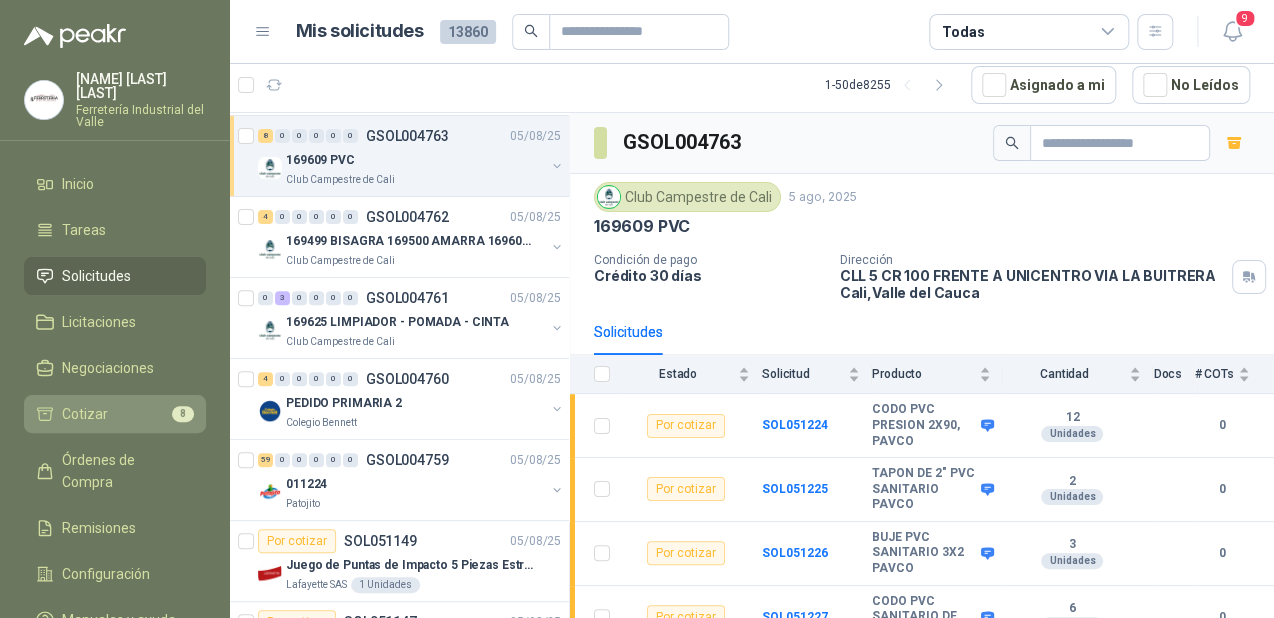 click on "Cotizar 8" at bounding box center (115, 414) 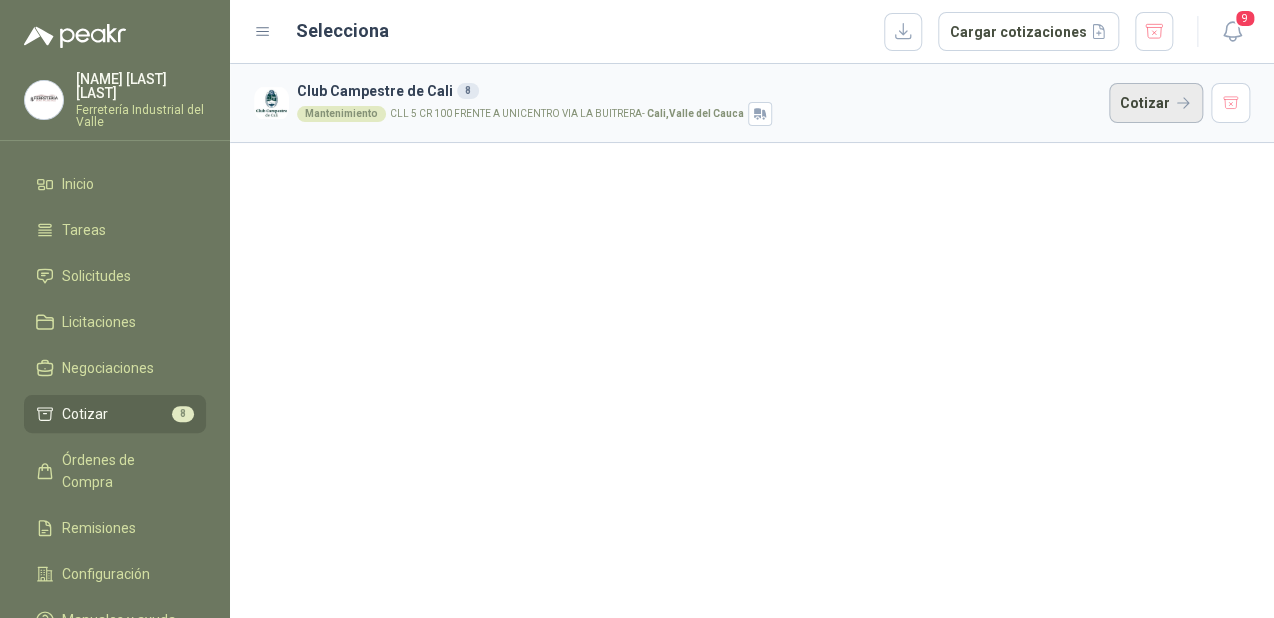 click on "Cotizar" at bounding box center (1156, 103) 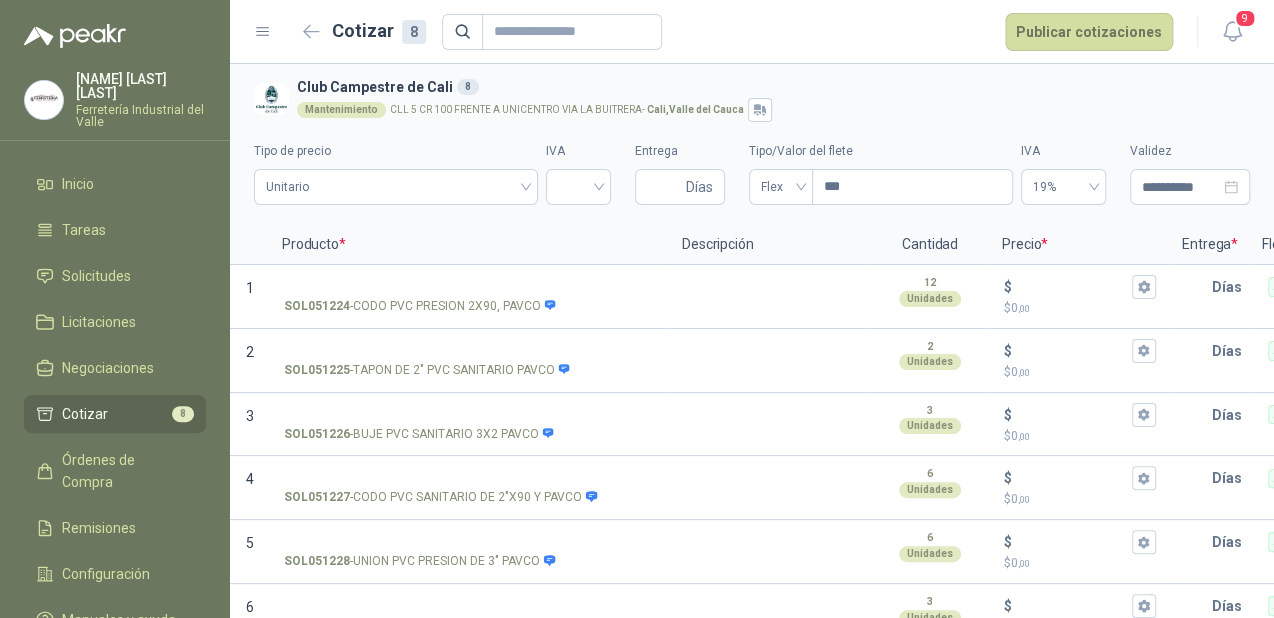 type 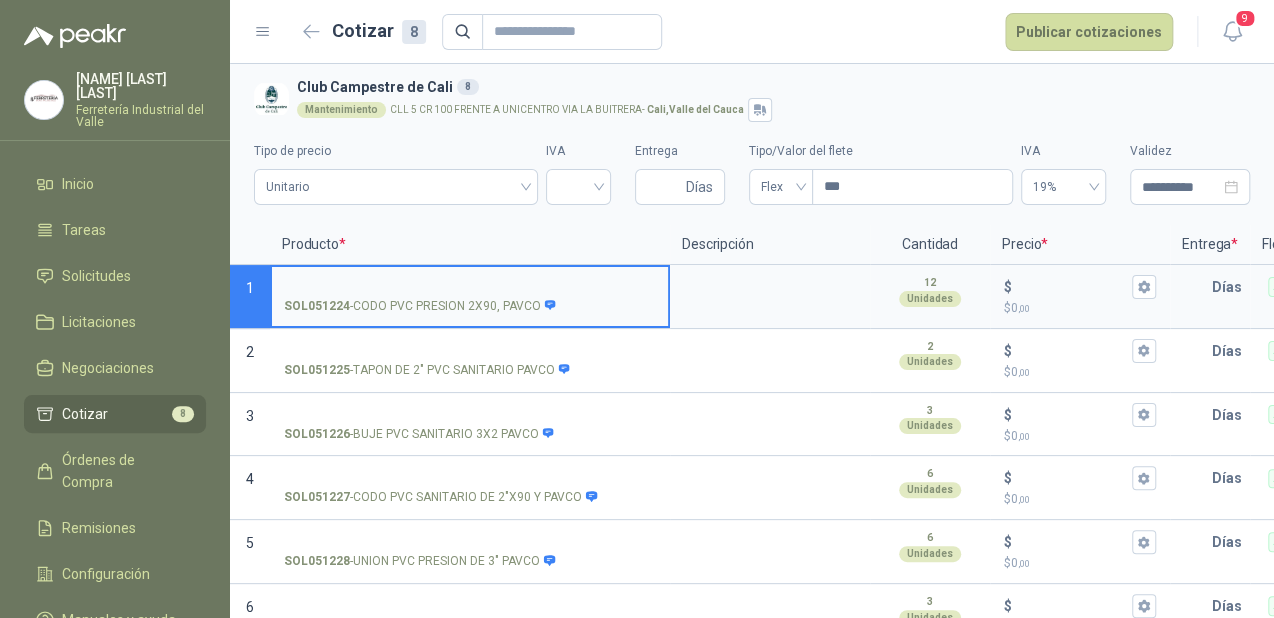 click on "SOL051224  -  CODO PVC PRESION 2X90,    PAVCO" at bounding box center [470, 287] 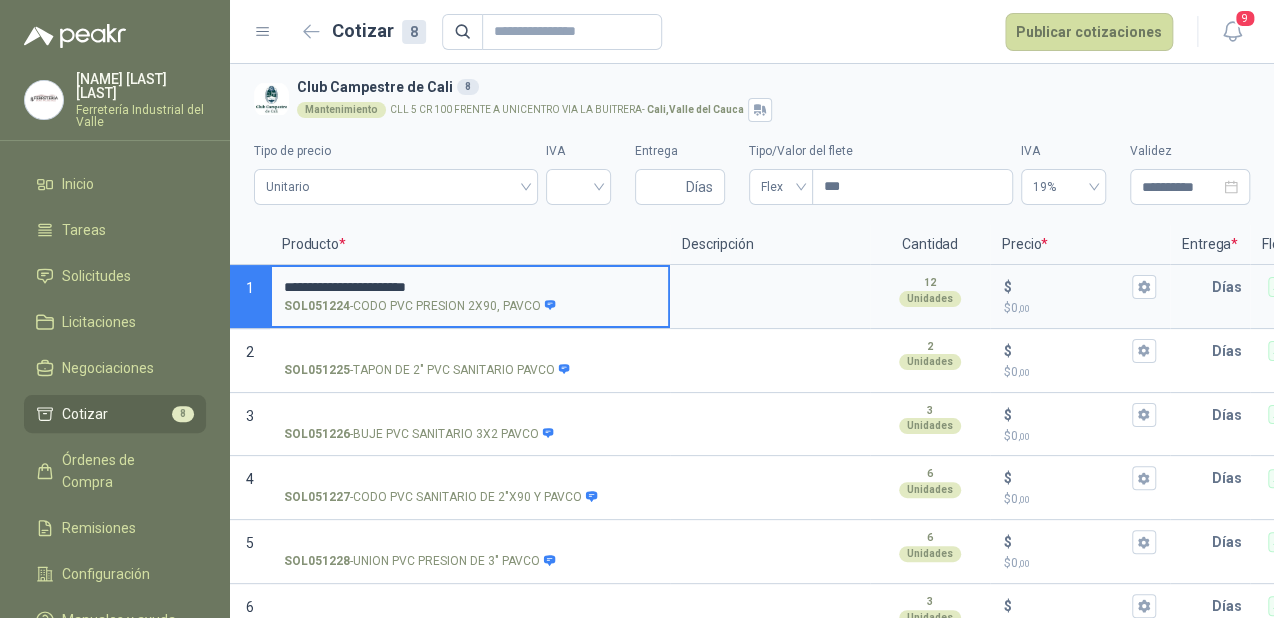 type on "**********" 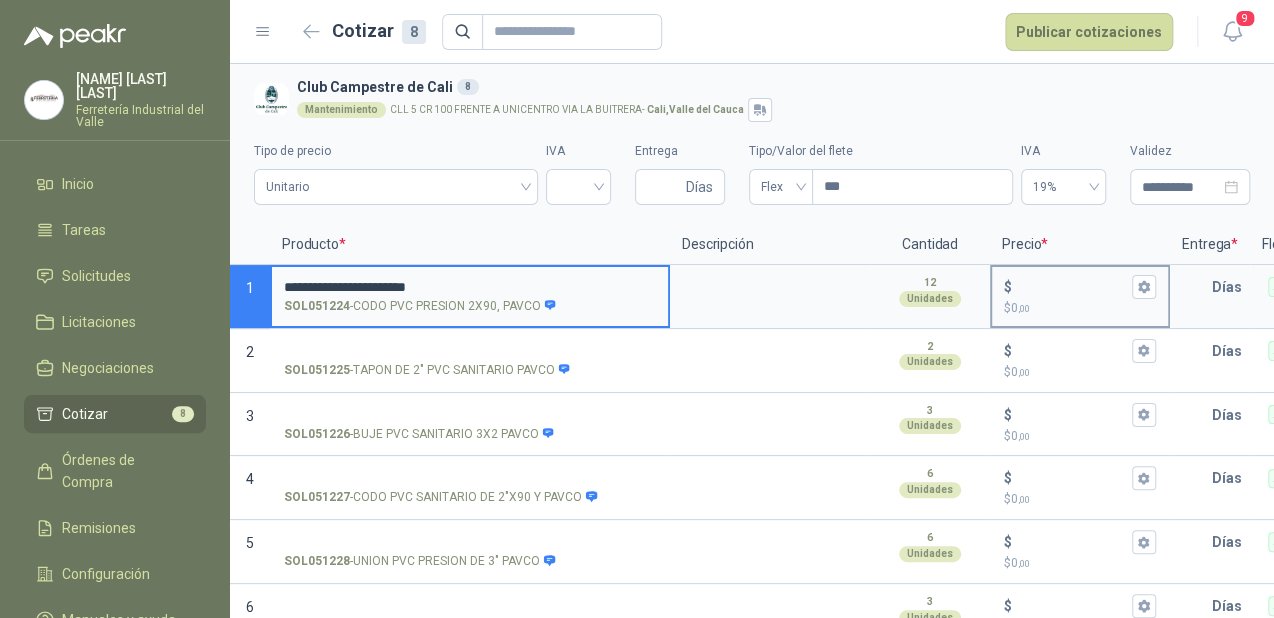 click on "$ $  0 ,00" at bounding box center (1072, 286) 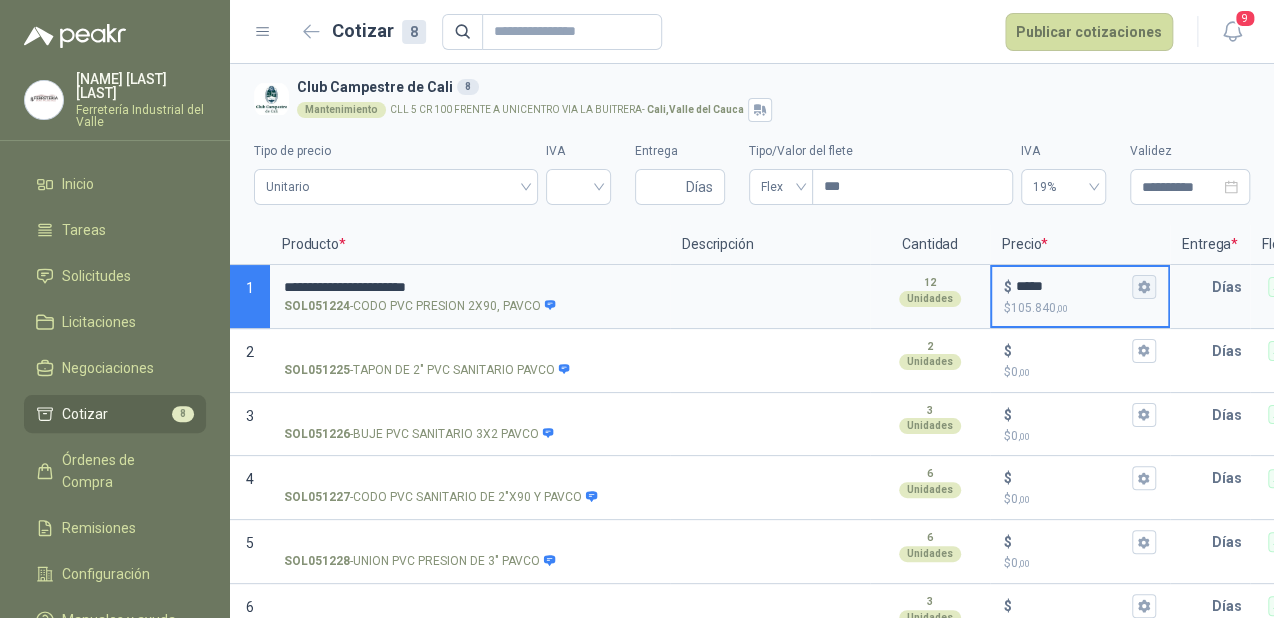 type on "*****" 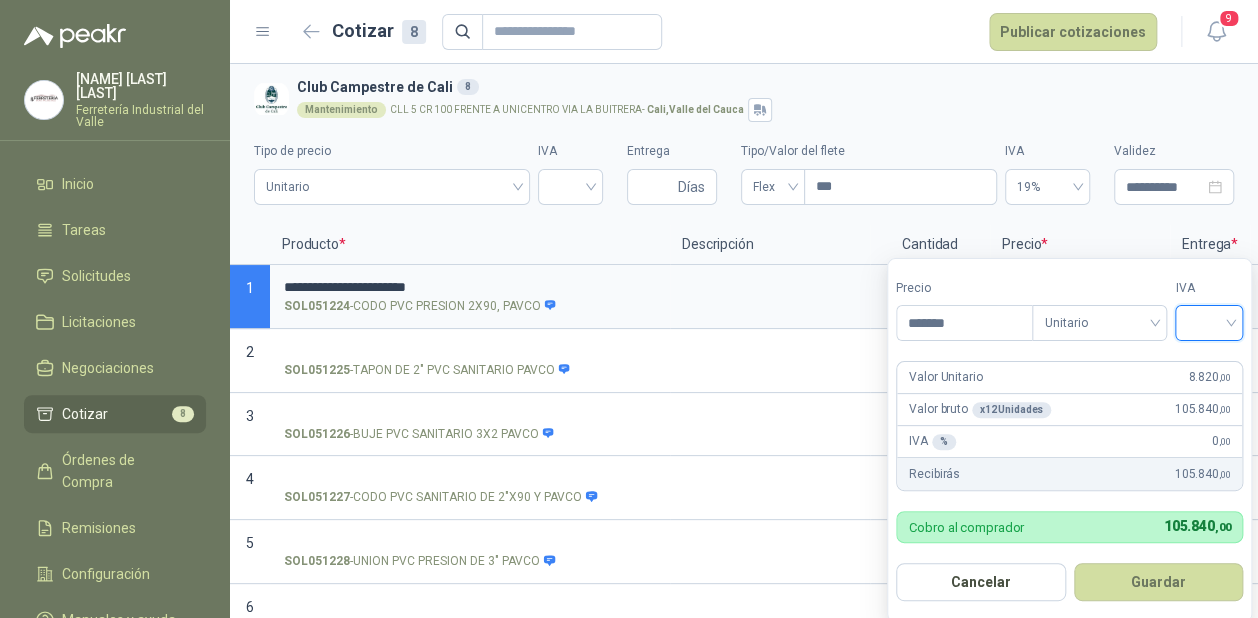 click at bounding box center (1209, 321) 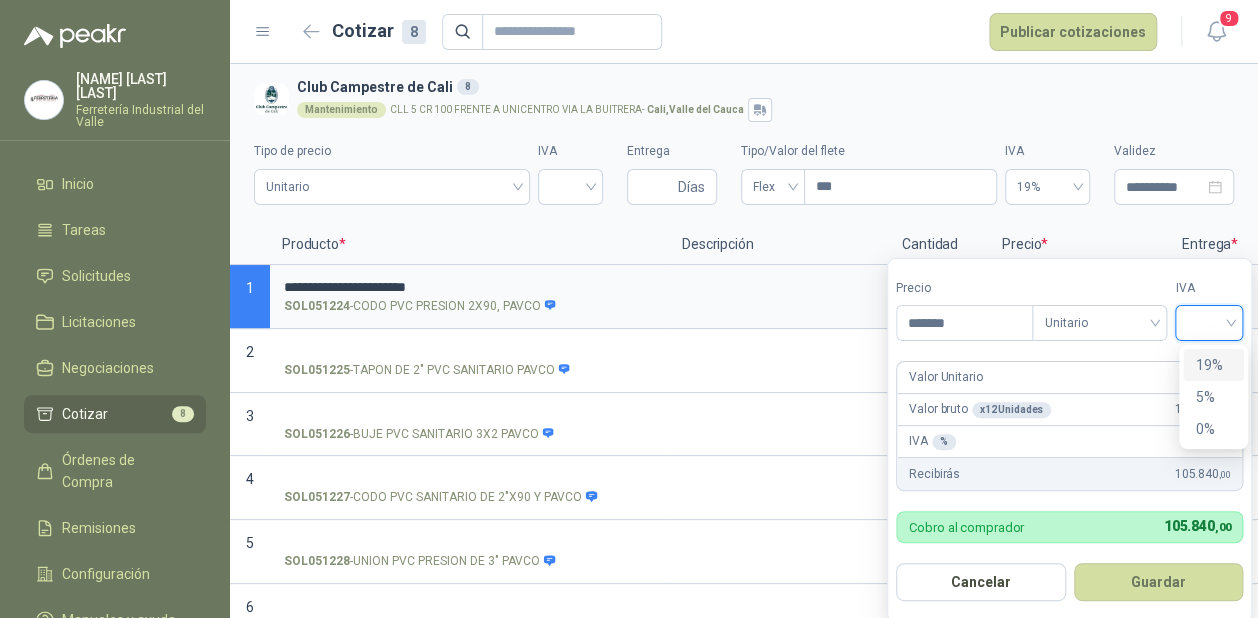 click on "19%" at bounding box center [1213, 365] 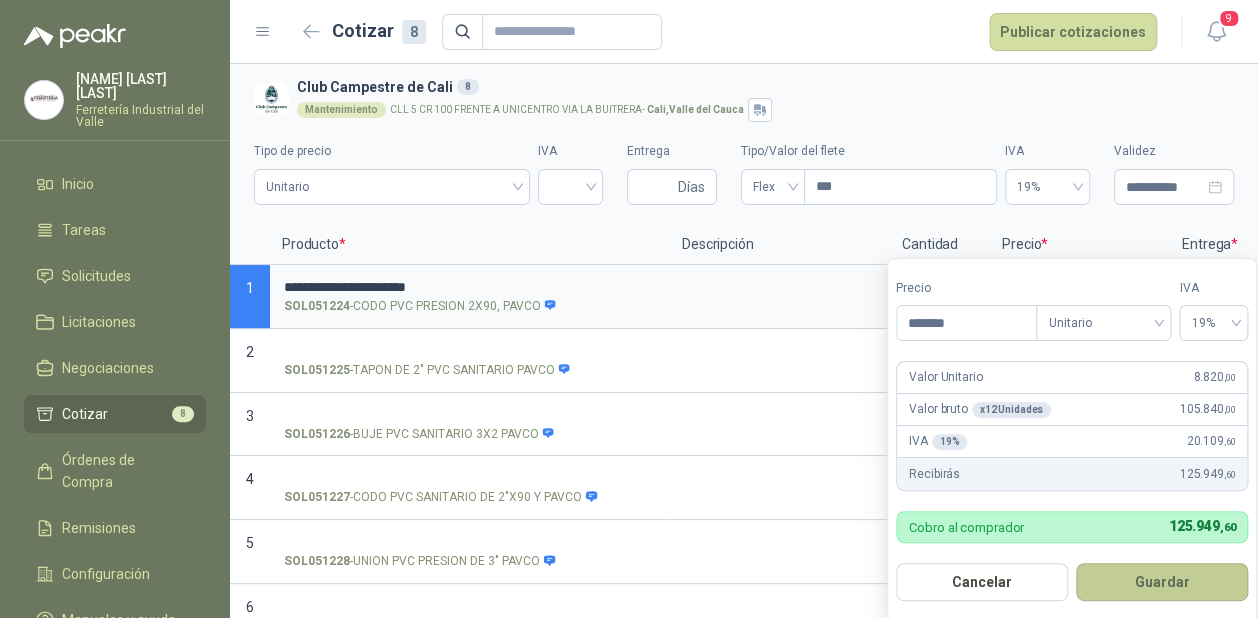click on "Guardar" at bounding box center [1162, 582] 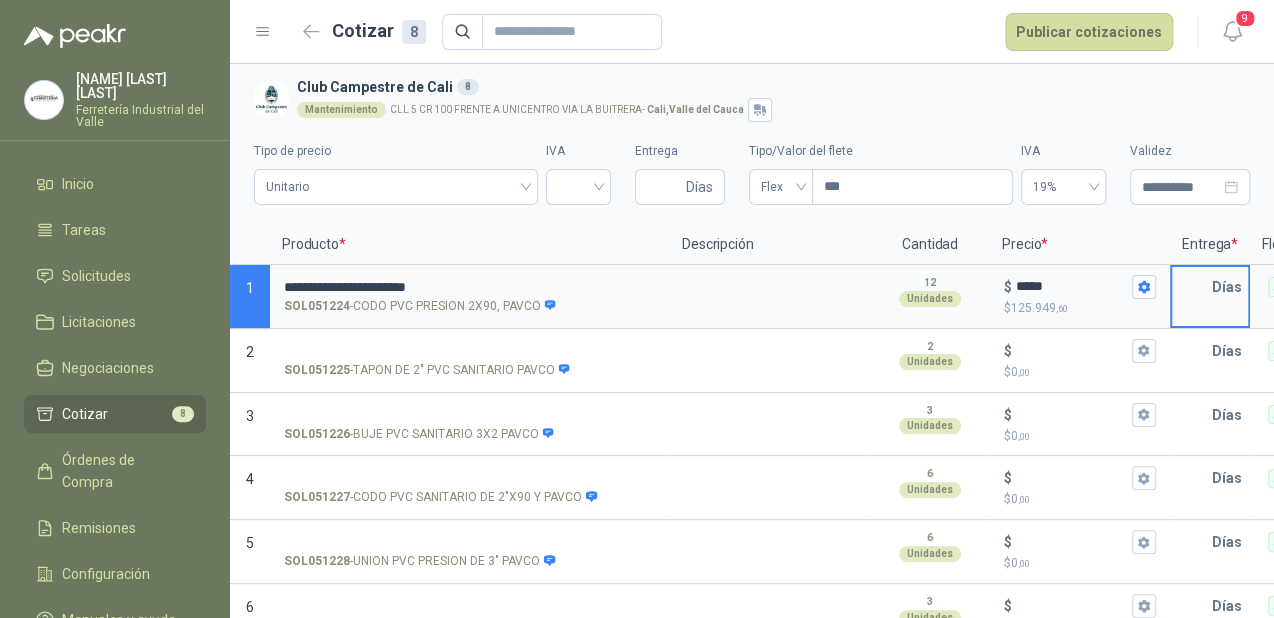click at bounding box center [1192, 287] 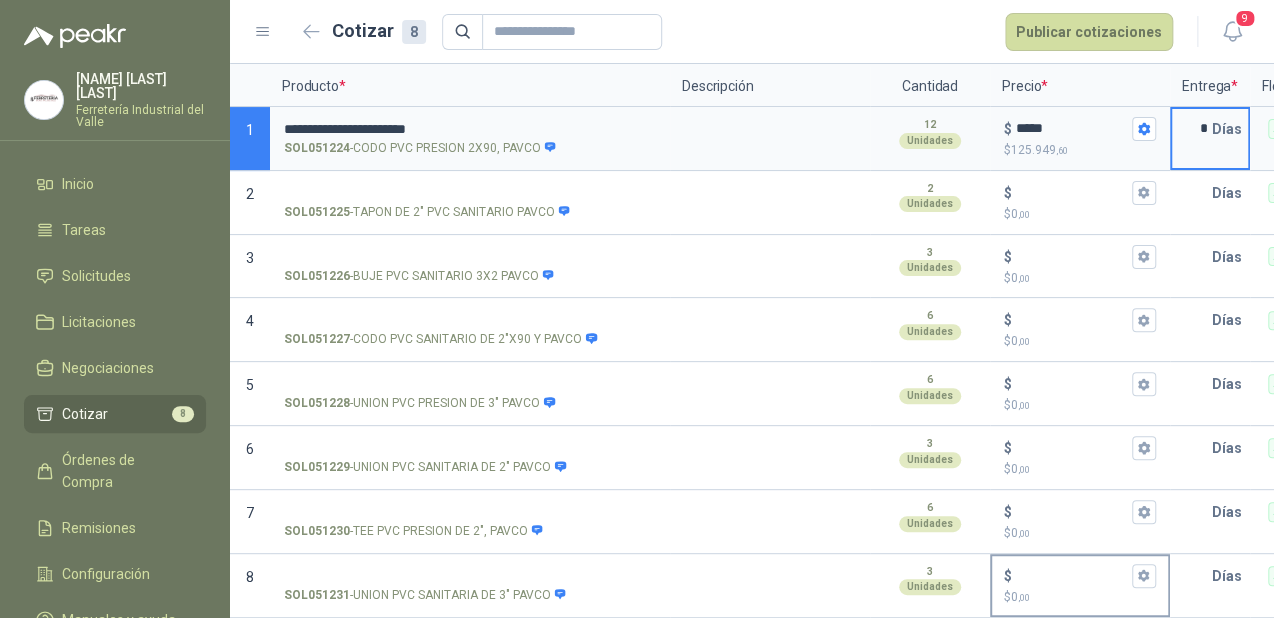 scroll, scrollTop: 172, scrollLeft: 0, axis: vertical 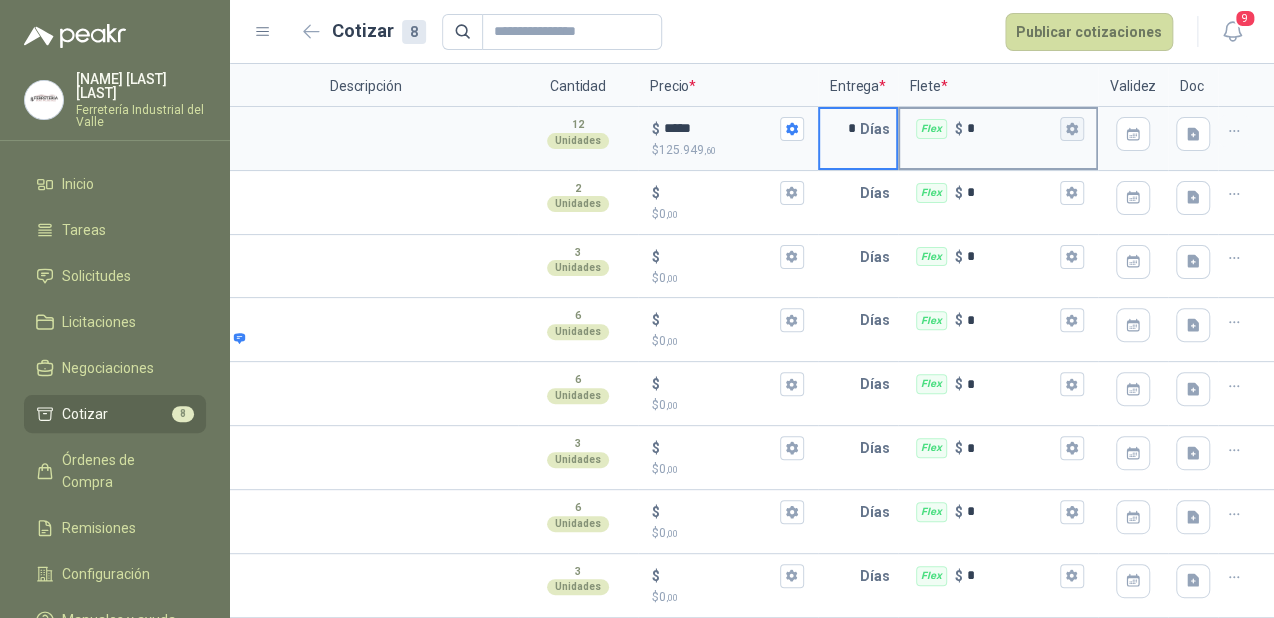 type on "*" 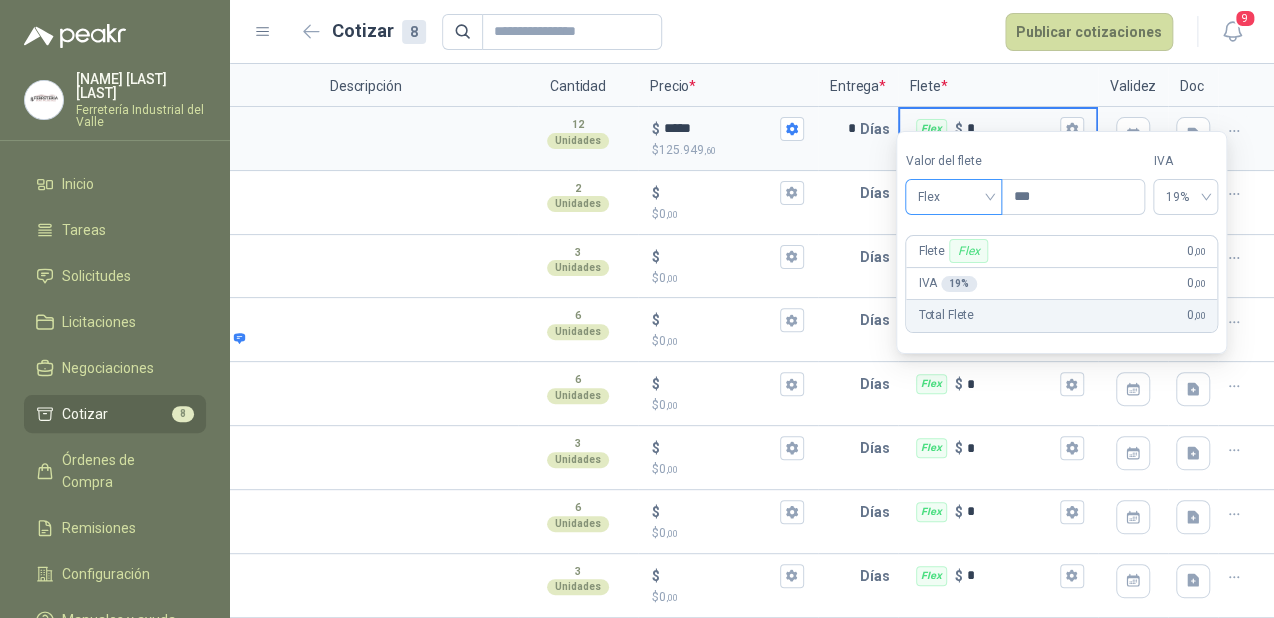click on "Flex" at bounding box center (953, 197) 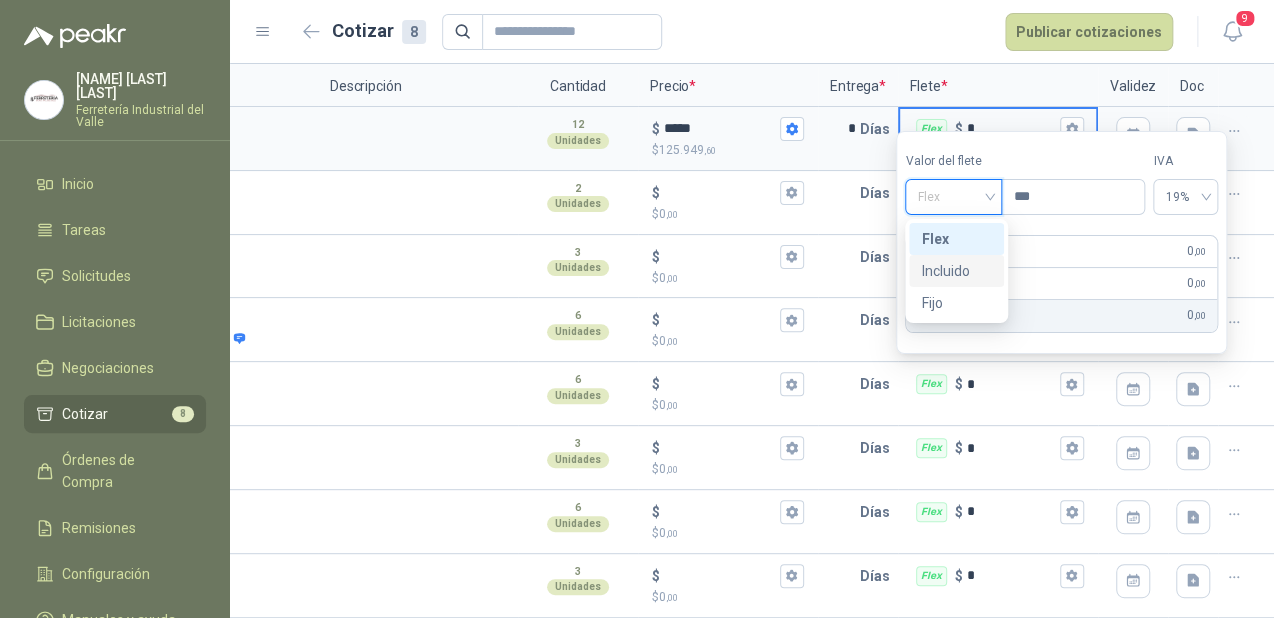 click on "Incluido" at bounding box center [956, 271] 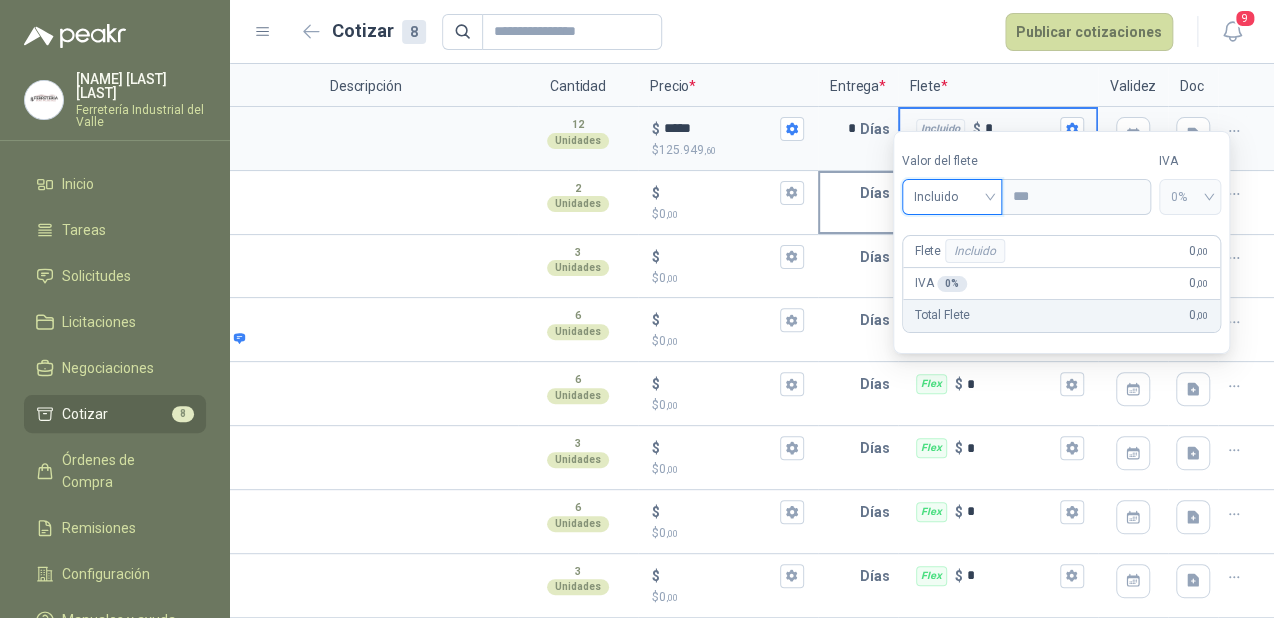 click at bounding box center [840, 193] 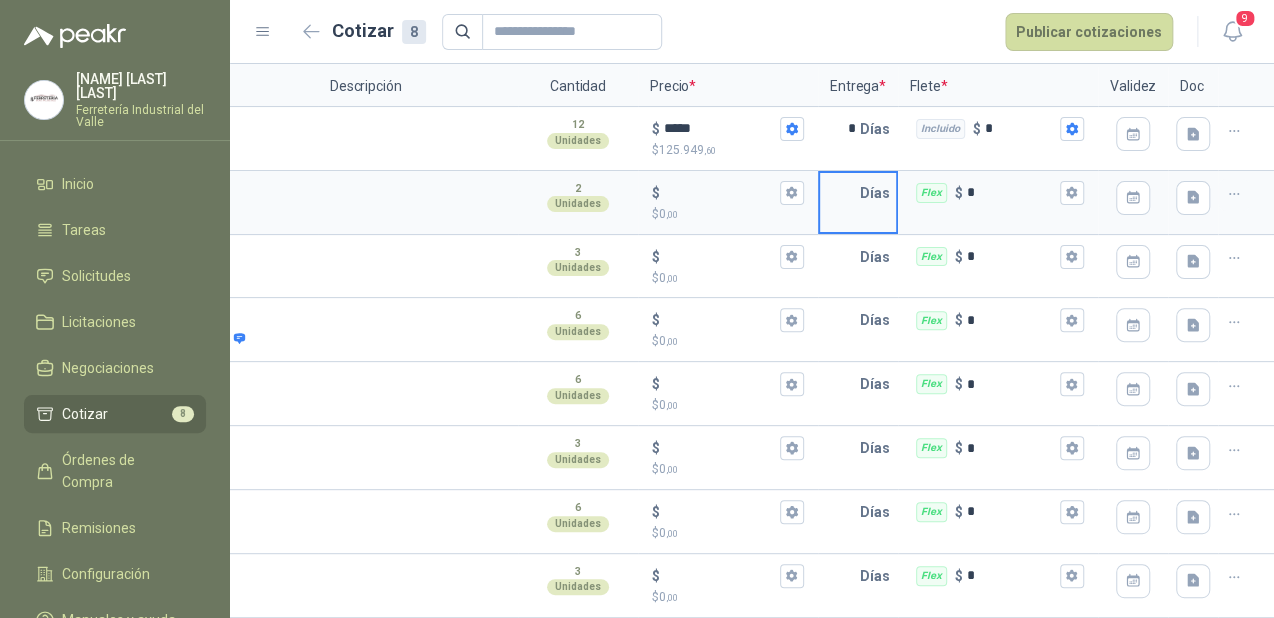 type on "*" 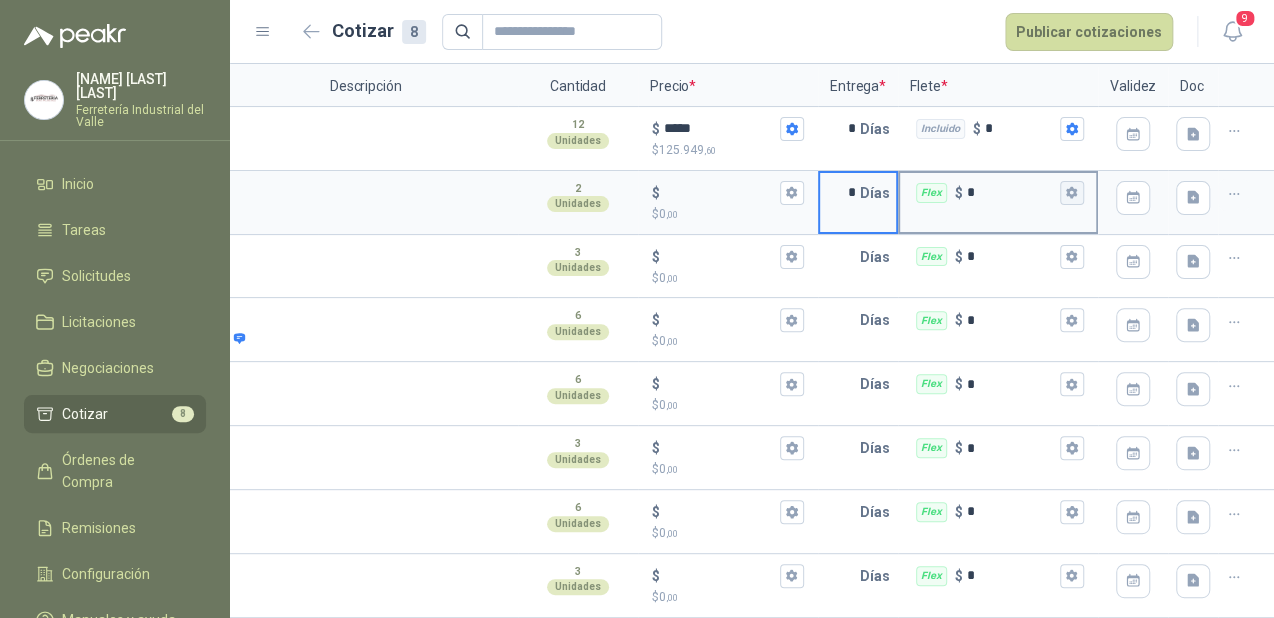 click 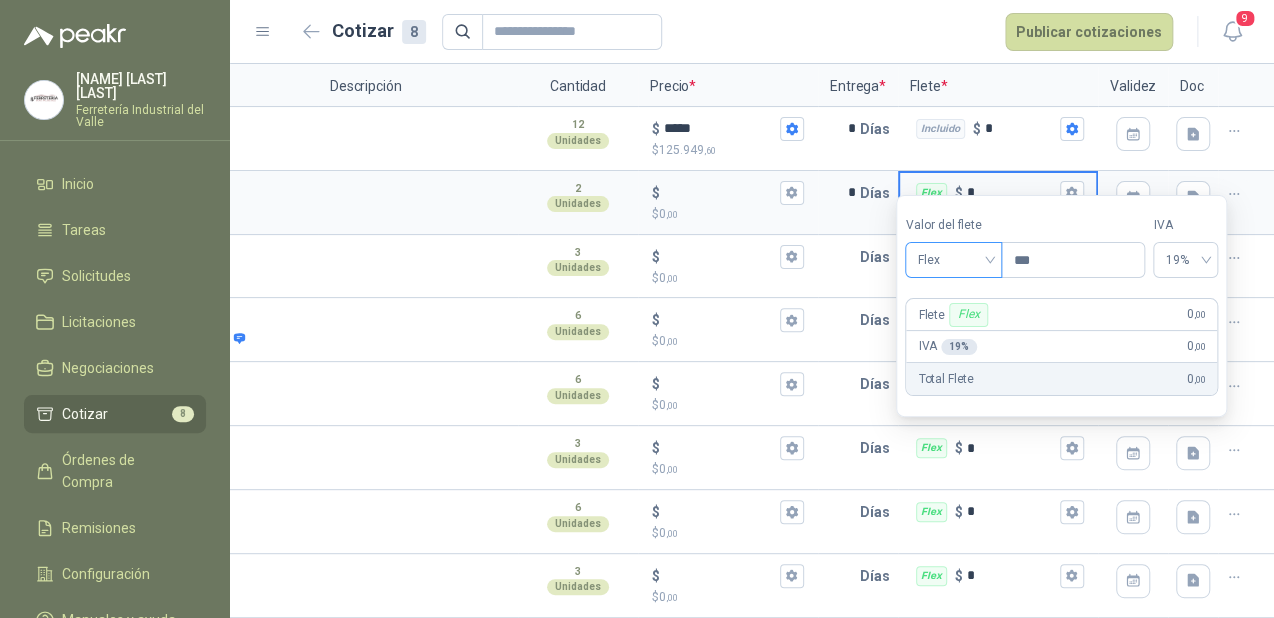 click on "Flex" at bounding box center [953, 260] 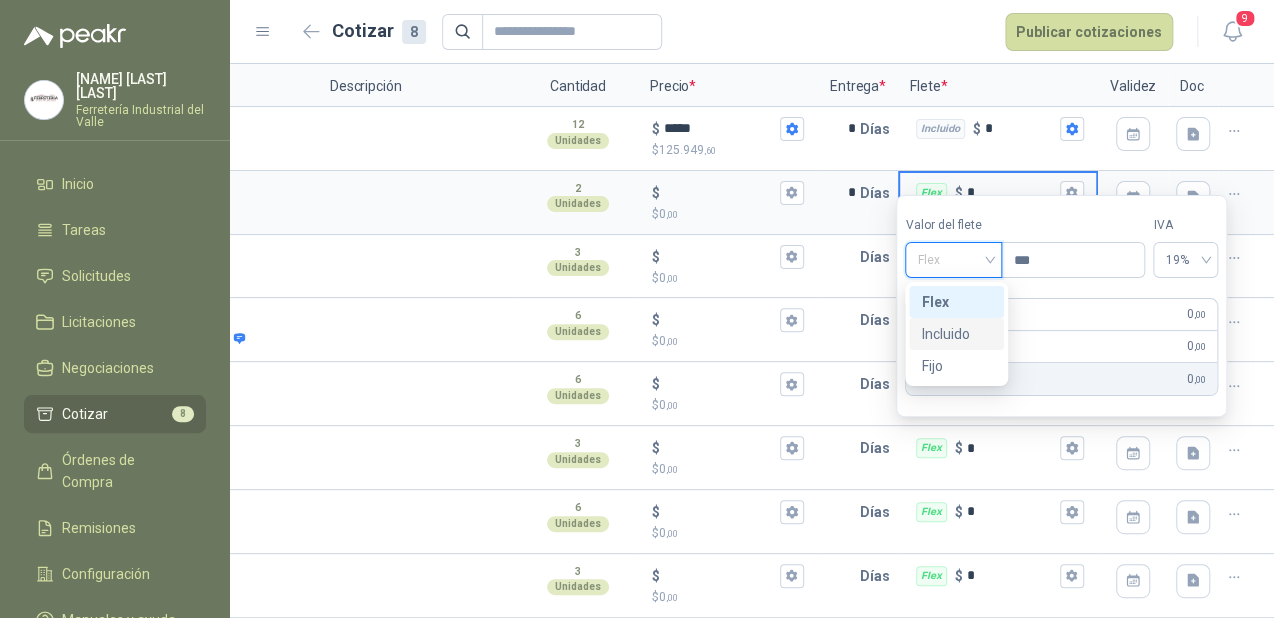 click on "Incluido" at bounding box center (956, 334) 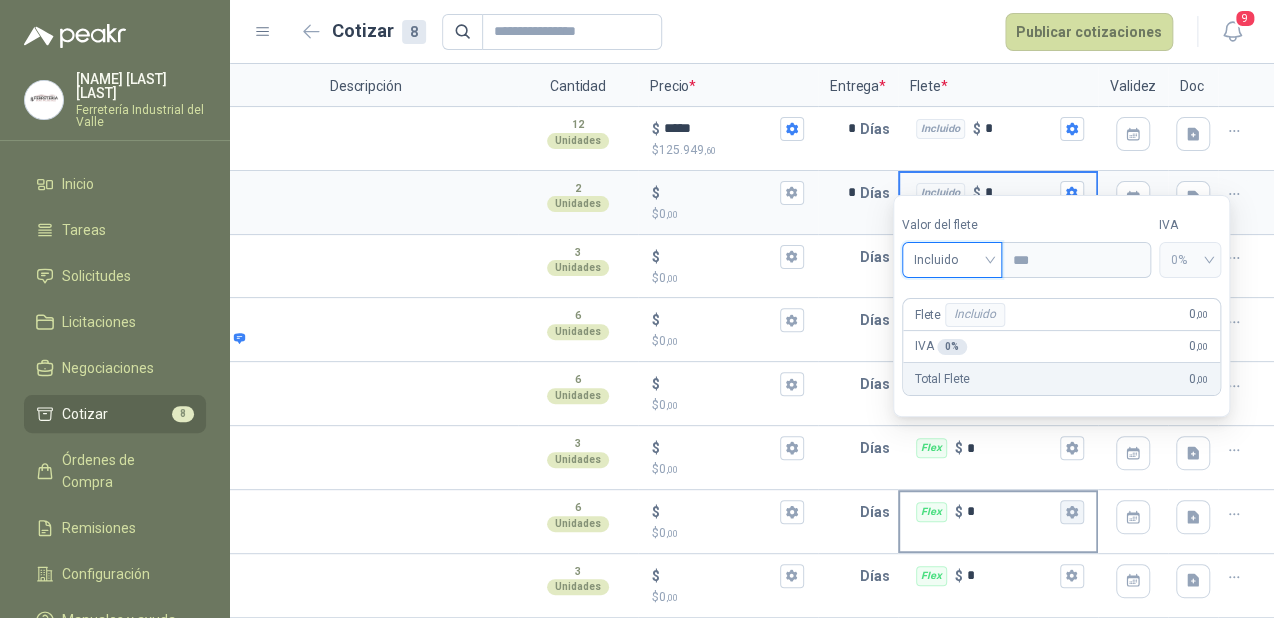 click on "Flex   $ *" at bounding box center (1072, 512) 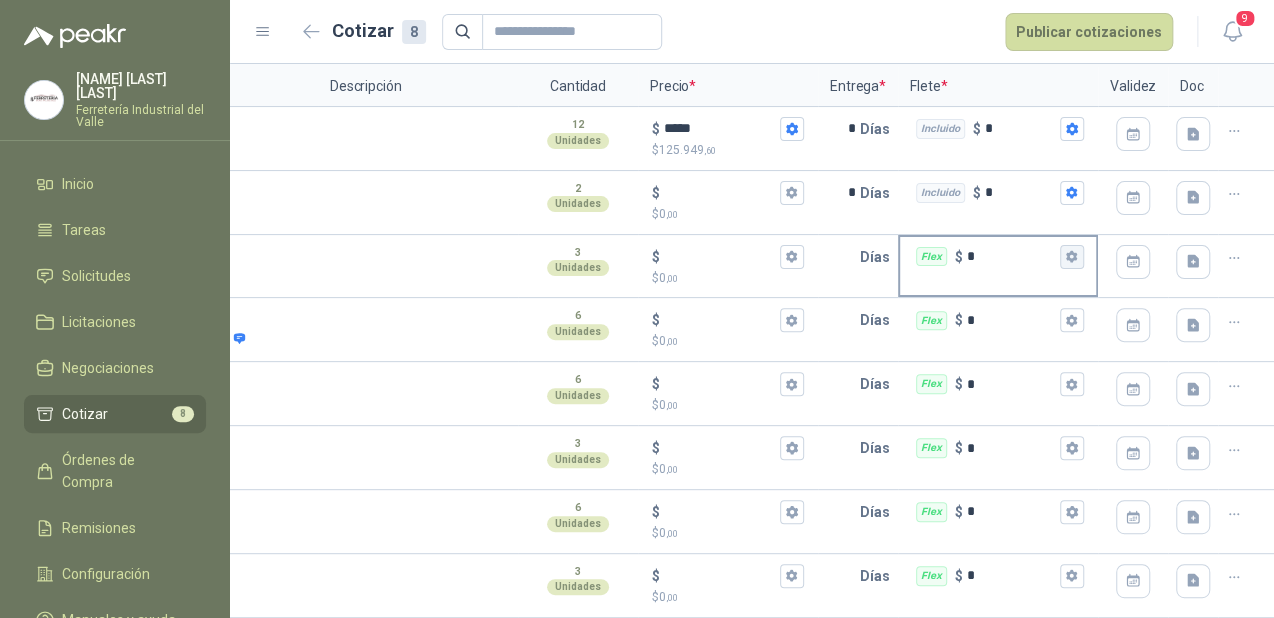 click on "Flex   $ *" at bounding box center [1072, 257] 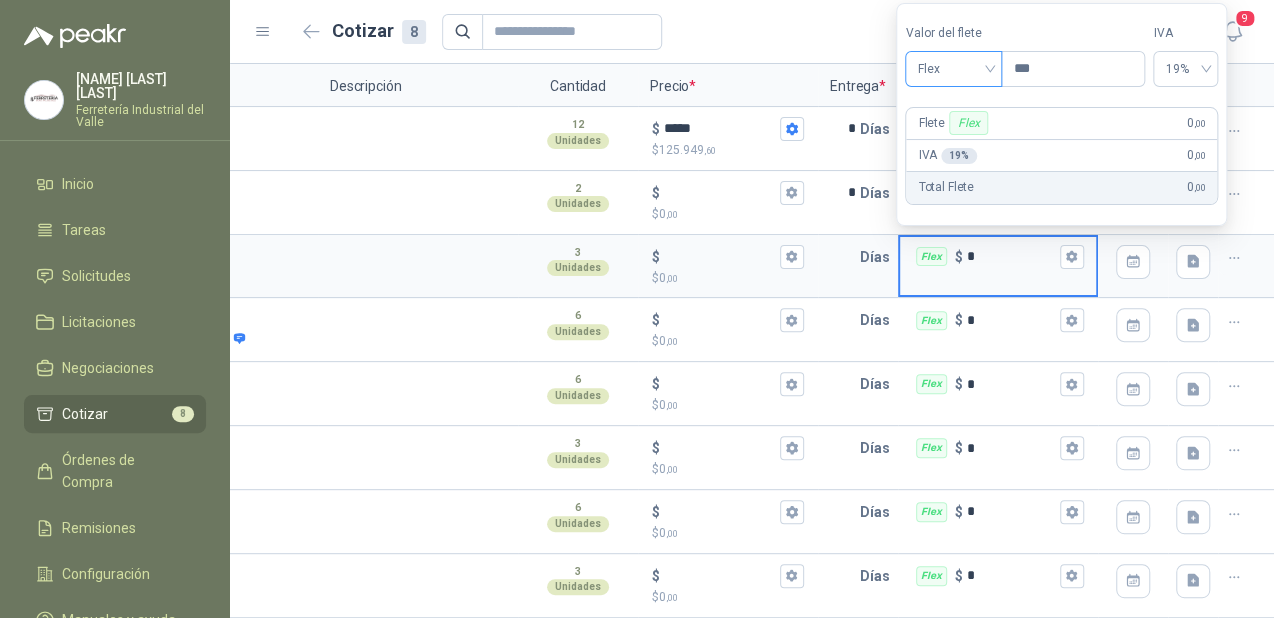 click on "Flex" at bounding box center [953, 69] 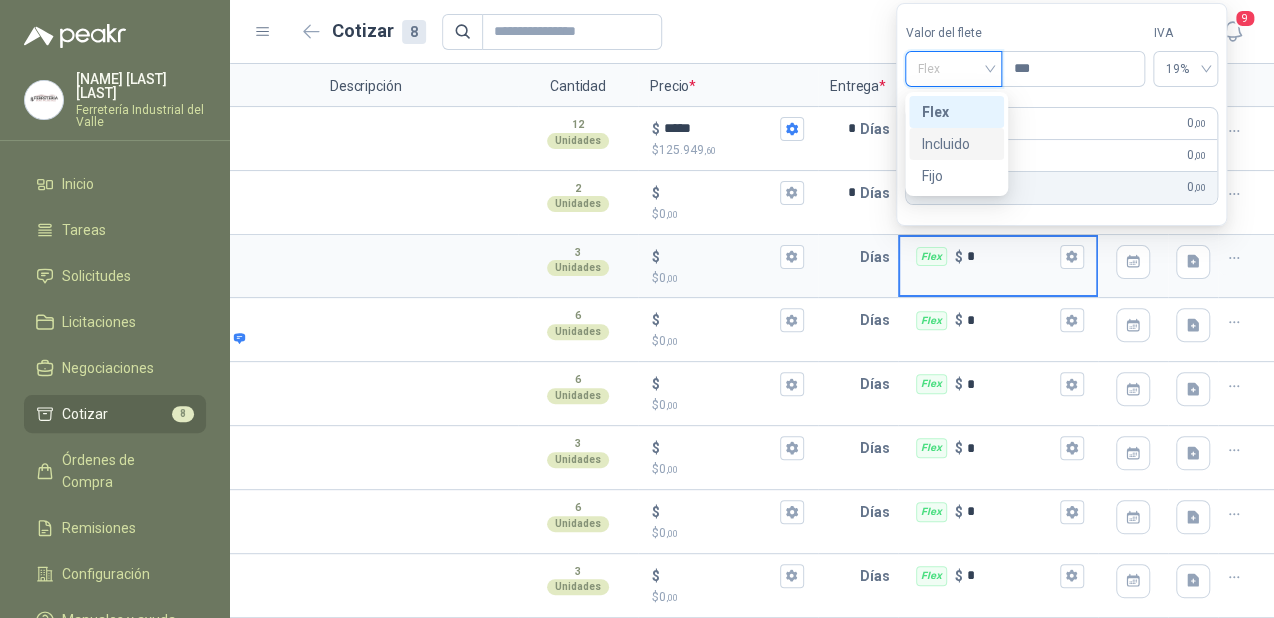 click on "Incluido" at bounding box center [956, 144] 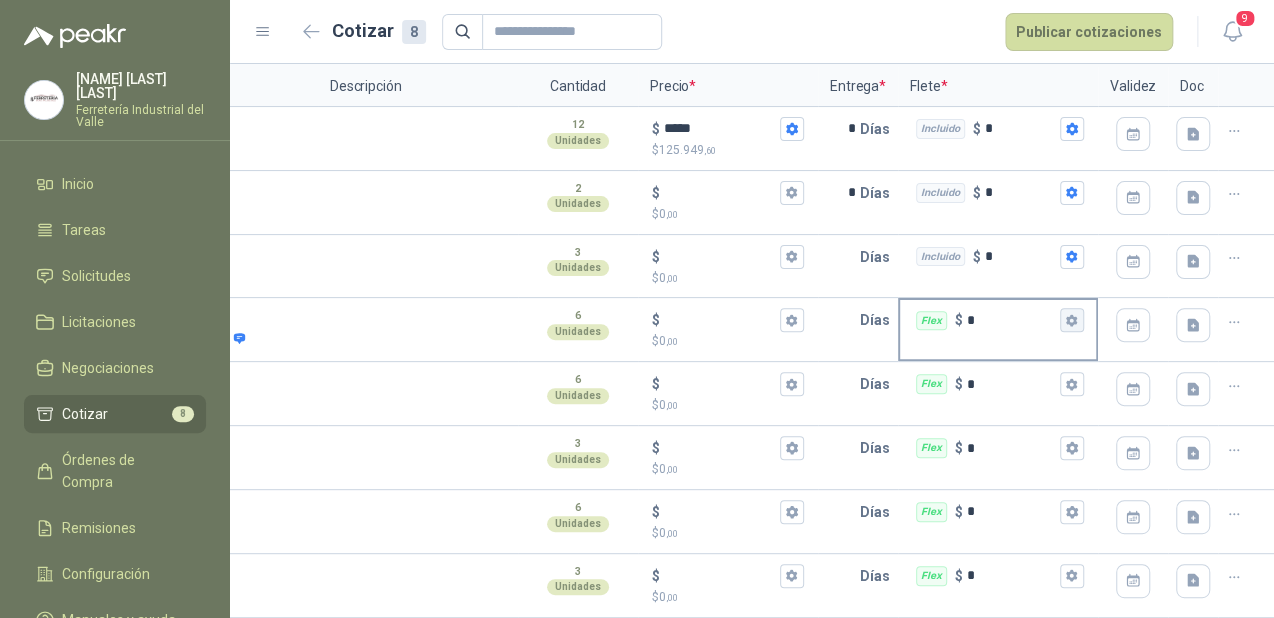 click 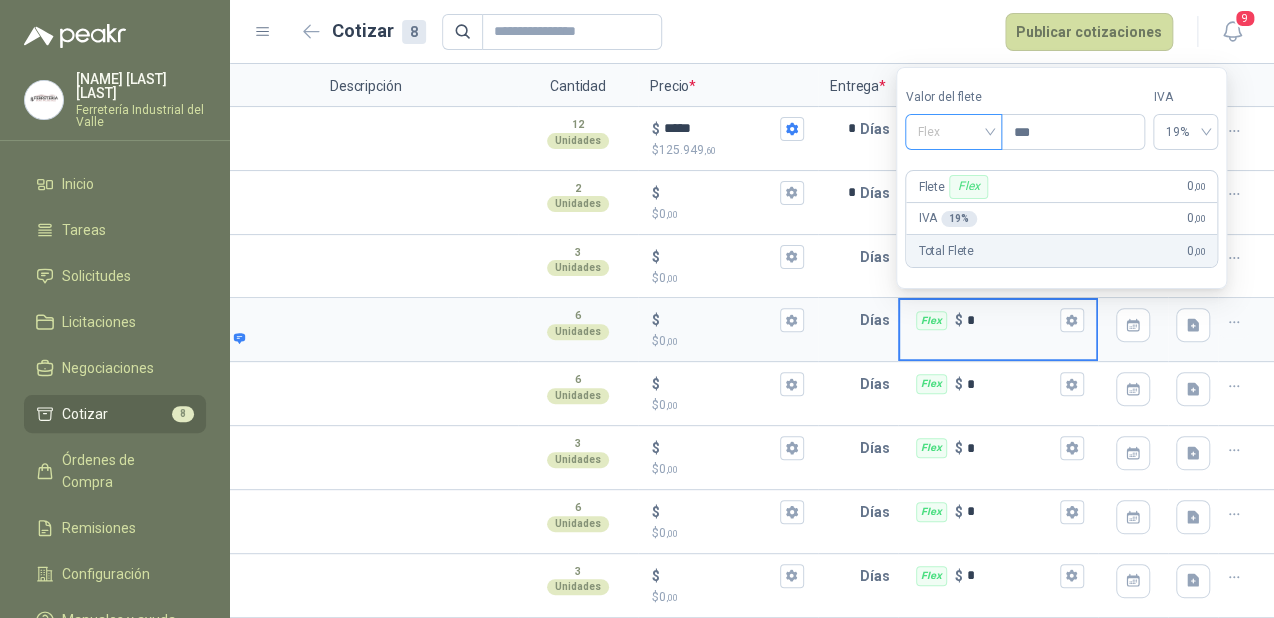 click on "Flex" at bounding box center [953, 132] 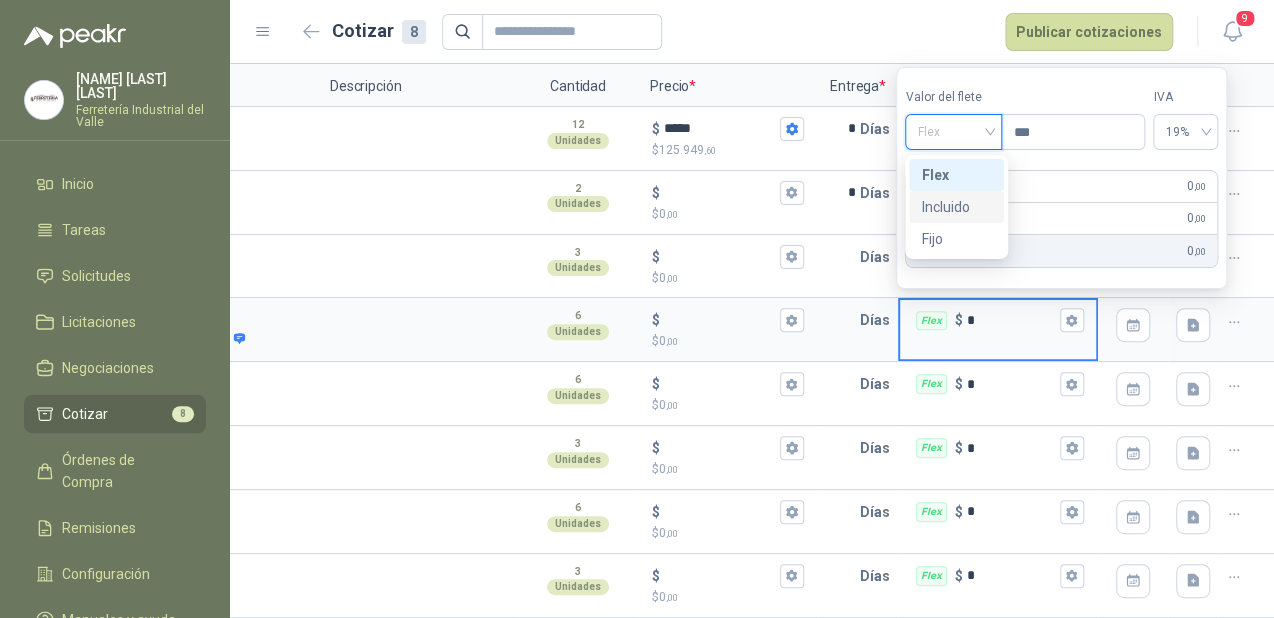 click on "Incluido" at bounding box center [956, 207] 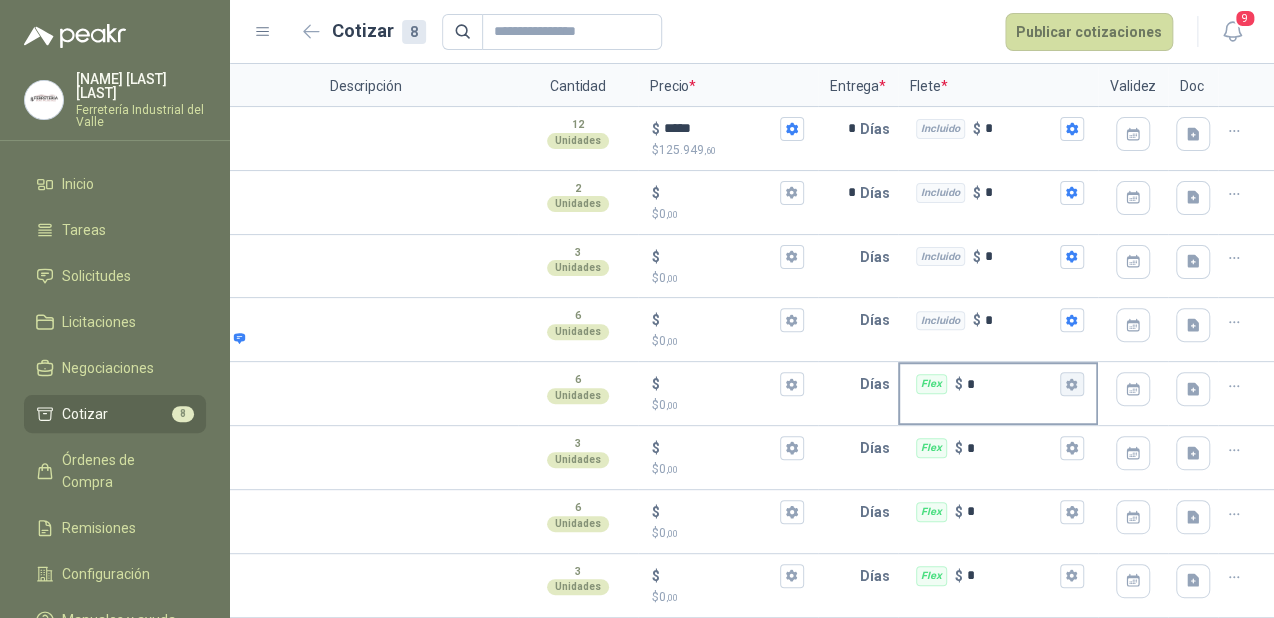click 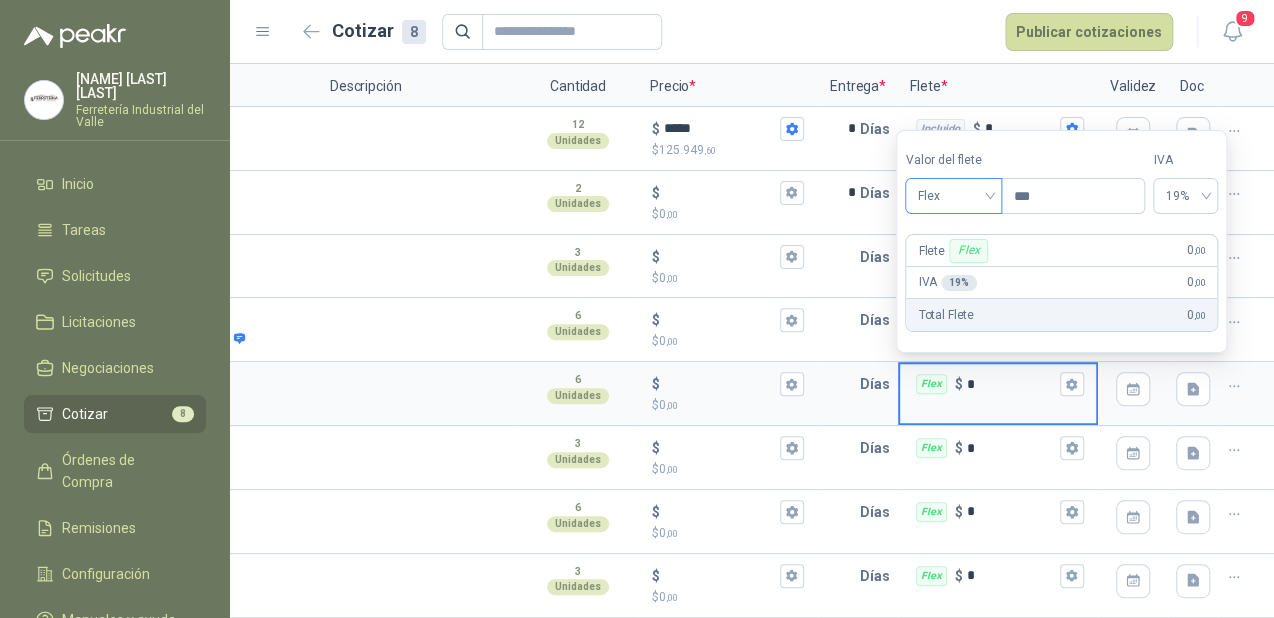 click on "Flex" at bounding box center [953, 196] 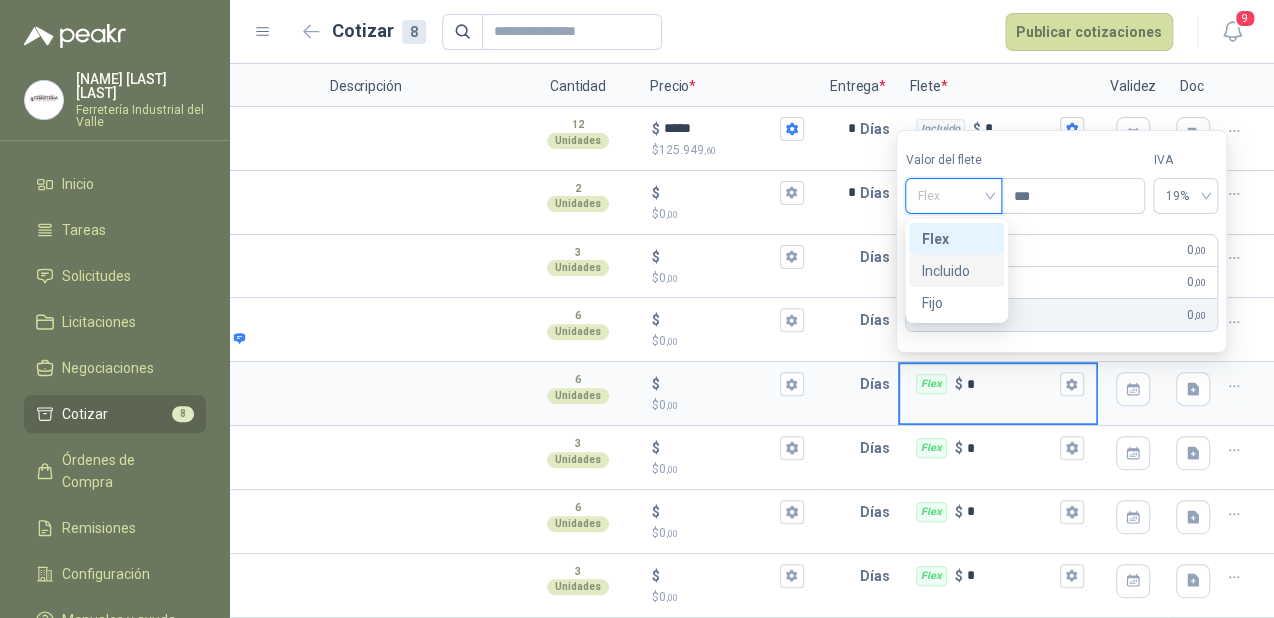 click on "Incluido" at bounding box center (956, 271) 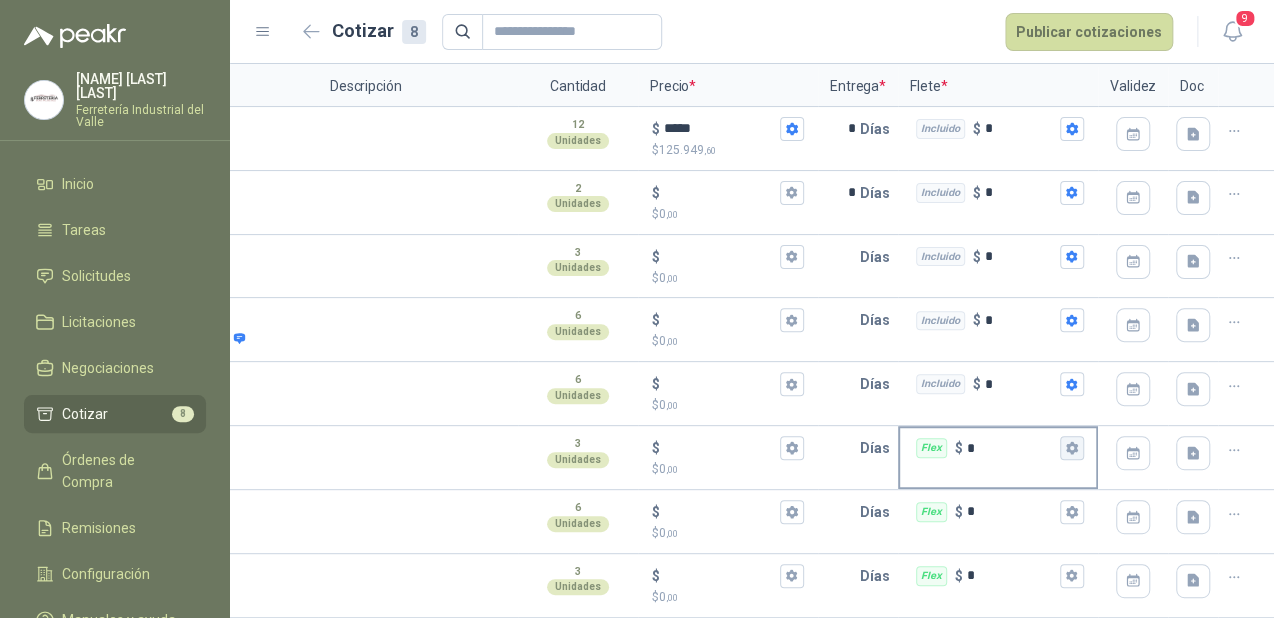 click on "Flex   $ *" at bounding box center [1072, 448] 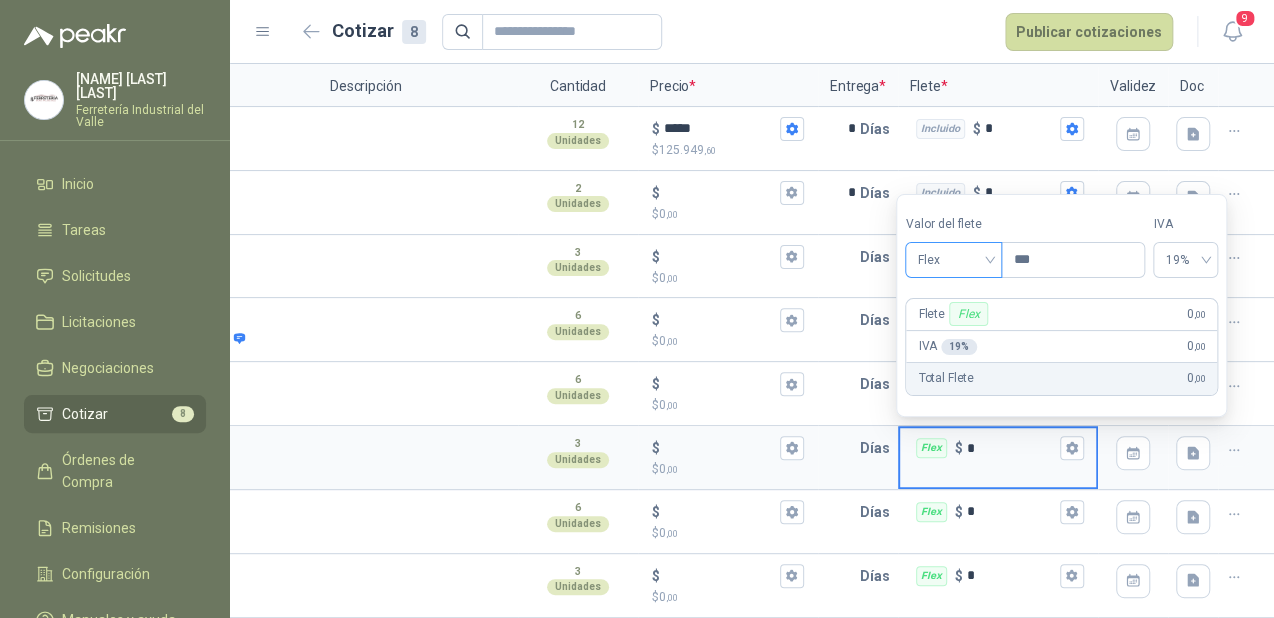 click on "Flex" at bounding box center [953, 260] 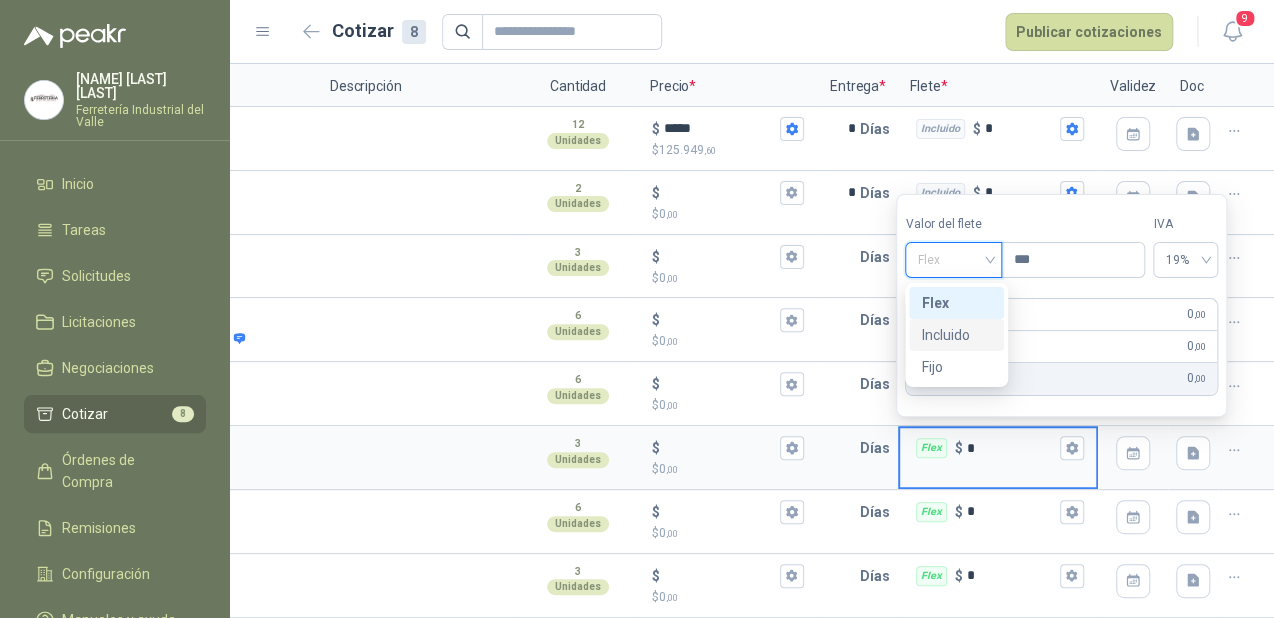 click on "Incluido" at bounding box center (956, 335) 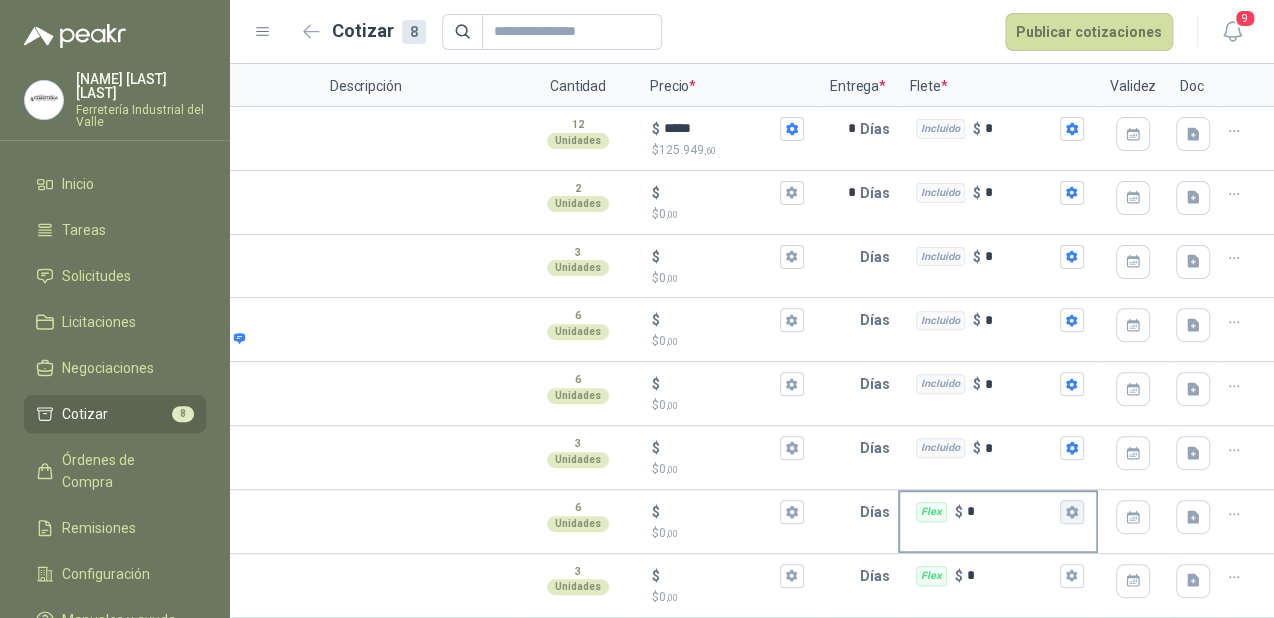 click 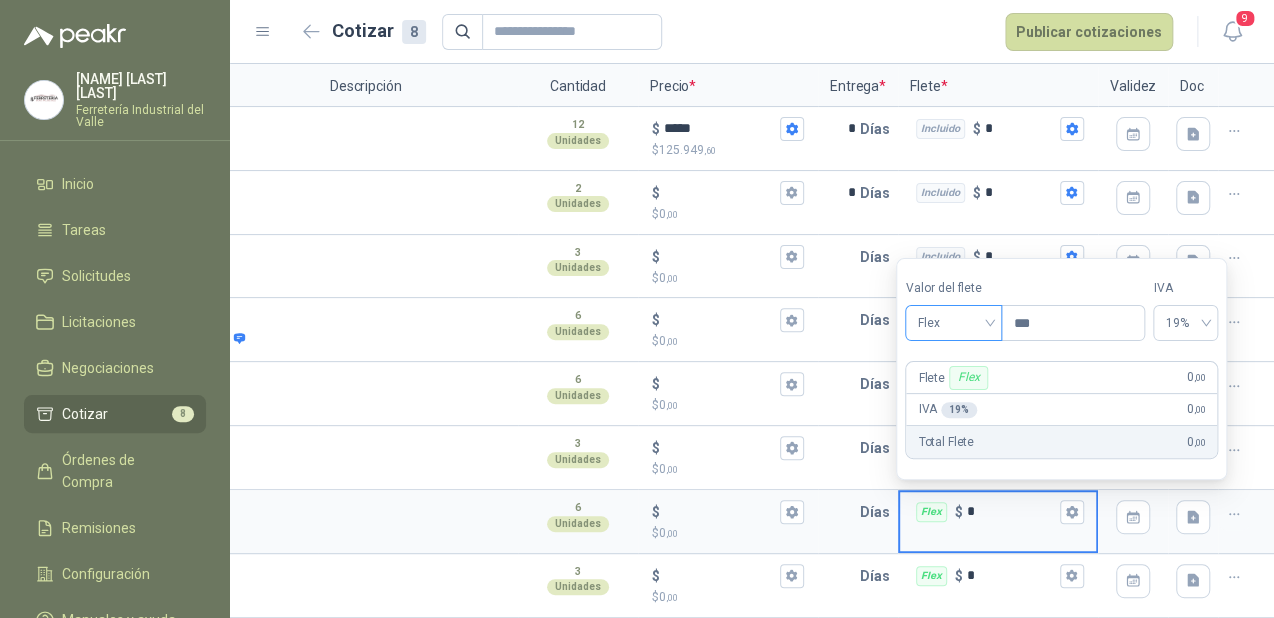click on "Flex" at bounding box center [953, 323] 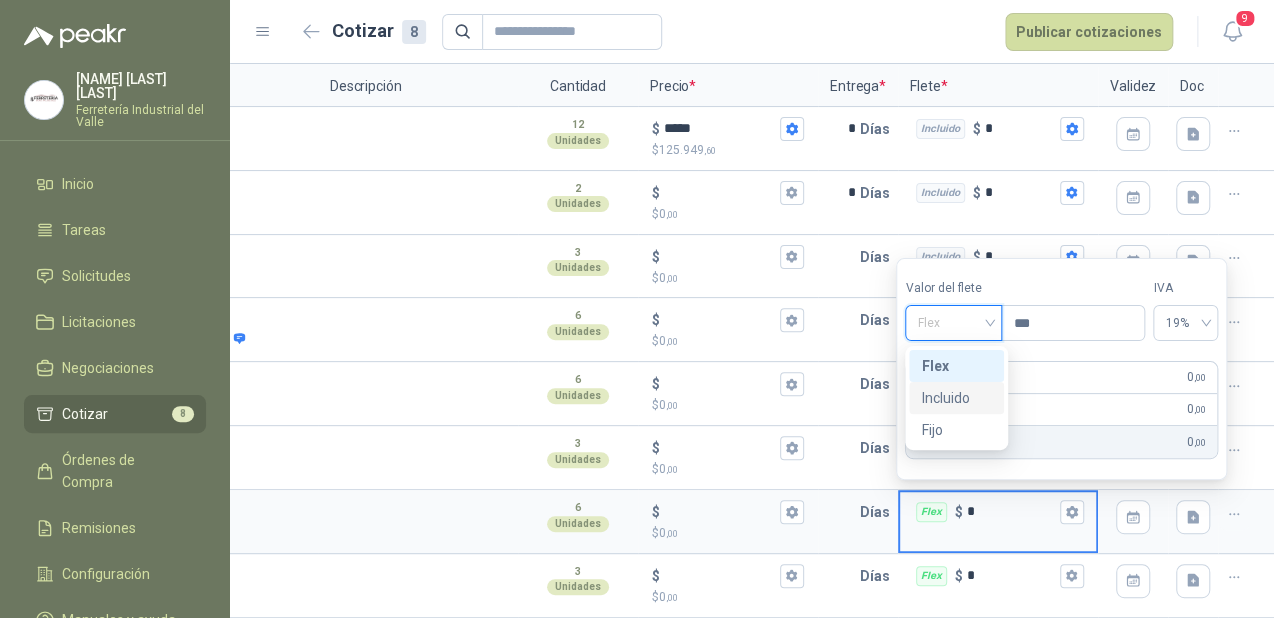 click on "Incluido" at bounding box center [956, 398] 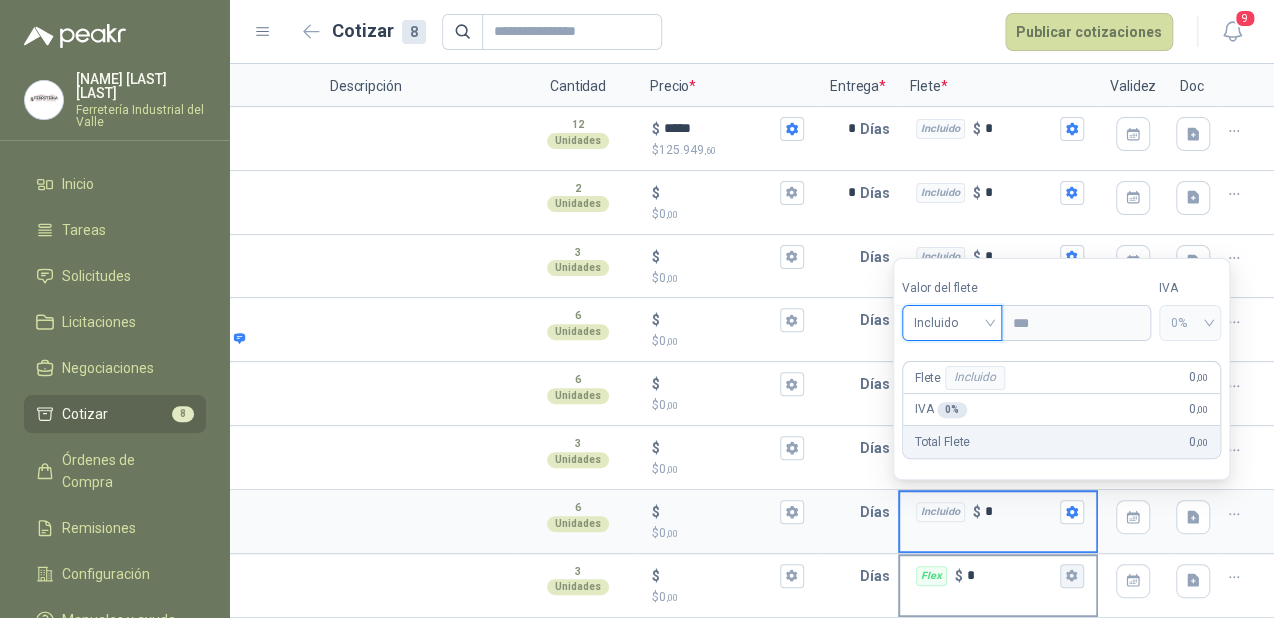 click 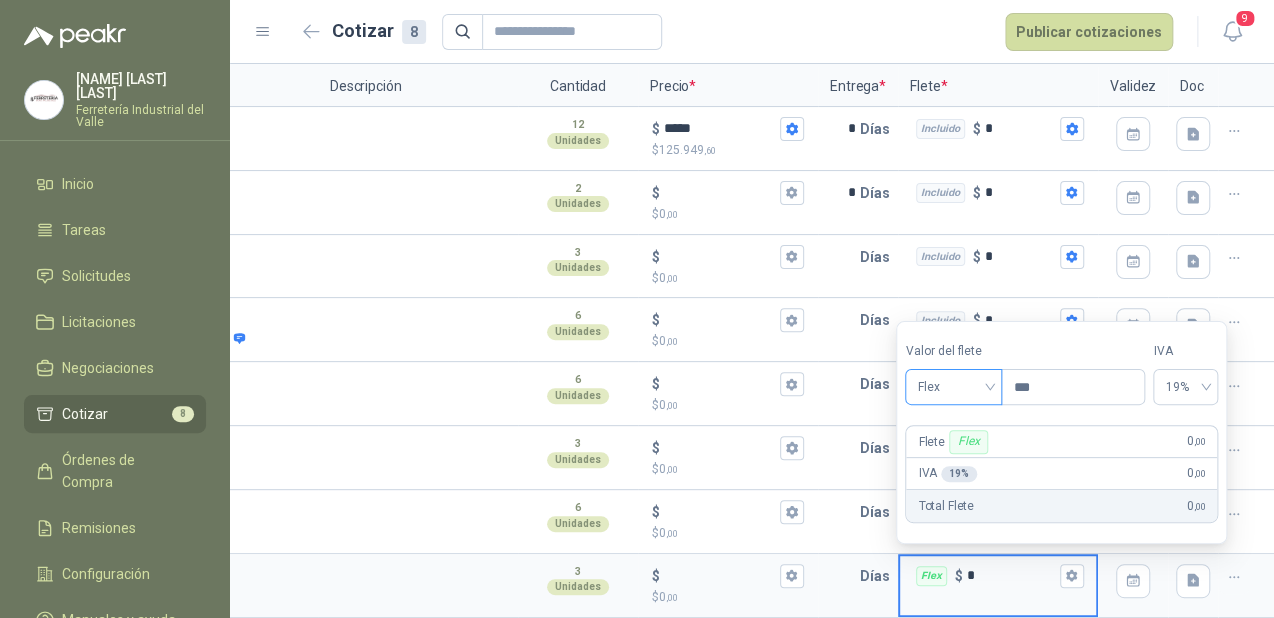 click on "Flex" at bounding box center (953, 387) 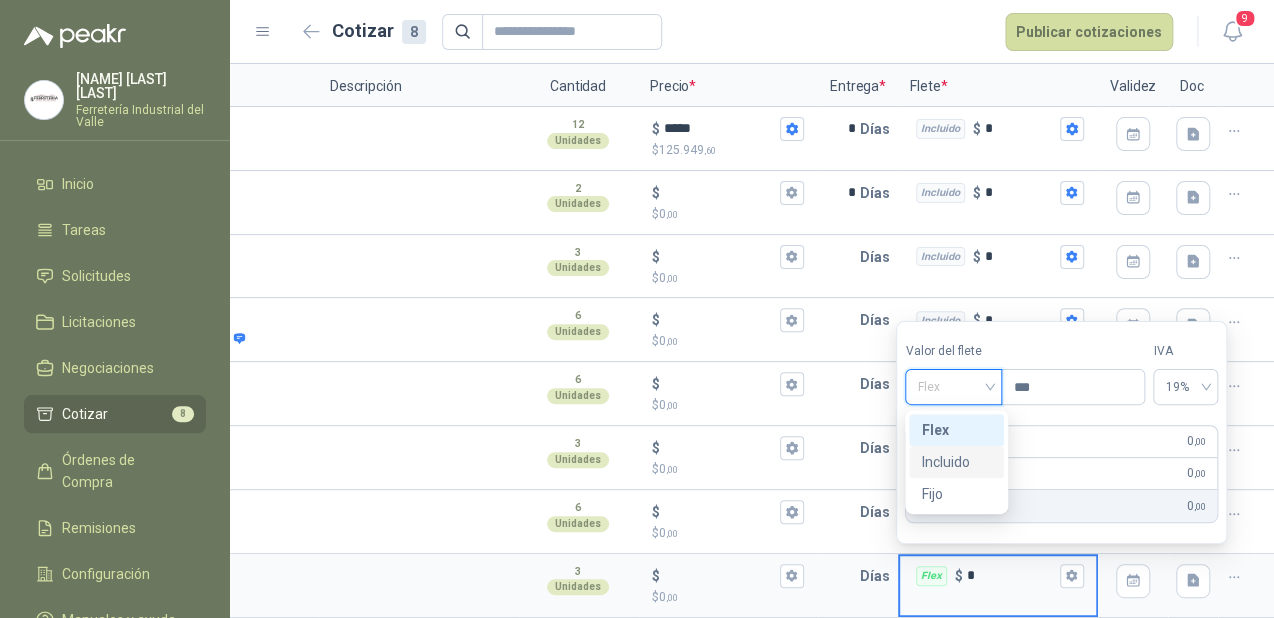 click on "Incluido" at bounding box center [956, 462] 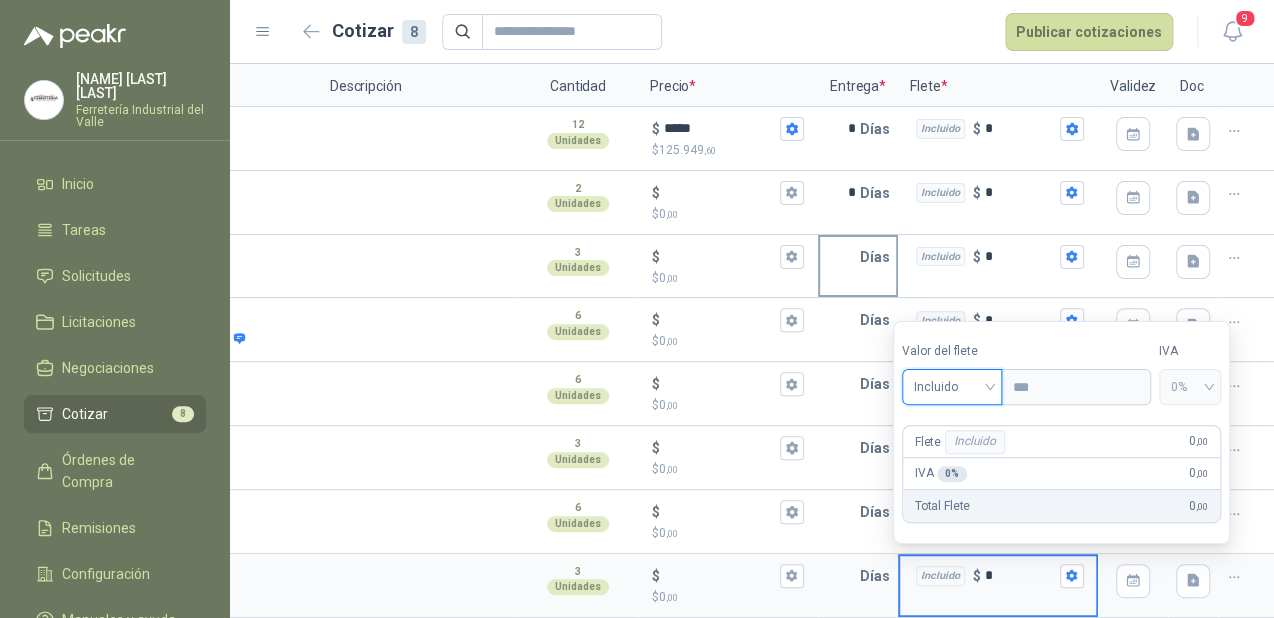 click at bounding box center (840, 257) 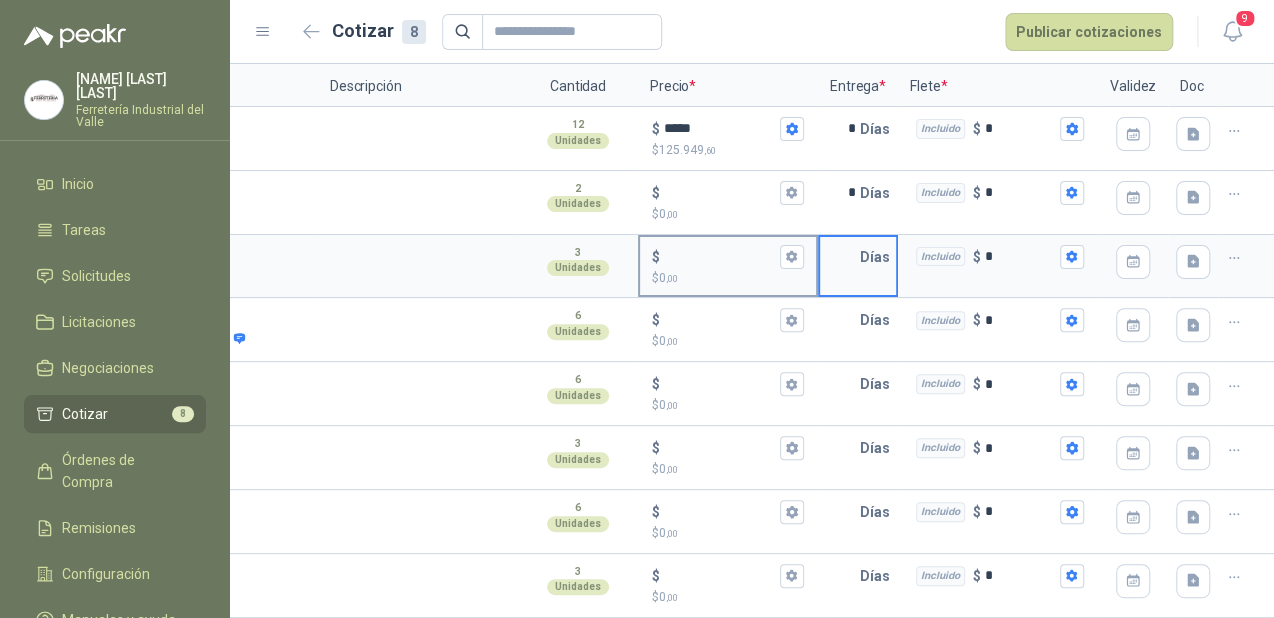 type on "*" 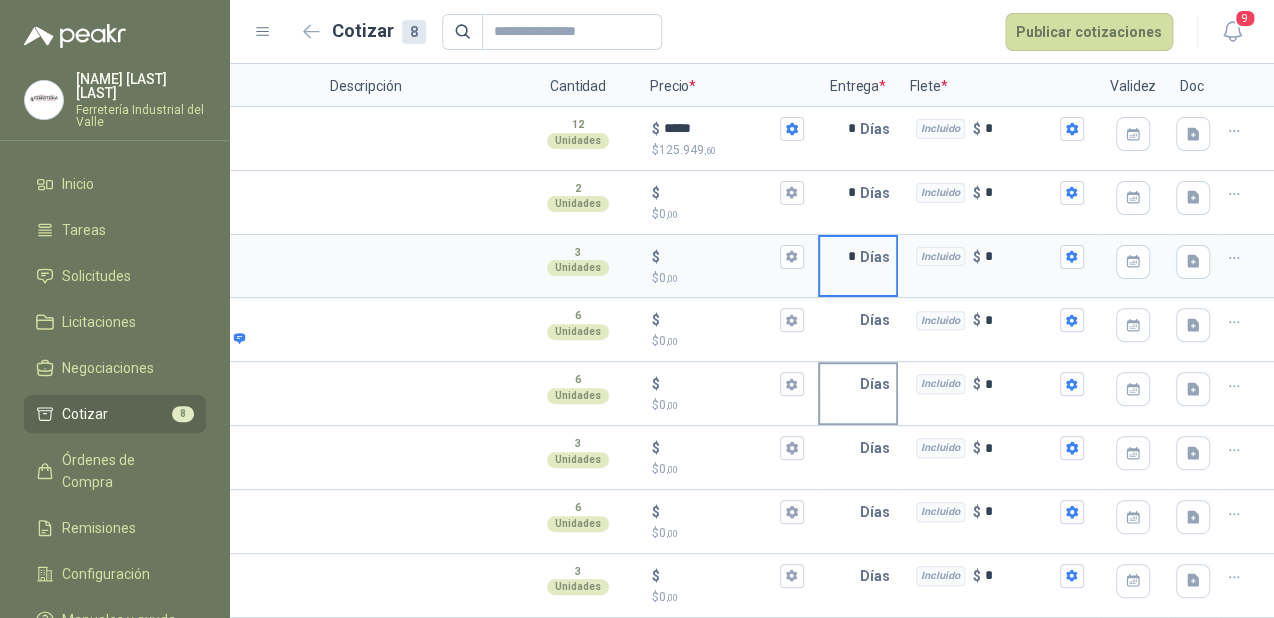 click at bounding box center [840, 384] 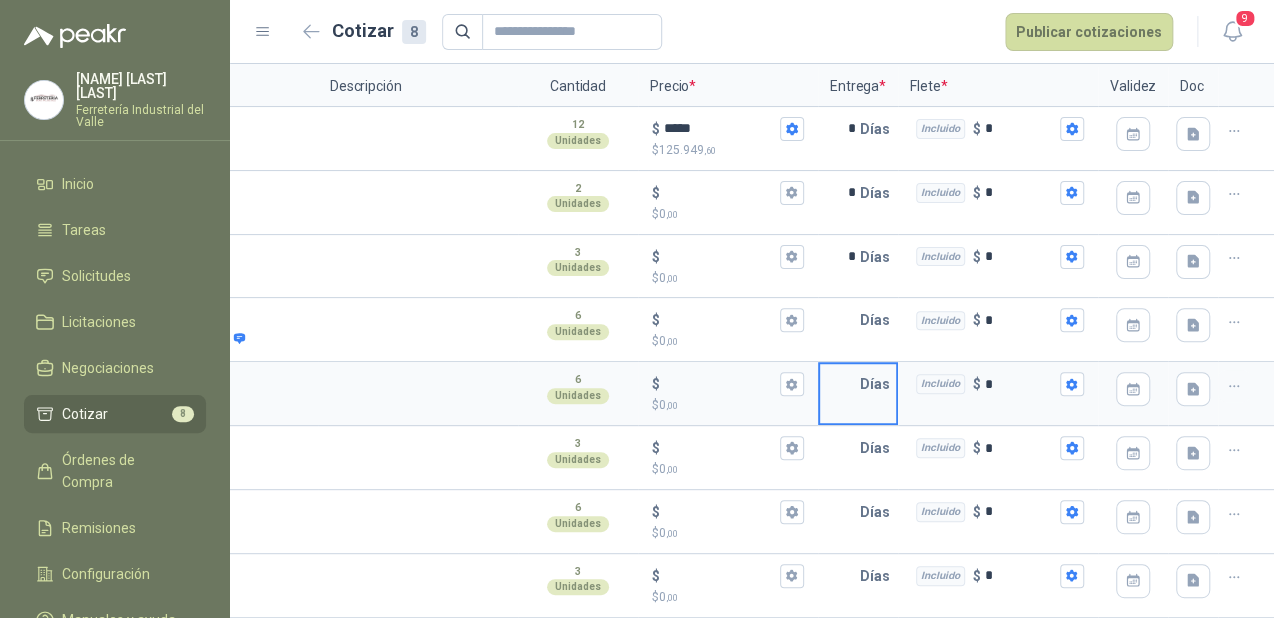 type on "*" 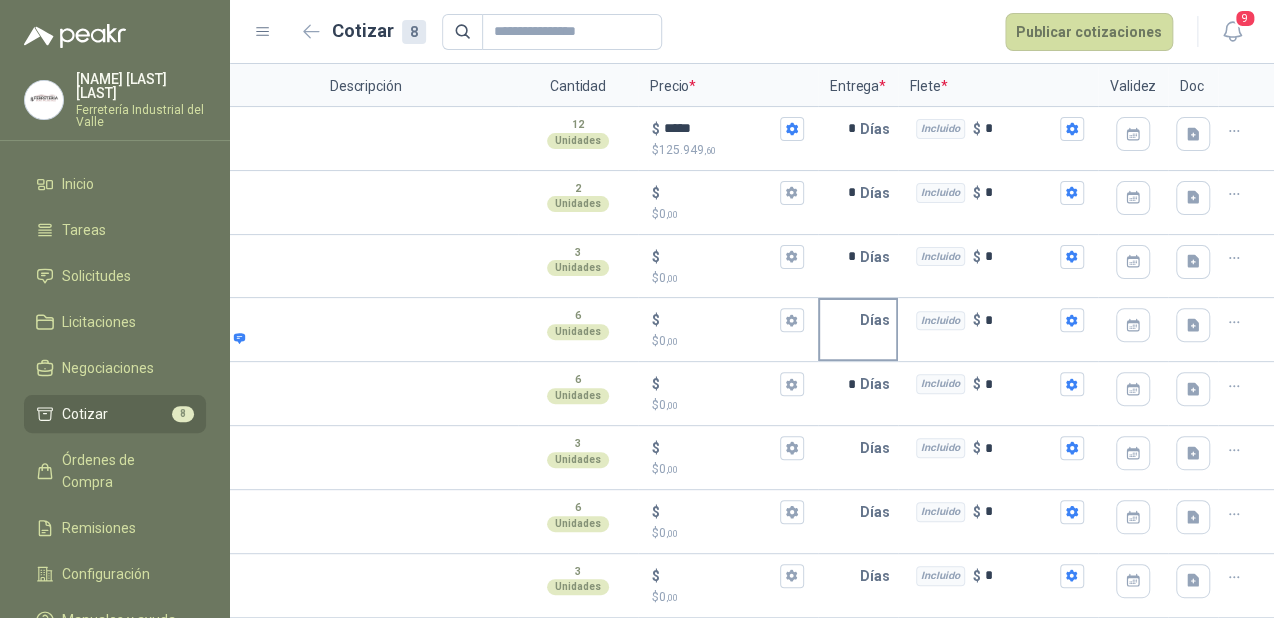 click on "Días" at bounding box center (879, 320) 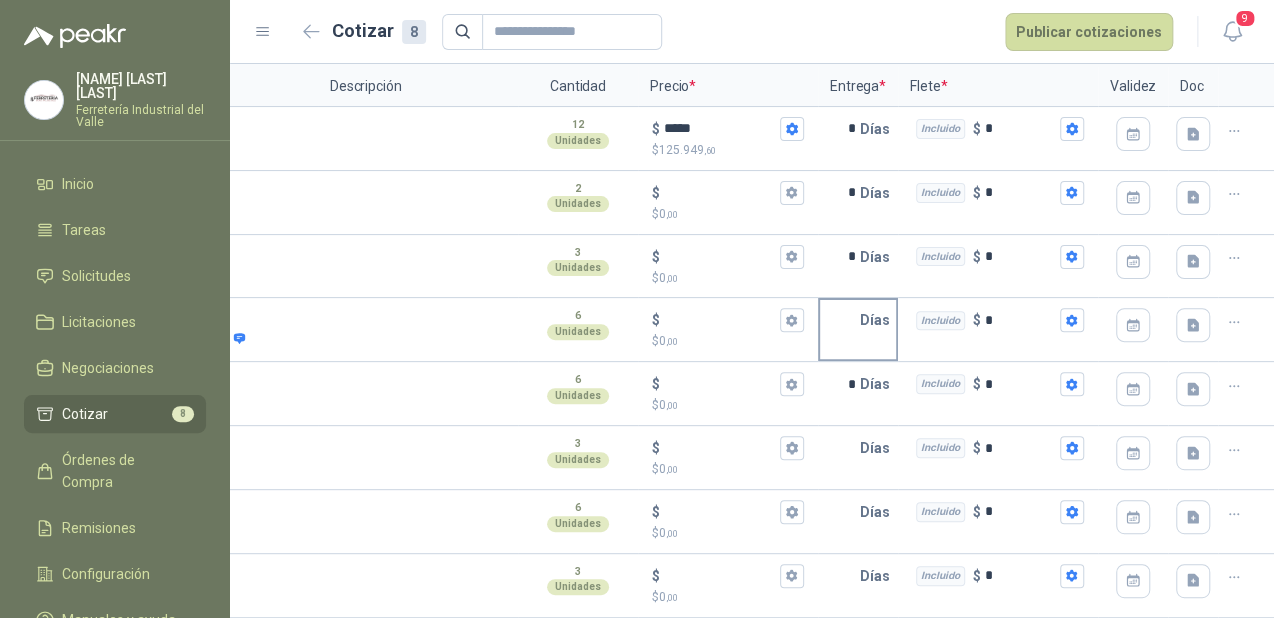 click at bounding box center [840, 320] 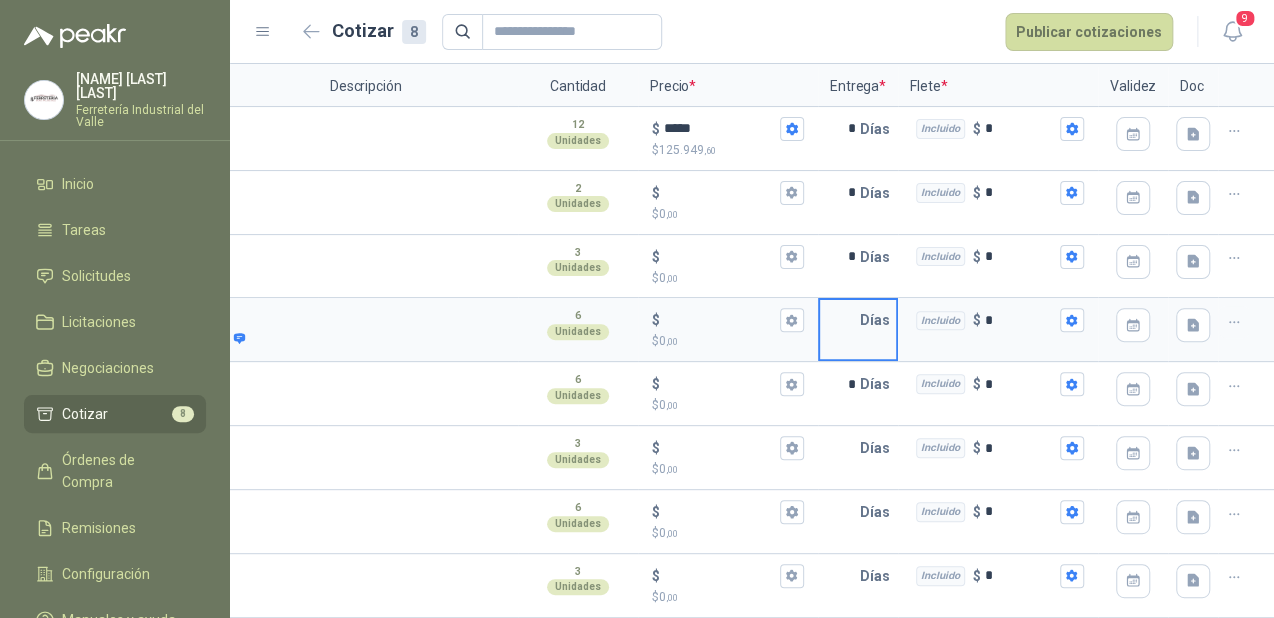 type on "*" 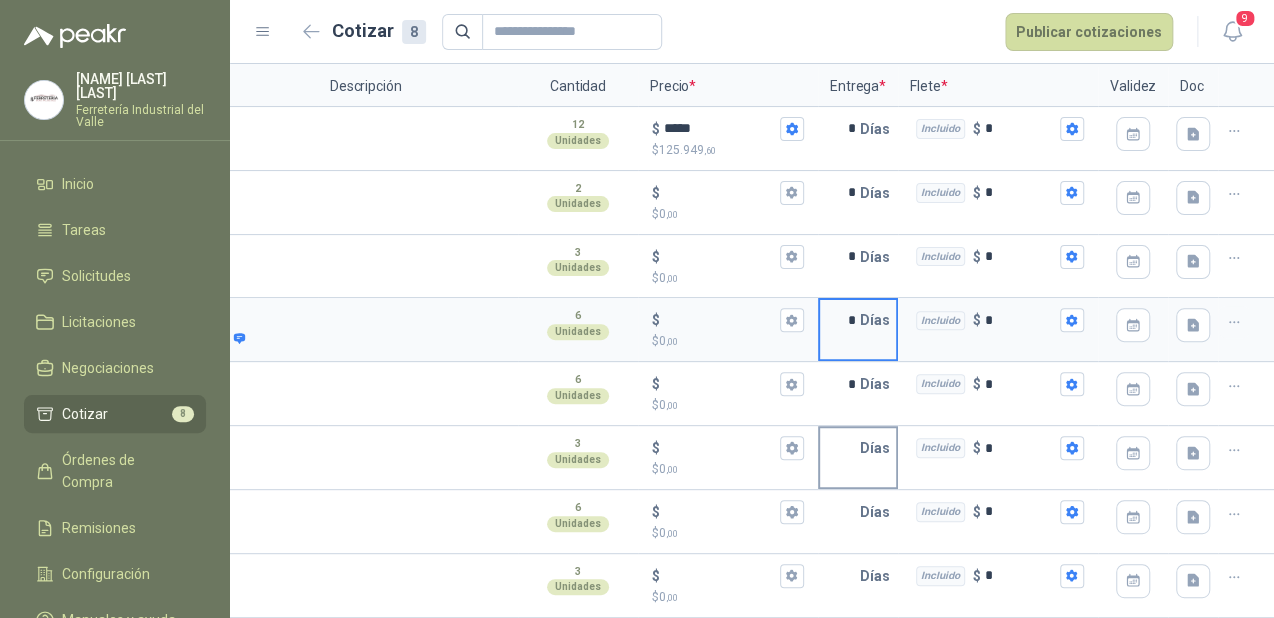click at bounding box center (840, 448) 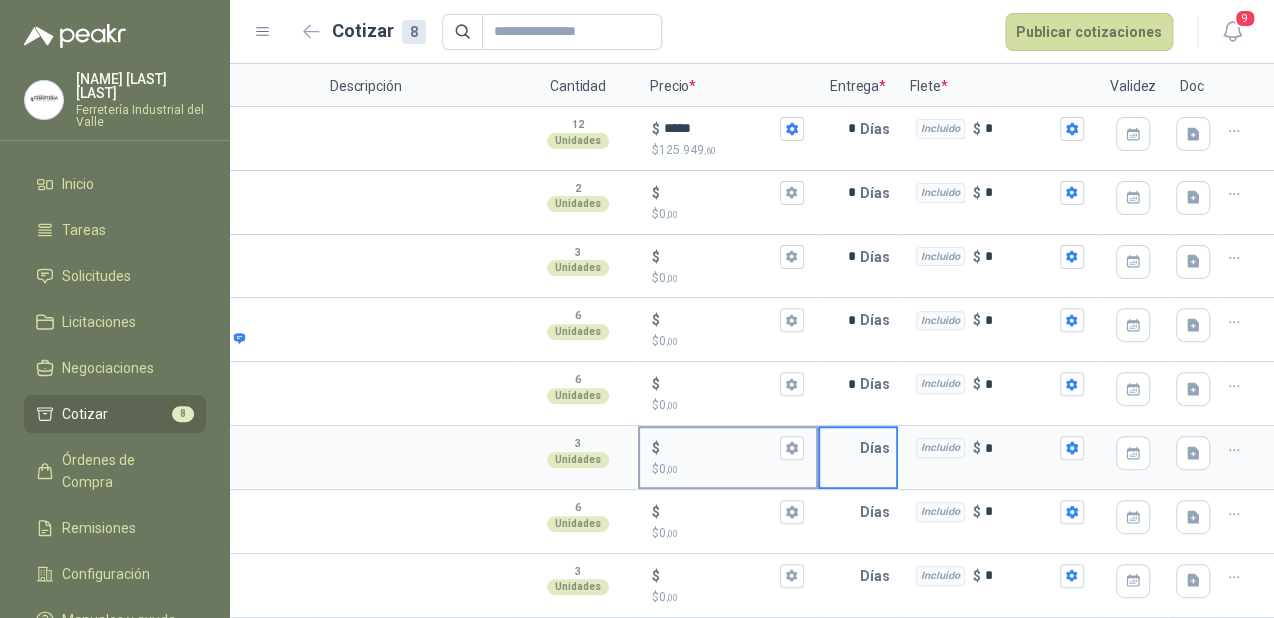 type on "*" 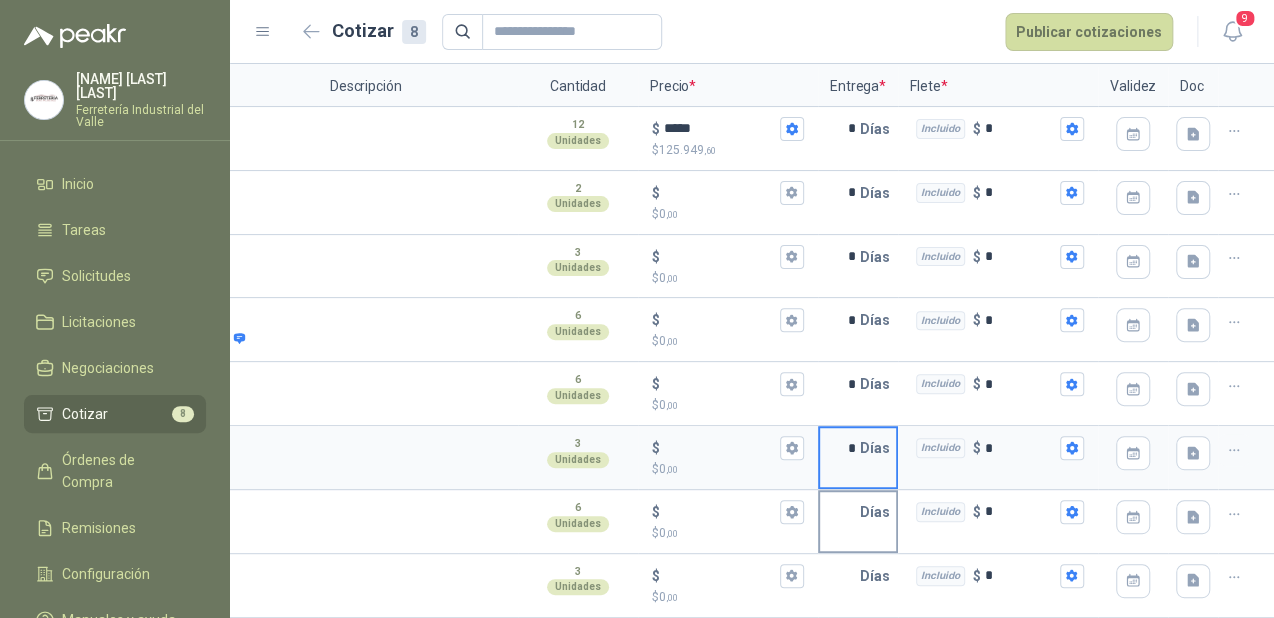 click at bounding box center (840, 512) 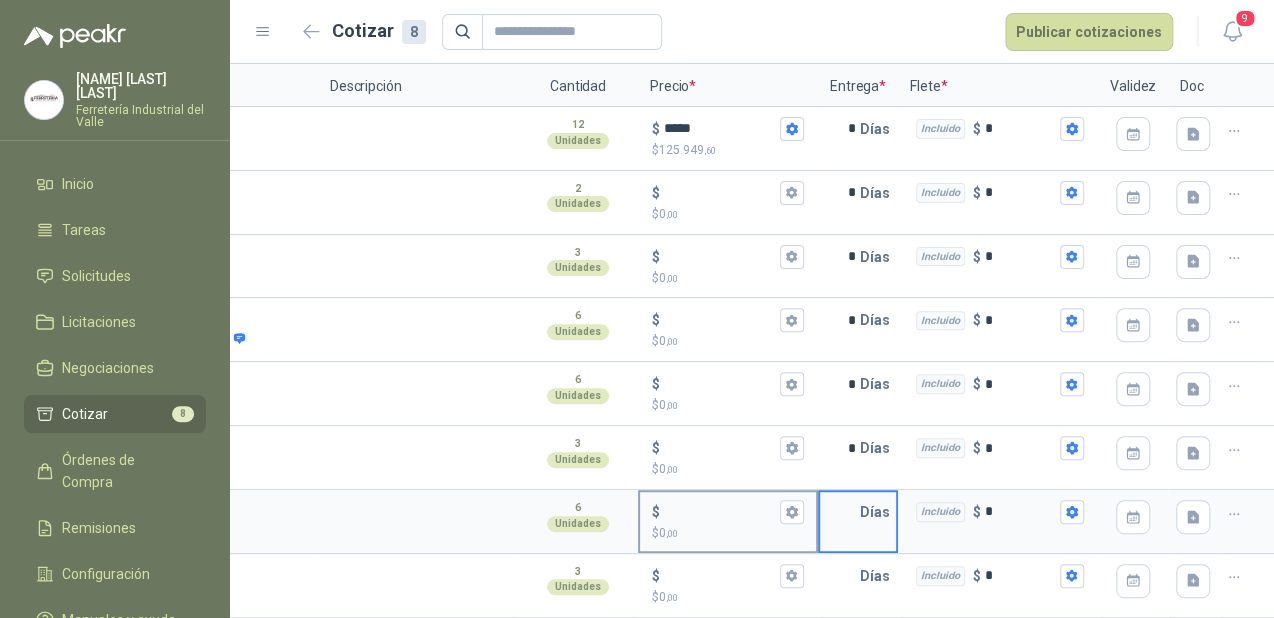 type on "*" 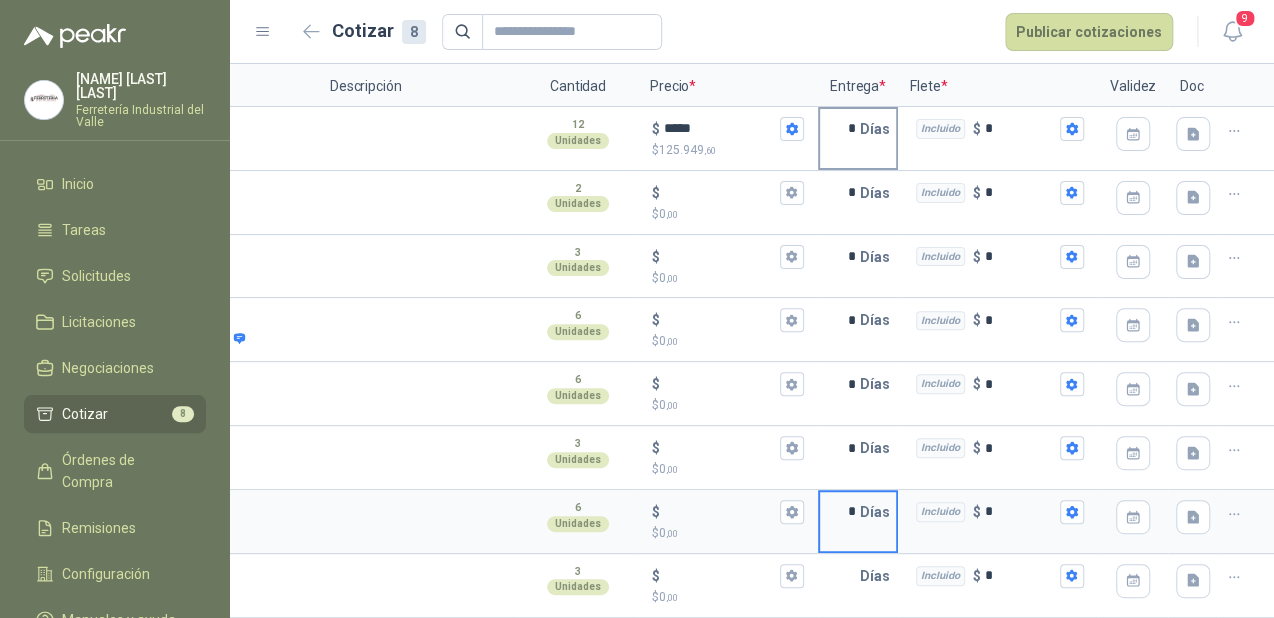 click on "* Días" at bounding box center [858, 139] 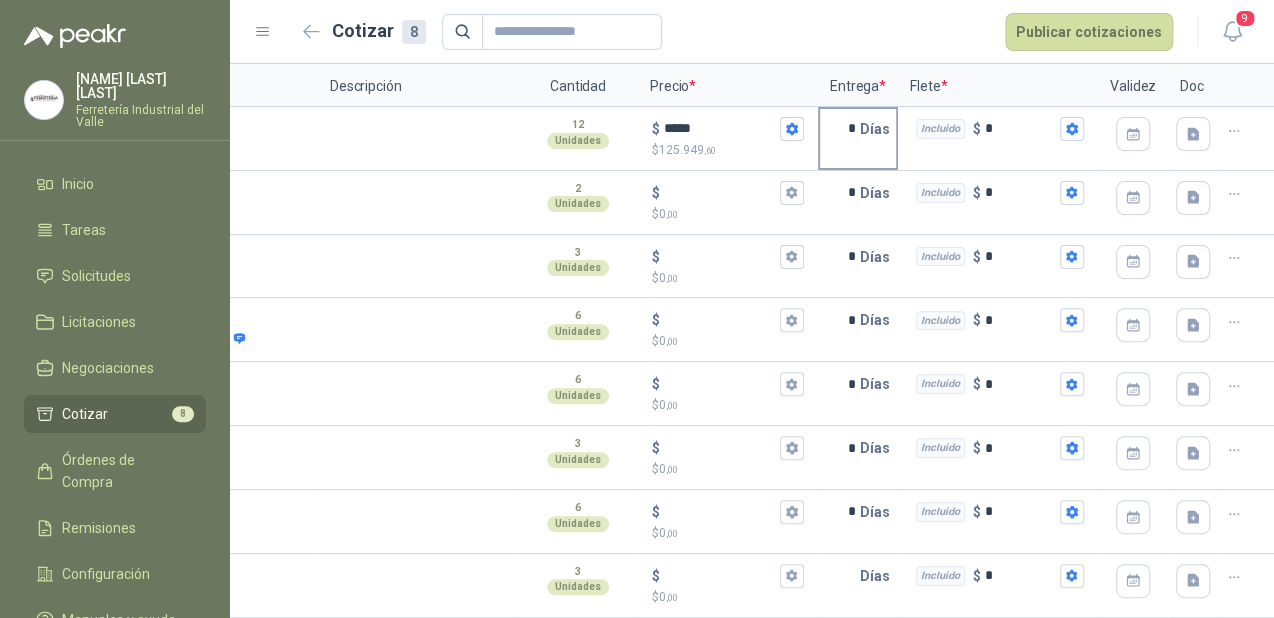 click on "*" at bounding box center [840, 129] 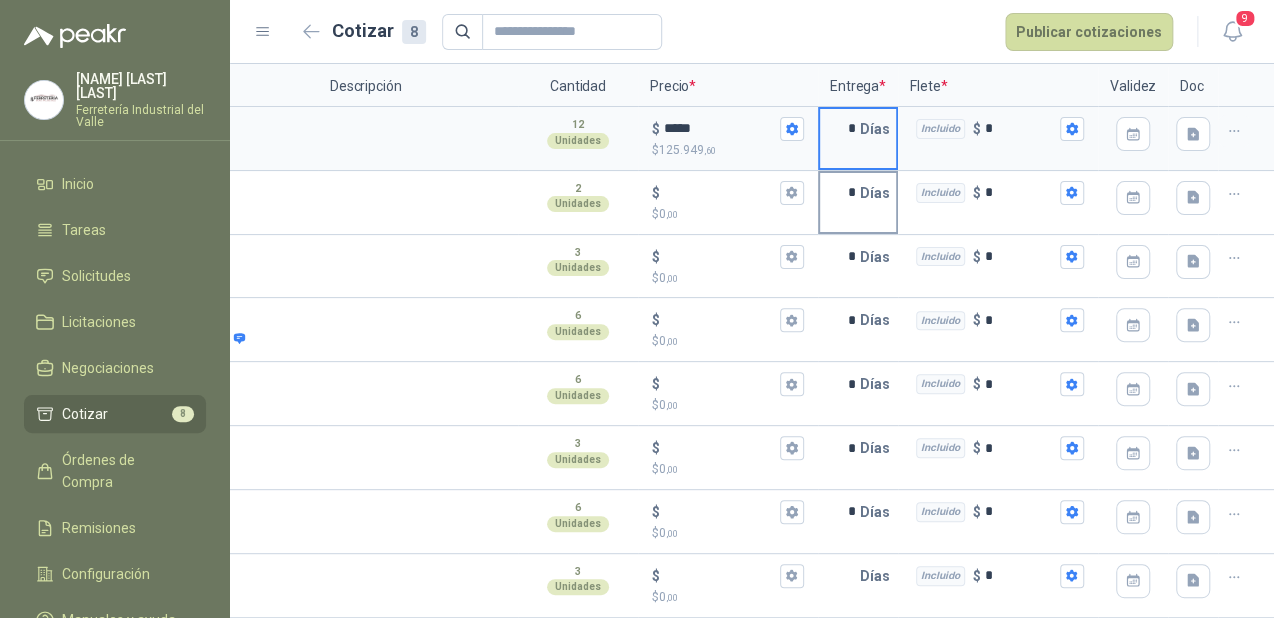 type on "*" 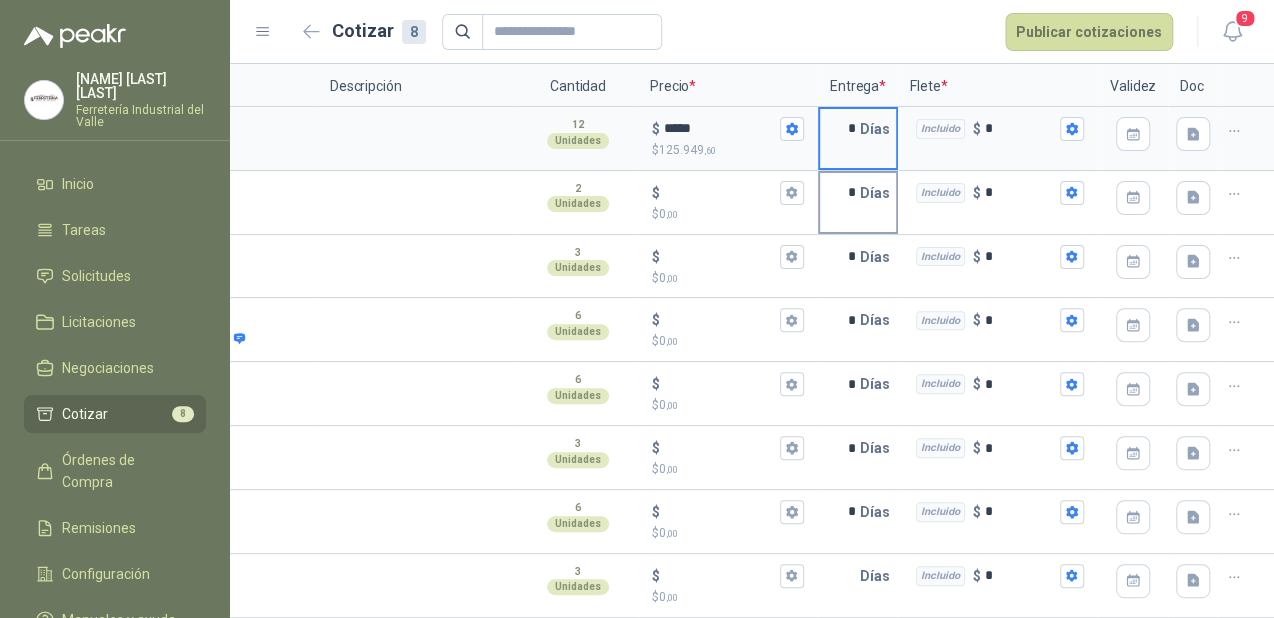 click on "*" at bounding box center [840, 193] 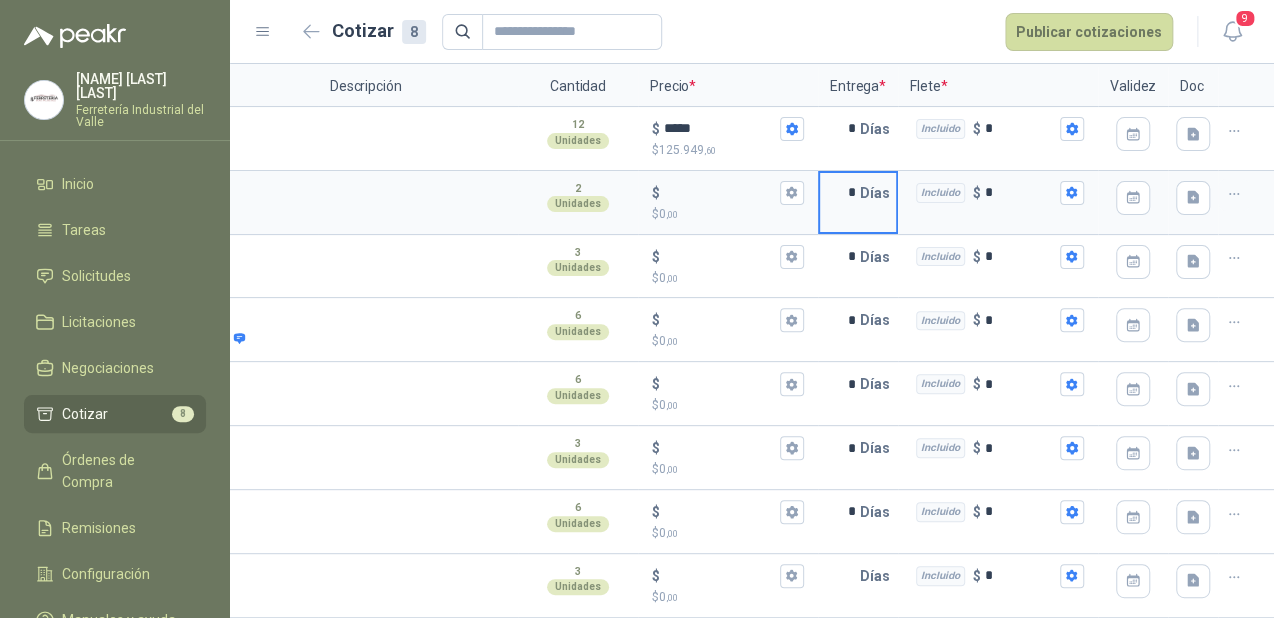click on "*" at bounding box center (840, 193) 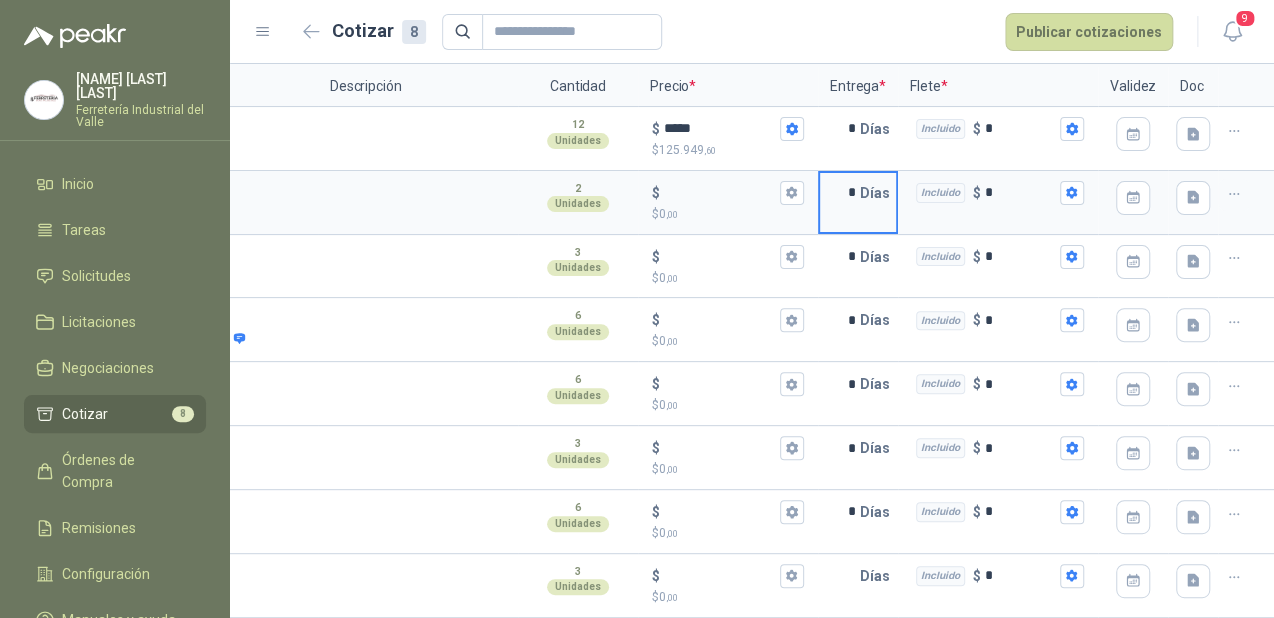 click on "*" at bounding box center (840, 193) 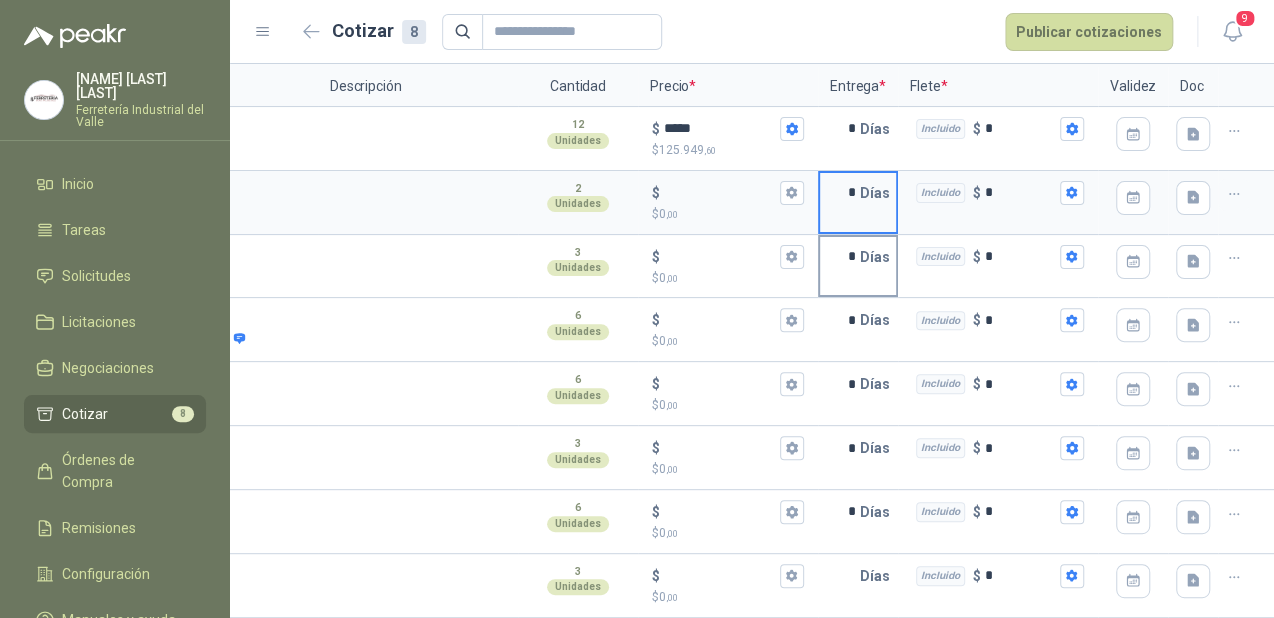 type on "*" 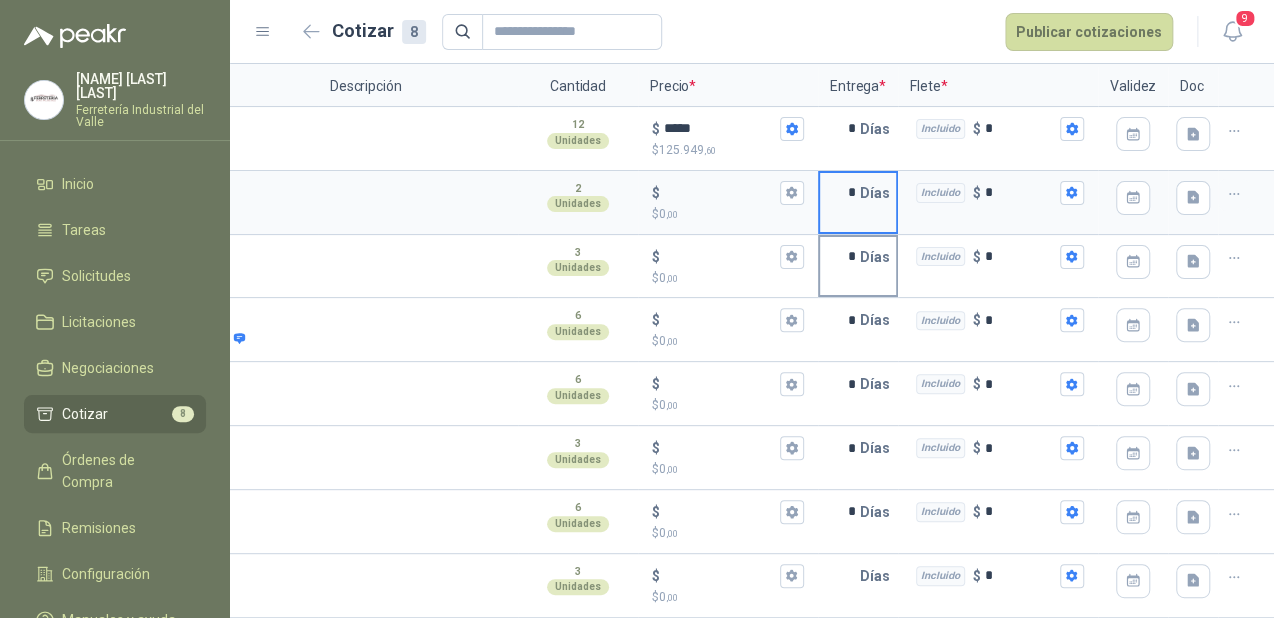 click on "*" at bounding box center (840, 257) 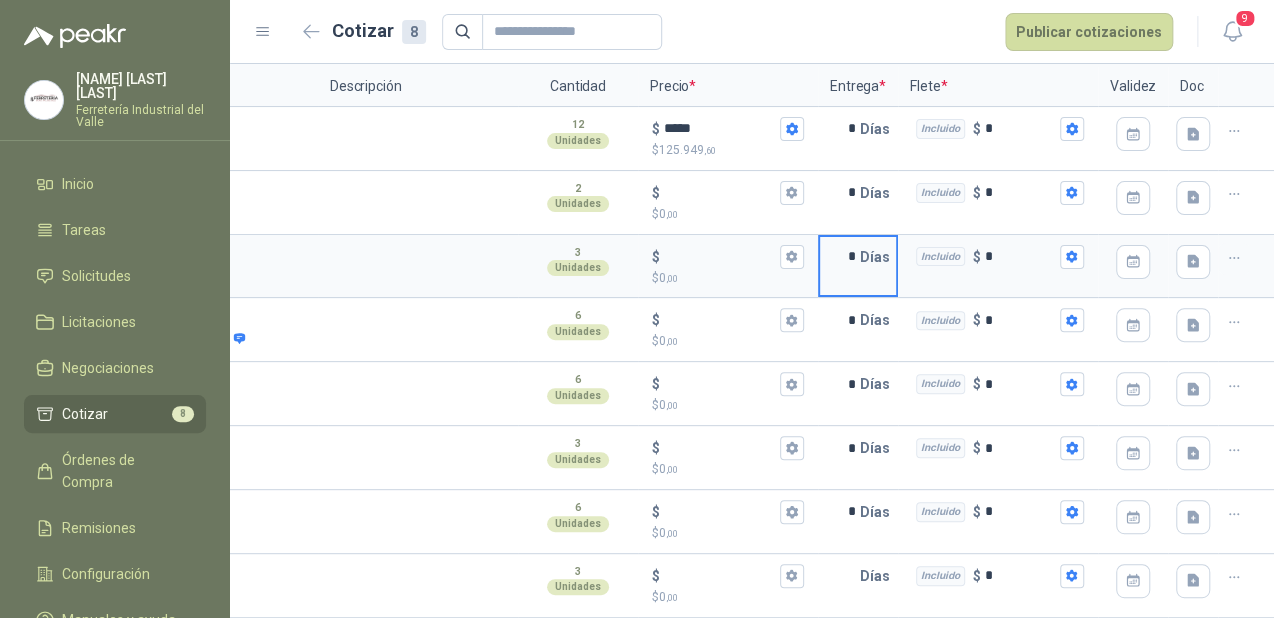 click on "*" at bounding box center (840, 257) 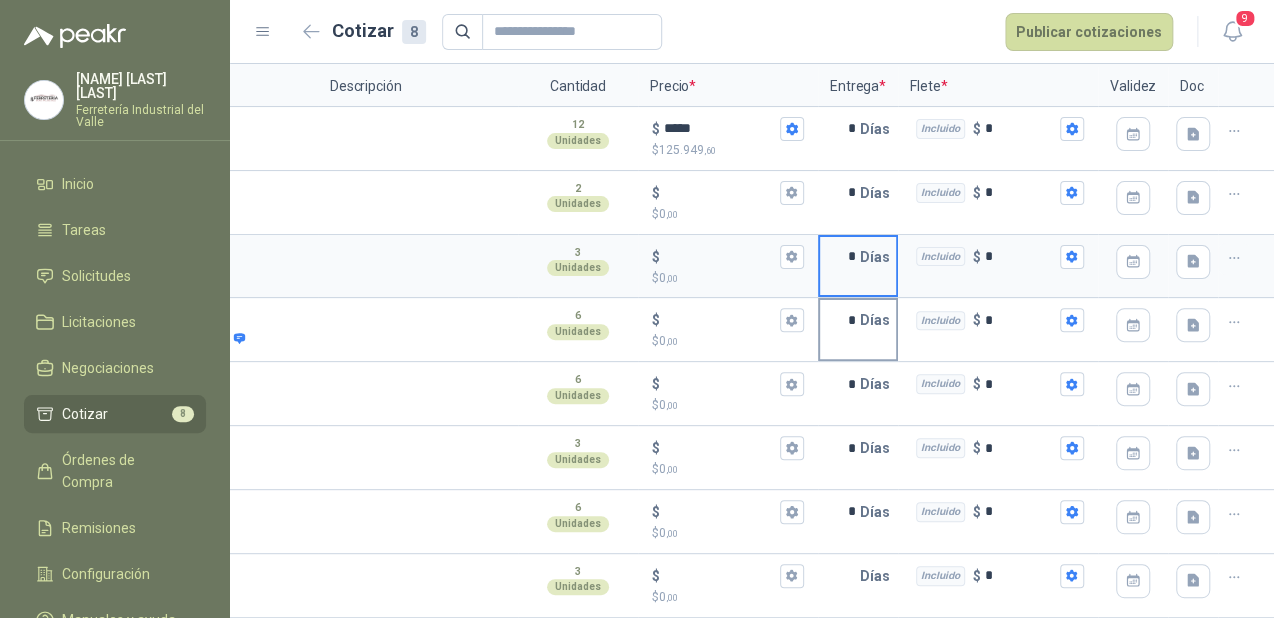 type on "*" 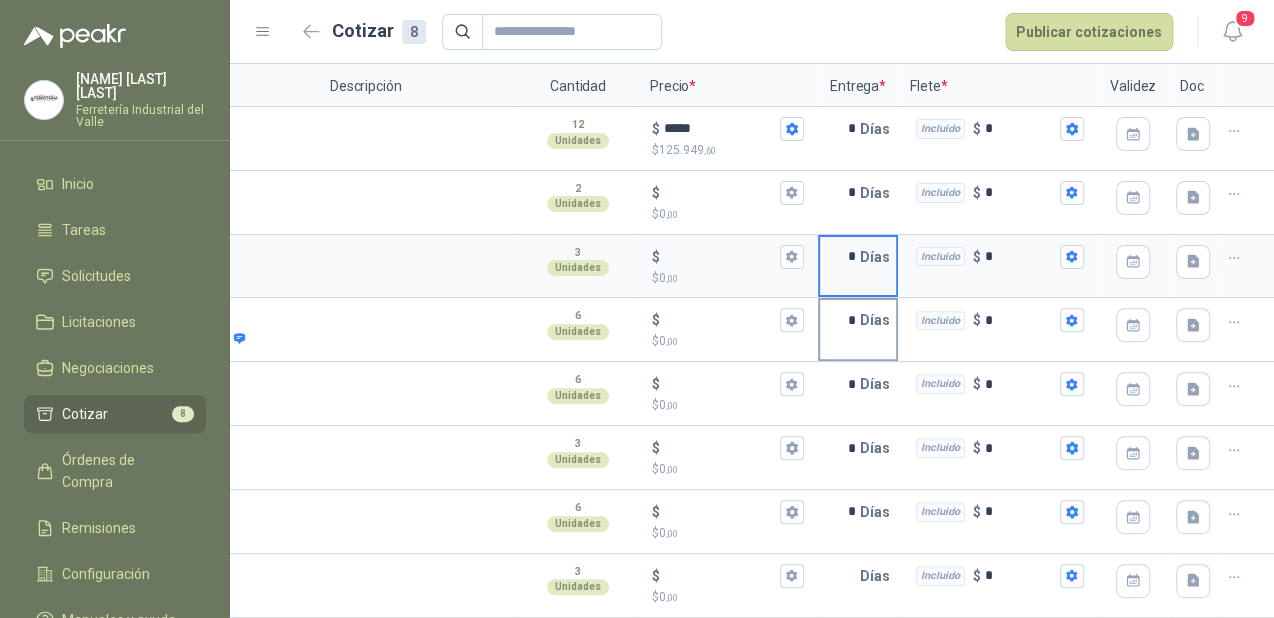 click on "*" at bounding box center [840, 320] 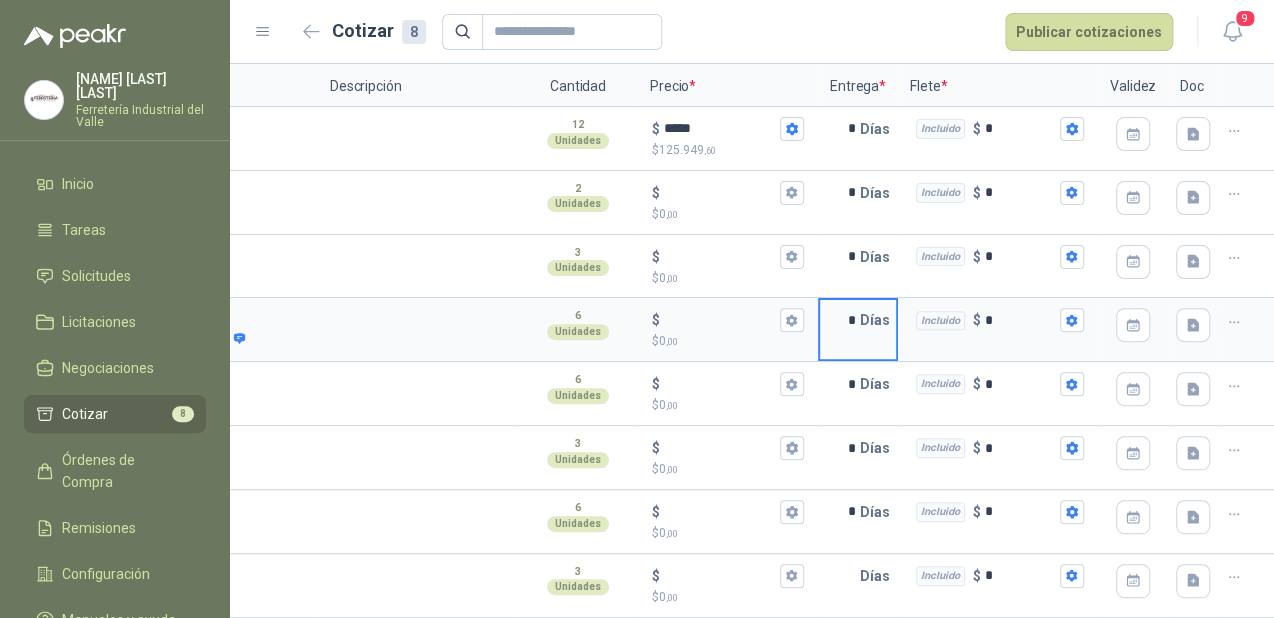 click on "*" at bounding box center [840, 320] 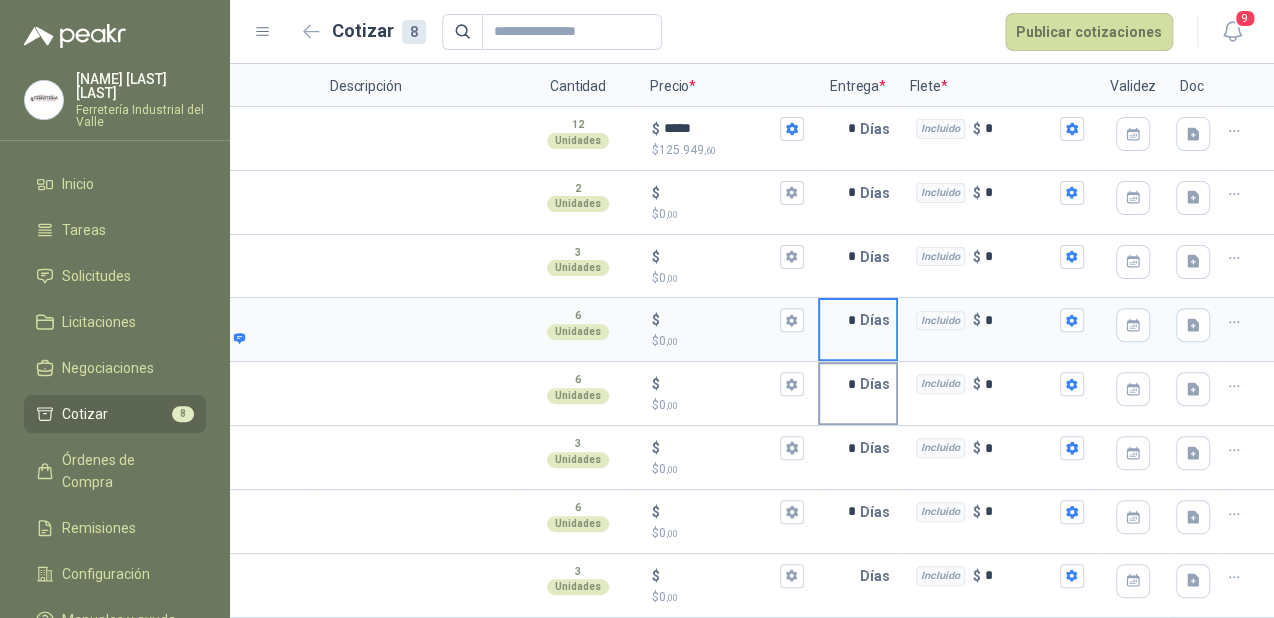 type on "*" 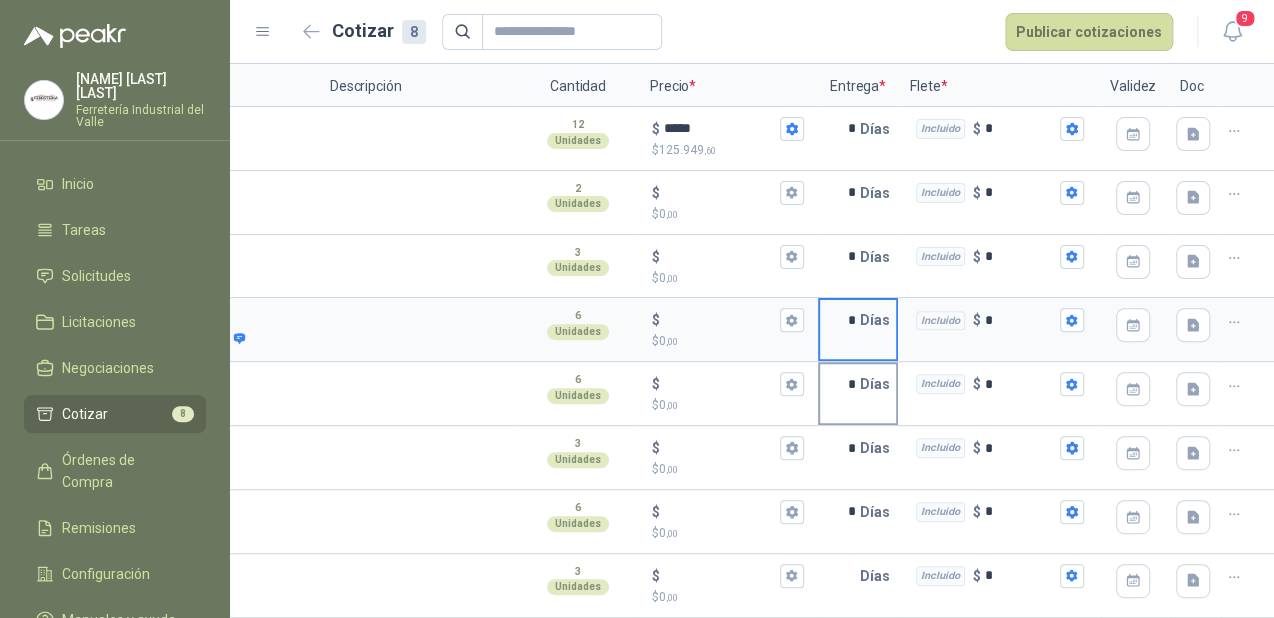 click on "*" at bounding box center [840, 384] 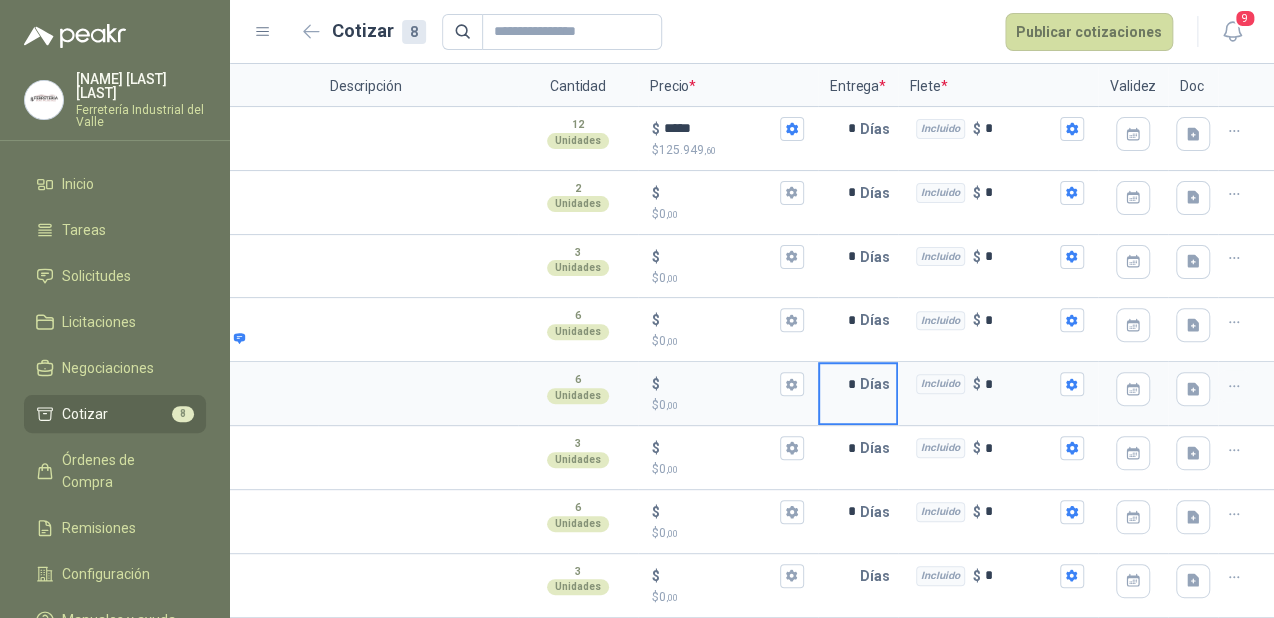 click on "*" at bounding box center [840, 384] 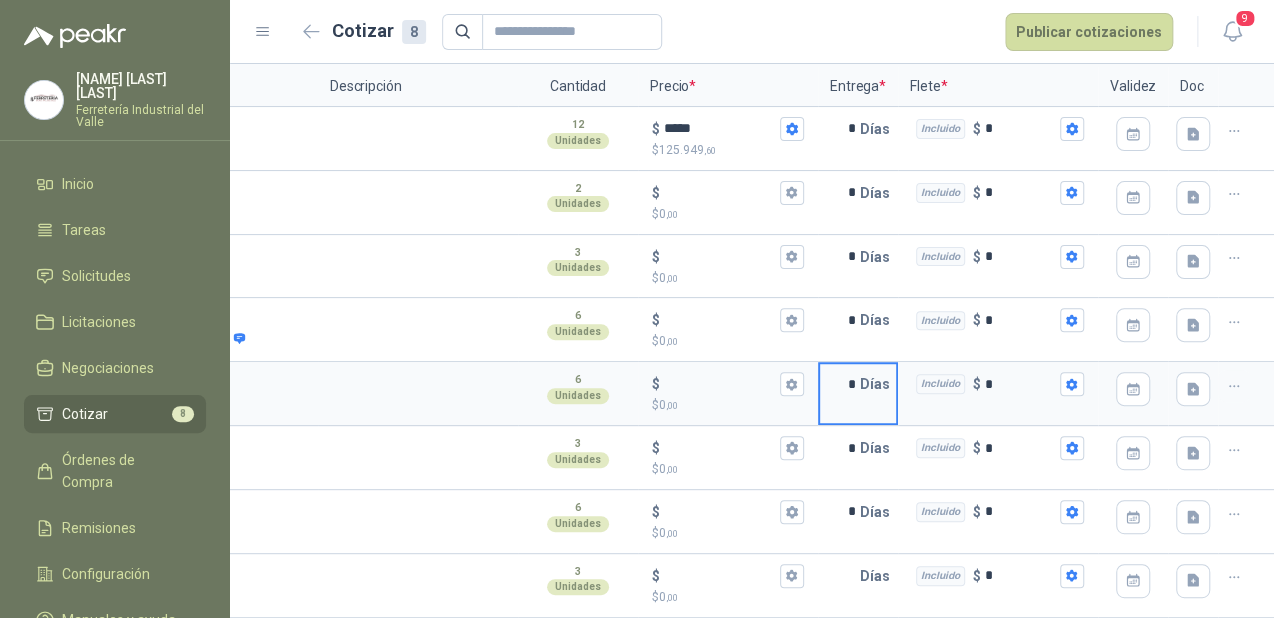 click on "*" at bounding box center (840, 384) 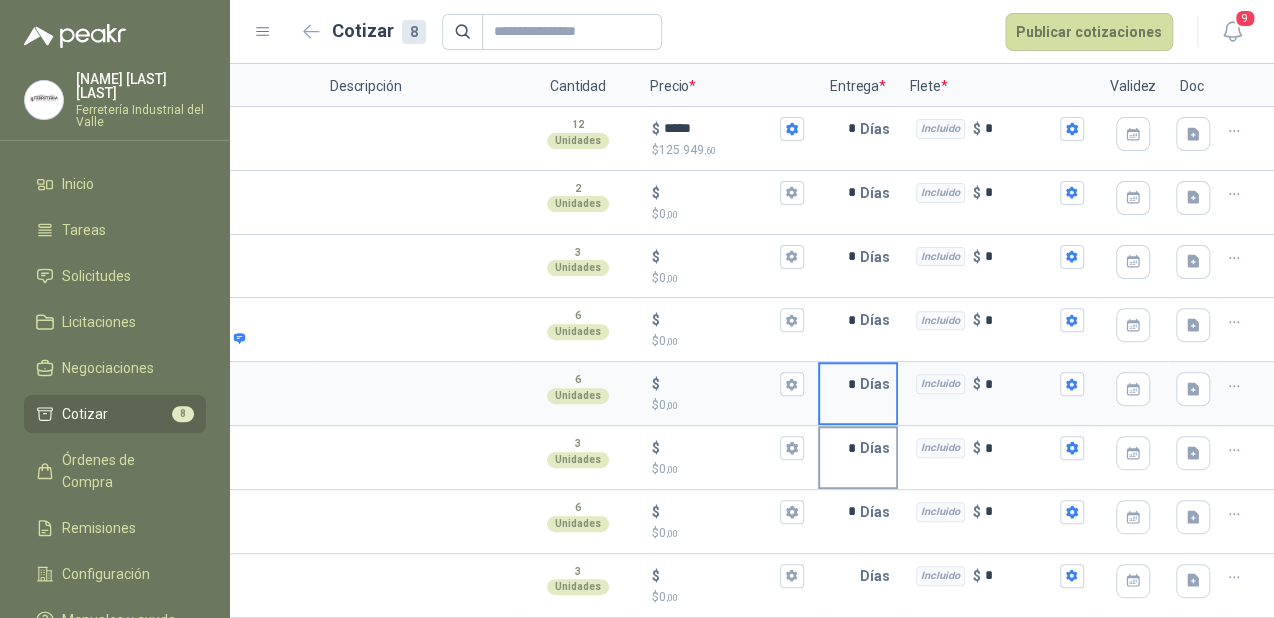 type on "*" 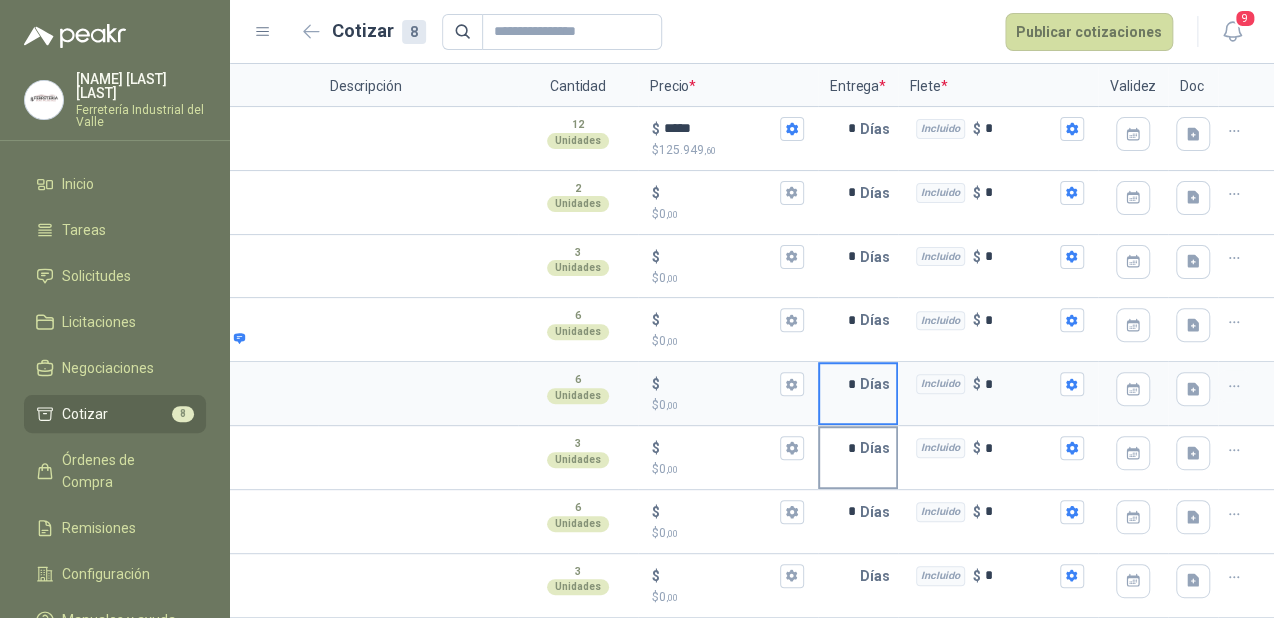 click on "*" at bounding box center [840, 448] 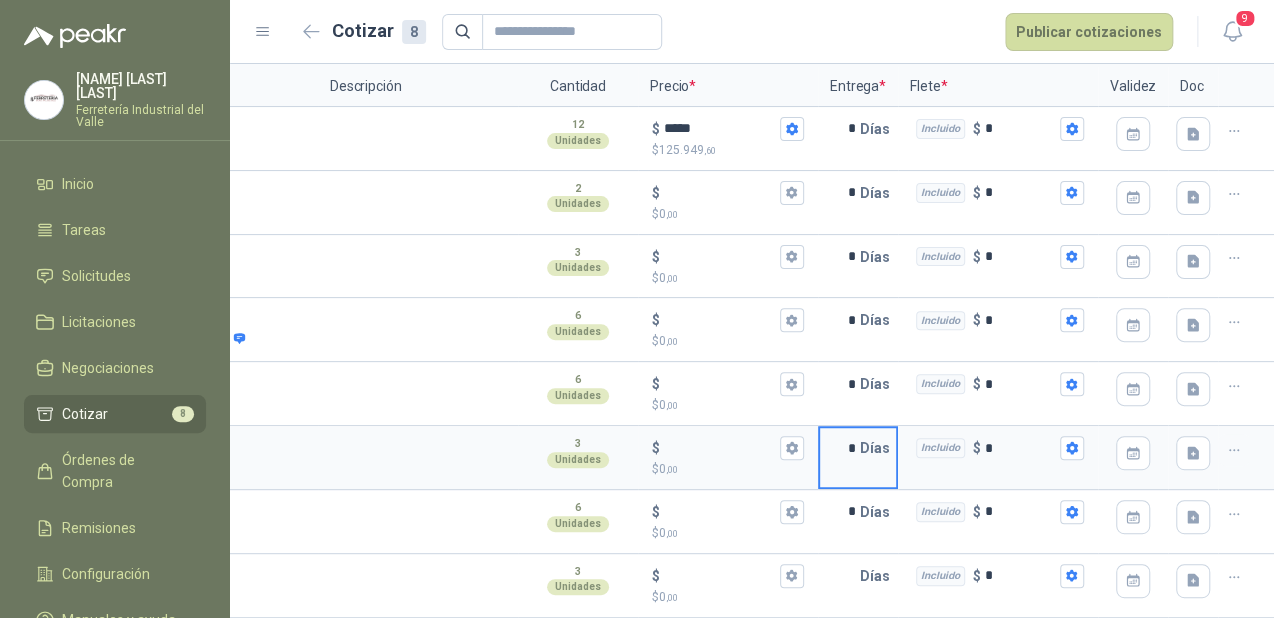 click on "*" at bounding box center (840, 448) 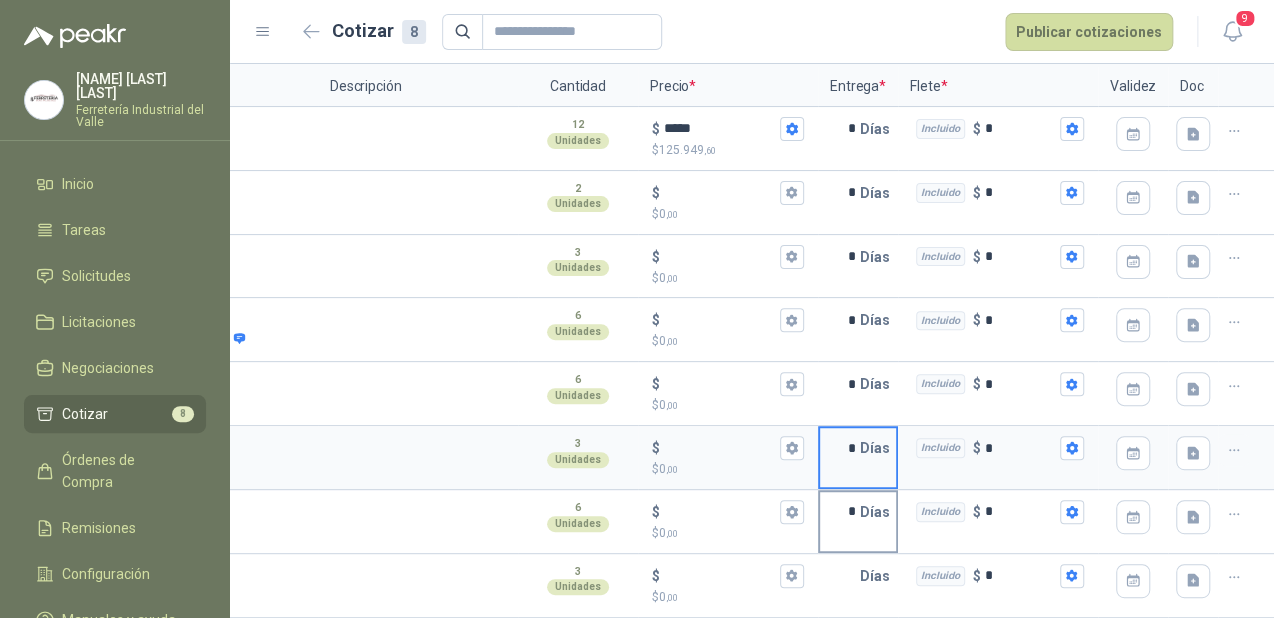 type on "*" 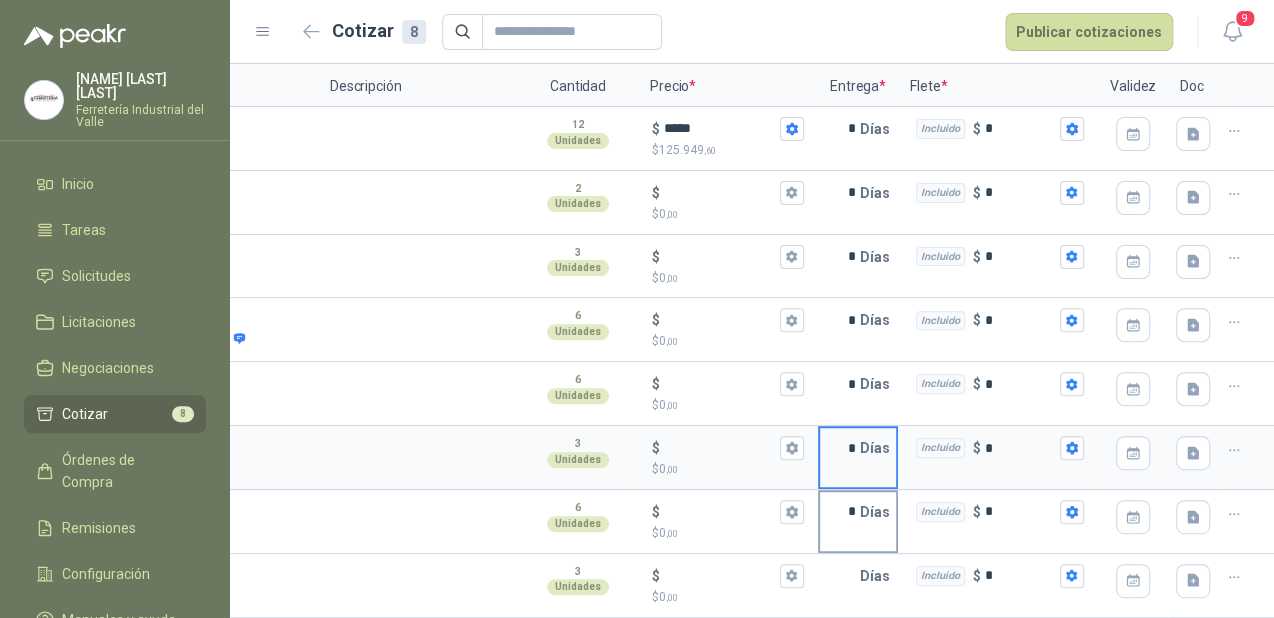 click on "*" at bounding box center [840, 512] 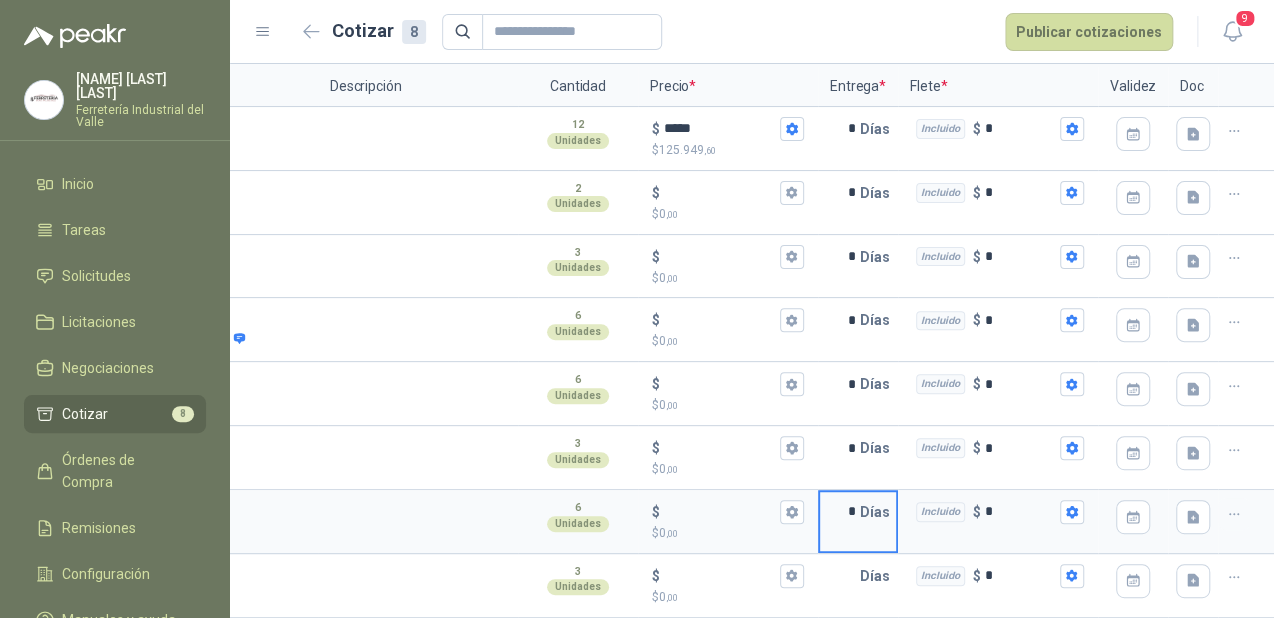 click on "*" at bounding box center (840, 512) 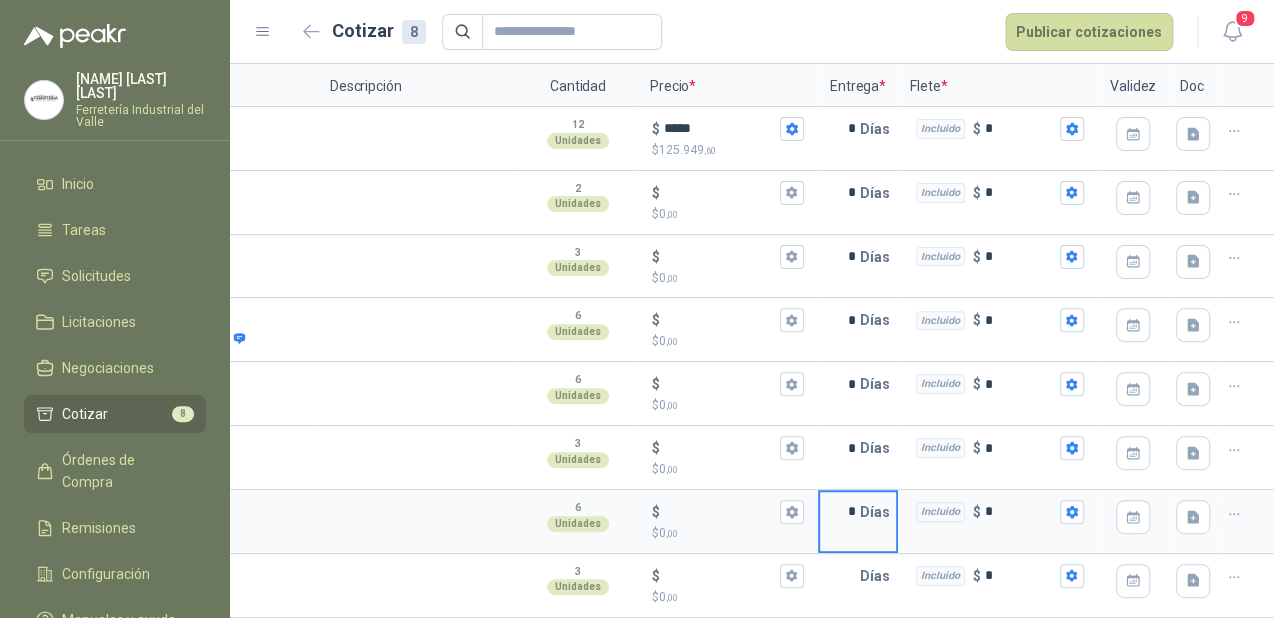 click on "*" at bounding box center [840, 512] 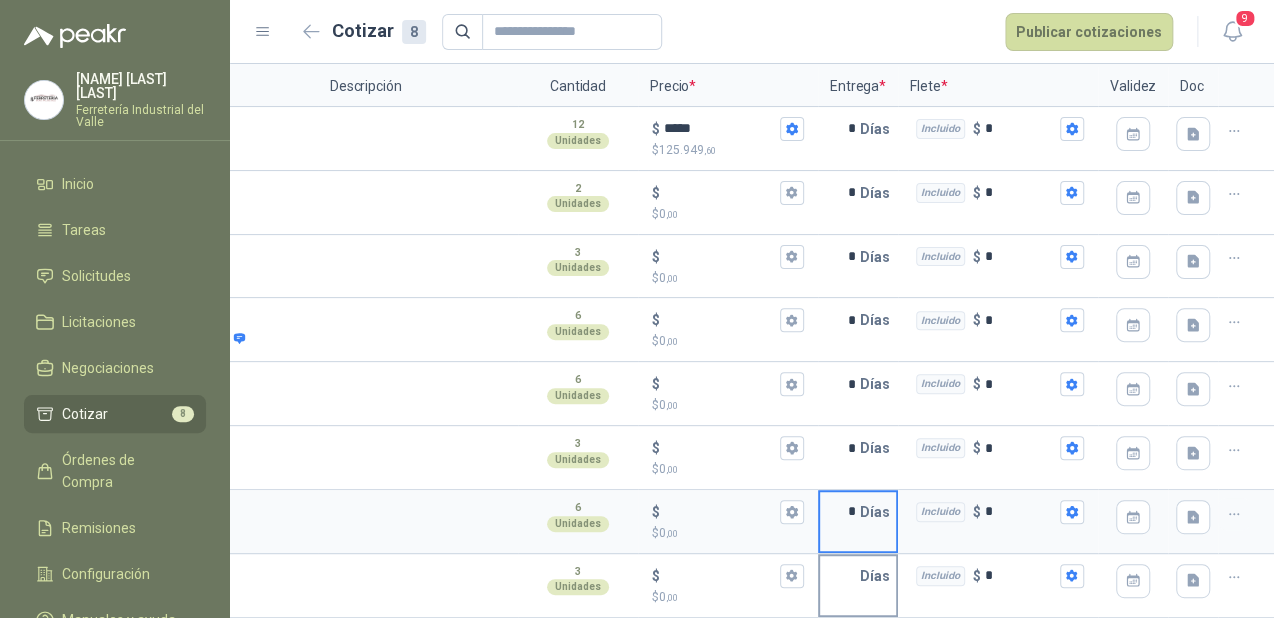 type on "*" 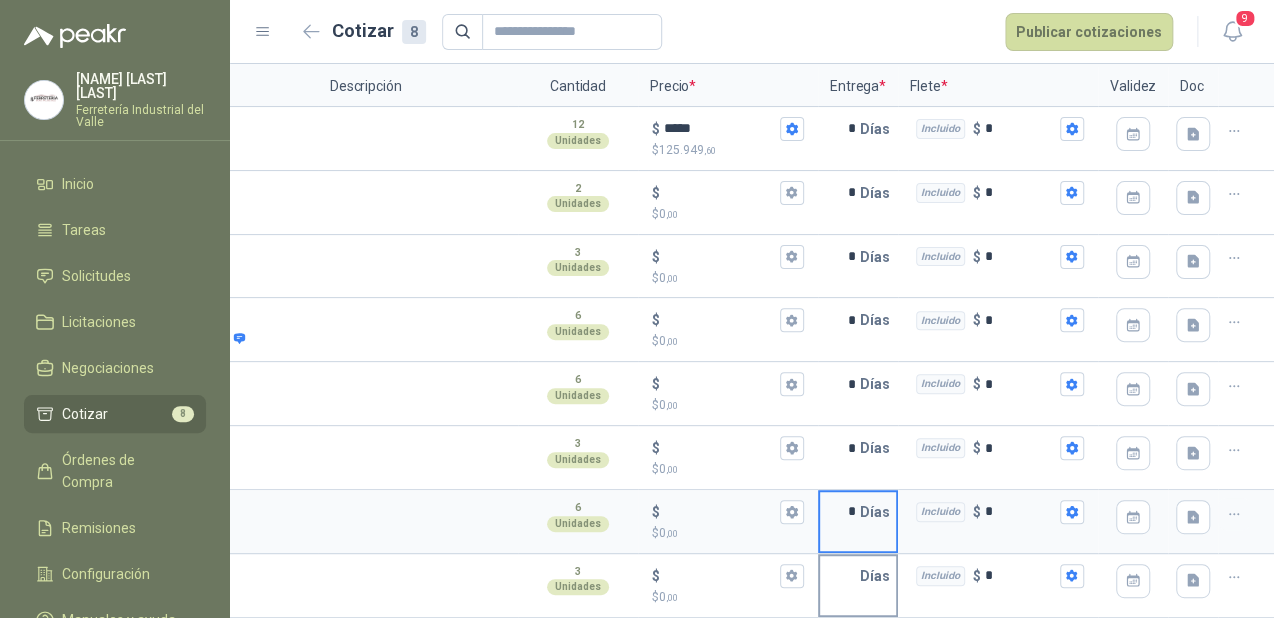 click on "Días" at bounding box center (879, 576) 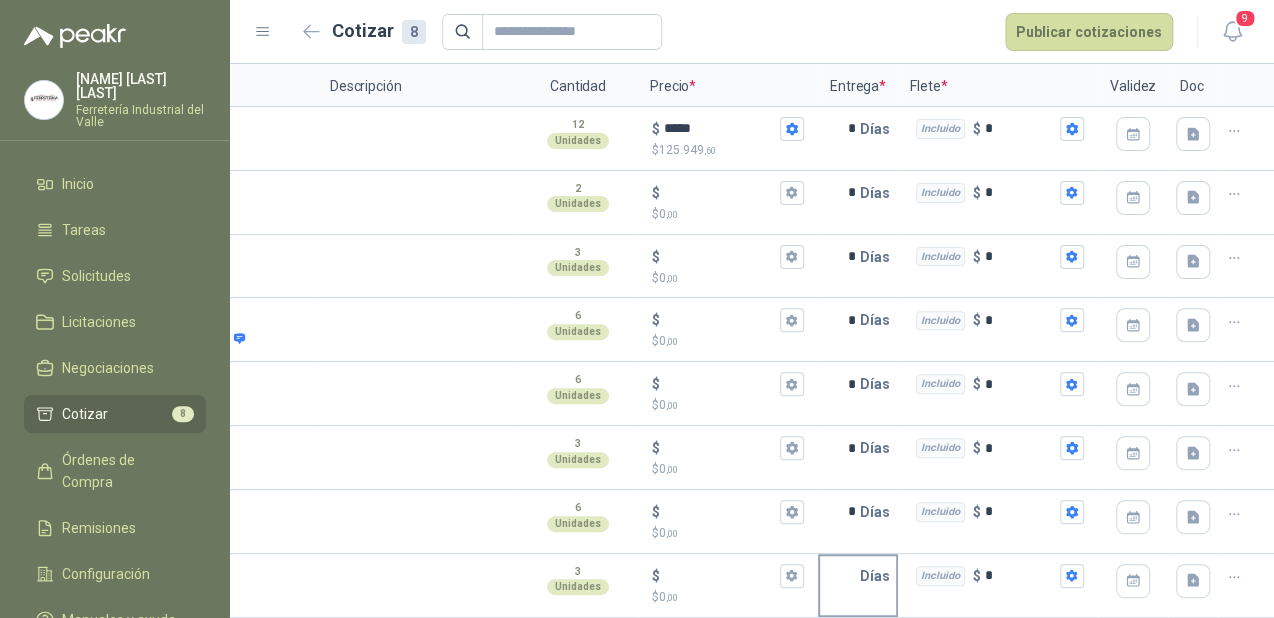 click at bounding box center [840, 576] 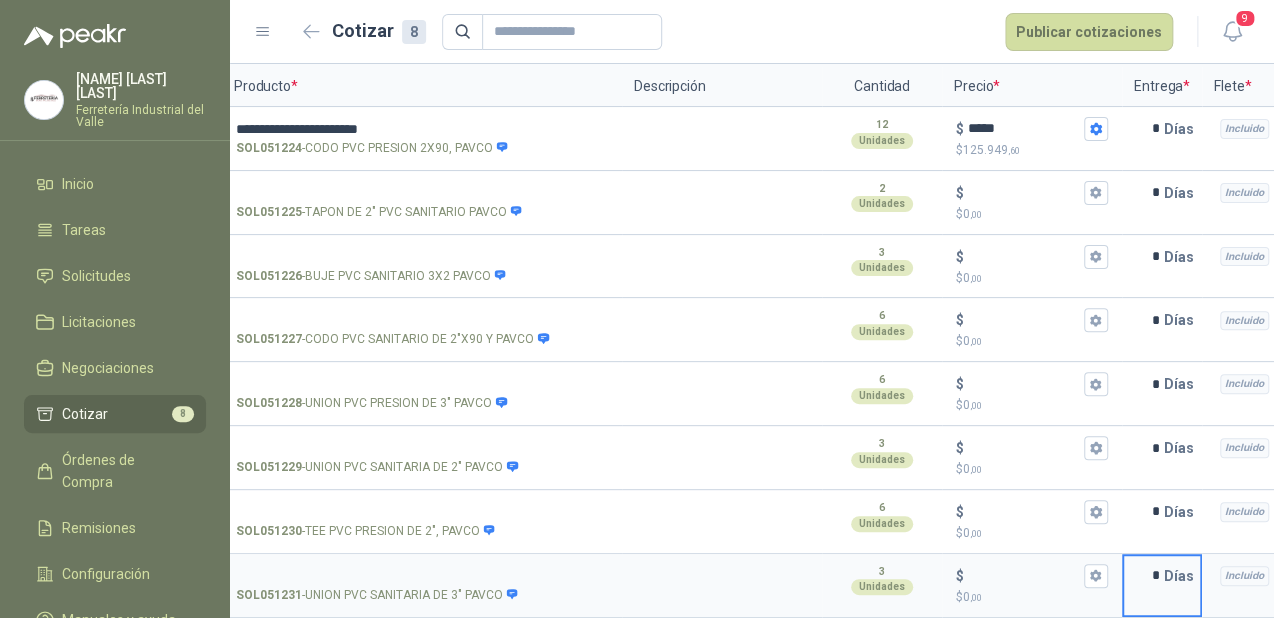 scroll, scrollTop: 0, scrollLeft: 0, axis: both 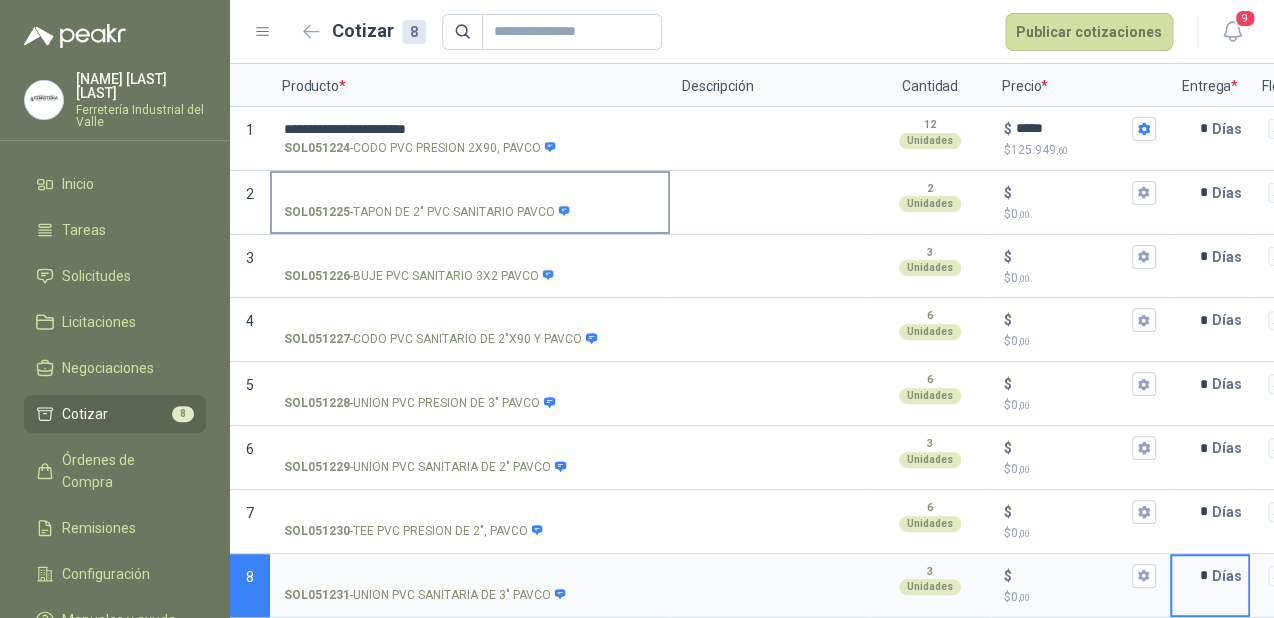 type on "*" 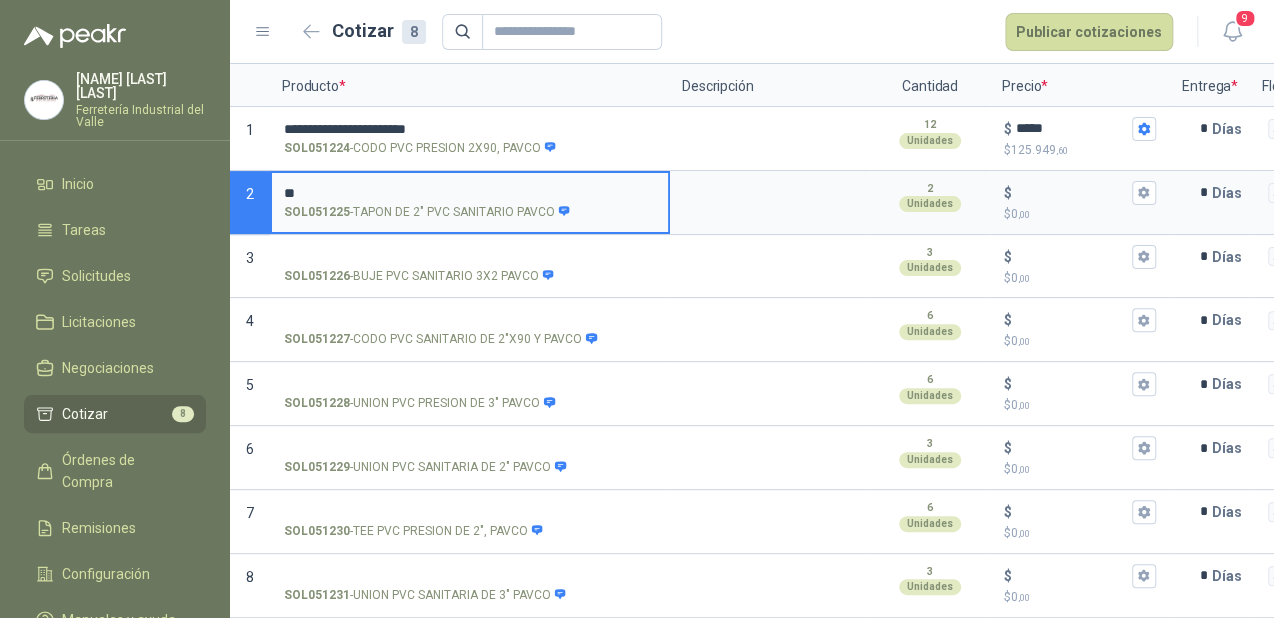 type on "*" 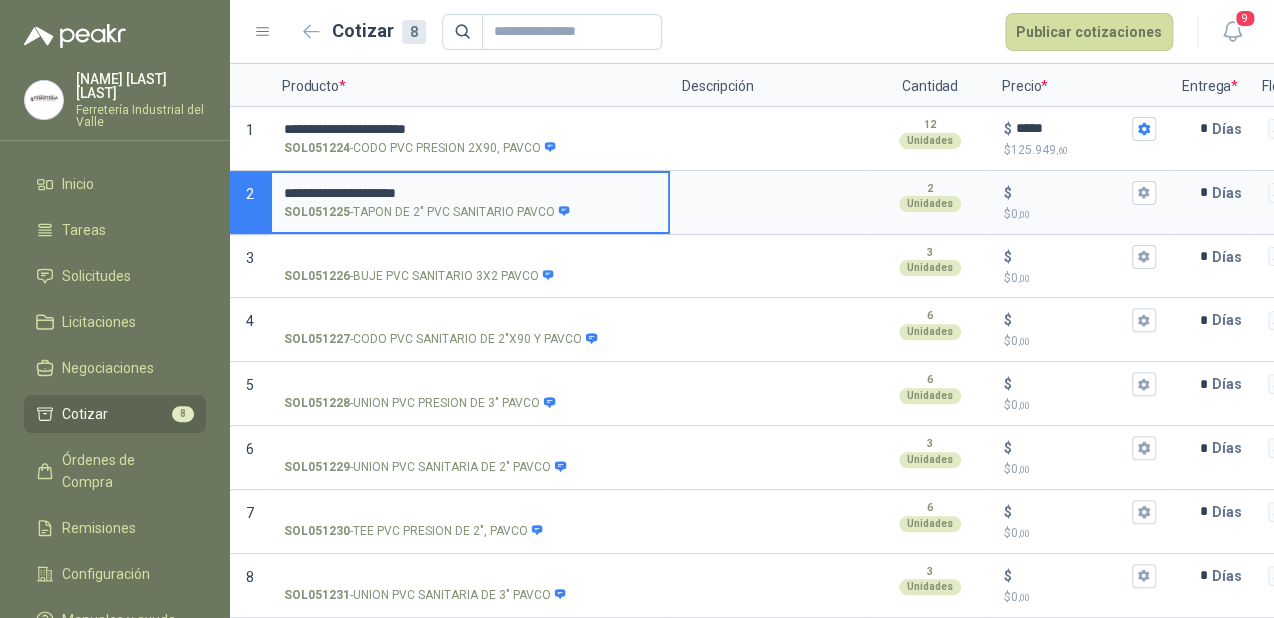 click on "**********" at bounding box center (470, 193) 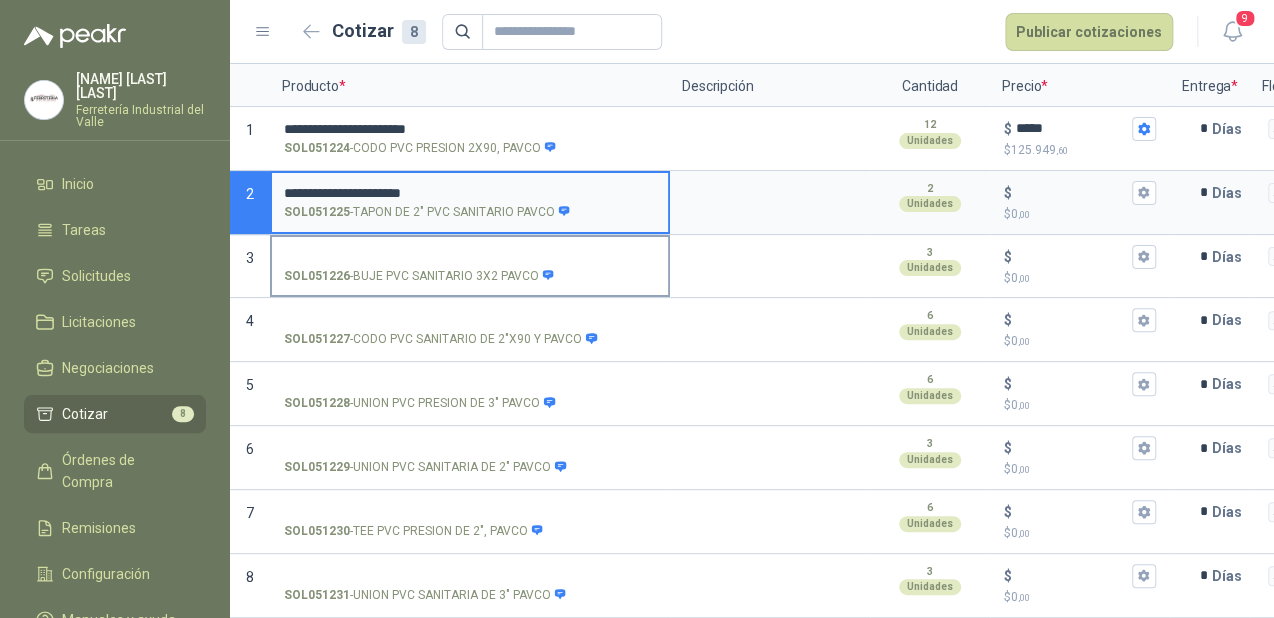 type on "**********" 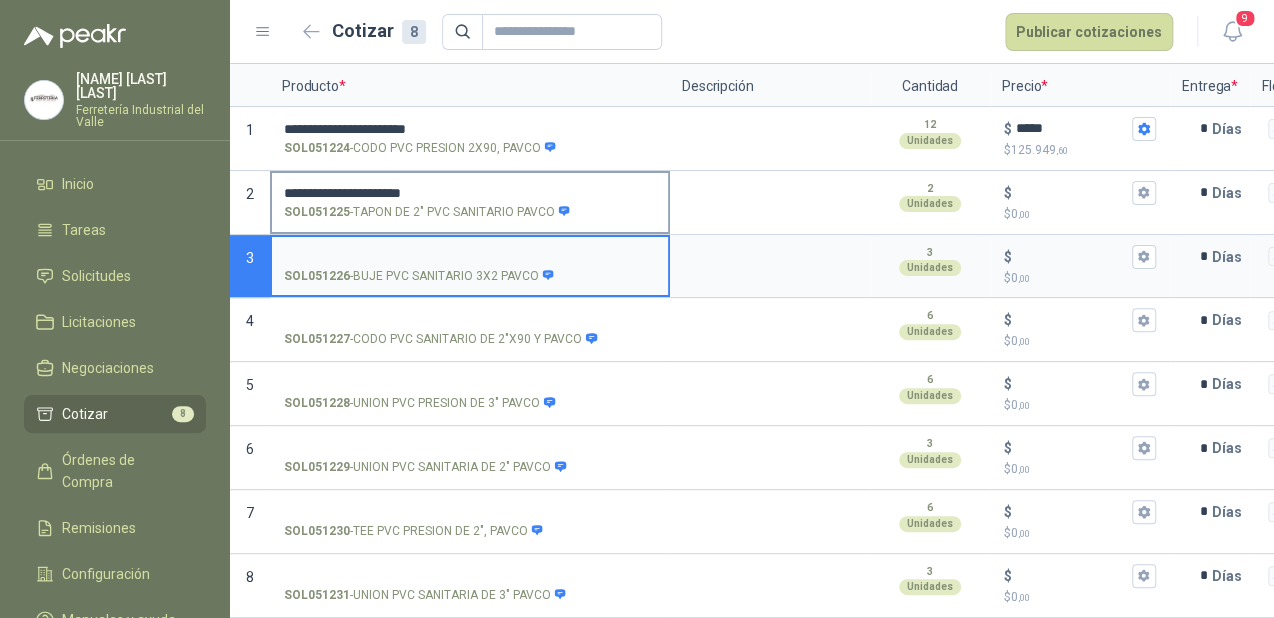 click on "**********" at bounding box center [470, 193] 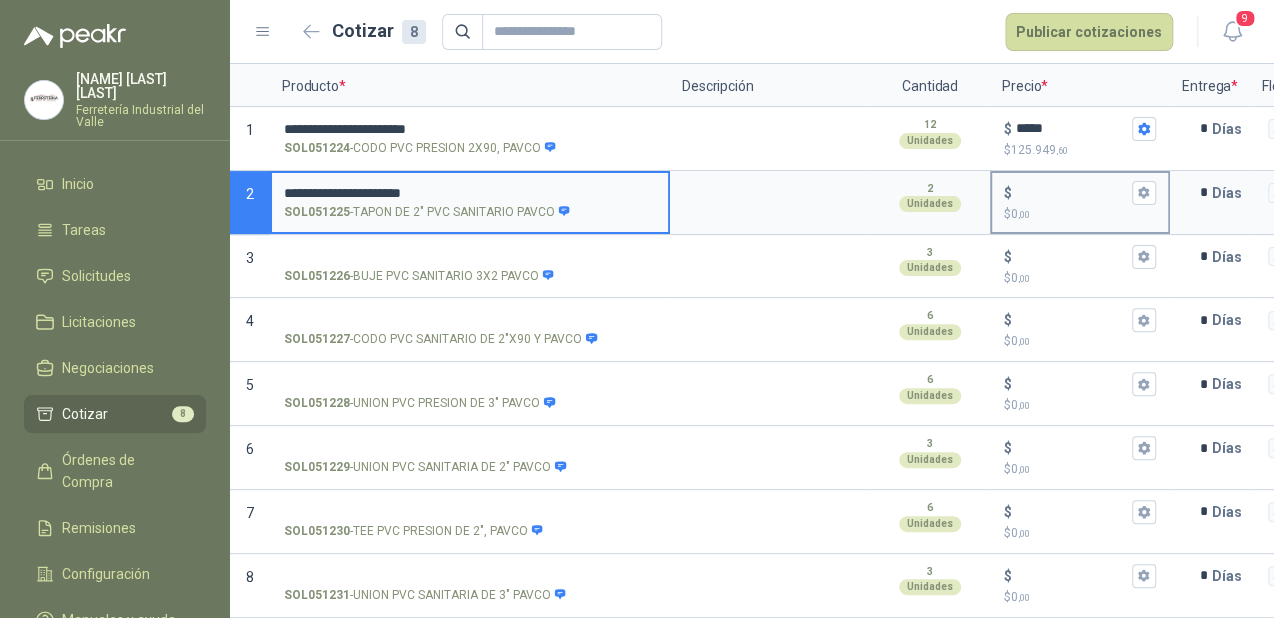click on "$ $  0 ,00" at bounding box center [1072, 192] 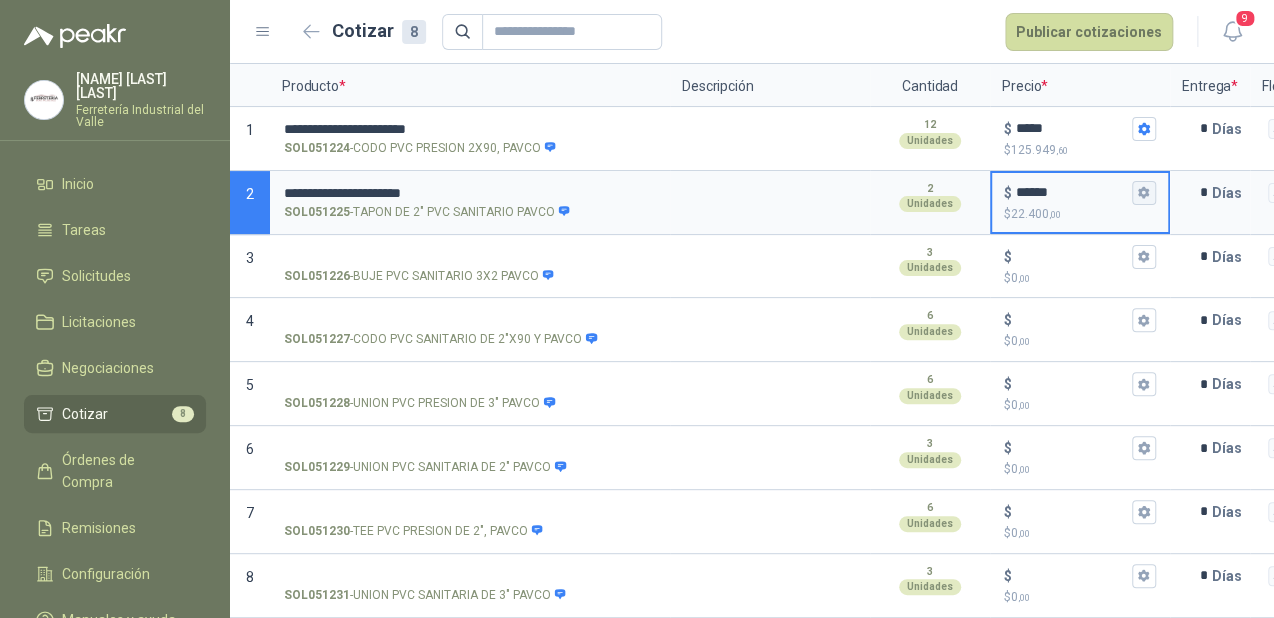 type on "******" 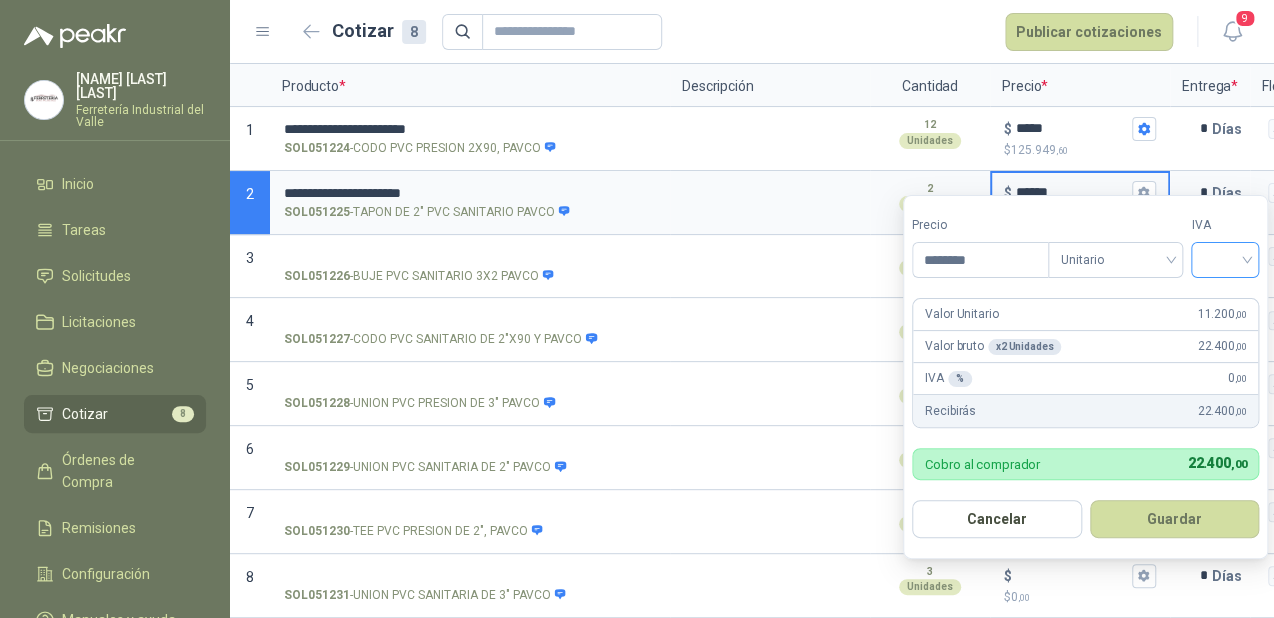 click at bounding box center [1225, 258] 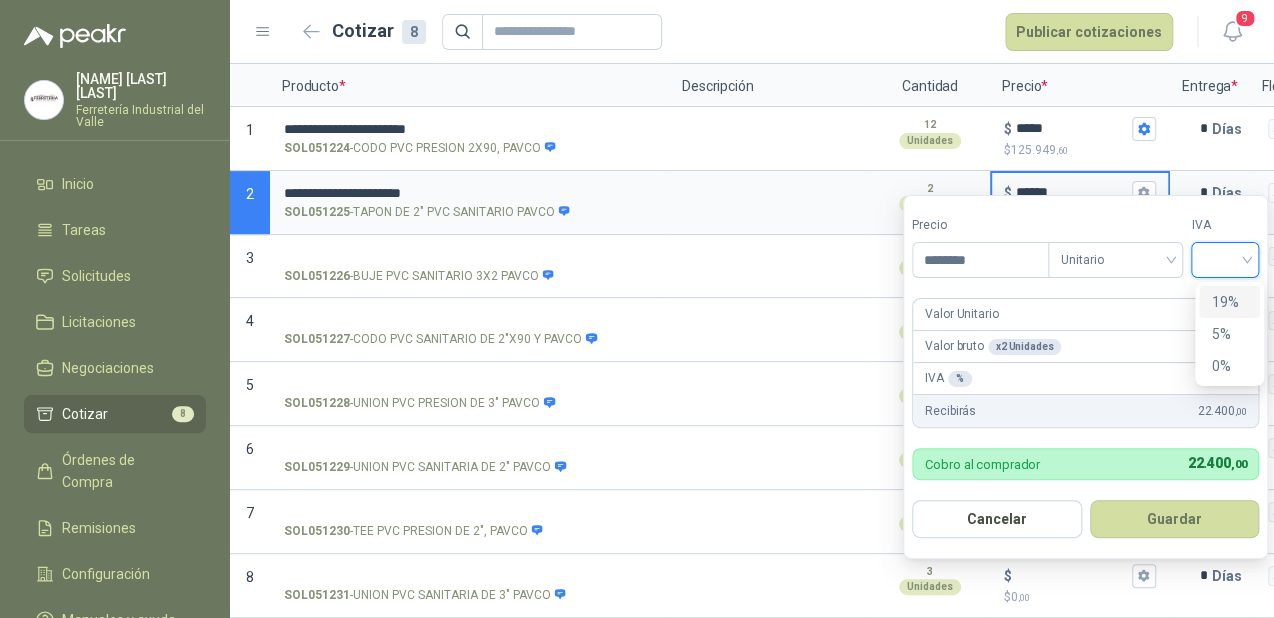 click on "19%" at bounding box center (1229, 302) 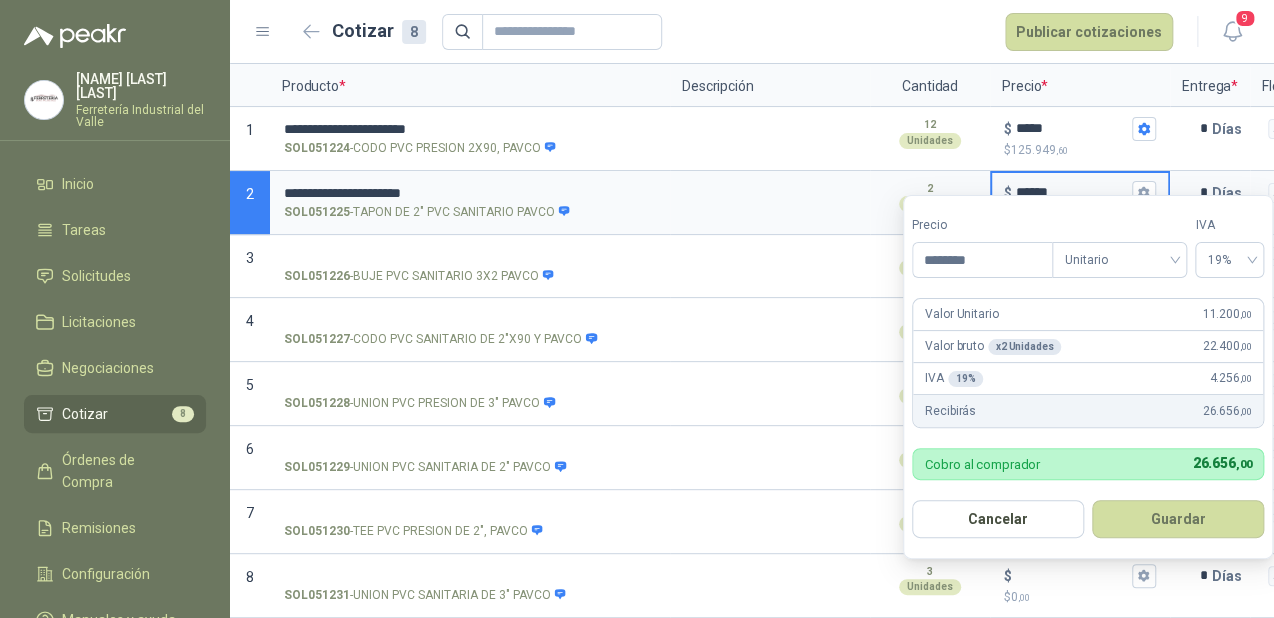 click on "Guardar" at bounding box center [1178, 519] 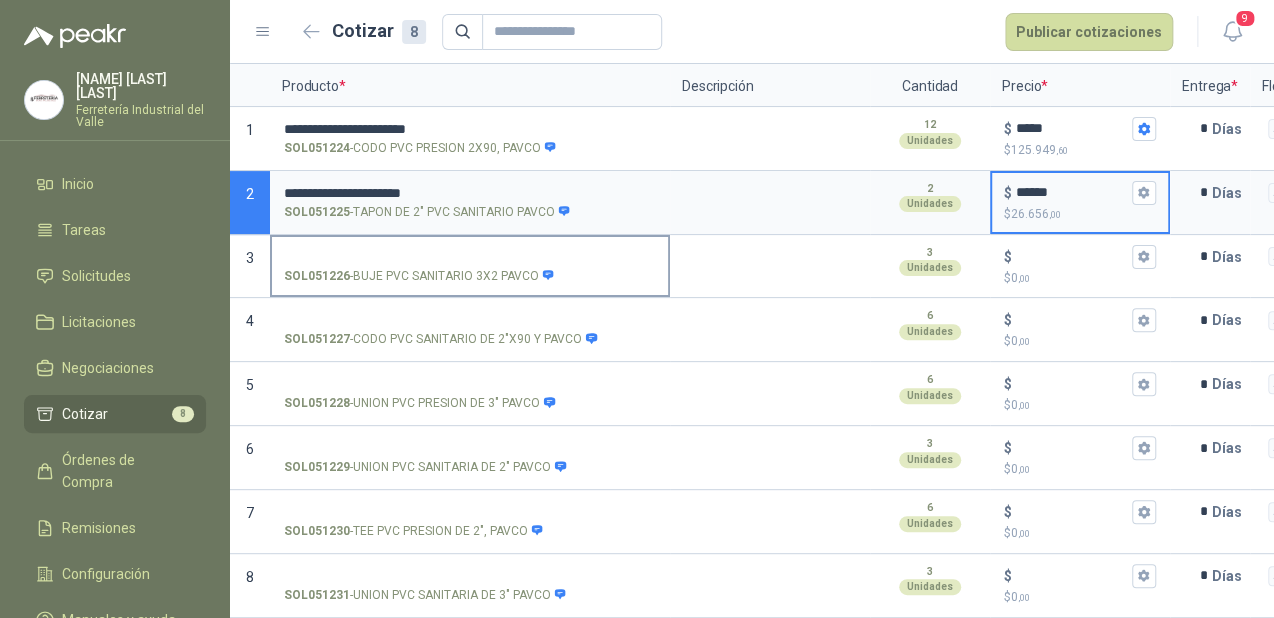 click on "SOL051226  -  BUJE PVC SANITARIO 3X2  PAVCO" at bounding box center [470, 265] 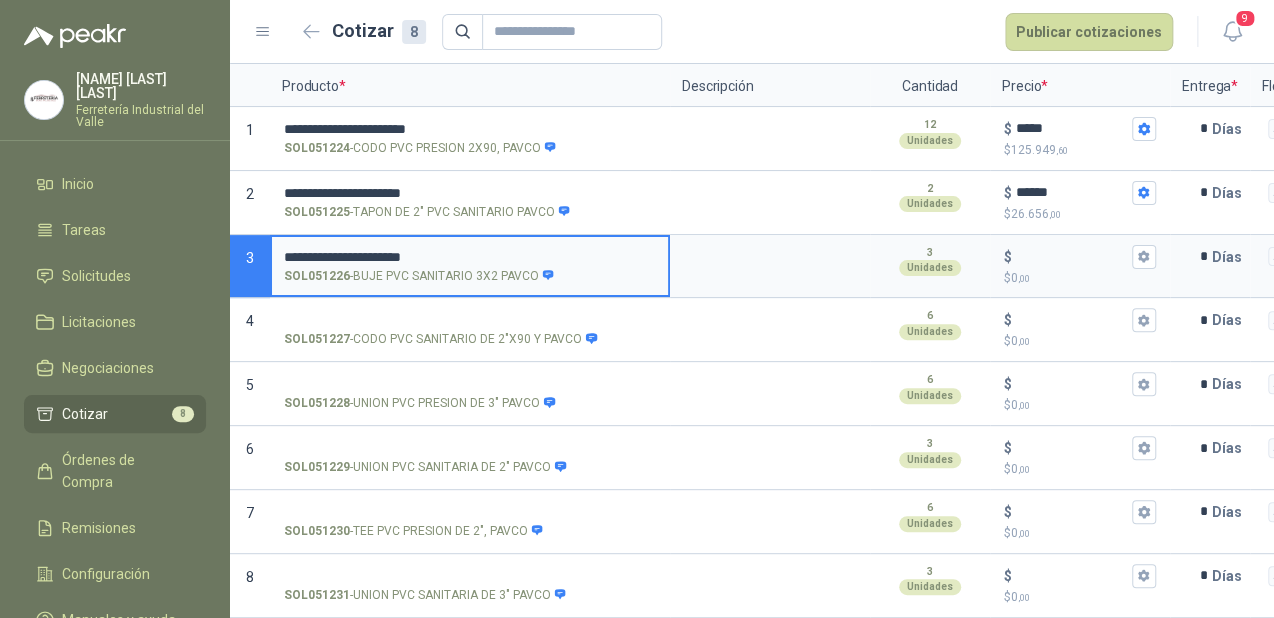 click on "**********" at bounding box center [470, 257] 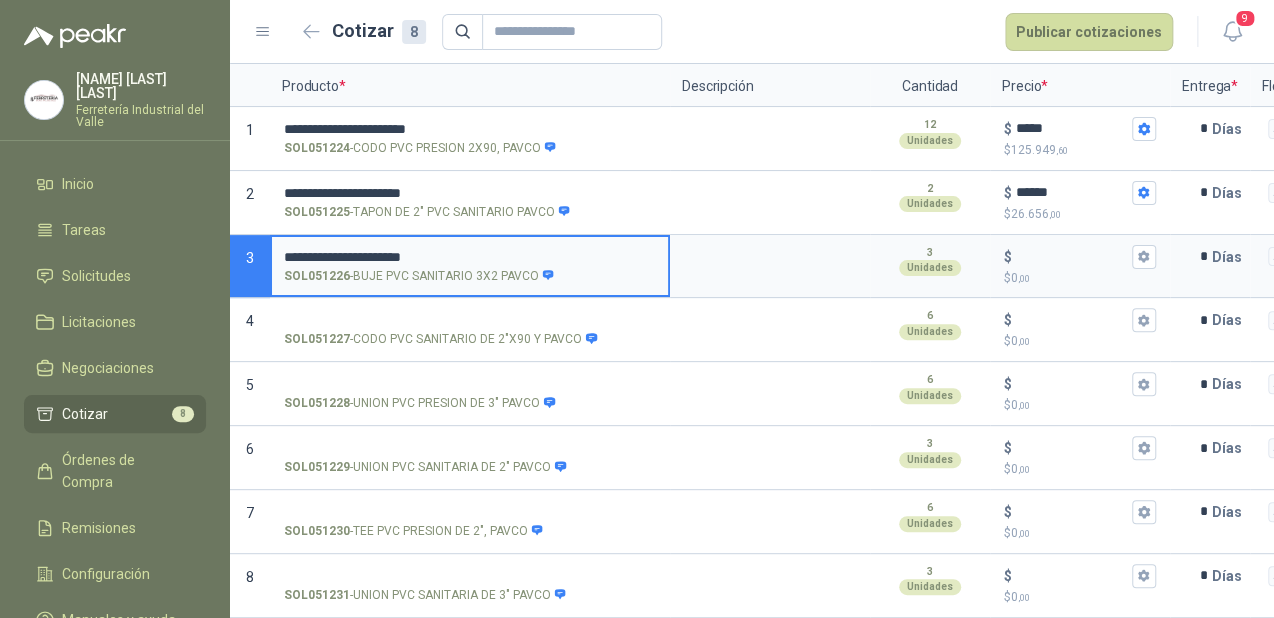 type on "**********" 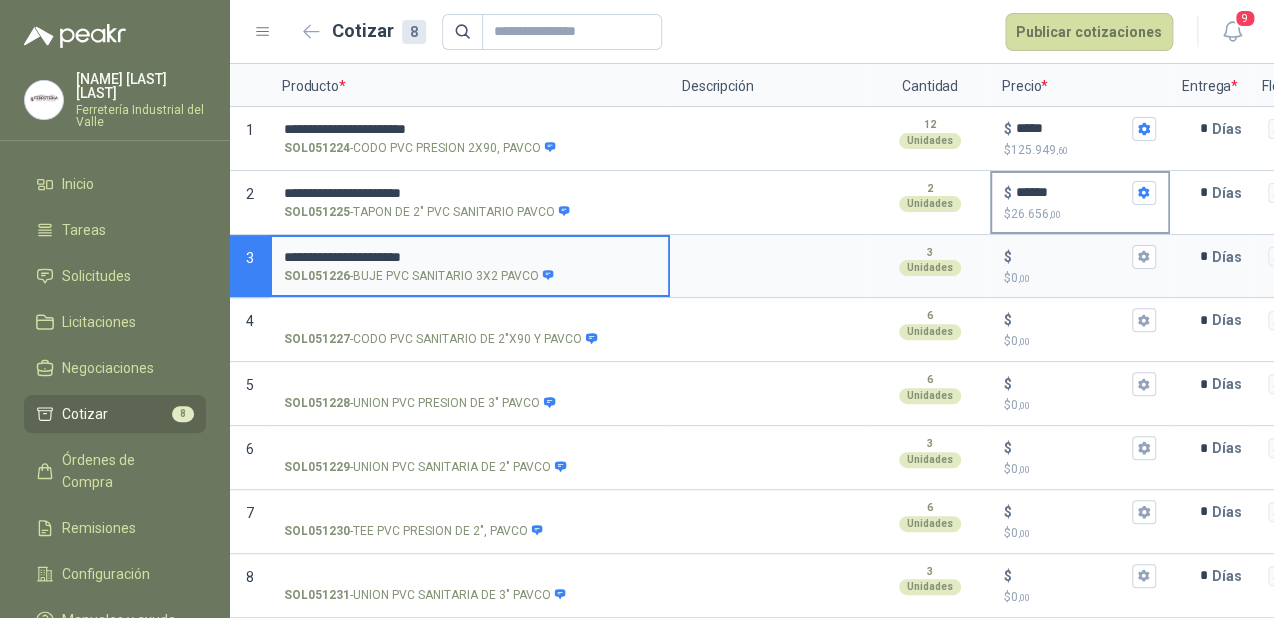 click on "******" at bounding box center (1072, 192) 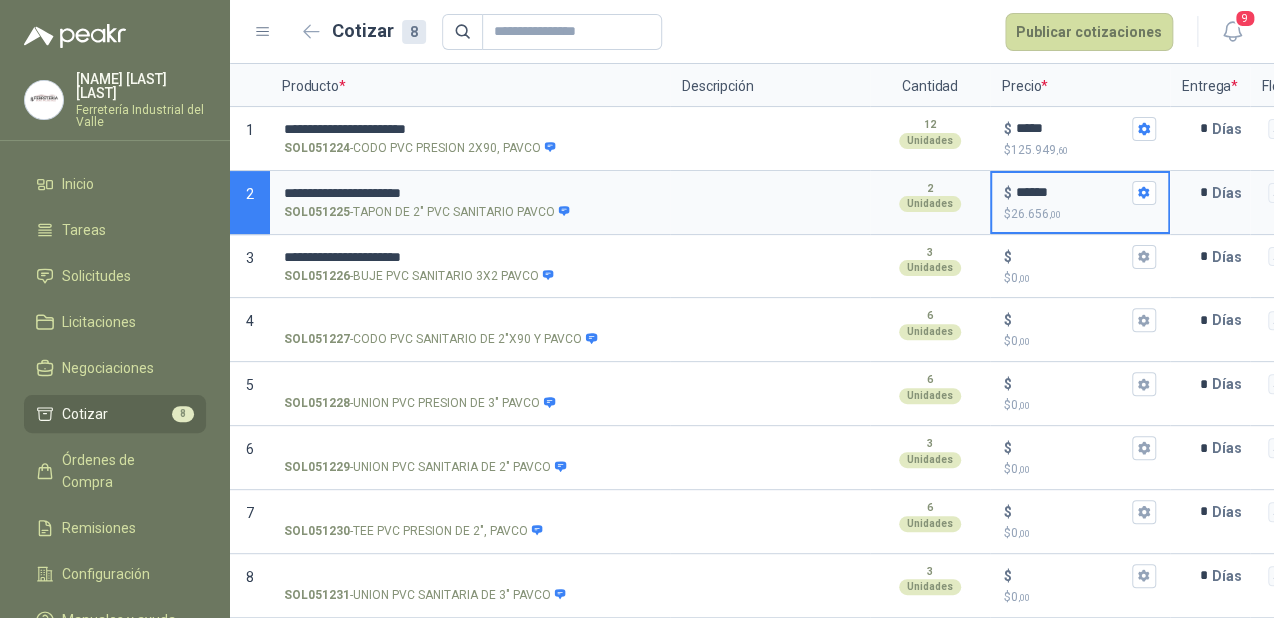 click on "******" at bounding box center [1072, 192] 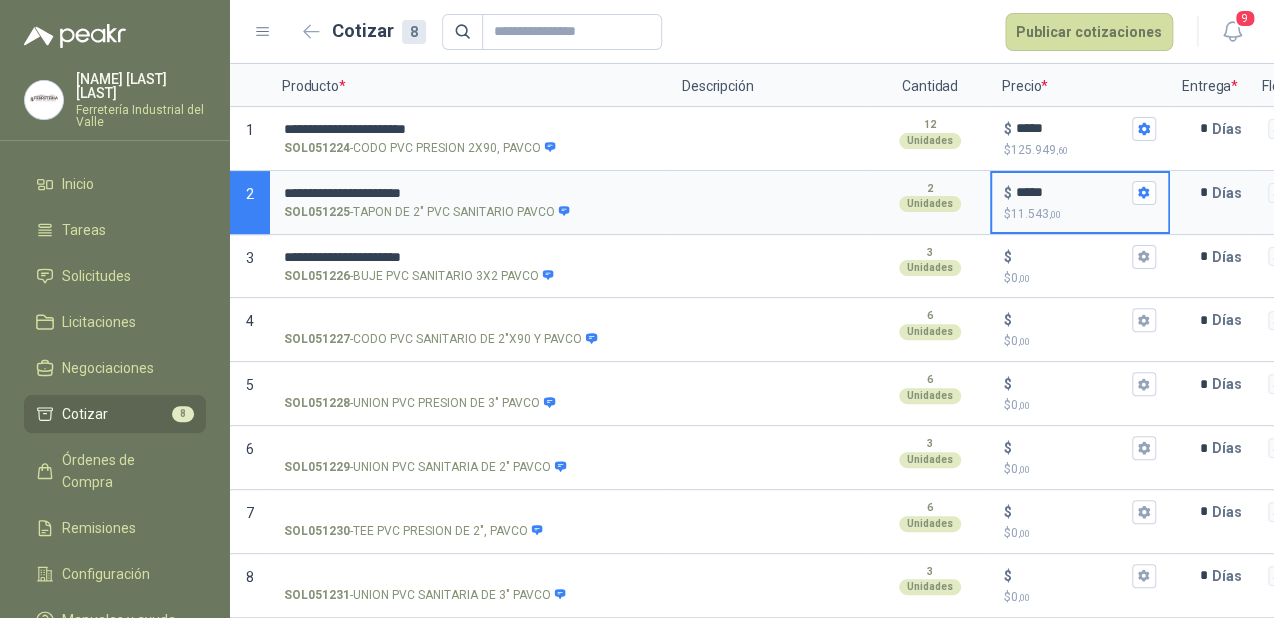 type on "*****" 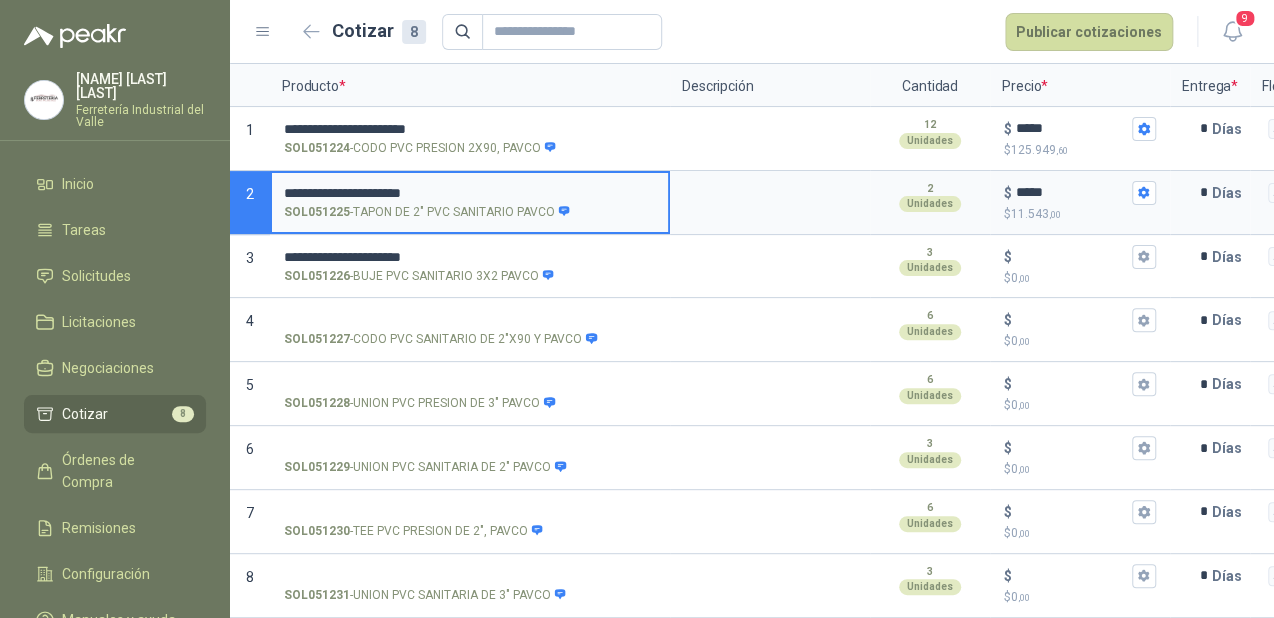 click on "**********" at bounding box center [470, 193] 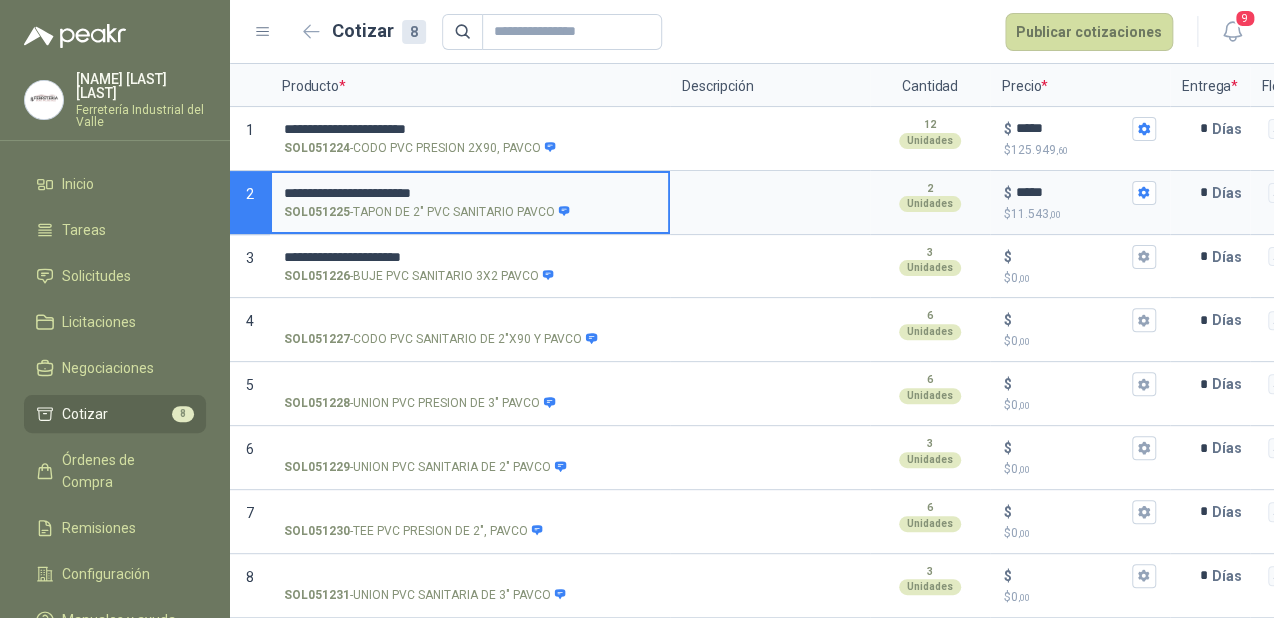 type on "**********" 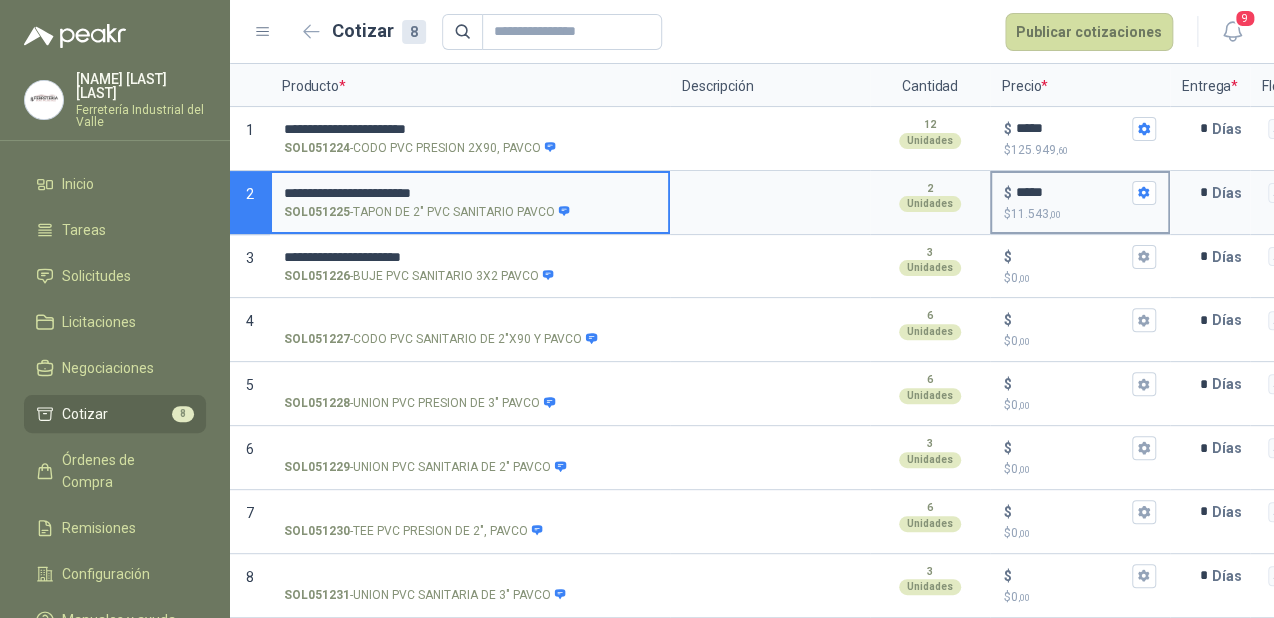 click on "$ *****" at bounding box center [1080, 193] 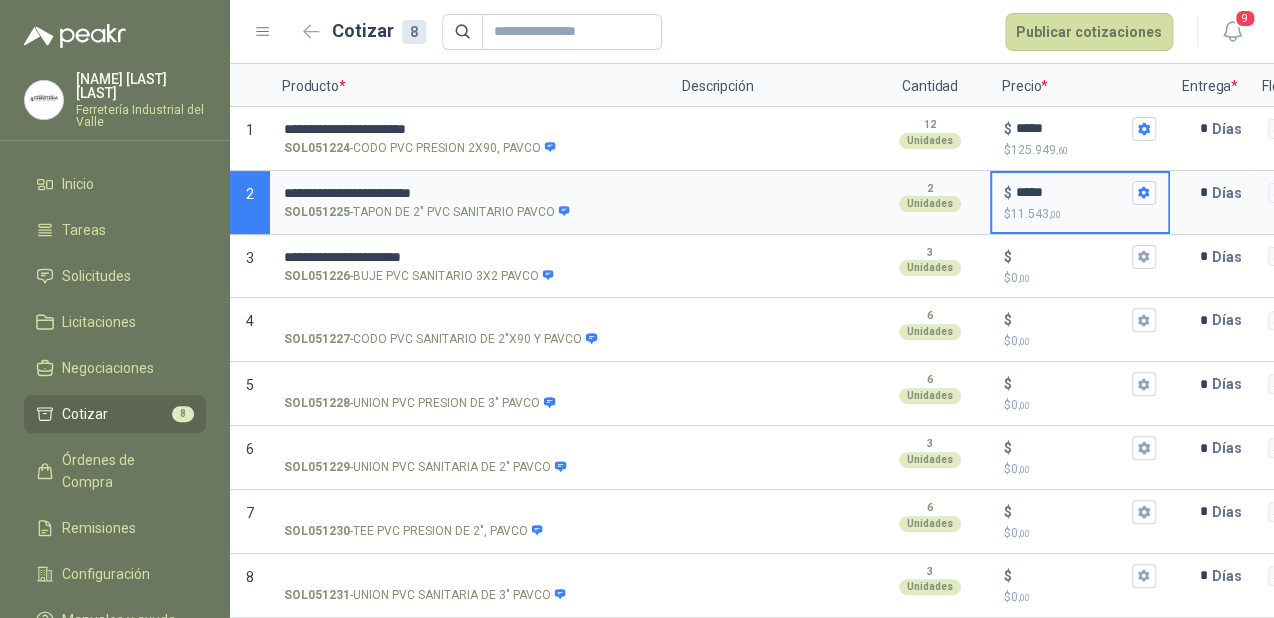 click on "*****" at bounding box center [1072, 192] 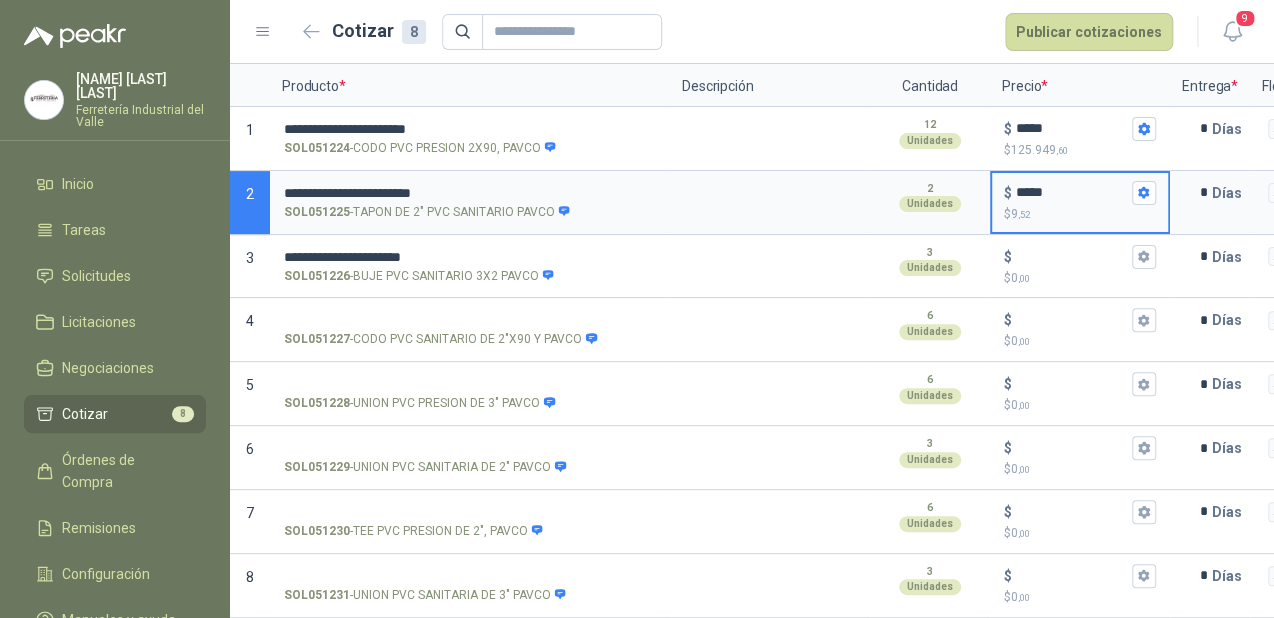 type on "*" 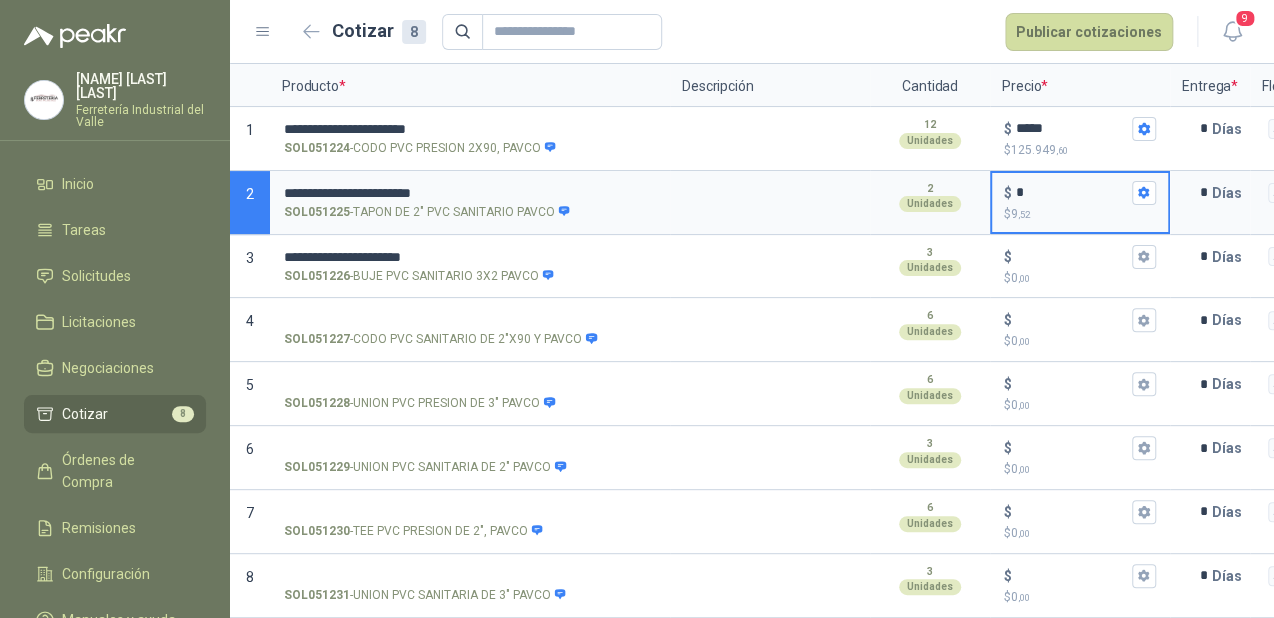 type on "***" 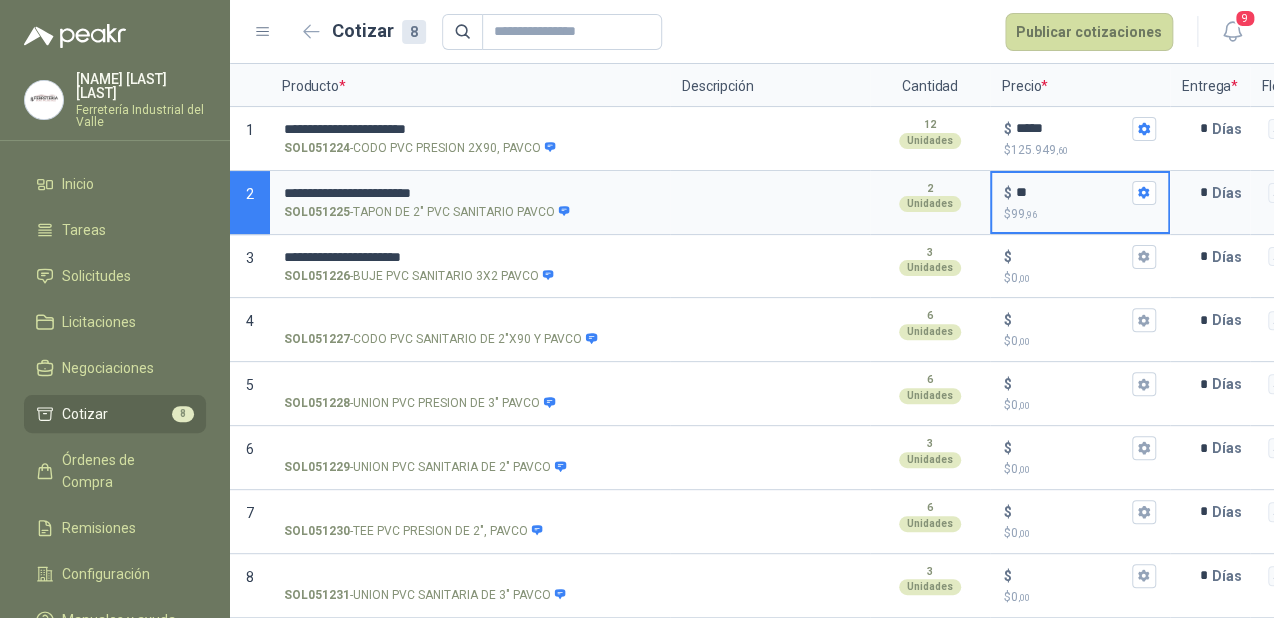 type on "****" 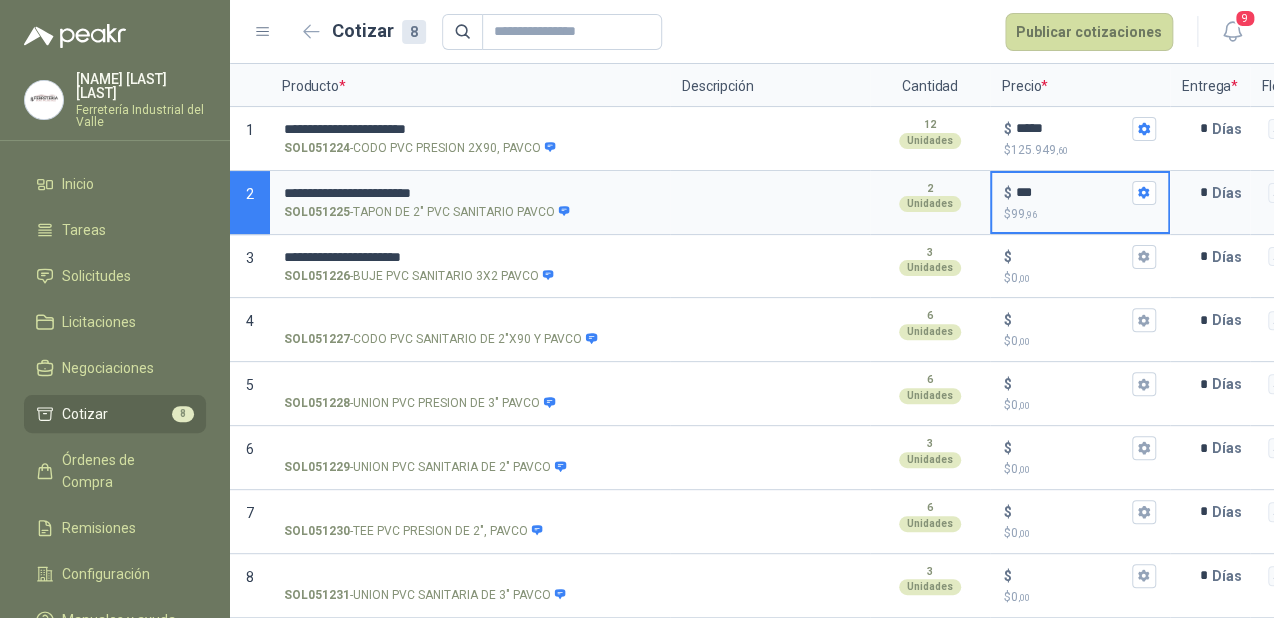 type on "*****" 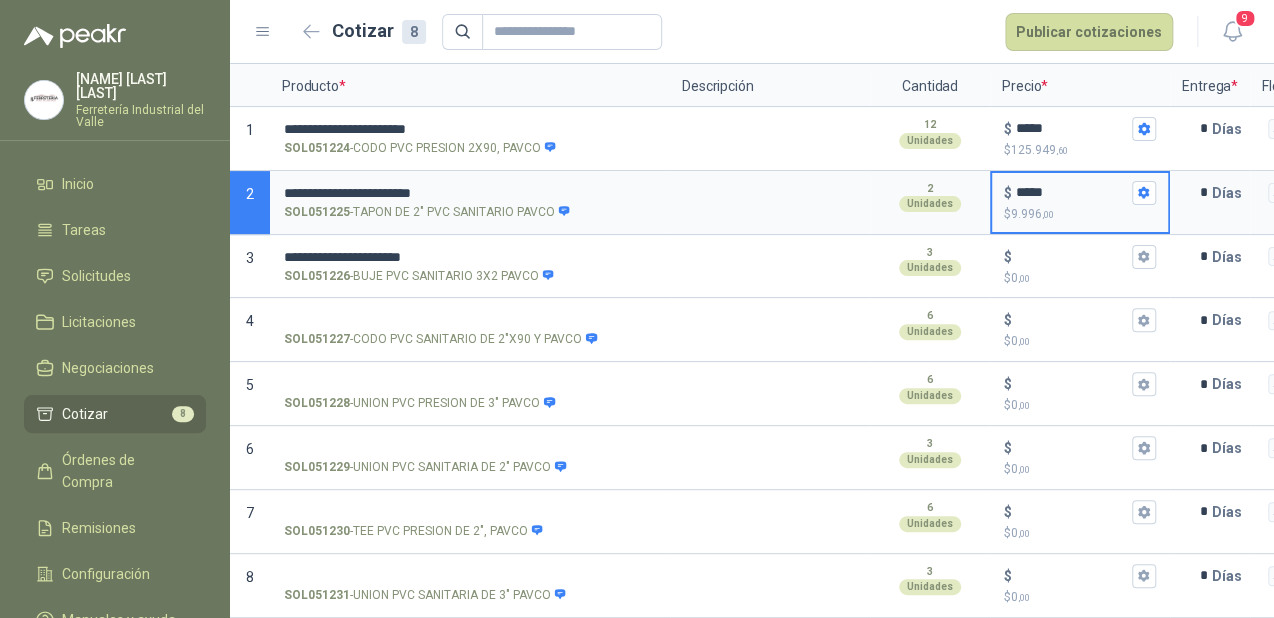 type on "*******" 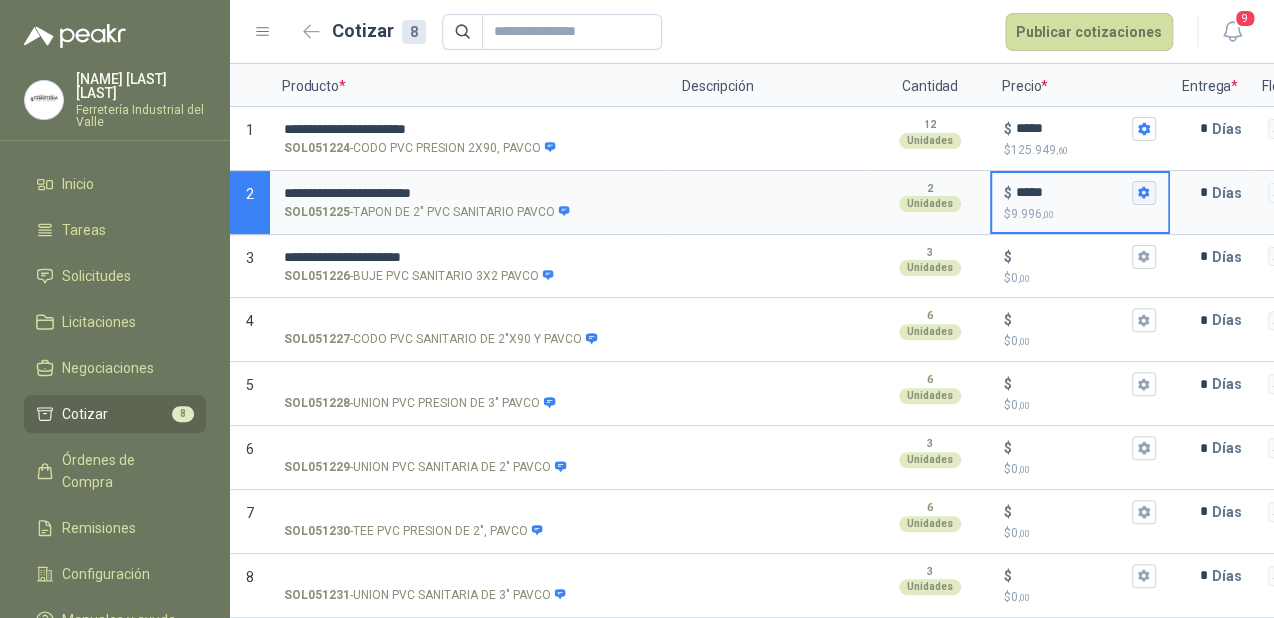 type on "*****" 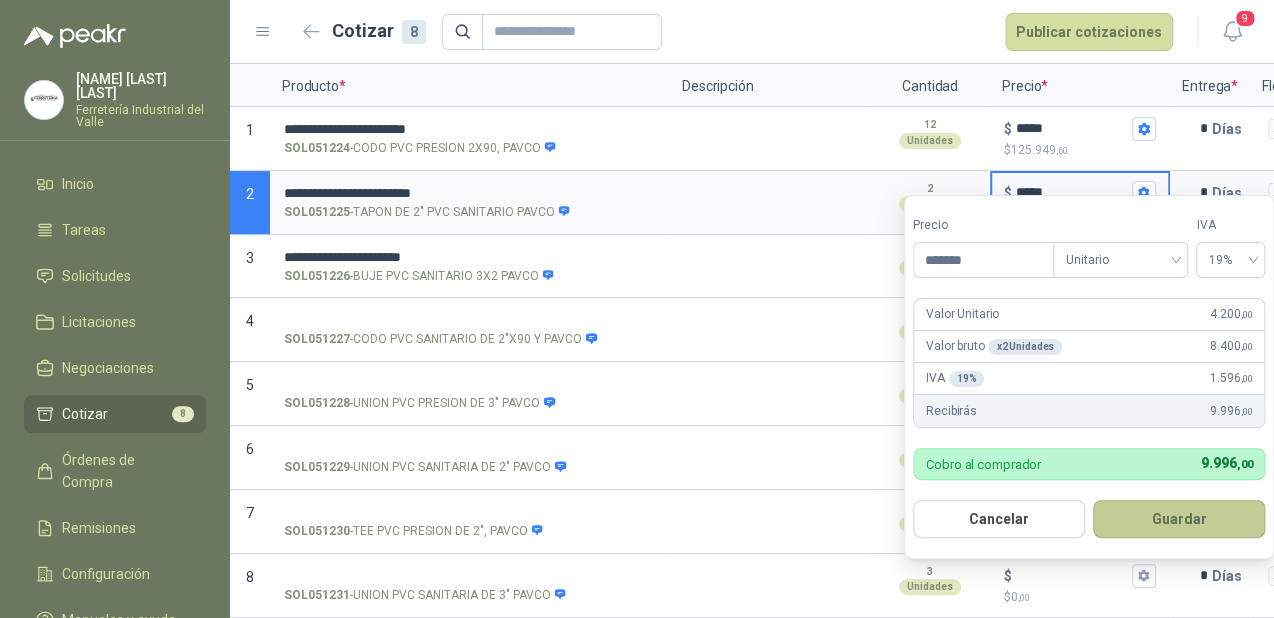 click on "Guardar" at bounding box center (1179, 519) 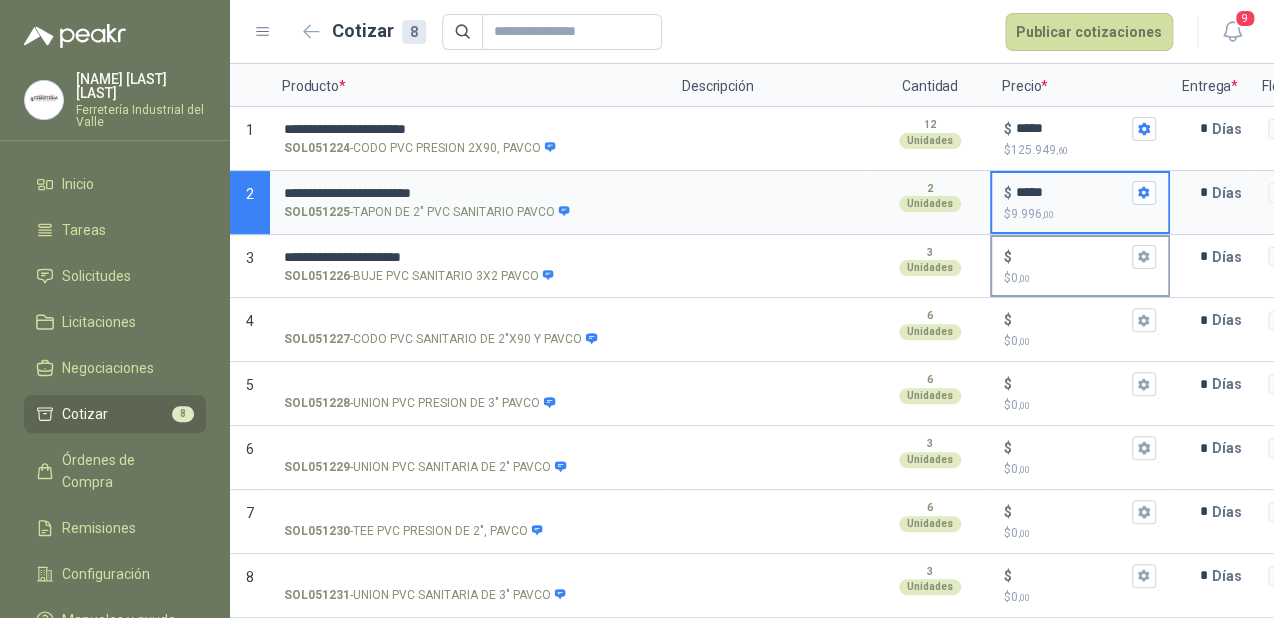 click on "$ $  0 ,00" at bounding box center [1072, 256] 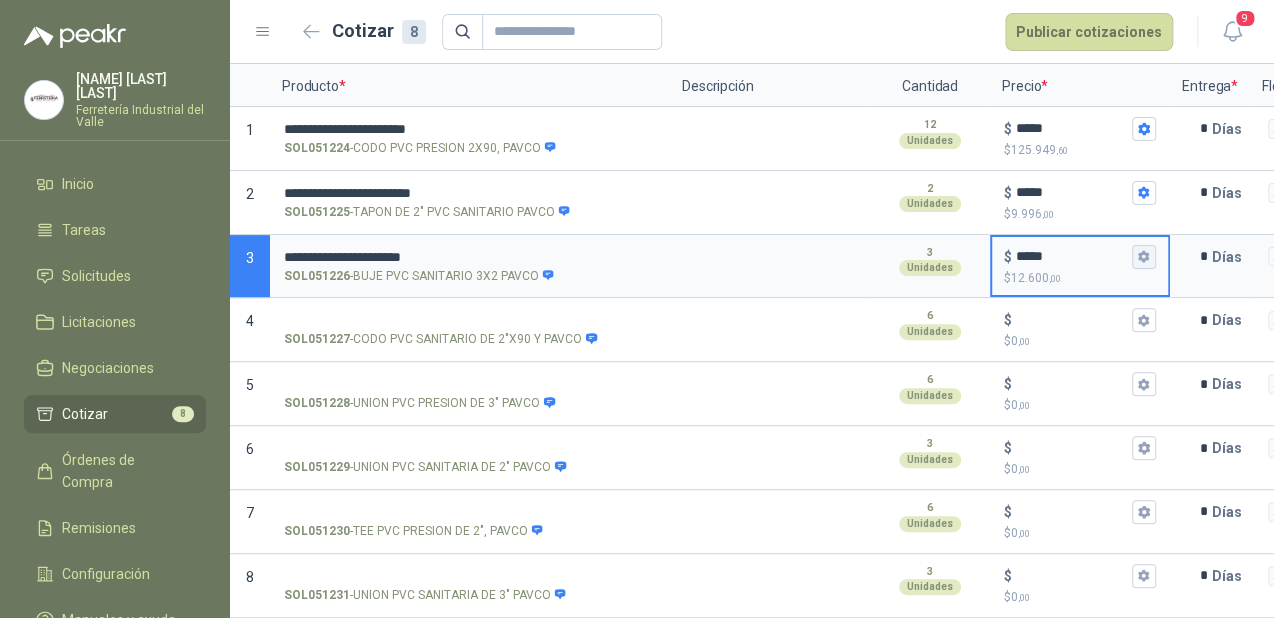 type on "*****" 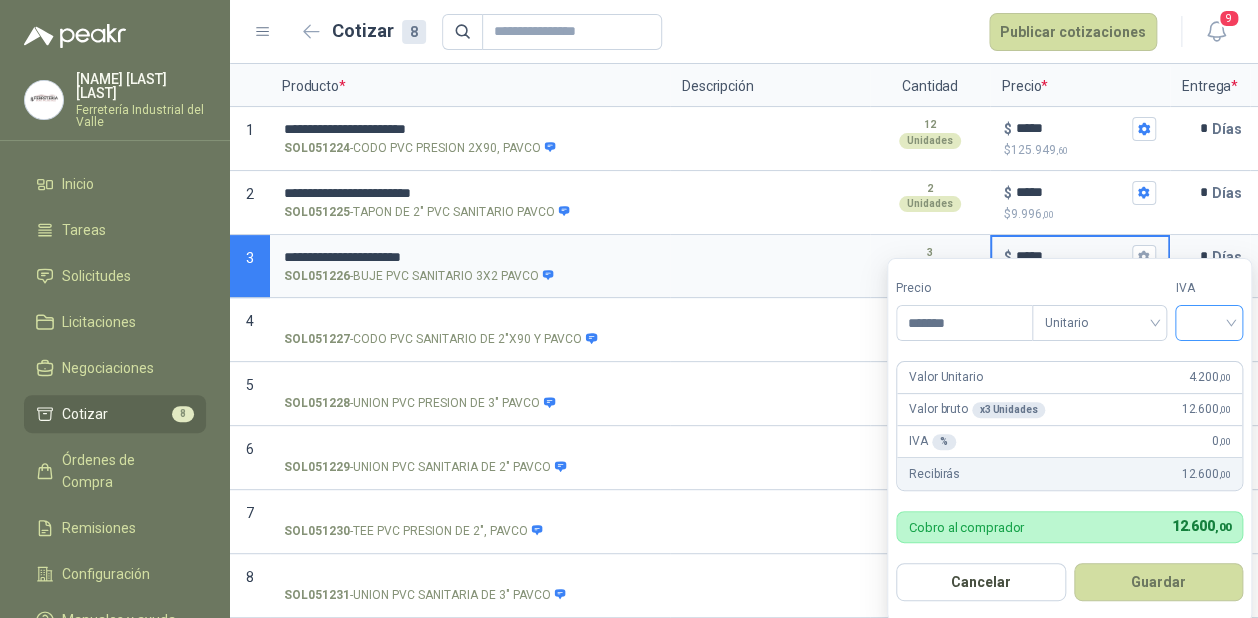 click at bounding box center (1209, 323) 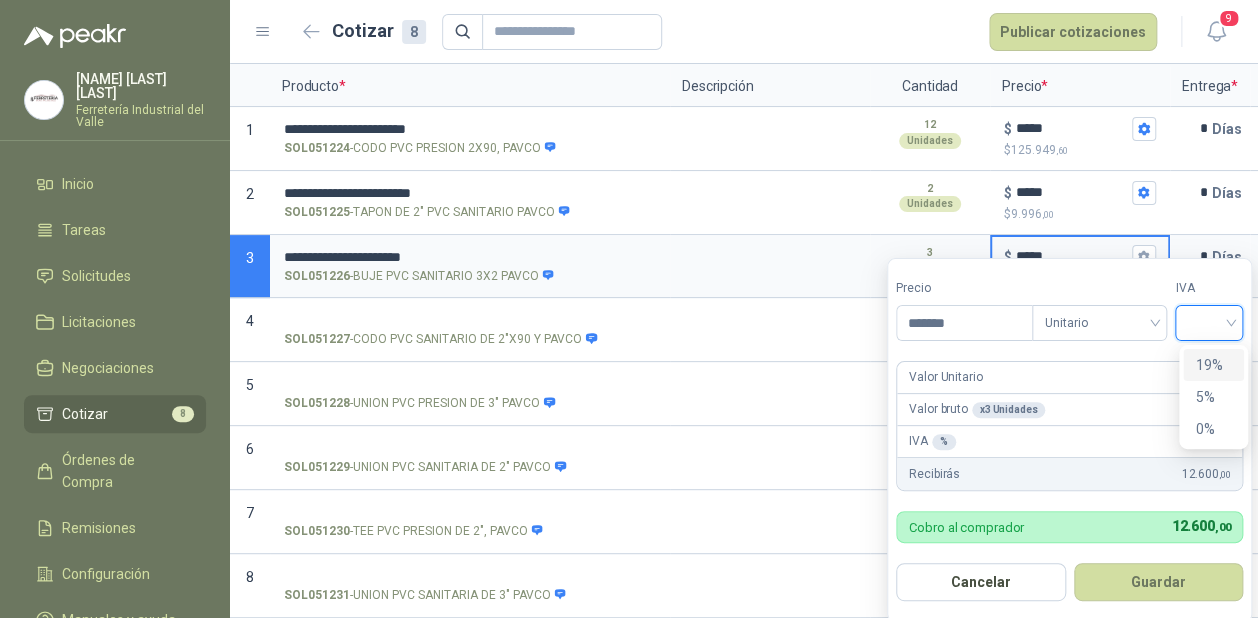 click on "19%" at bounding box center (1213, 365) 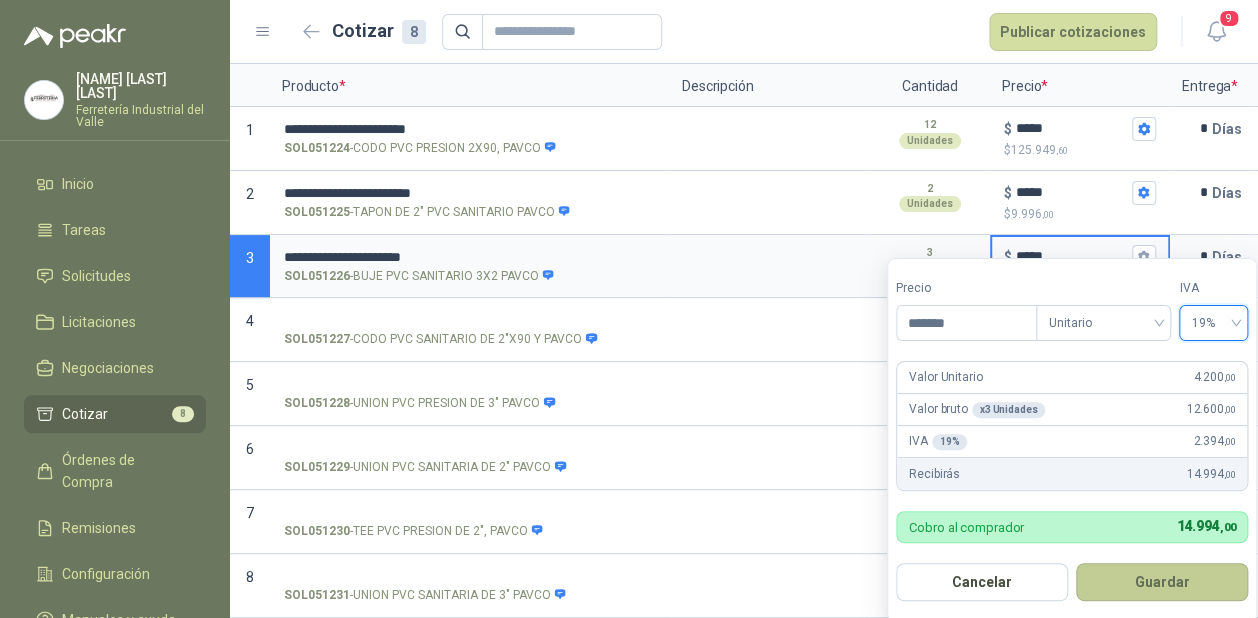 click on "Guardar" at bounding box center [1162, 582] 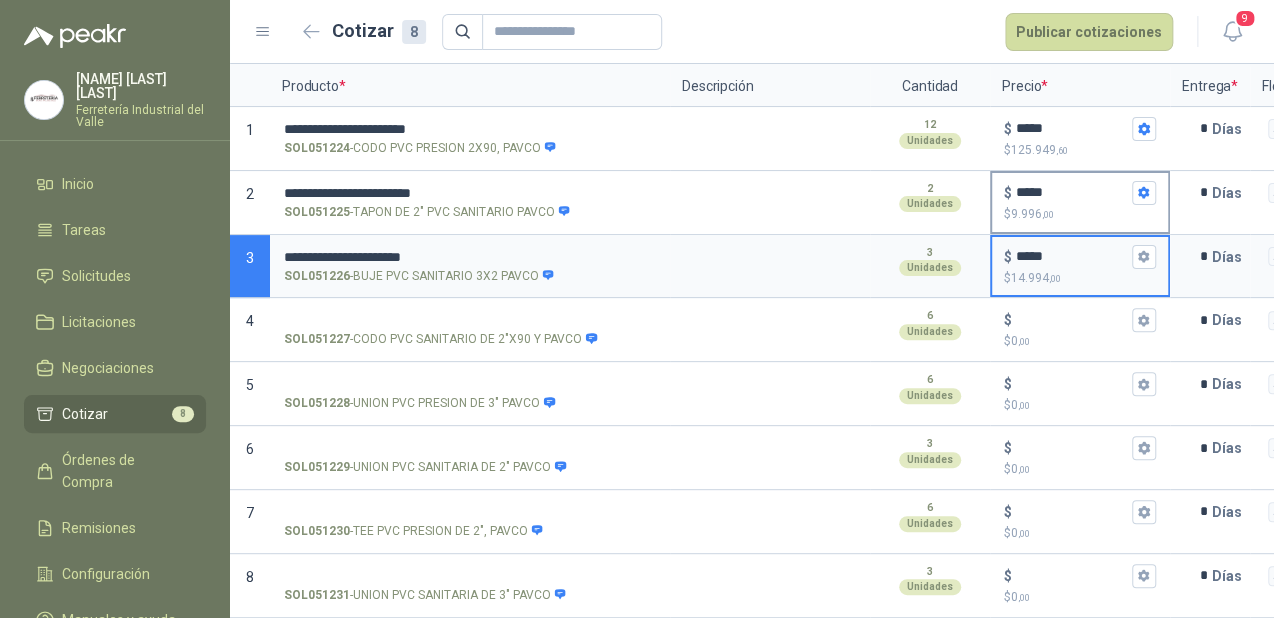 click on "*****" at bounding box center (1072, 192) 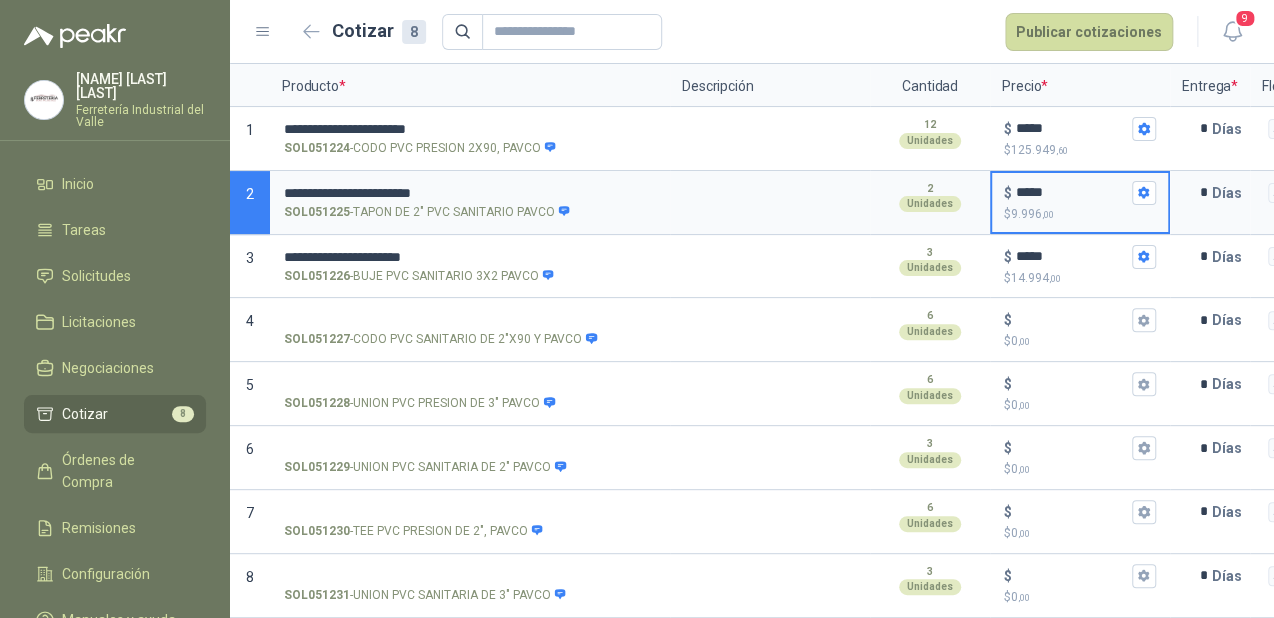 click on "*****" at bounding box center [1072, 192] 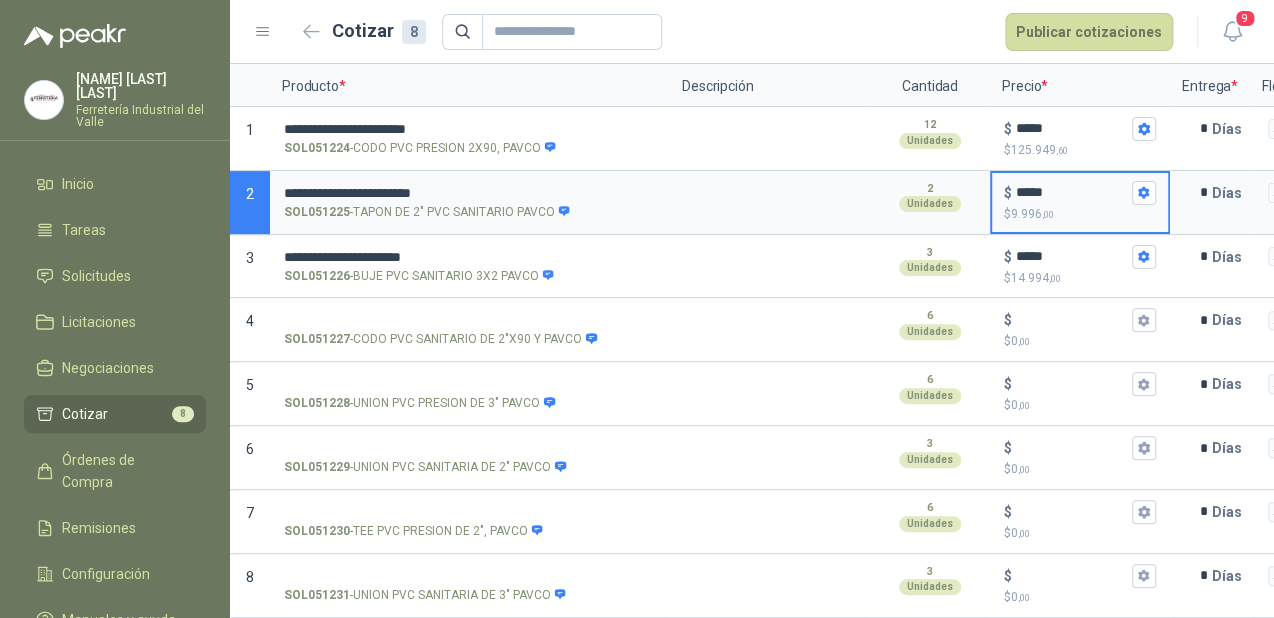 type on "*" 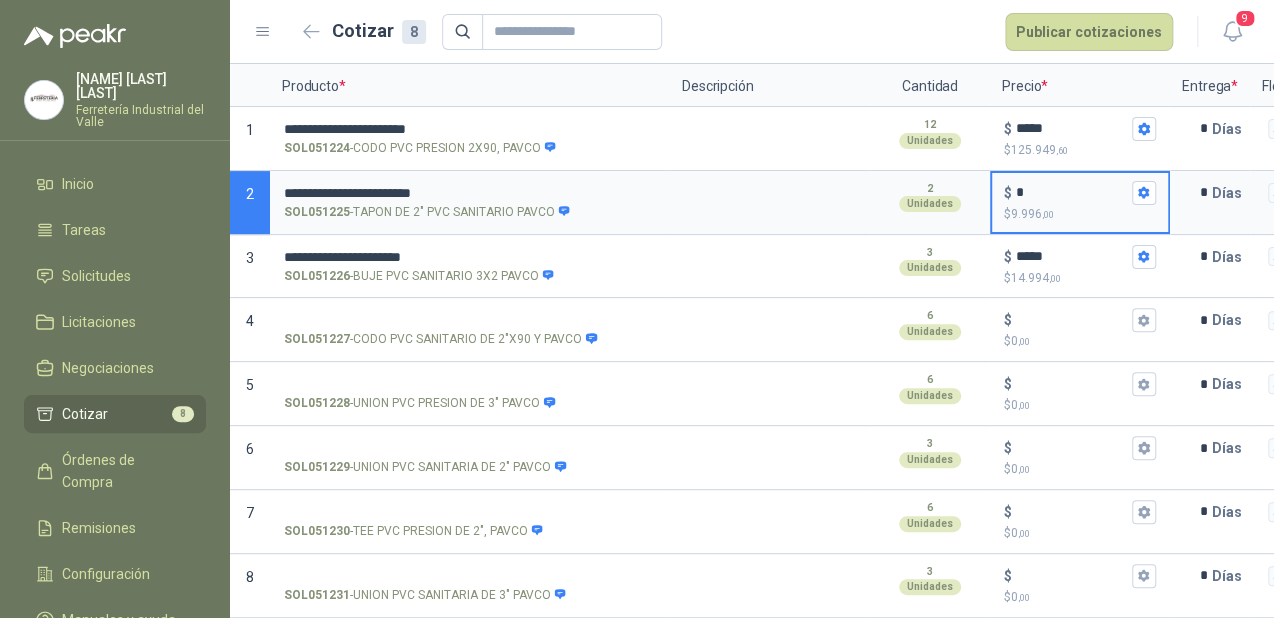 type on "***" 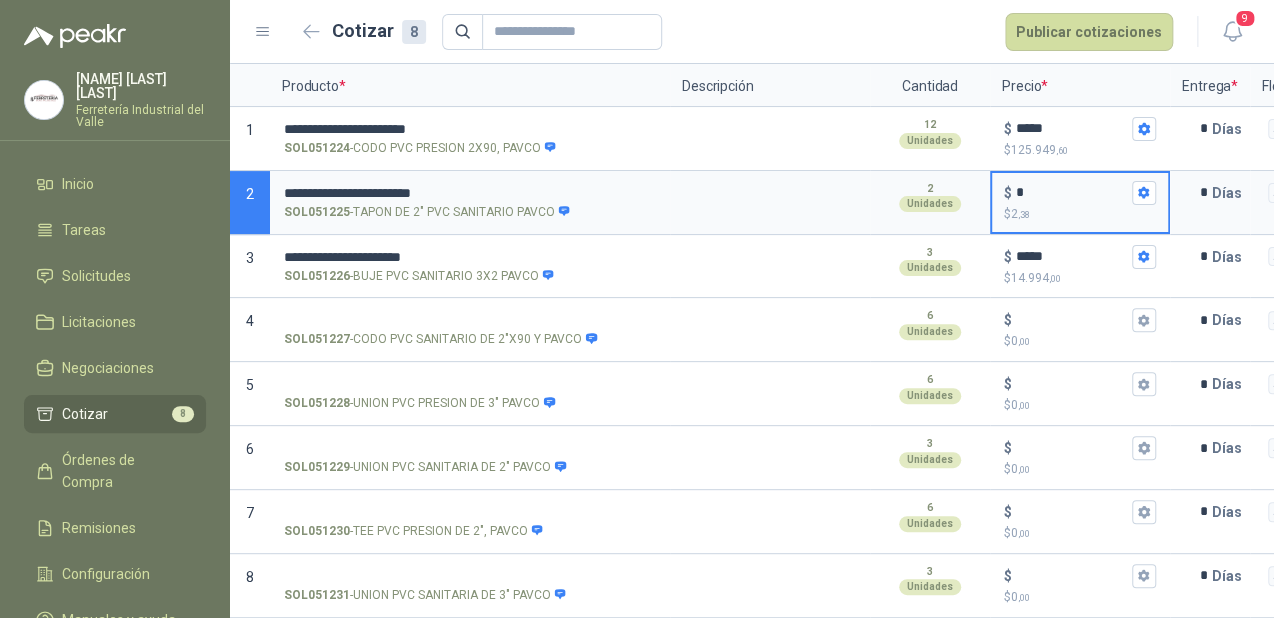 type on "**" 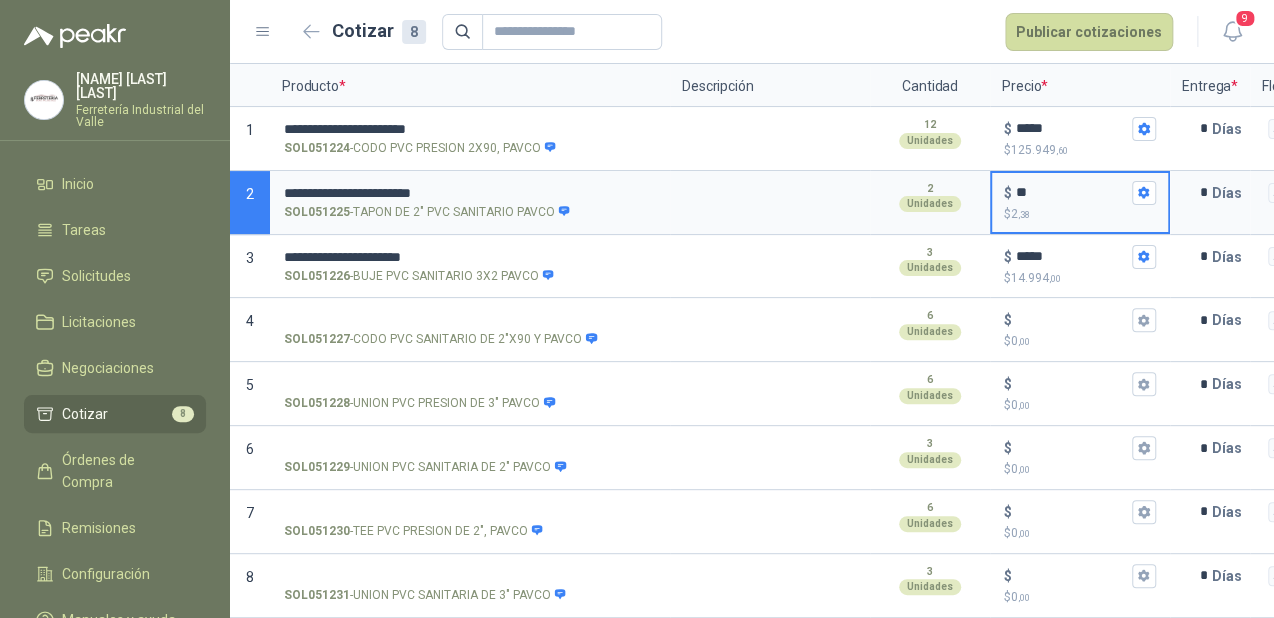 type on "****" 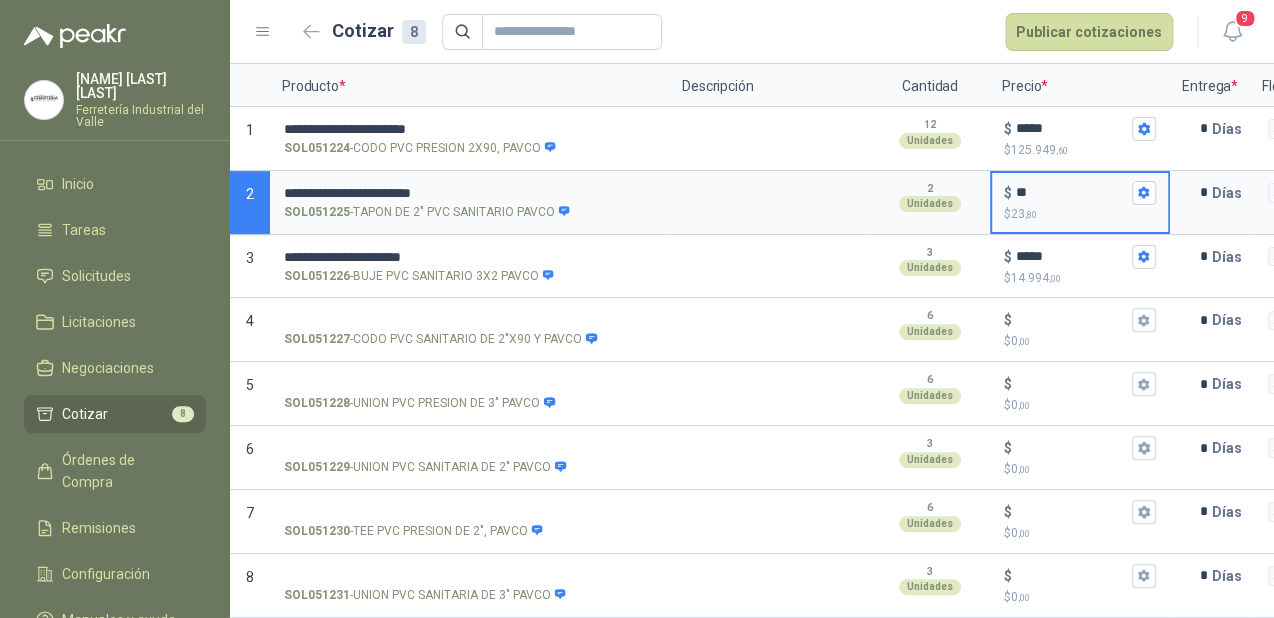 type on "***" 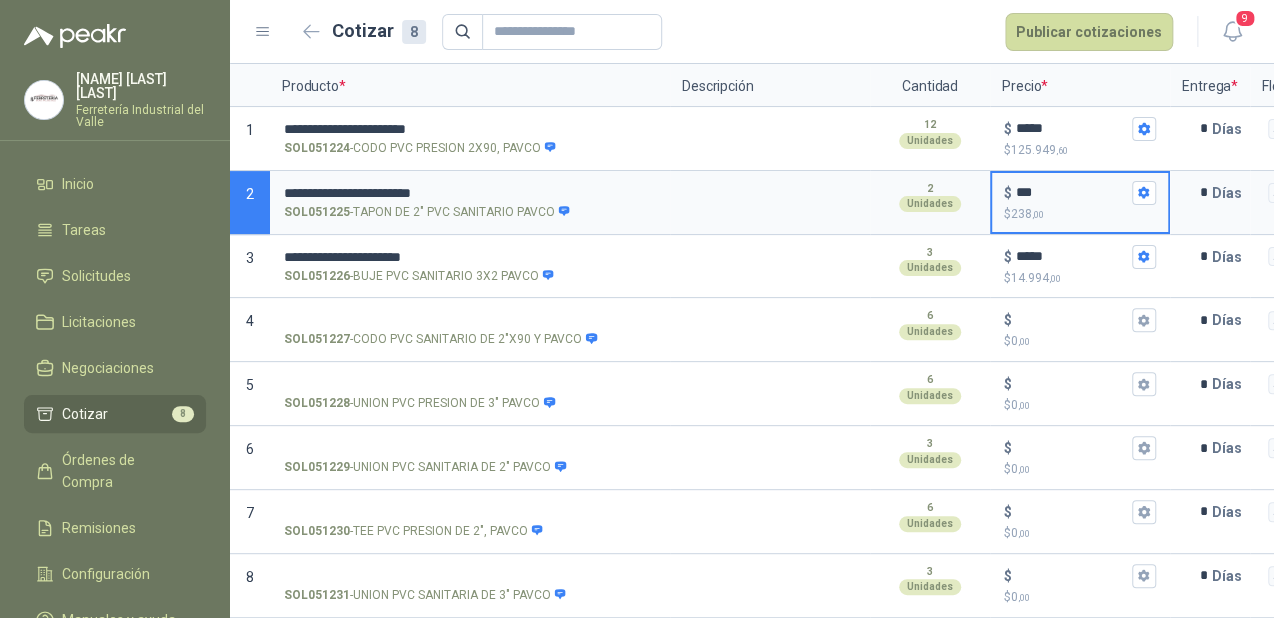 type on "*****" 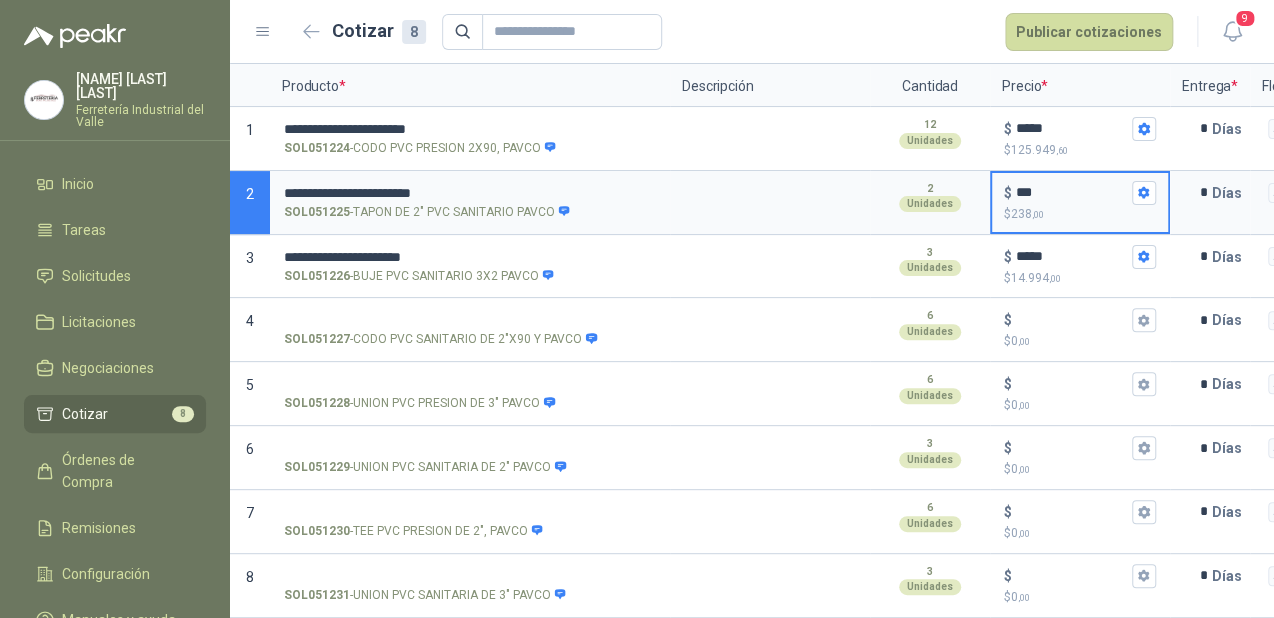type on "*****" 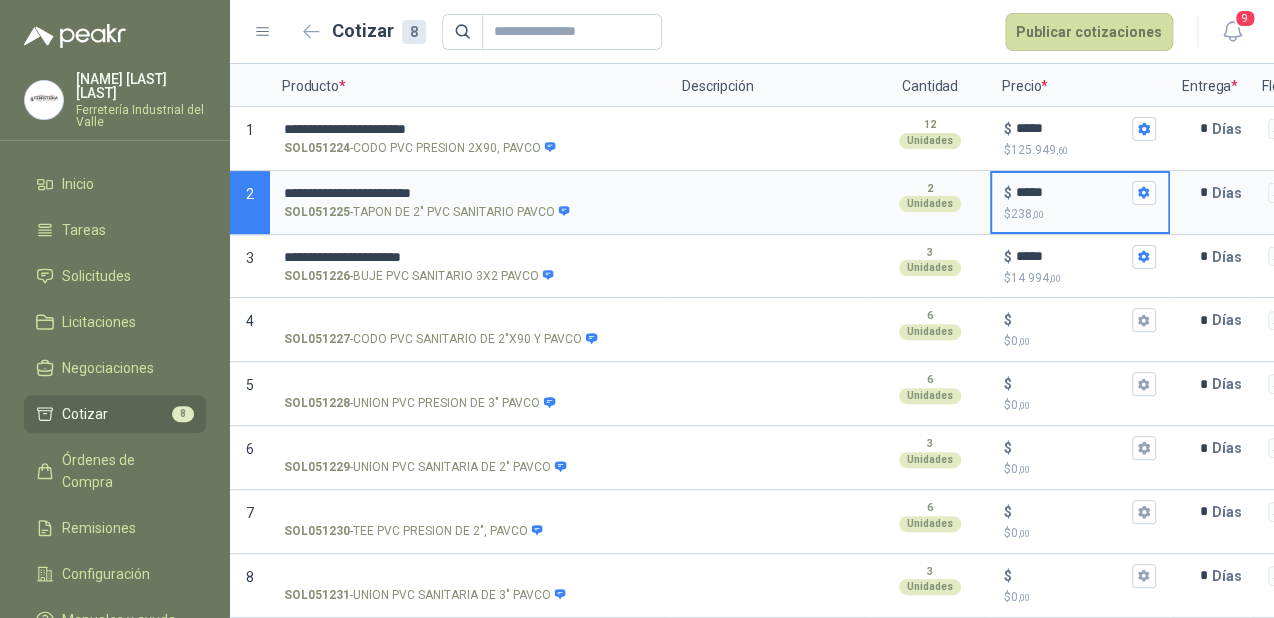 type on "*******" 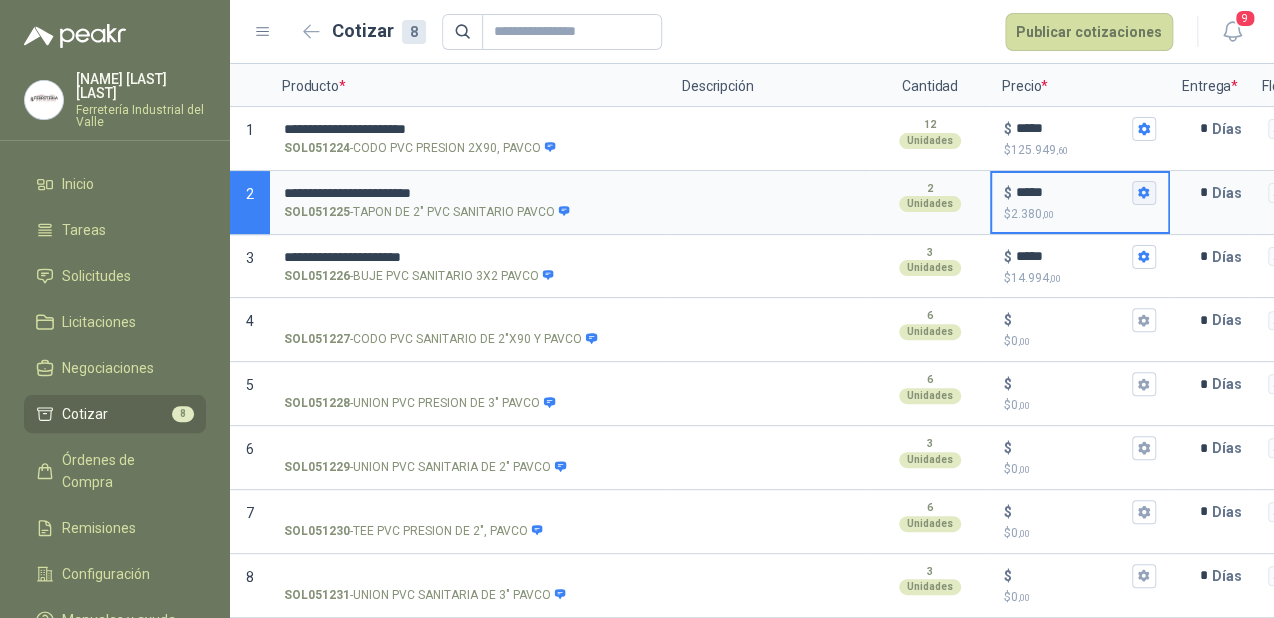 type on "*****" 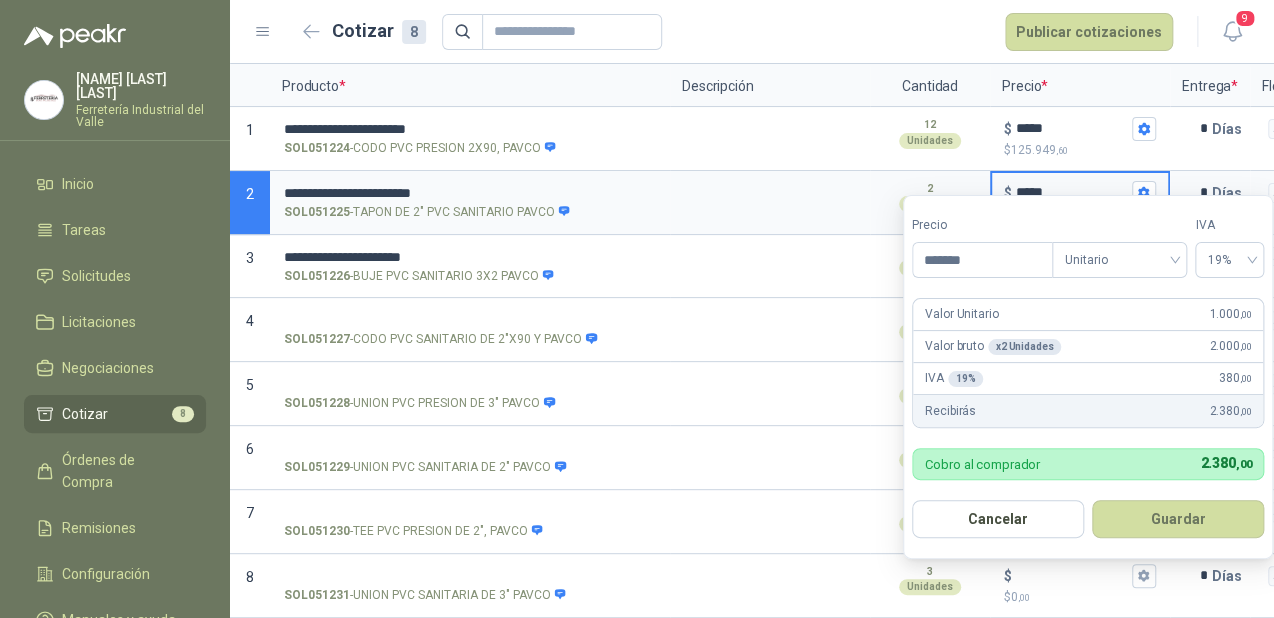 drag, startPoint x: 1160, startPoint y: 520, endPoint x: 1138, endPoint y: 513, distance: 23.086792 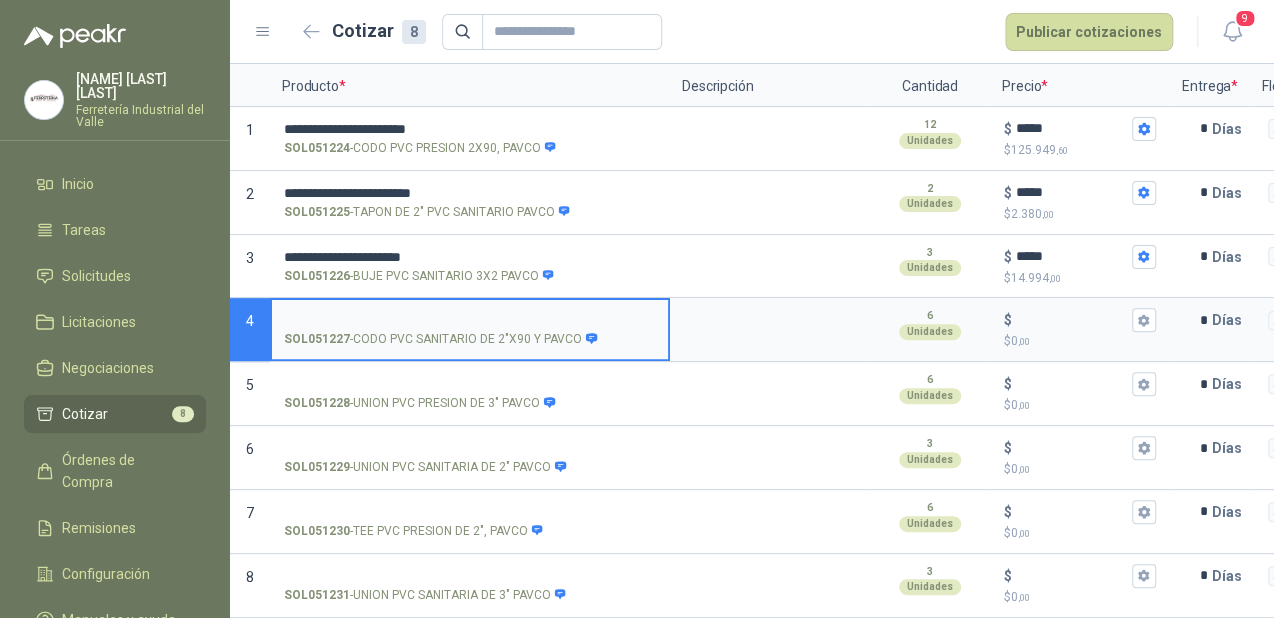 click on "SOL051227  -  CODO PVC SANITARIO DE 2"X90 Y    PAVCO" at bounding box center (470, 320) 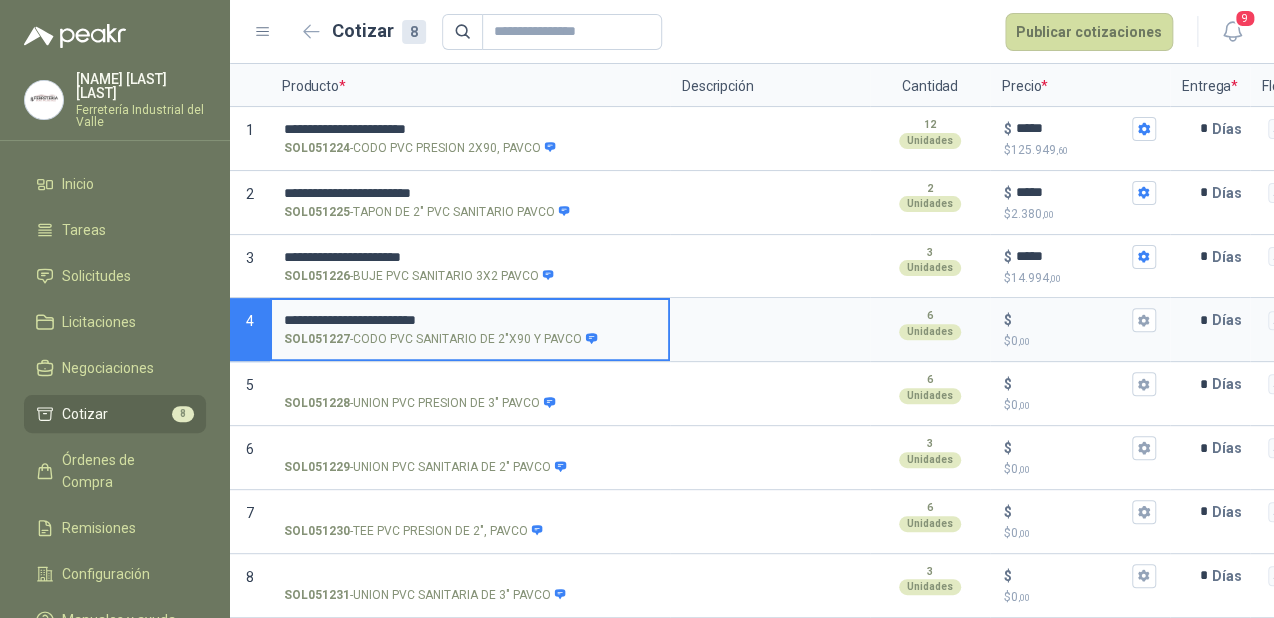 type on "**********" 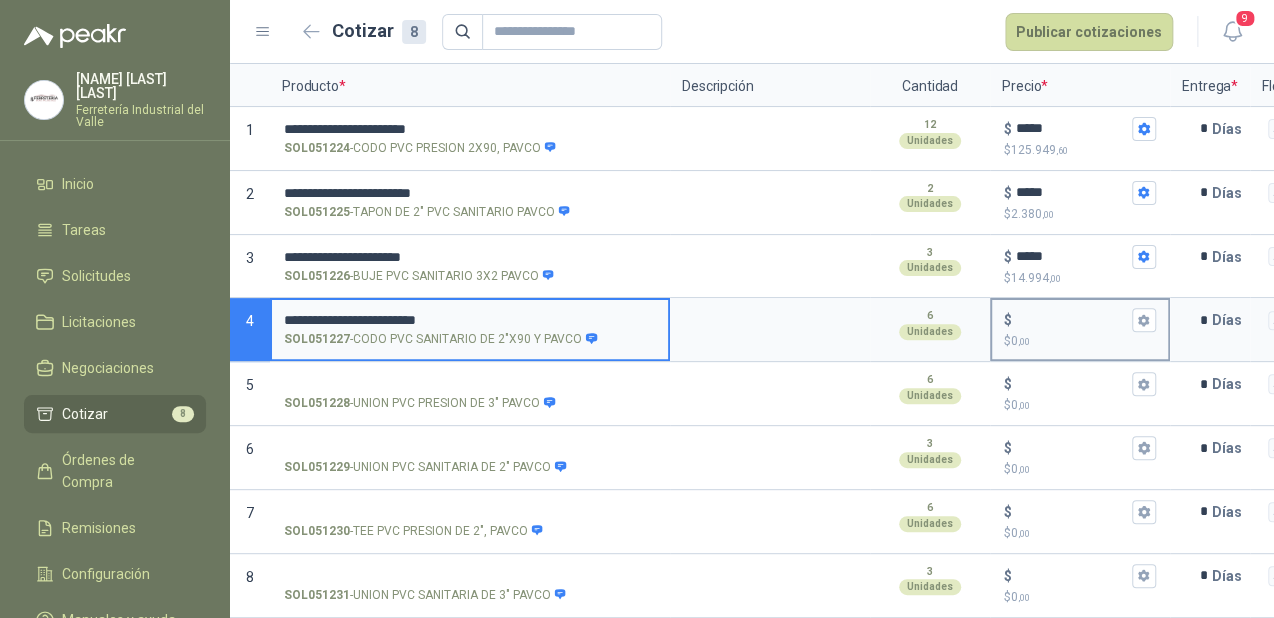click on "$ $  0 ,00" at bounding box center [1072, 320] 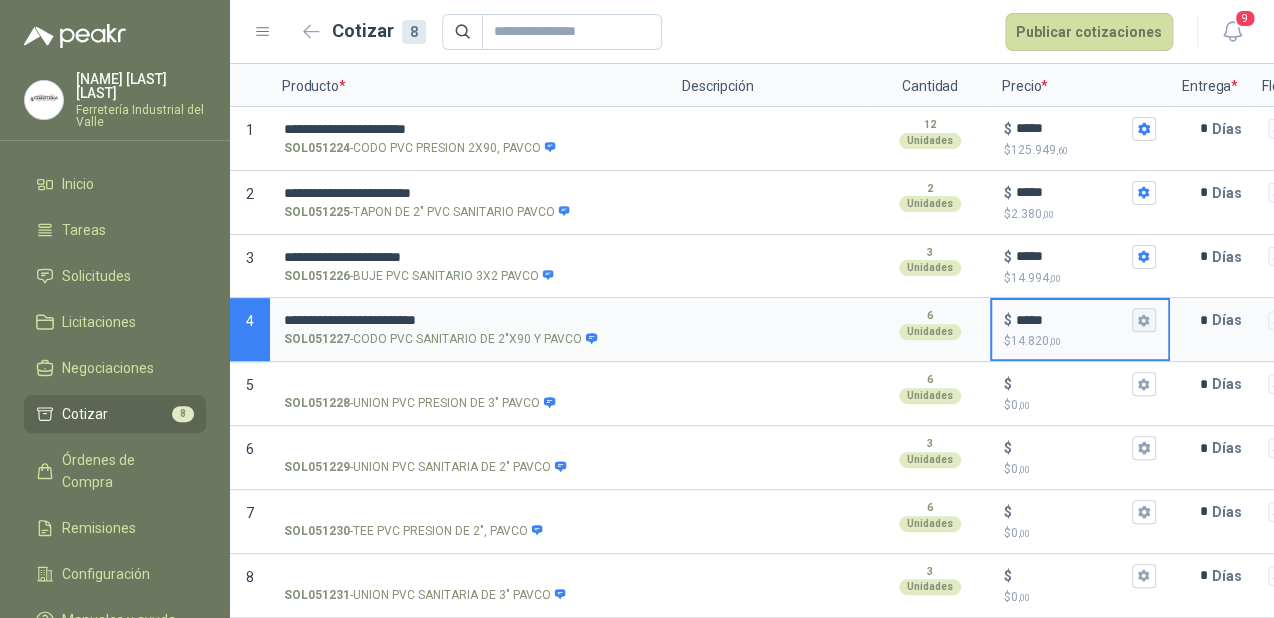 type on "*****" 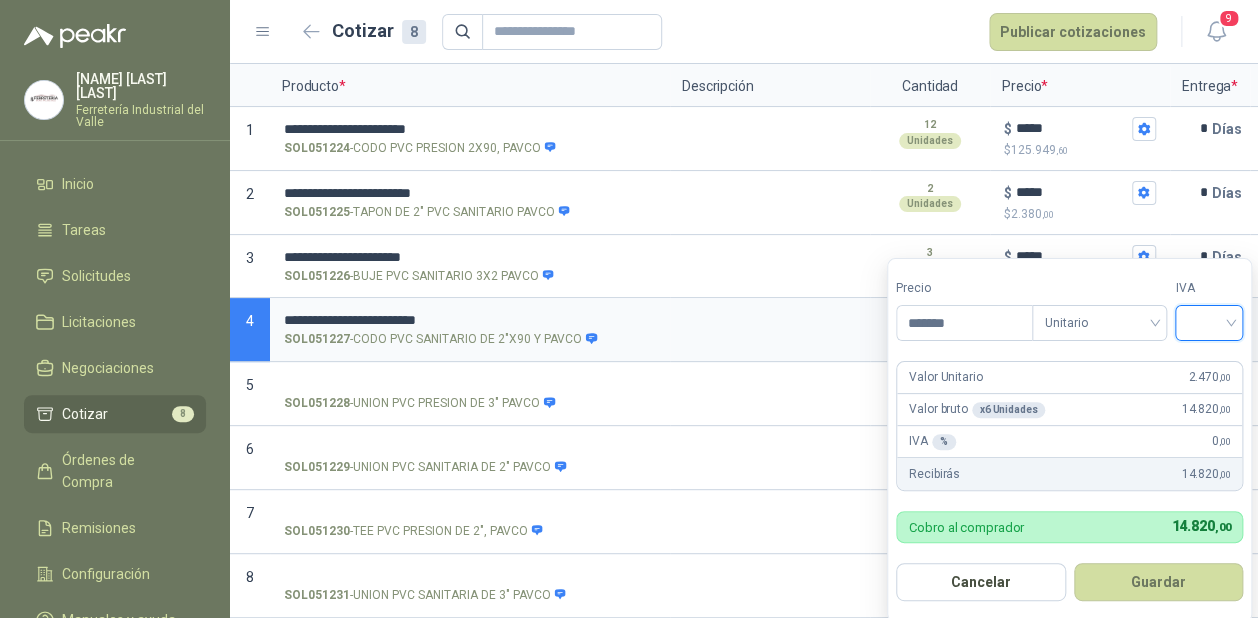 click at bounding box center (1209, 321) 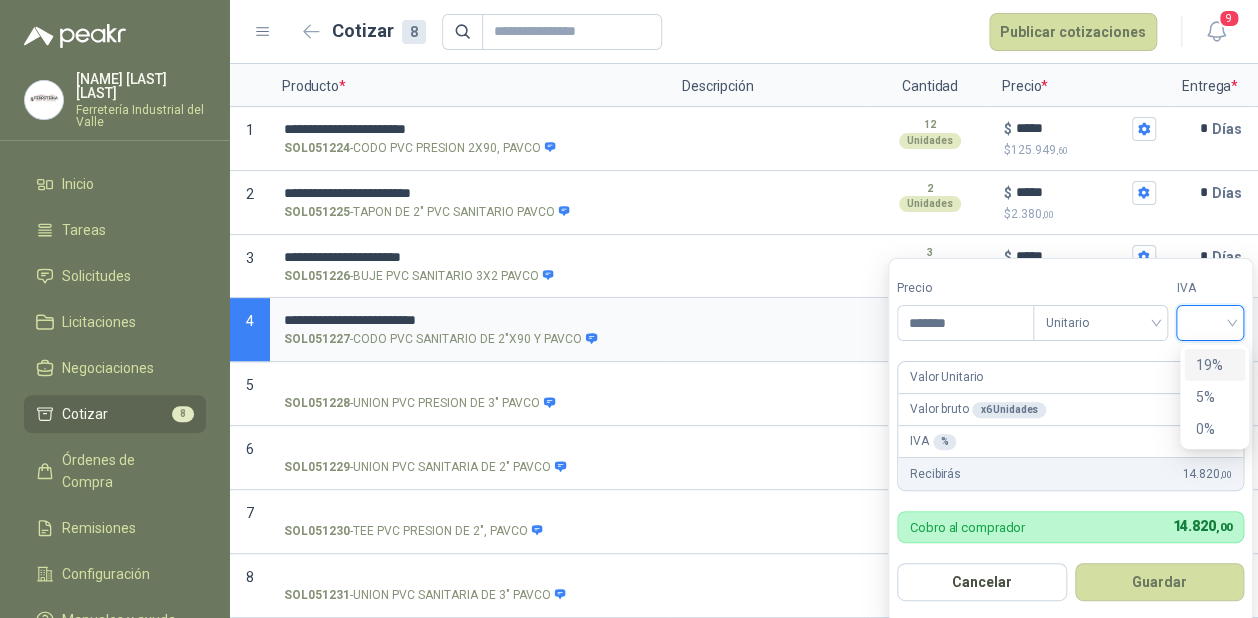 click on "19%" at bounding box center (1214, 365) 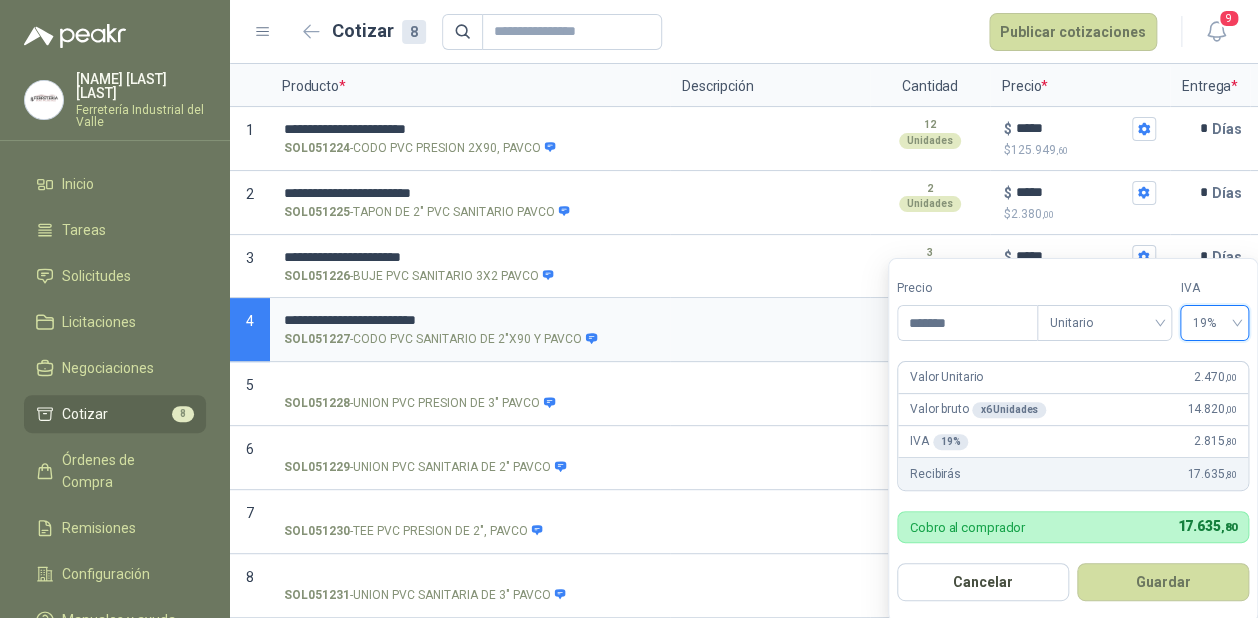 click on "Guardar" at bounding box center (1163, 582) 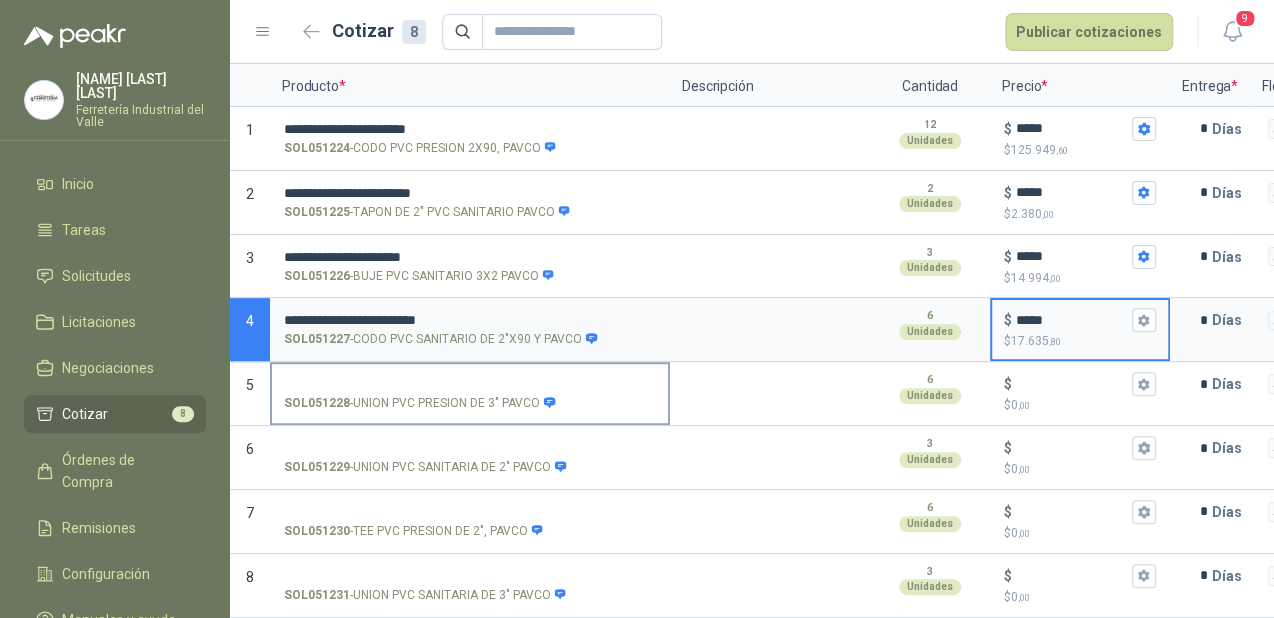 click on "SOL051228  -  UNION PVC PRESION DE 3"   PAVCO" at bounding box center [470, 384] 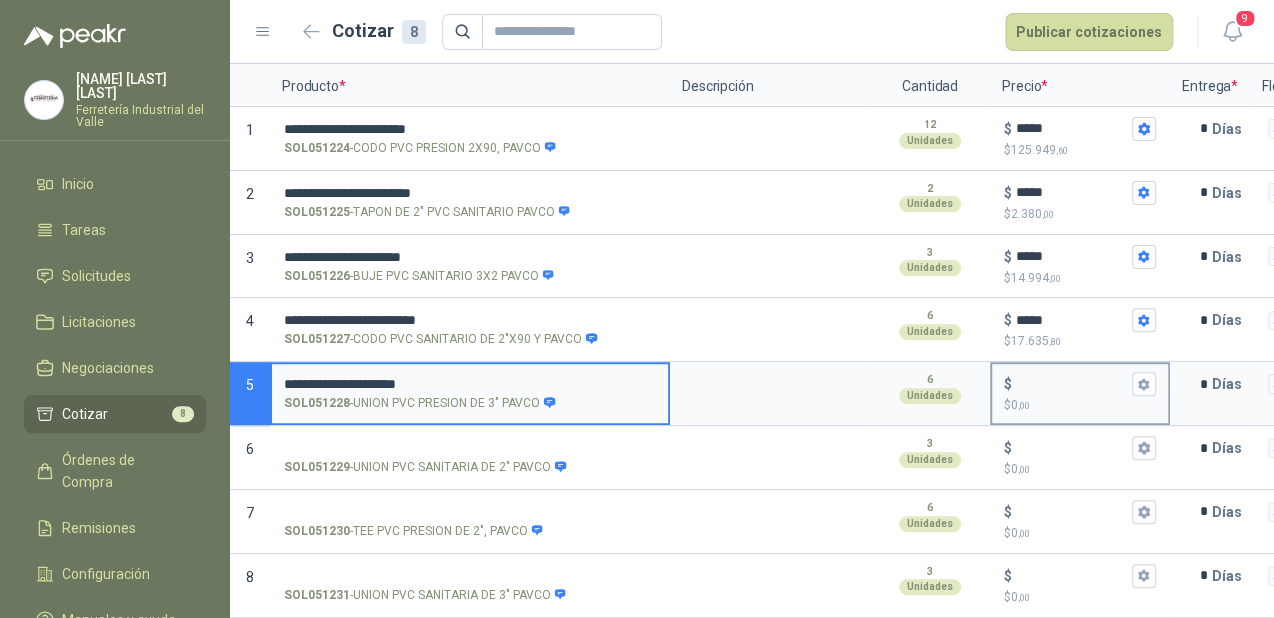 type on "**********" 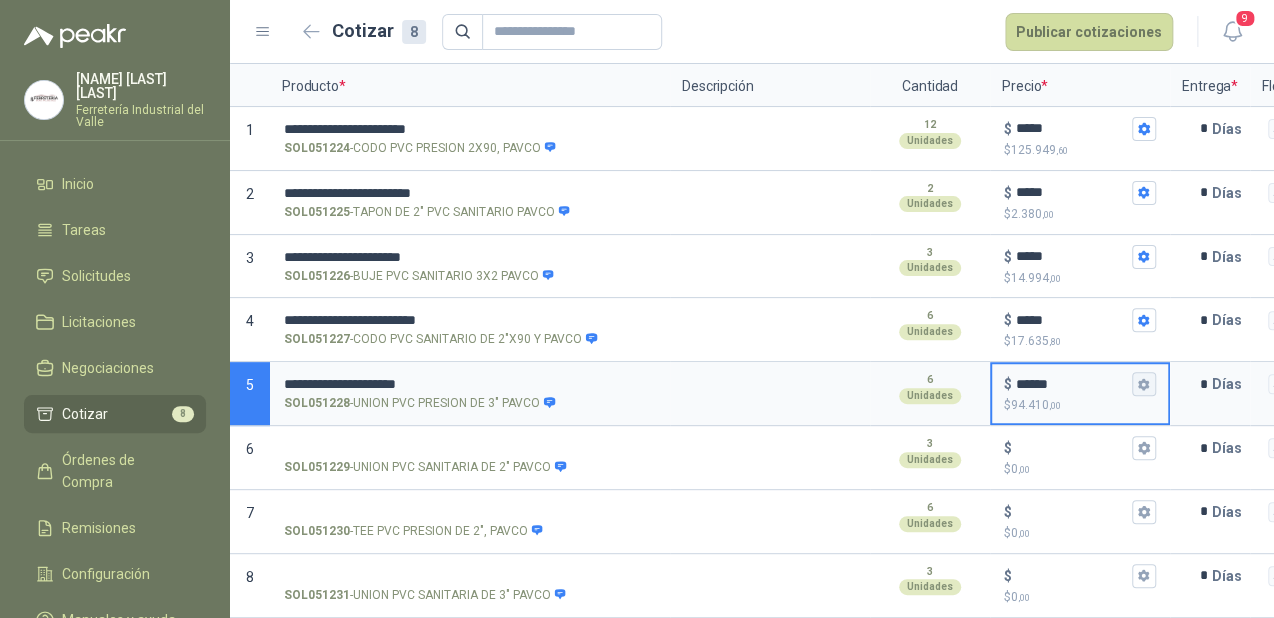 type on "******" 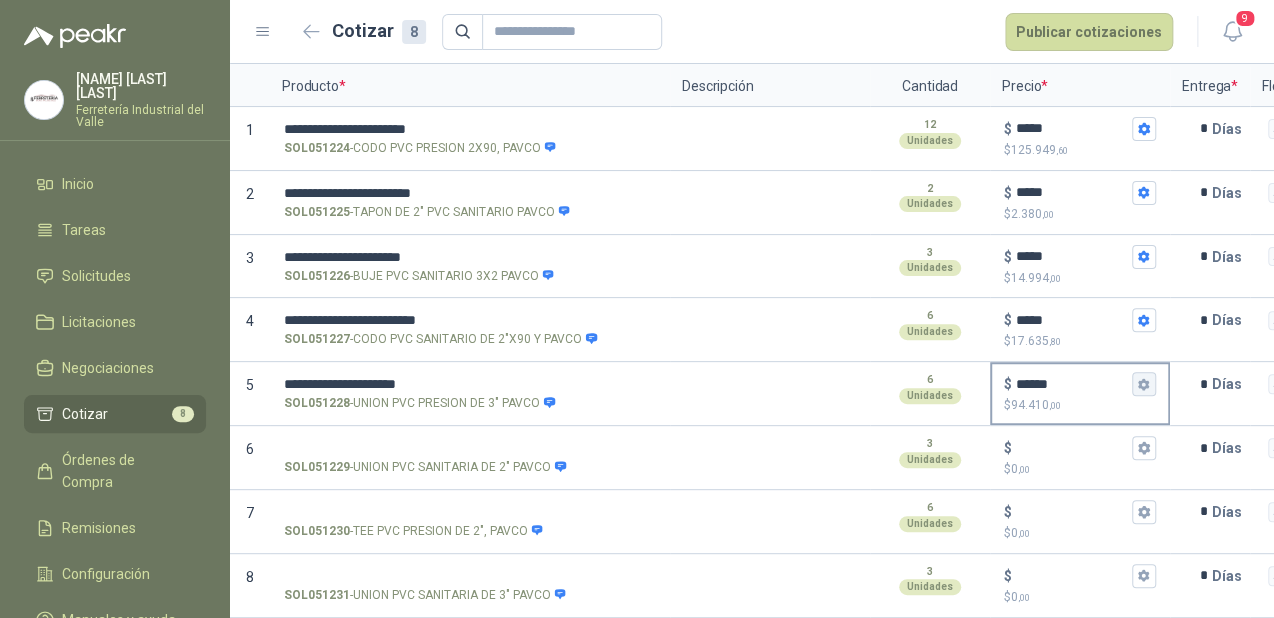 click 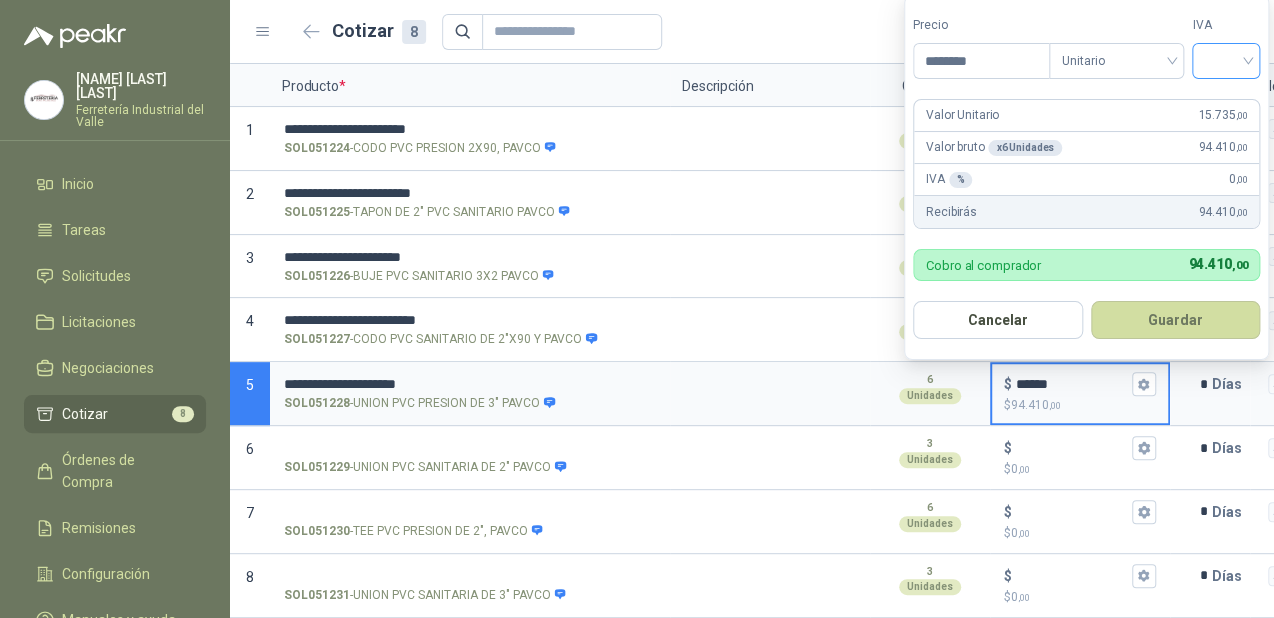 click at bounding box center [1226, 59] 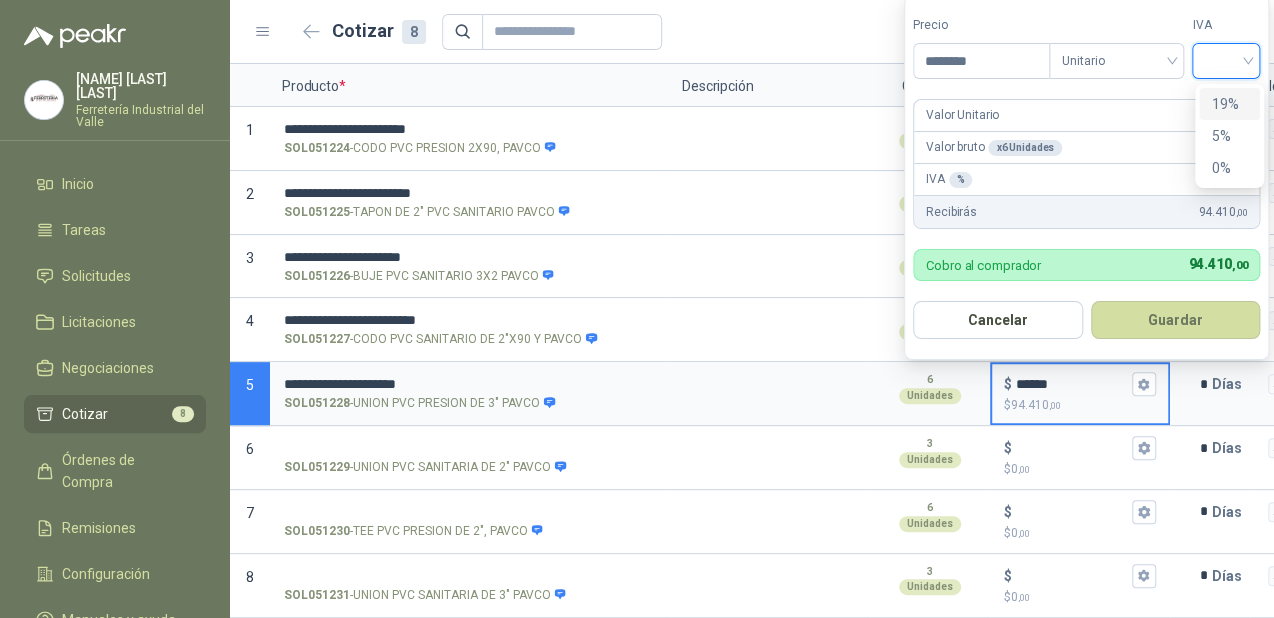click on "19%" at bounding box center [1229, 104] 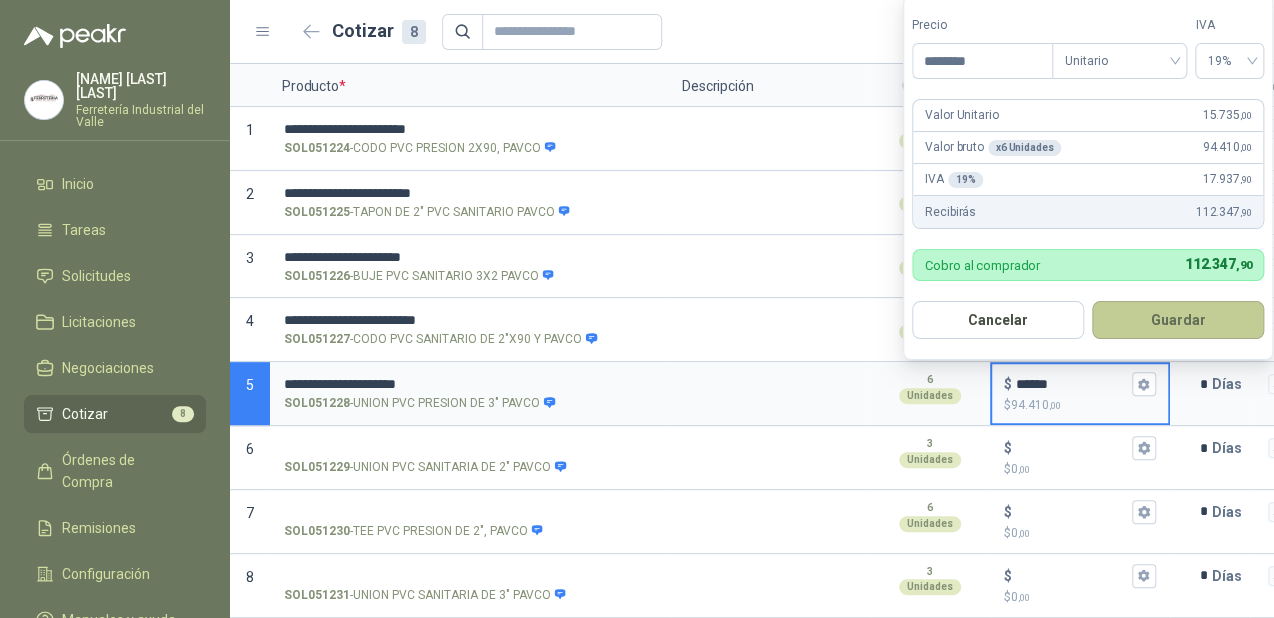 click on "Guardar" at bounding box center (1178, 320) 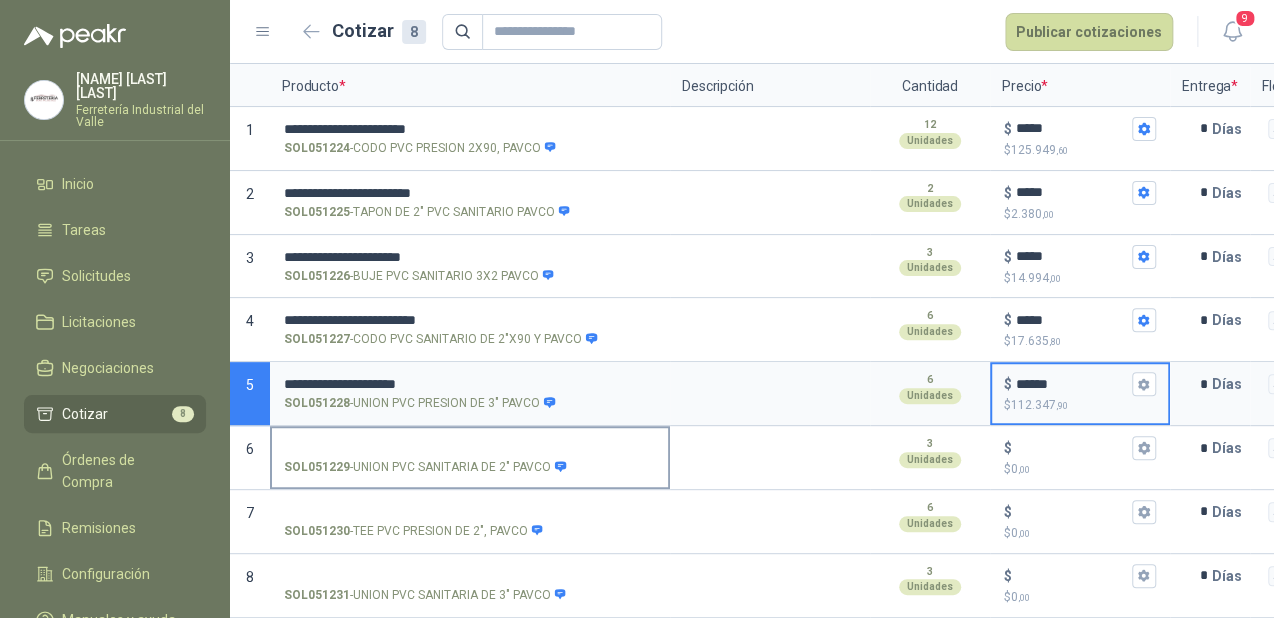 click on "SOL051229  -  UNION PVC SANITARIA DE 2"     PAVCO" at bounding box center (470, 448) 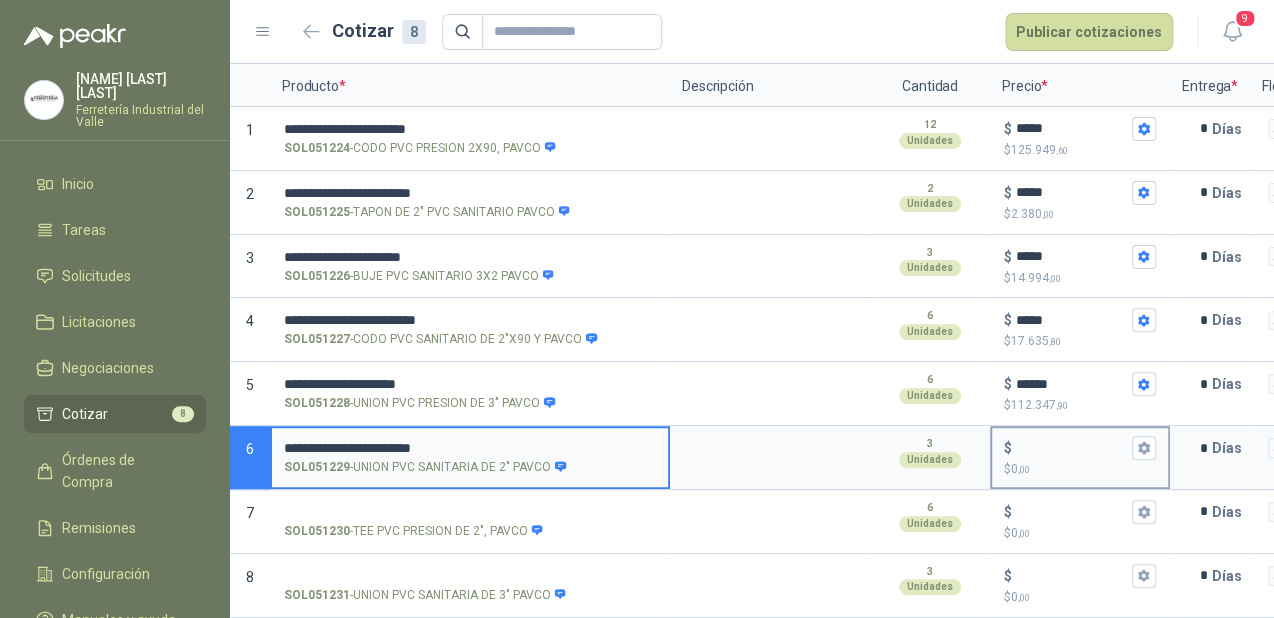type on "**********" 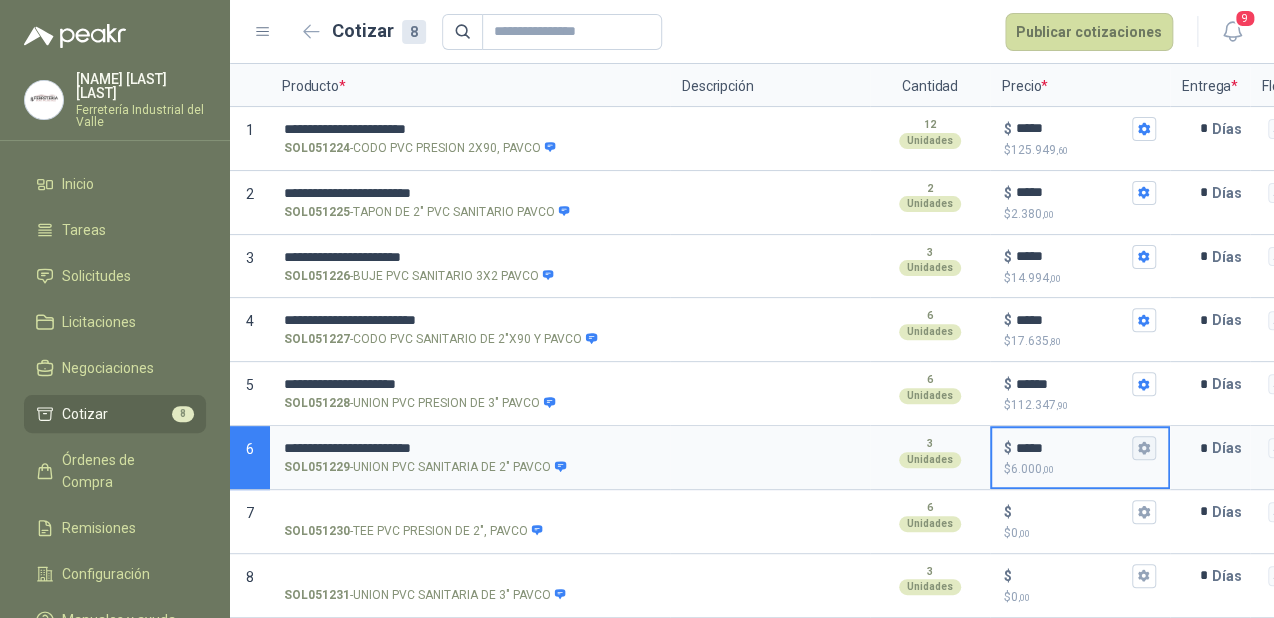 type on "*****" 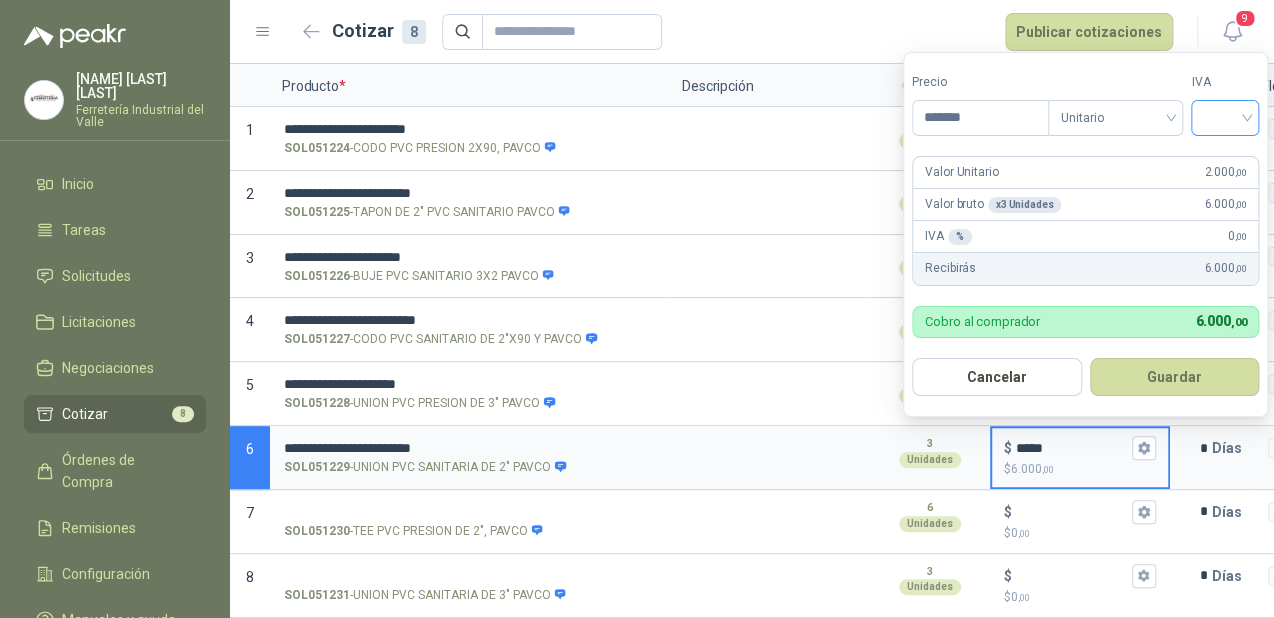 click at bounding box center (1225, 116) 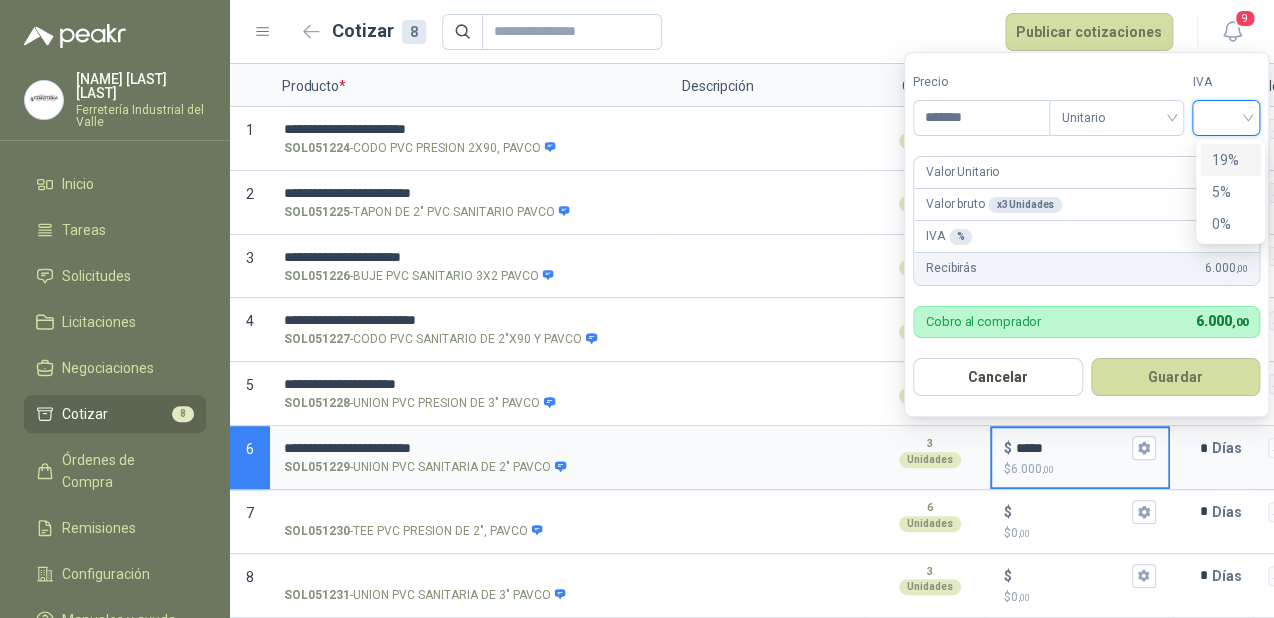 click on "19%" at bounding box center [1230, 160] 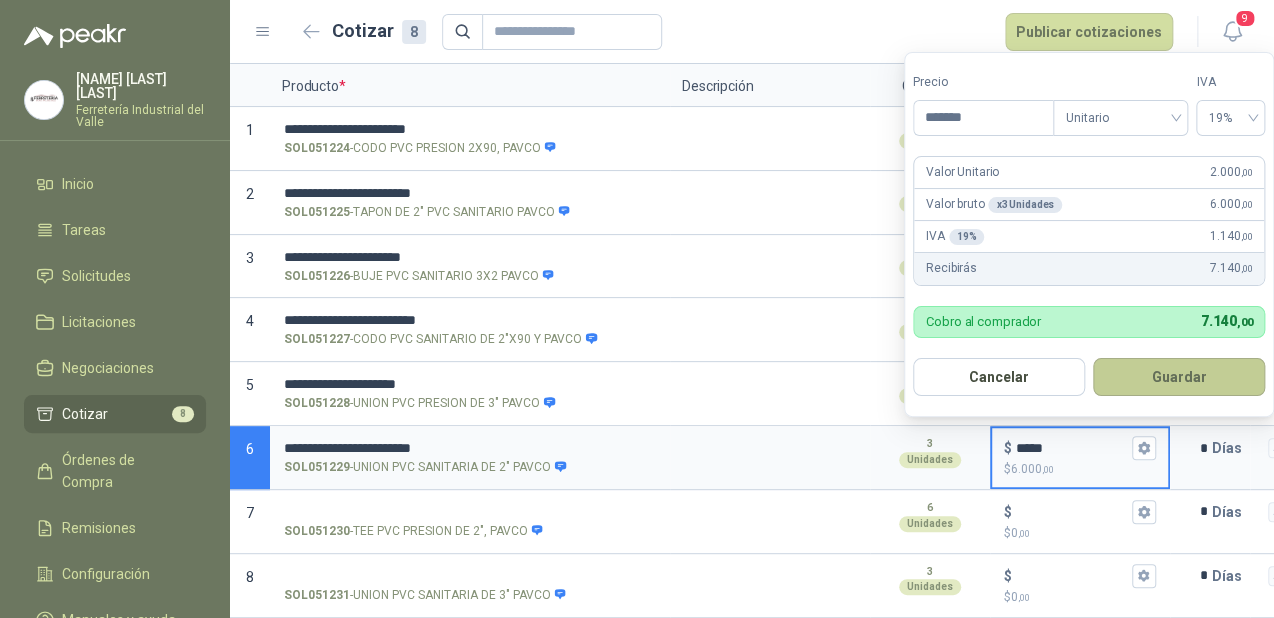 click on "Guardar" at bounding box center (1179, 377) 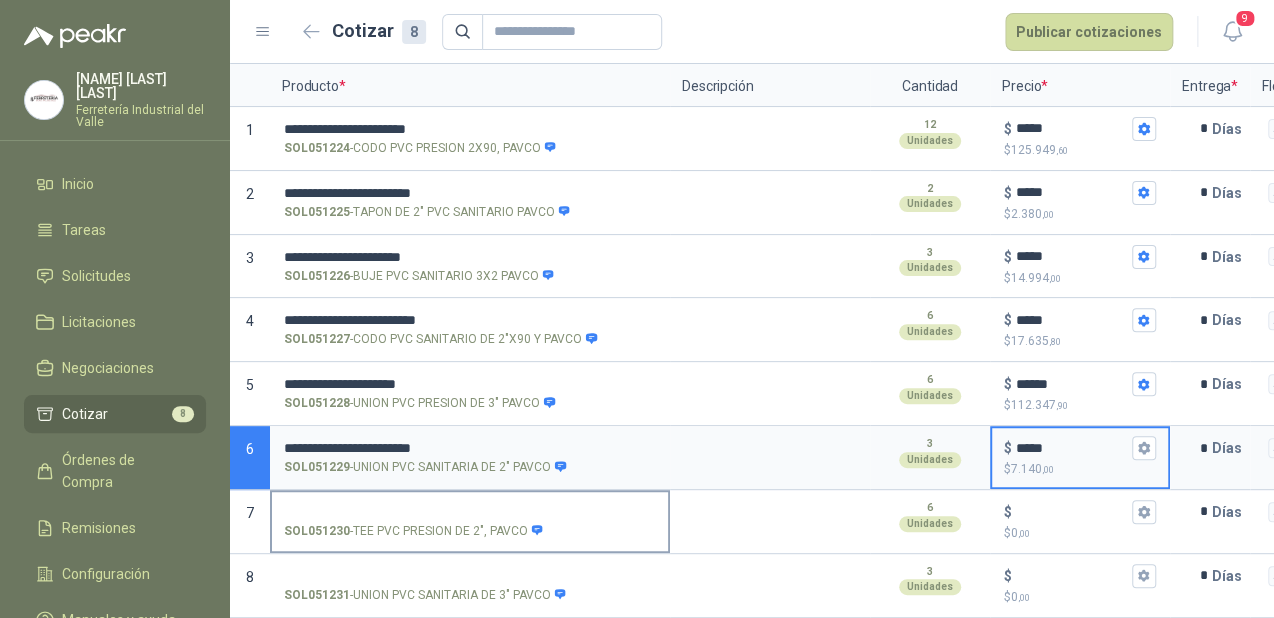 click on "SOL051230  -  TEE PVC PRESION DE 2",     PAVCO" at bounding box center (470, 512) 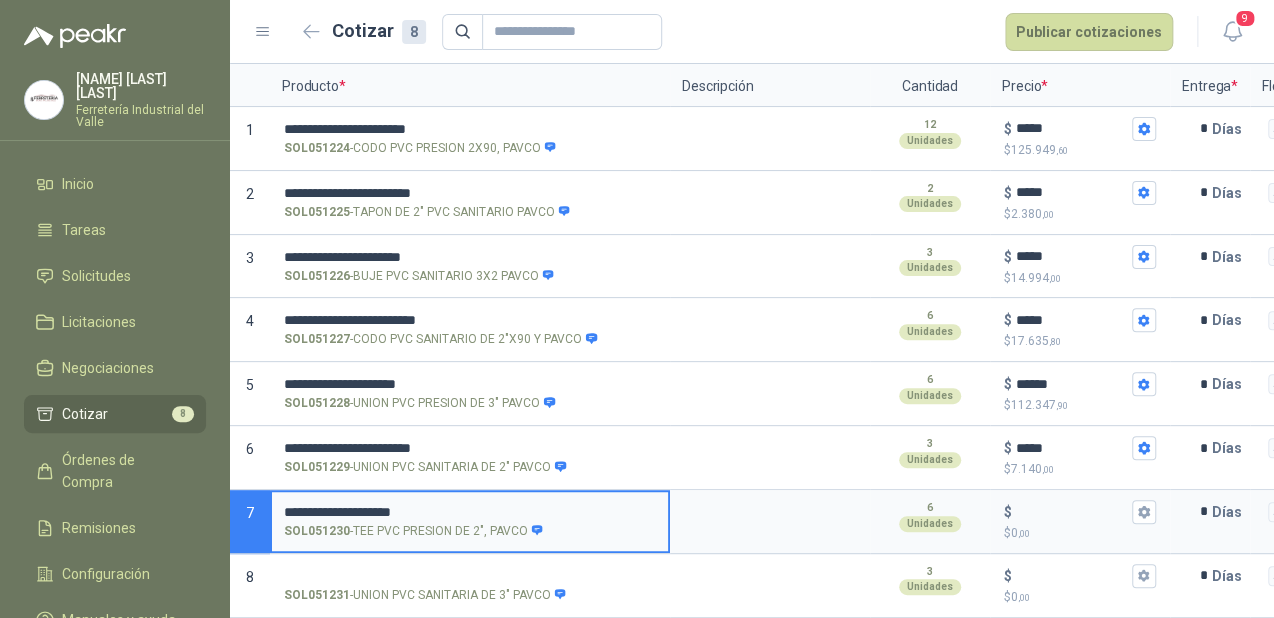 drag, startPoint x: 296, startPoint y: 494, endPoint x: 312, endPoint y: 500, distance: 17.088007 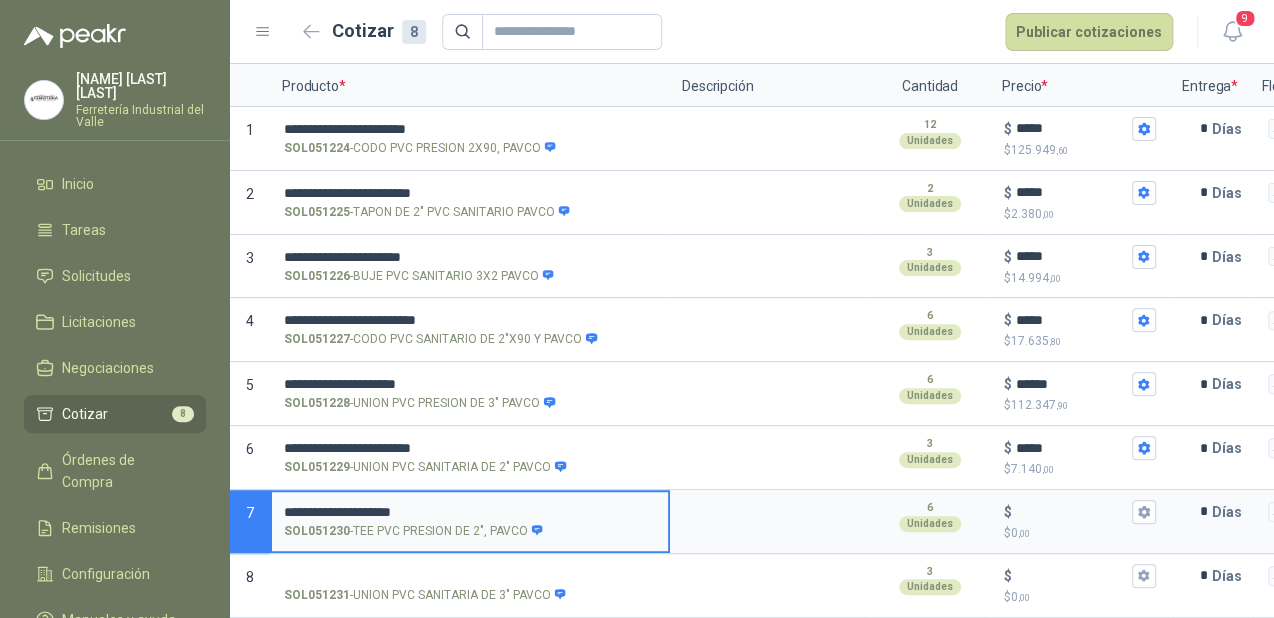 type on "**********" 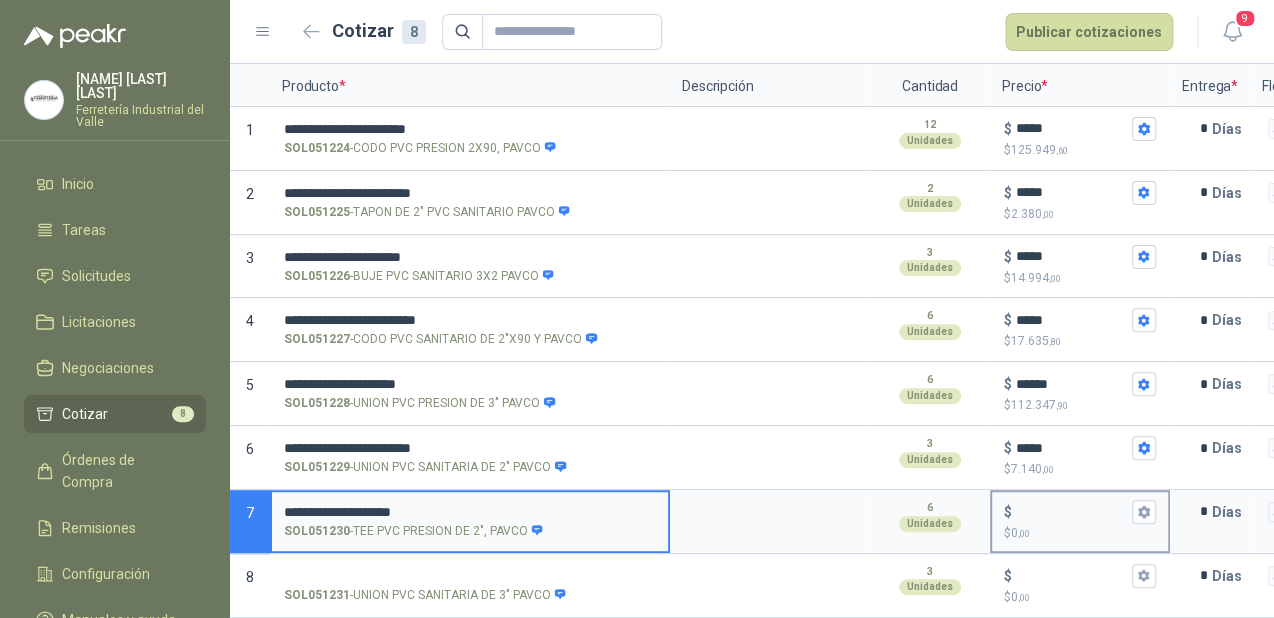 click on "$ $  0 ,00" at bounding box center [1072, 511] 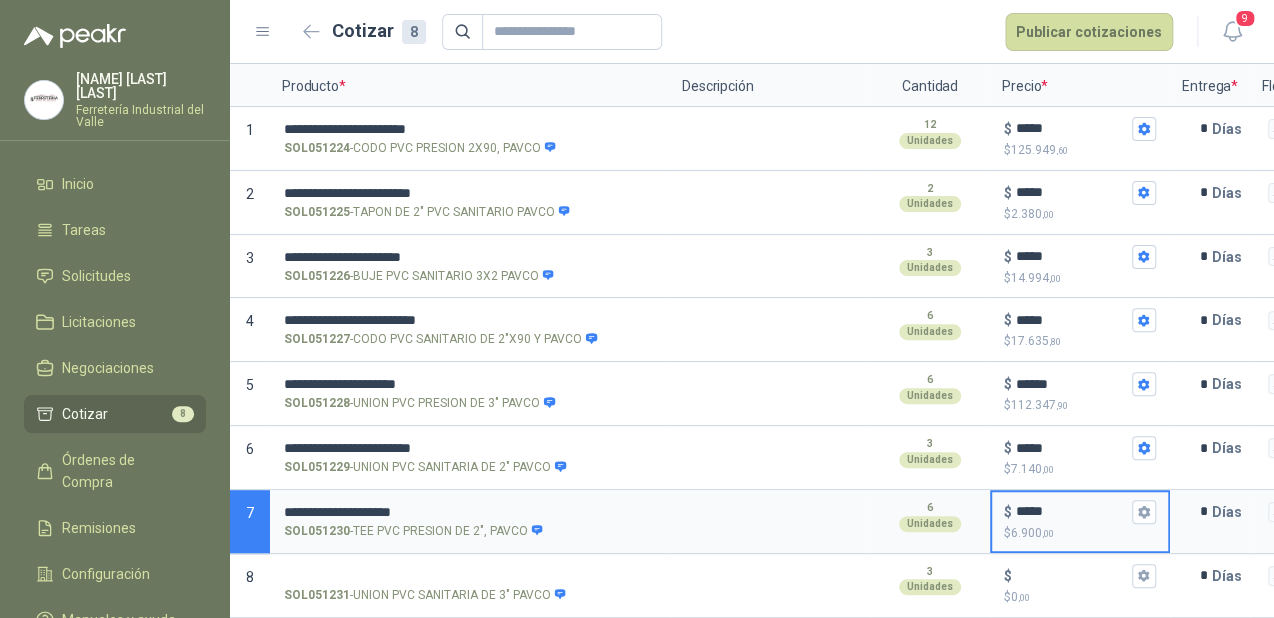 drag, startPoint x: 1018, startPoint y: 490, endPoint x: 1032, endPoint y: 491, distance: 14.035668 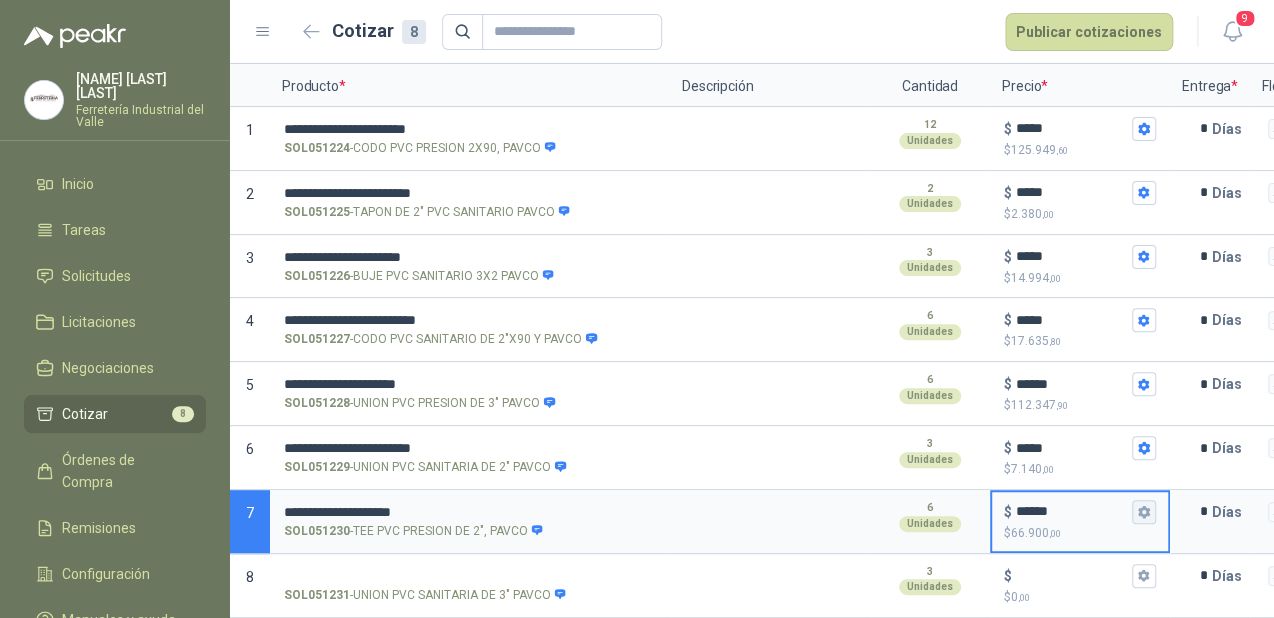 type on "******" 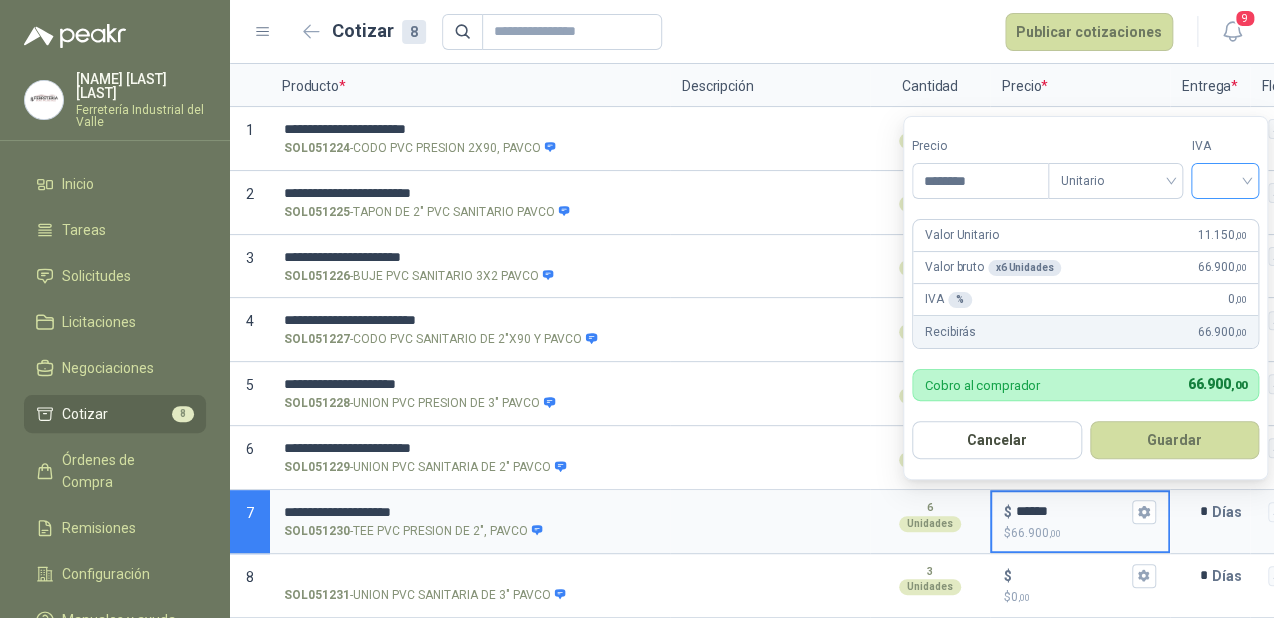 click at bounding box center [1225, 181] 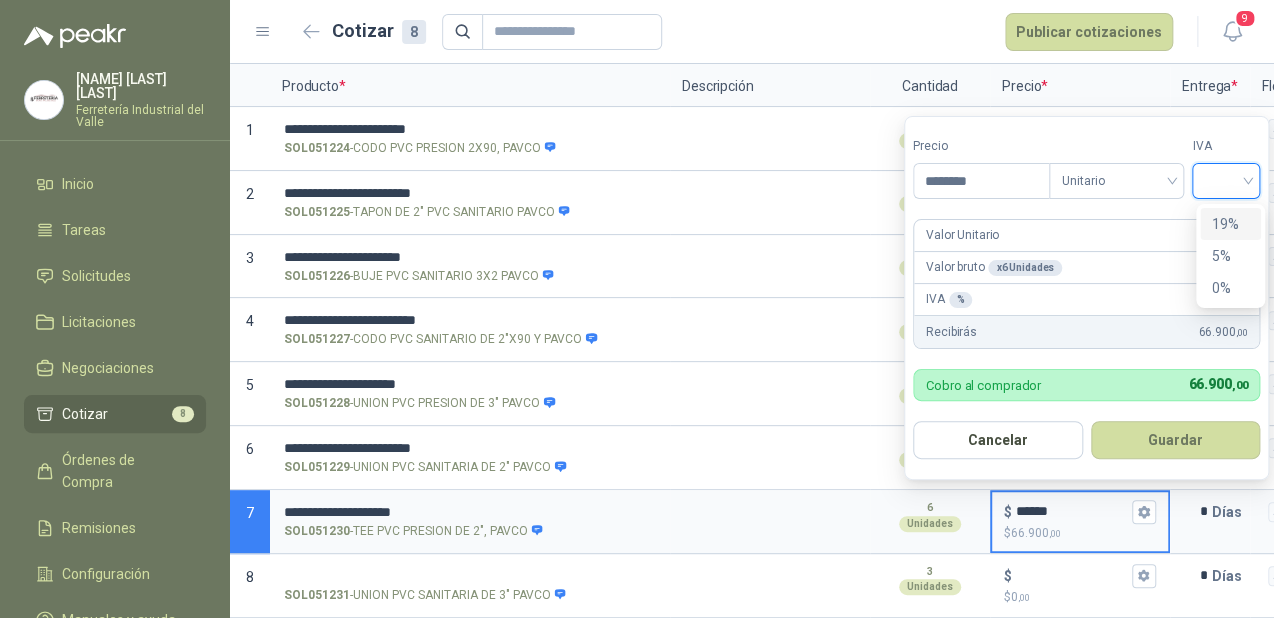 click on "19%" at bounding box center (1230, 224) 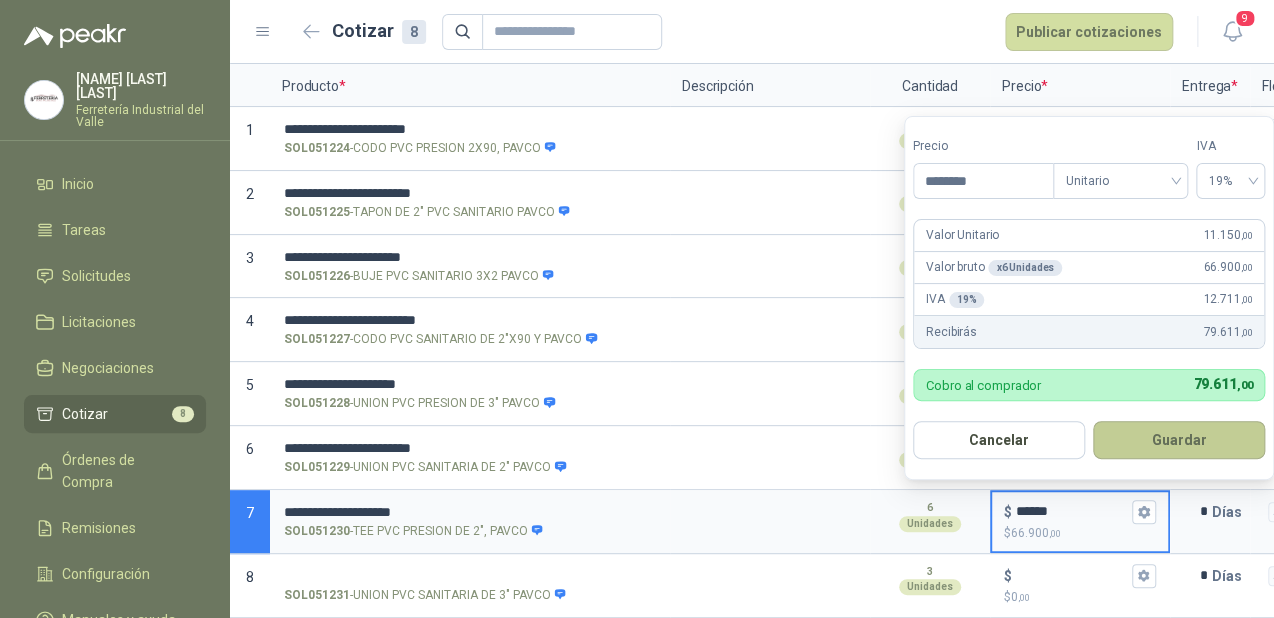 click on "Guardar" at bounding box center [1179, 440] 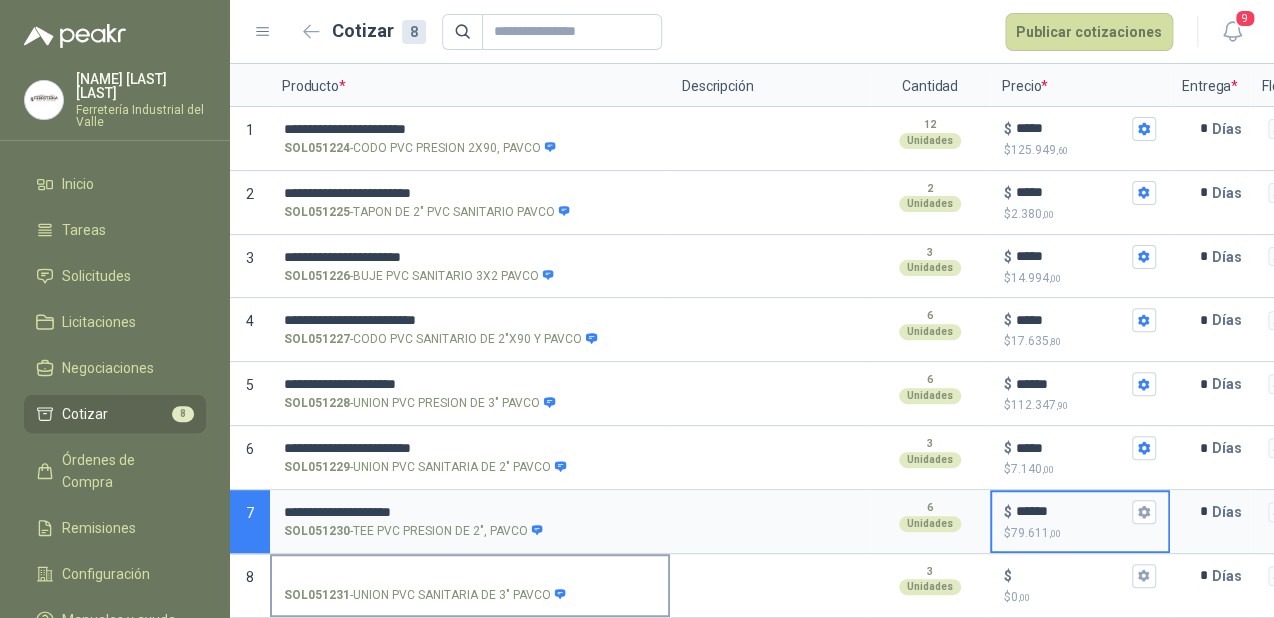click on "SOL051231  -  UNION PVC SANITARIA DE 3"    PAVCO" at bounding box center (470, 584) 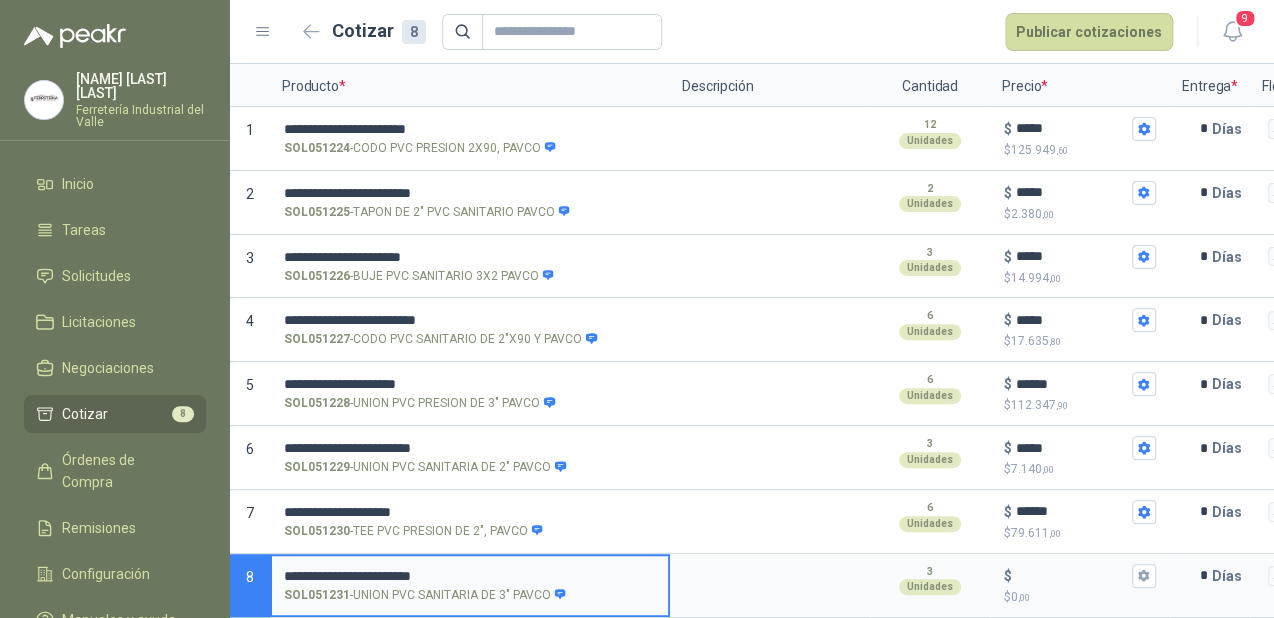 click on "**********" at bounding box center (470, 576) 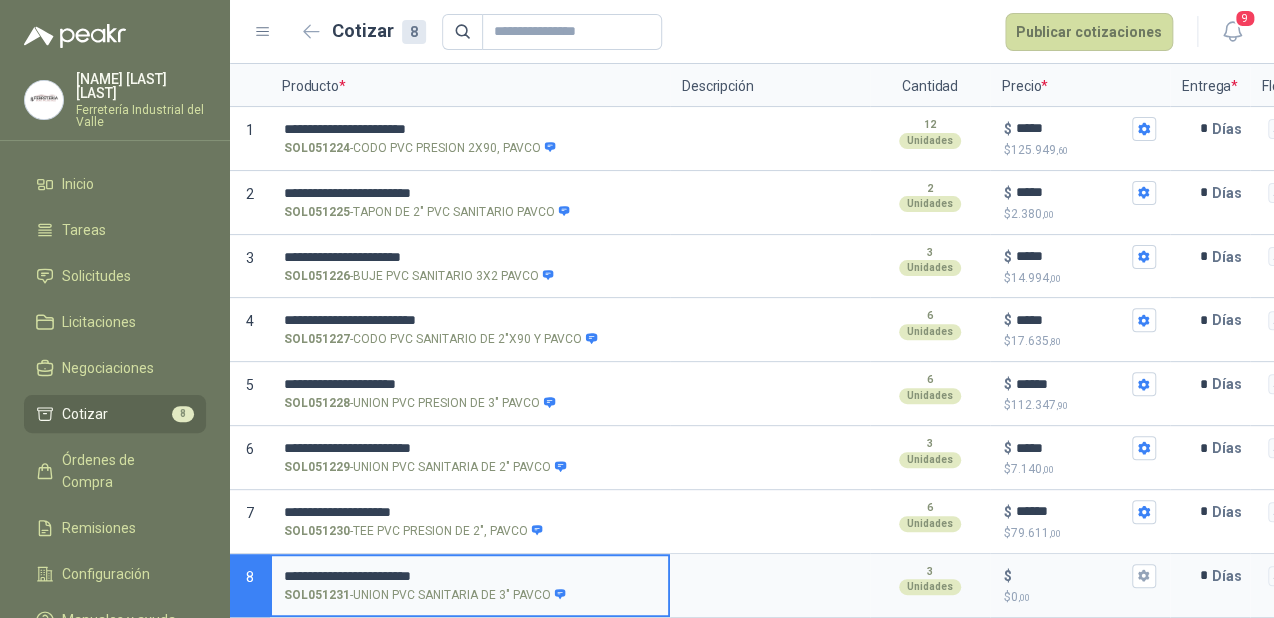 type on "**********" 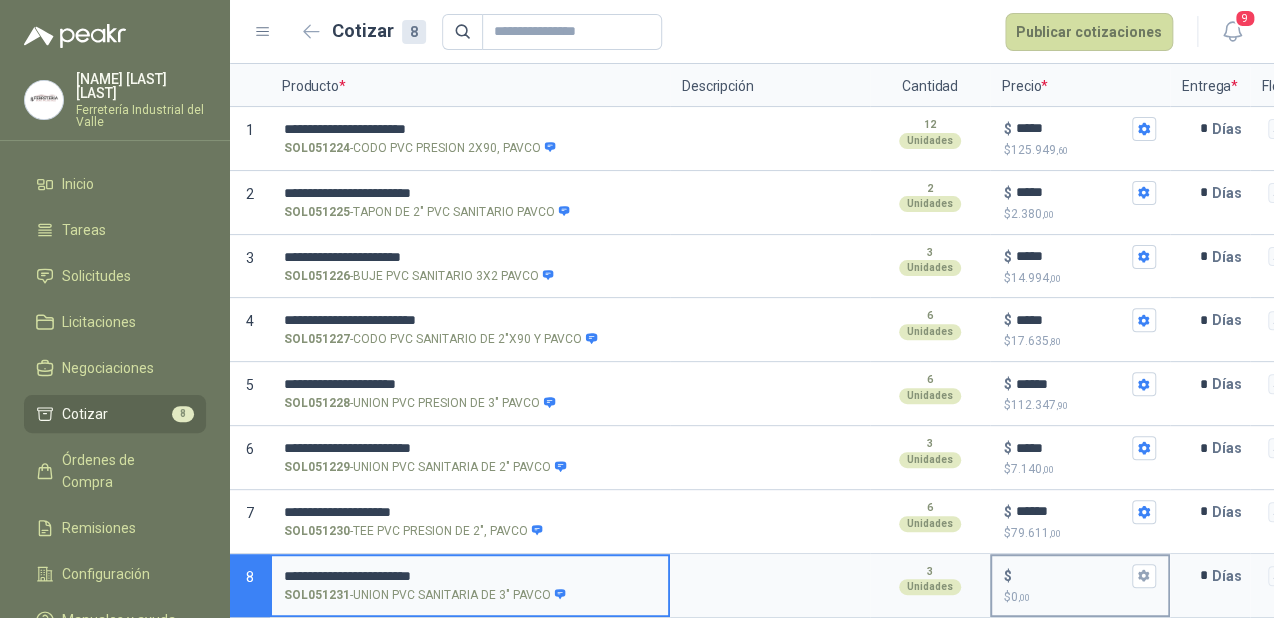 click on "$ $  0 ,00" at bounding box center [1080, 585] 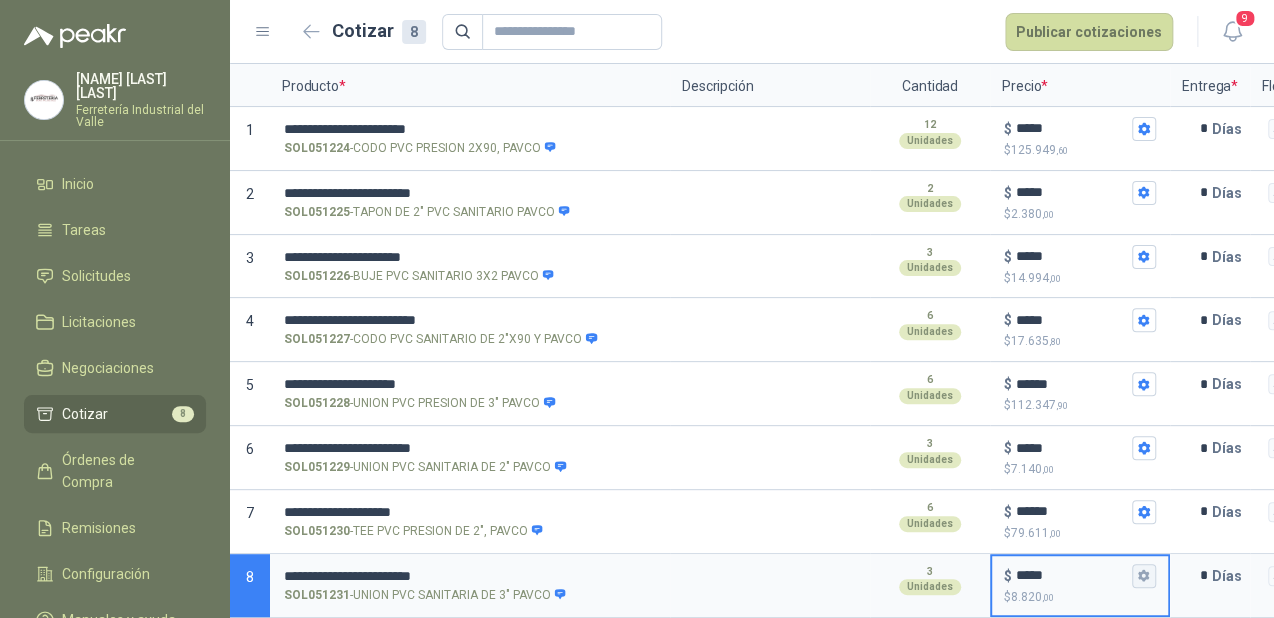 type on "*****" 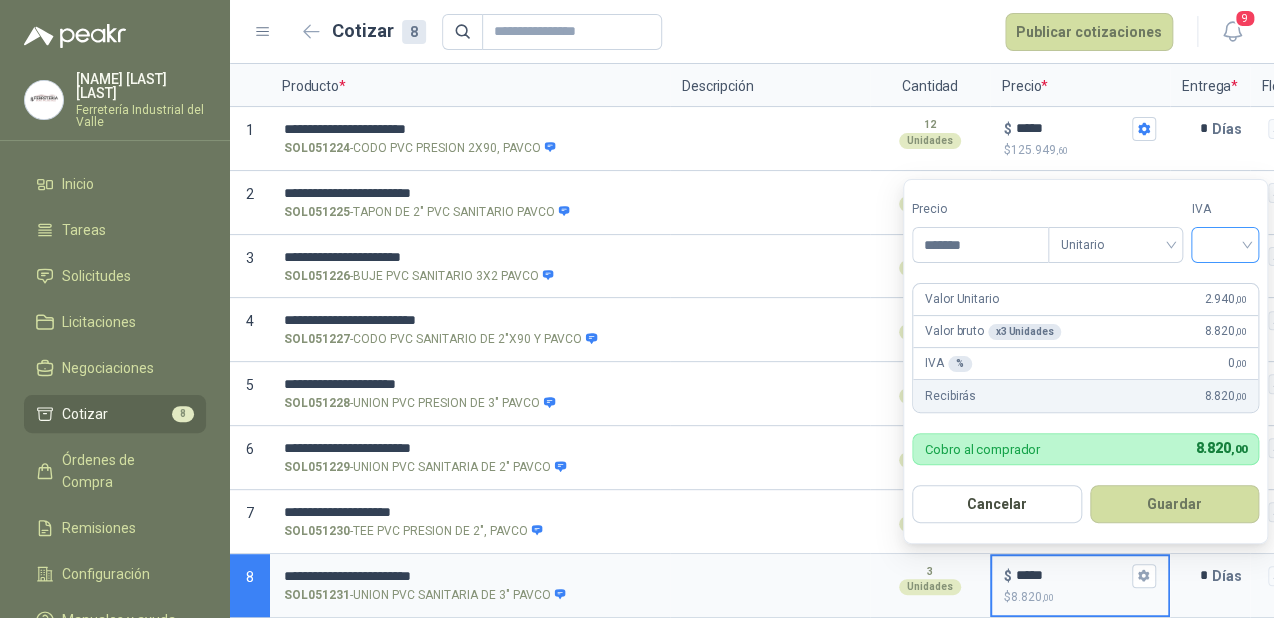 click at bounding box center (1225, 243) 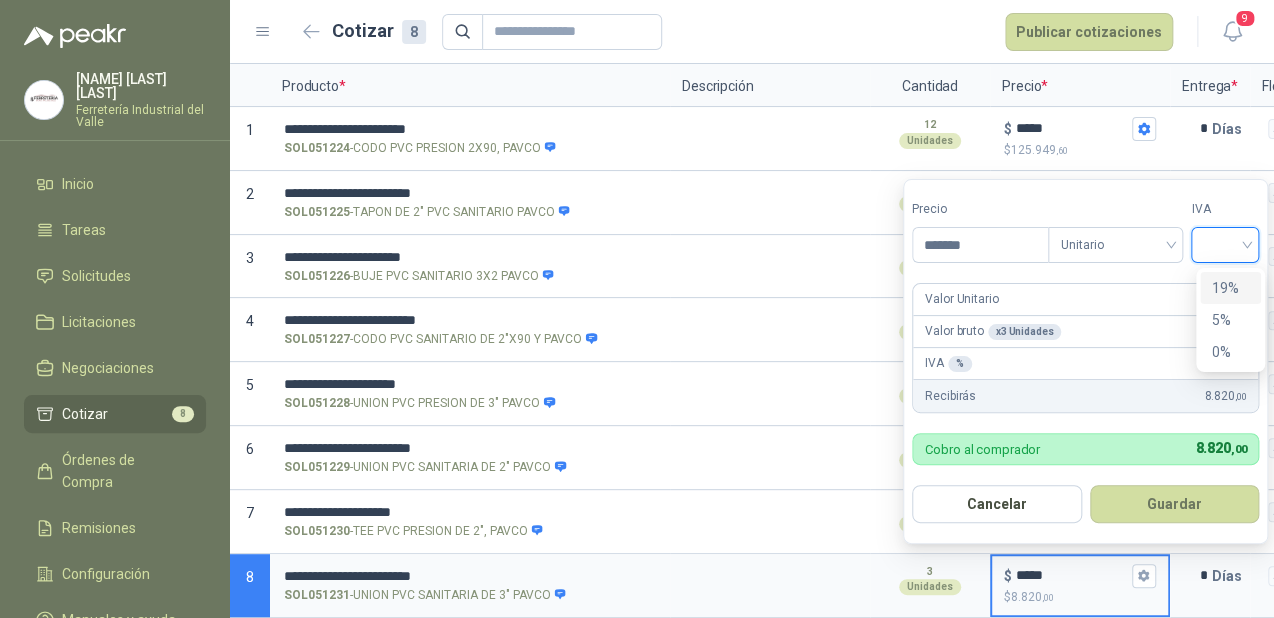click on "19%" at bounding box center (1230, 288) 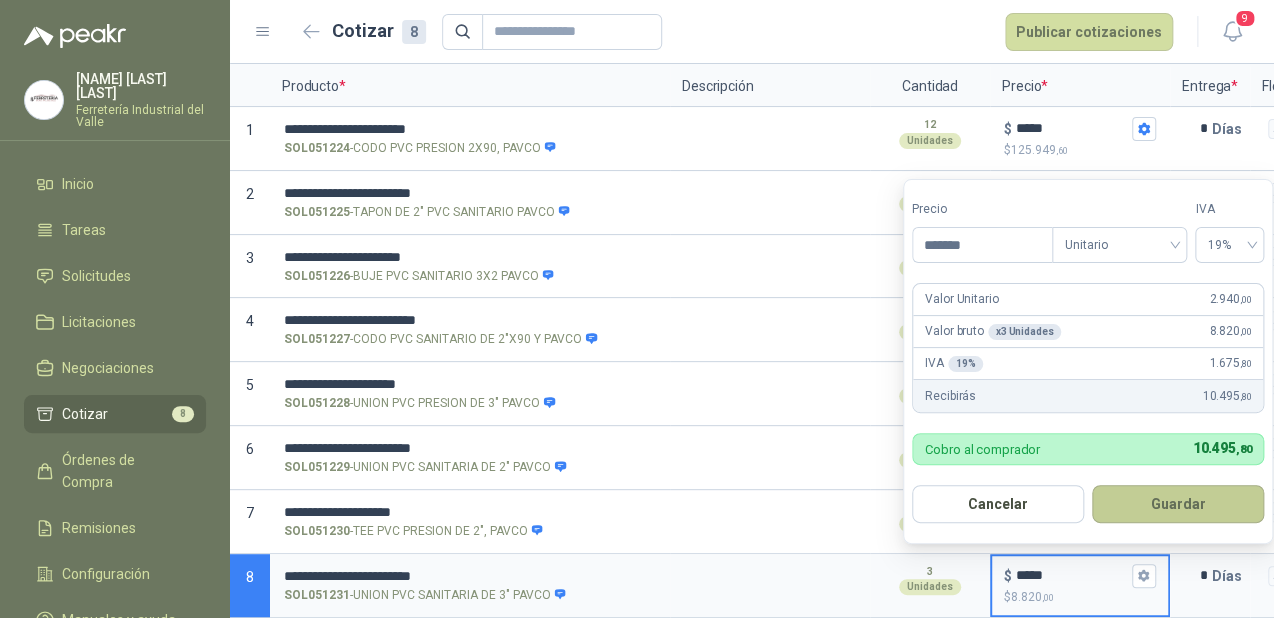 click on "Guardar" at bounding box center [1178, 504] 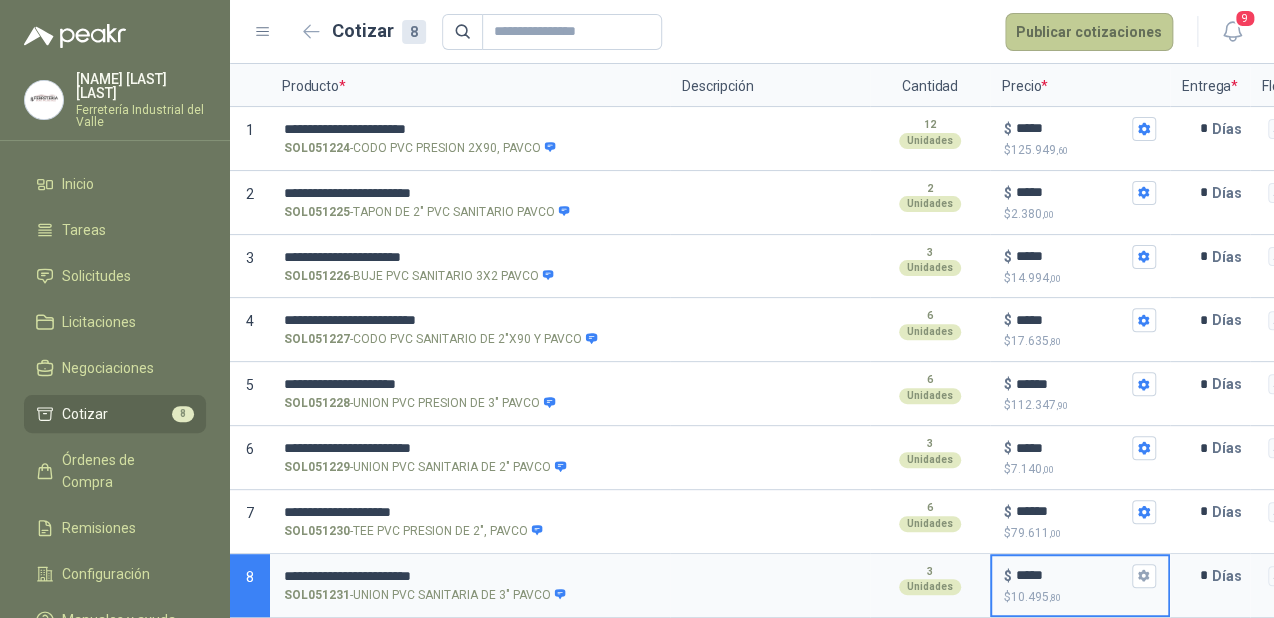click on "Publicar cotizaciones" at bounding box center [1089, 32] 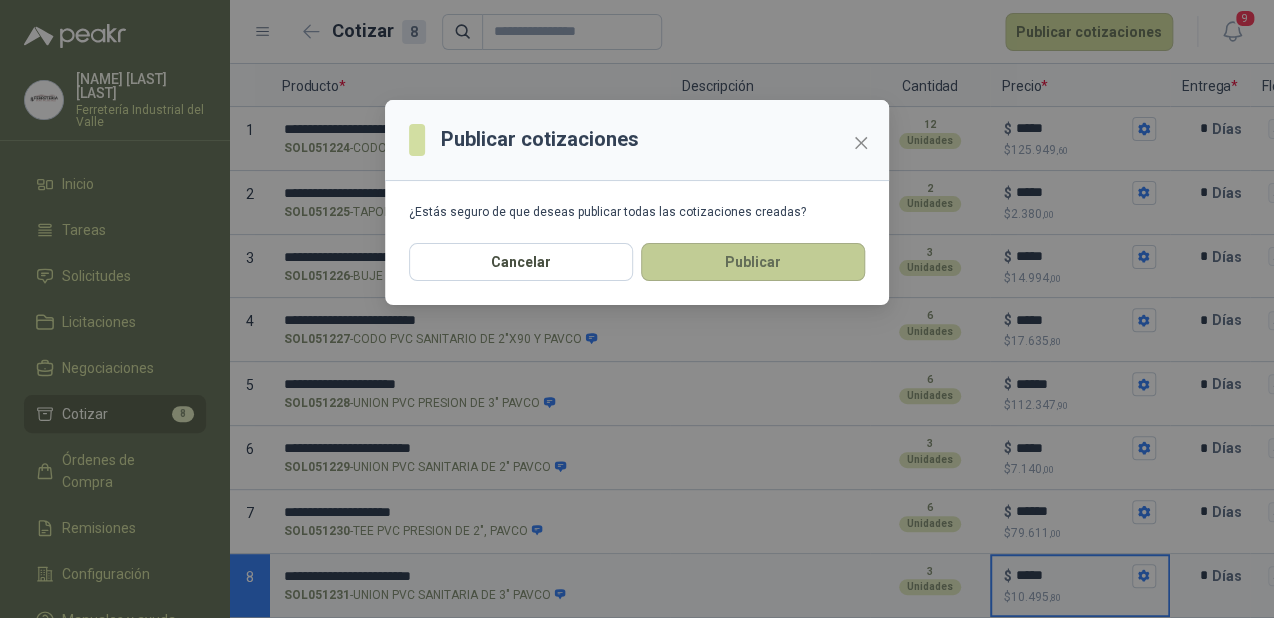 click on "Publicar" at bounding box center [753, 262] 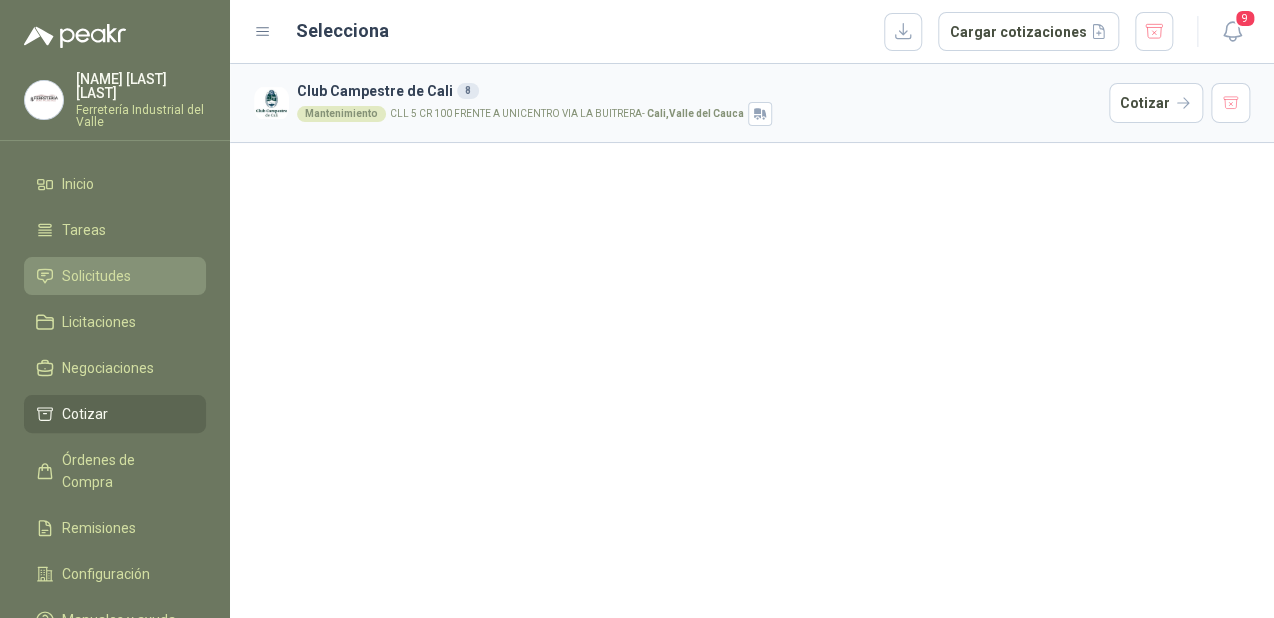 click on "Solicitudes" at bounding box center (96, 276) 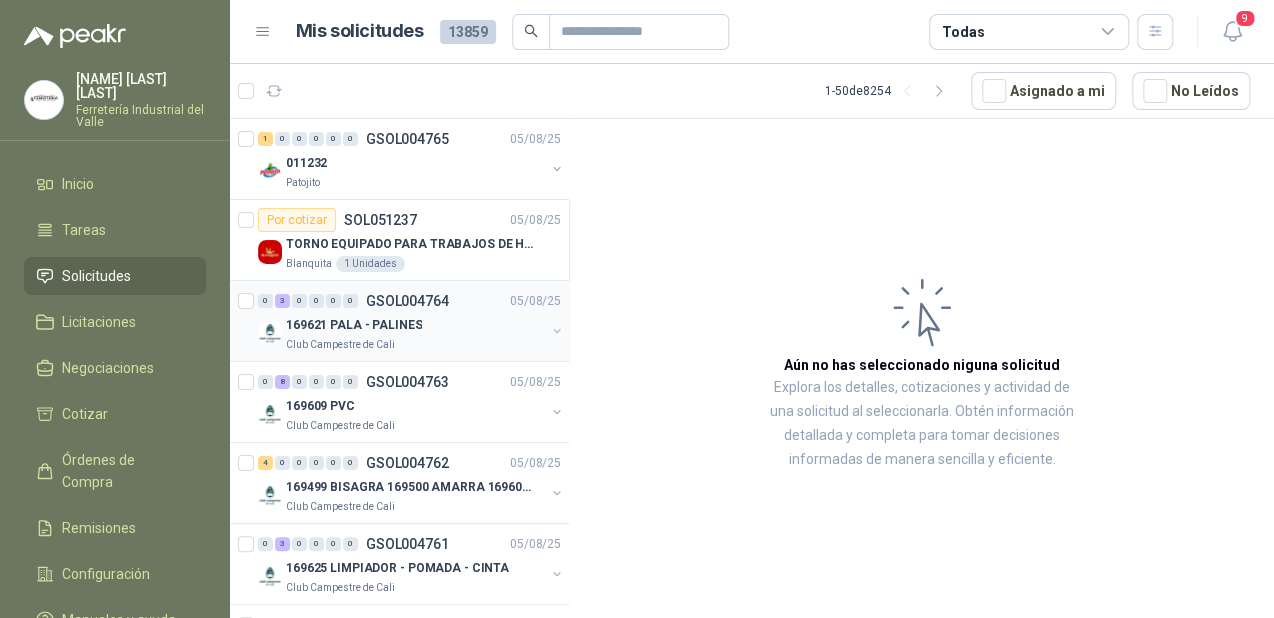 scroll, scrollTop: 160, scrollLeft: 0, axis: vertical 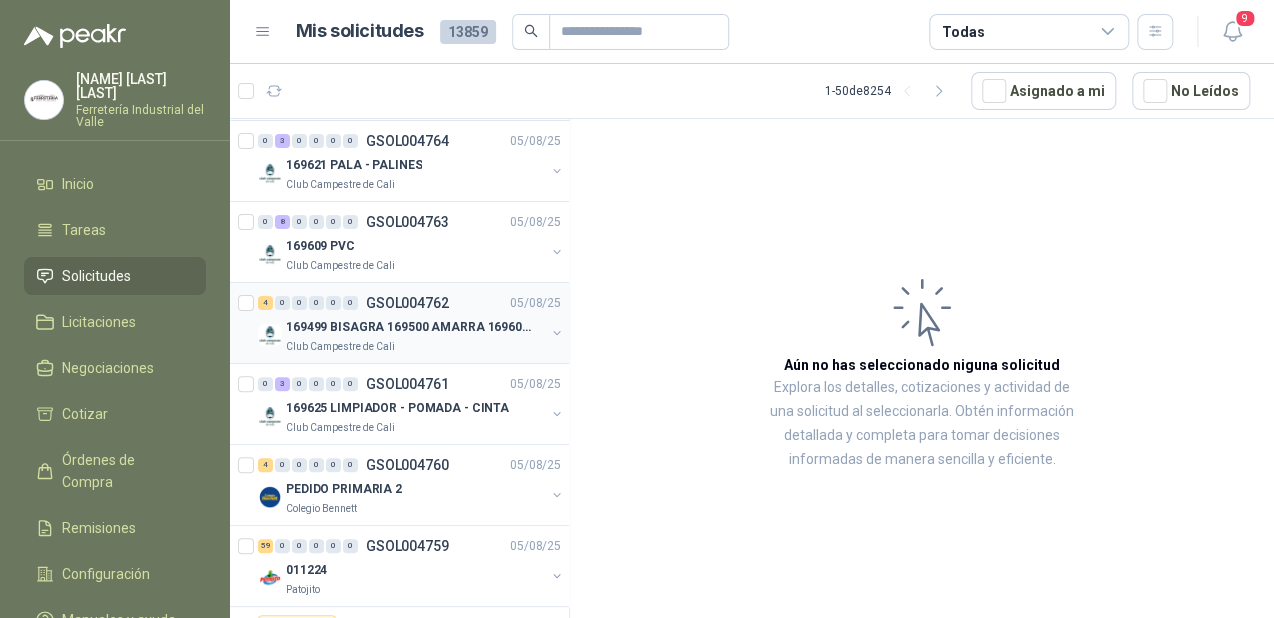 click on "169499 BISAGRA 169500 AMARRA 169601 BUJ 169617 CER" at bounding box center [410, 327] 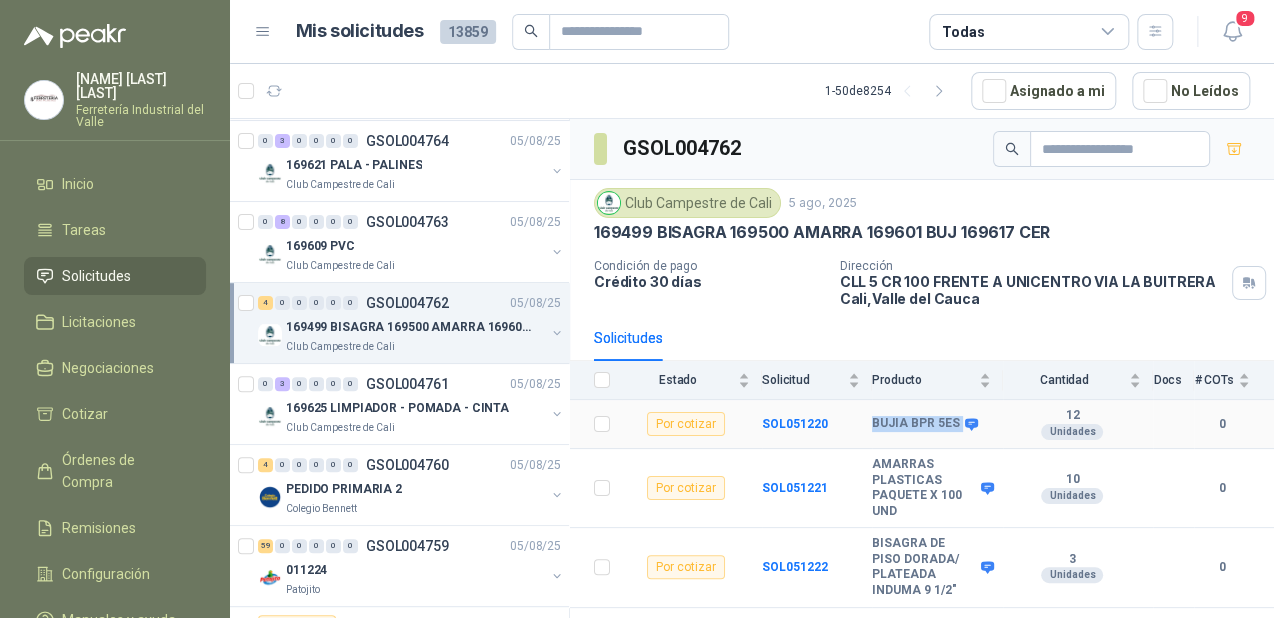 drag, startPoint x: 956, startPoint y: 418, endPoint x: 857, endPoint y: 418, distance: 99 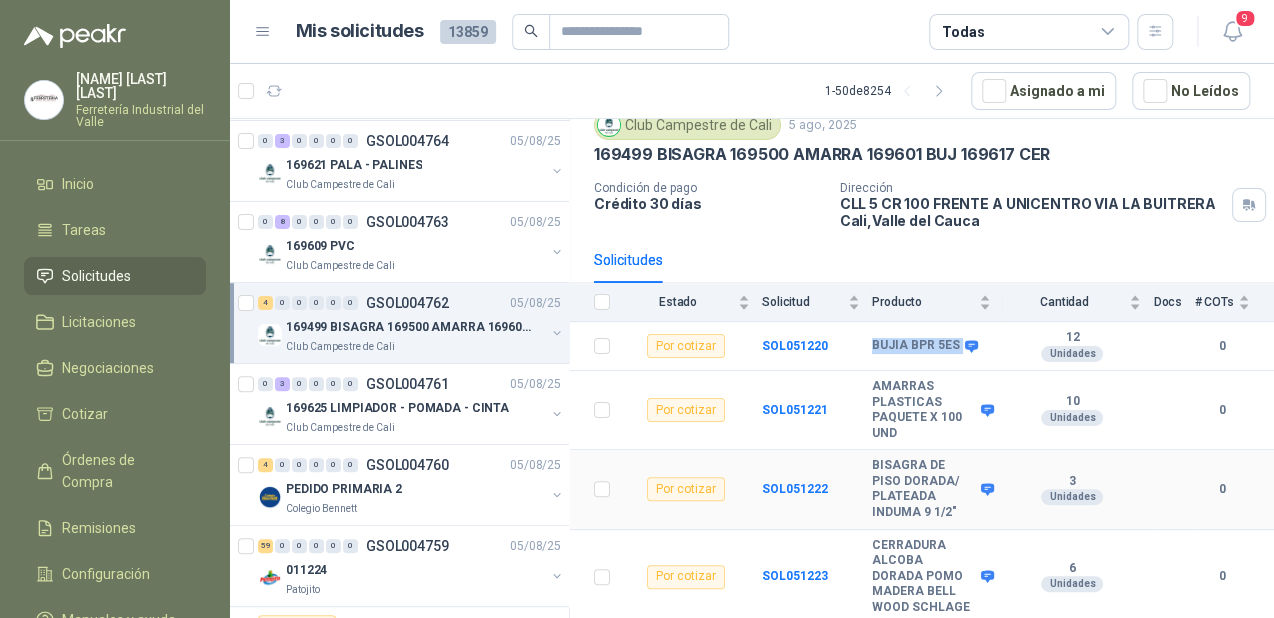 scroll, scrollTop: 91, scrollLeft: 0, axis: vertical 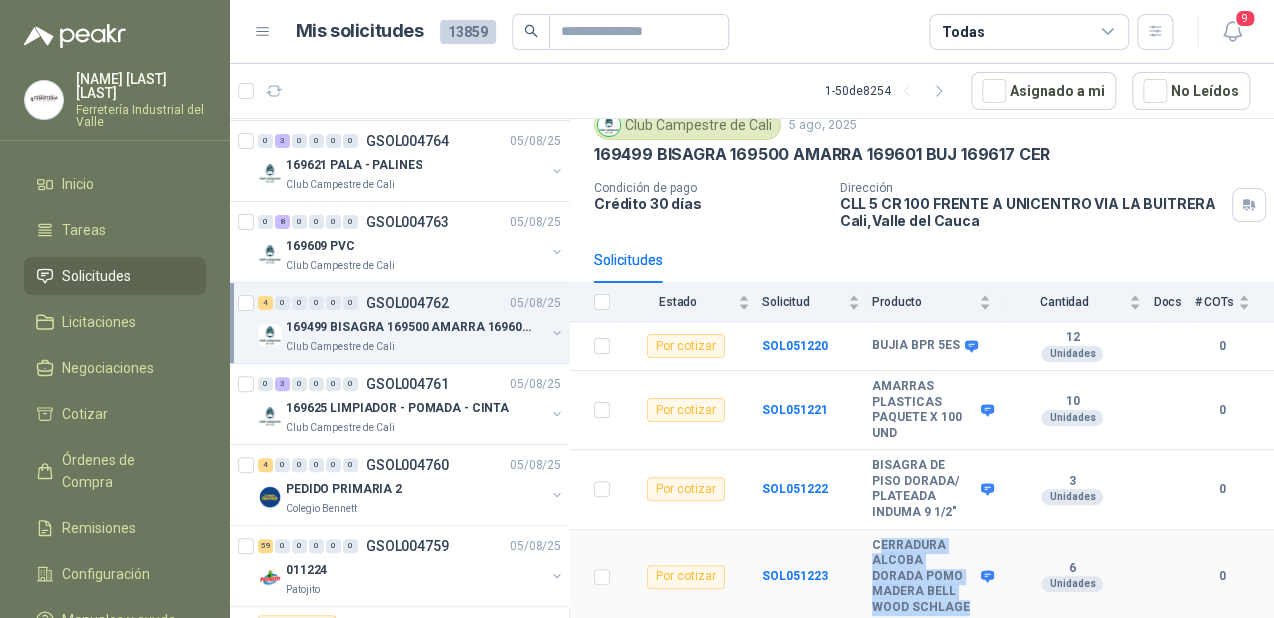 drag, startPoint x: 924, startPoint y: 607, endPoint x: 880, endPoint y: 524, distance: 93.941475 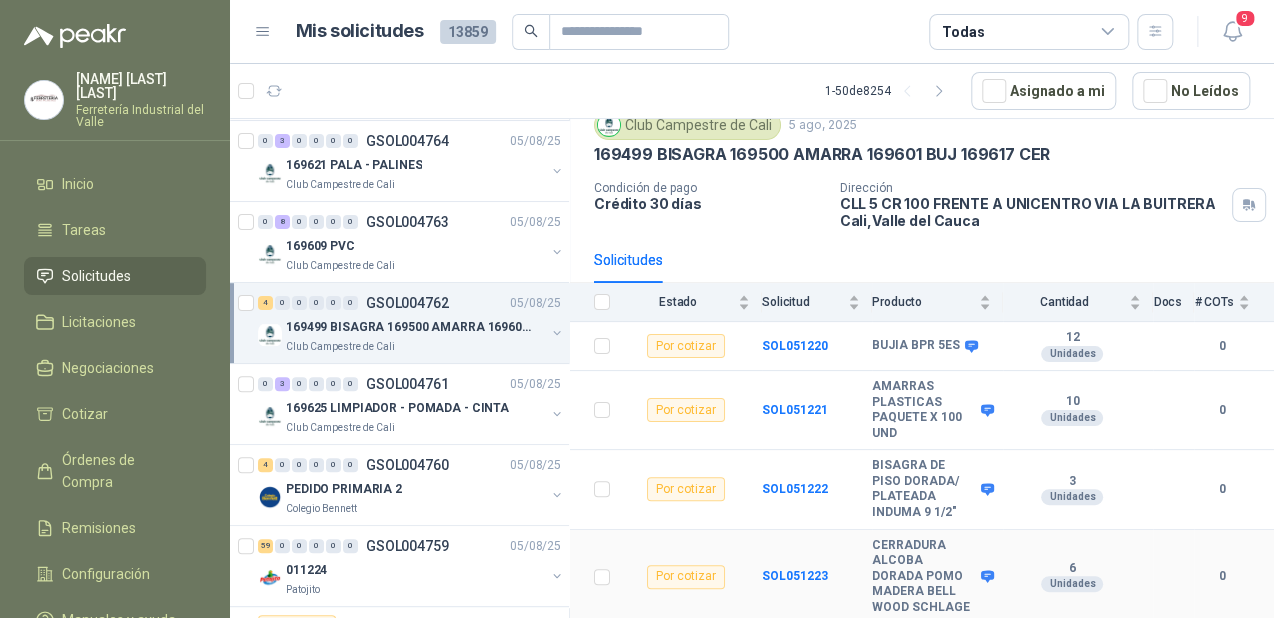 drag, startPoint x: 880, startPoint y: 524, endPoint x: 865, endPoint y: 548, distance: 28.301943 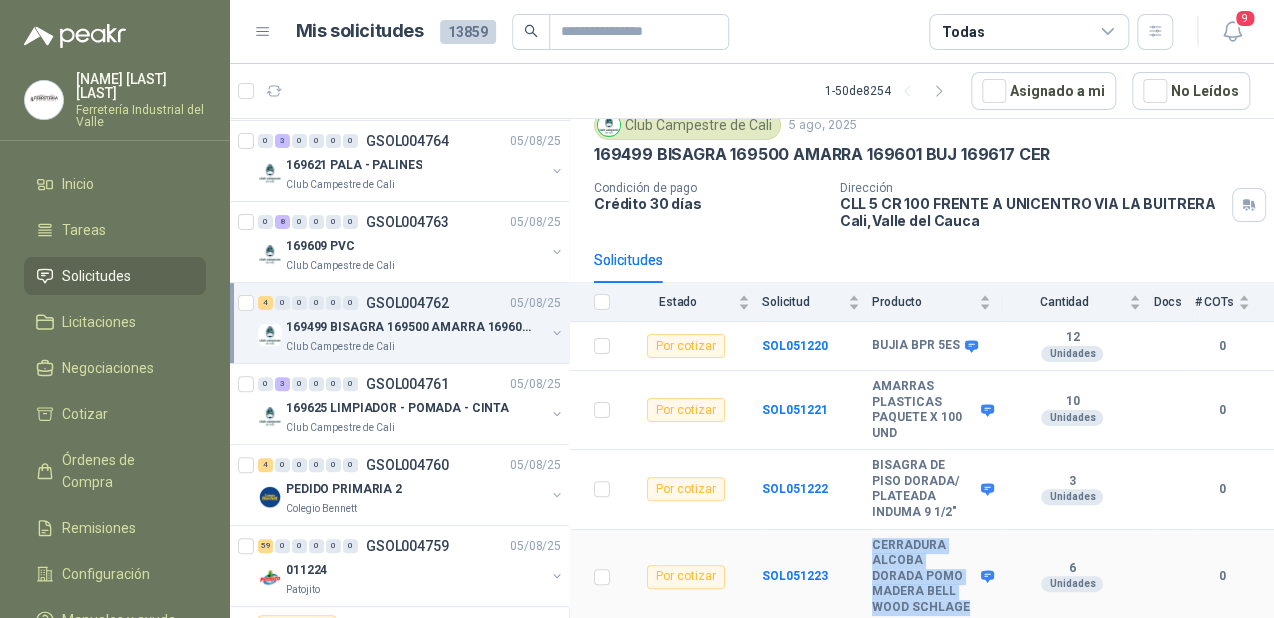 drag, startPoint x: 871, startPoint y: 526, endPoint x: 932, endPoint y: 607, distance: 101.4002 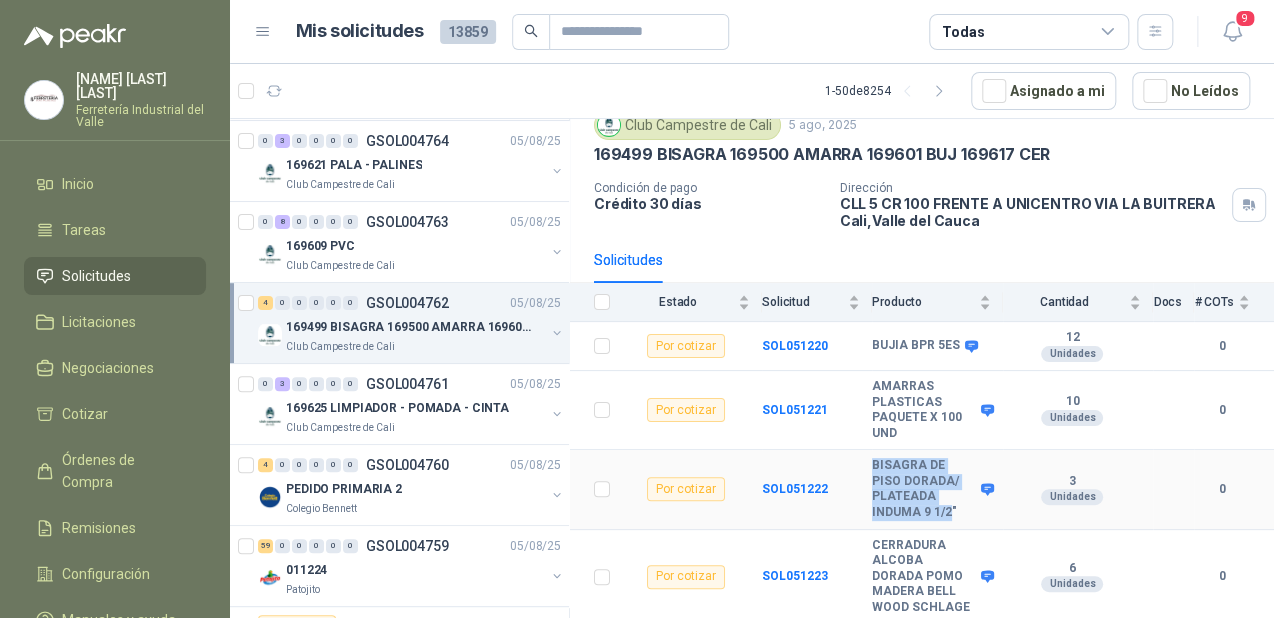 drag, startPoint x: 942, startPoint y: 448, endPoint x: 948, endPoint y: 497, distance: 49.365982 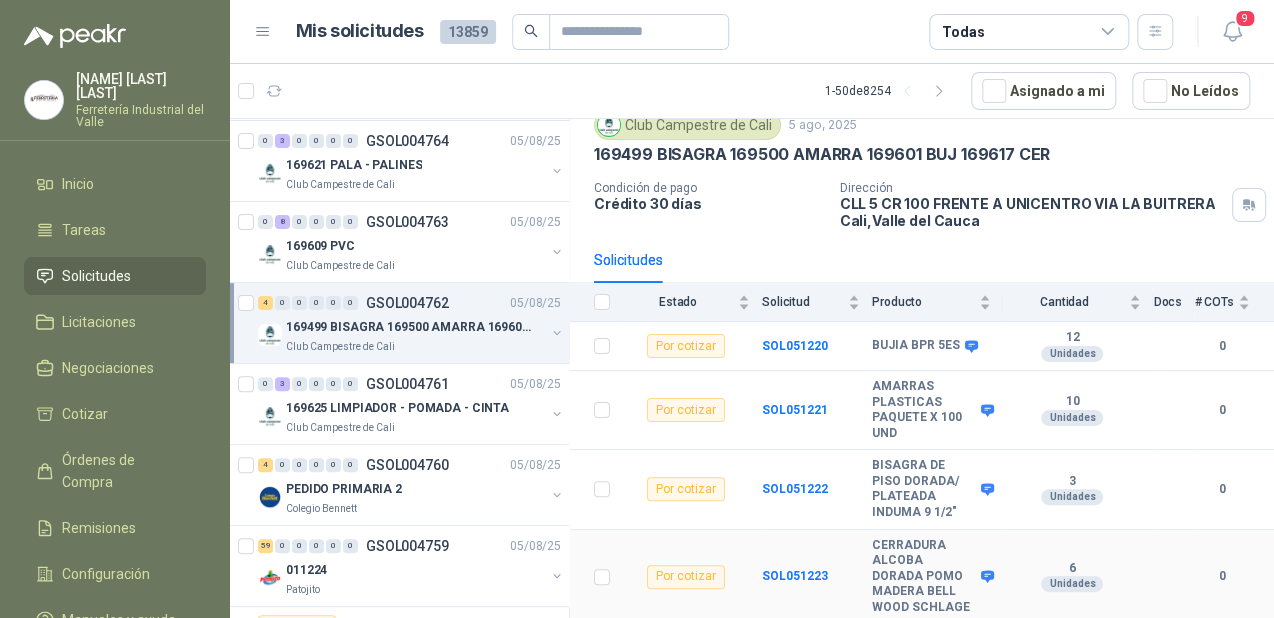 click on "CERRADURA ALCOBA DORADA POMO MADERA BELL WOOD SCHLAGE" at bounding box center [924, 577] 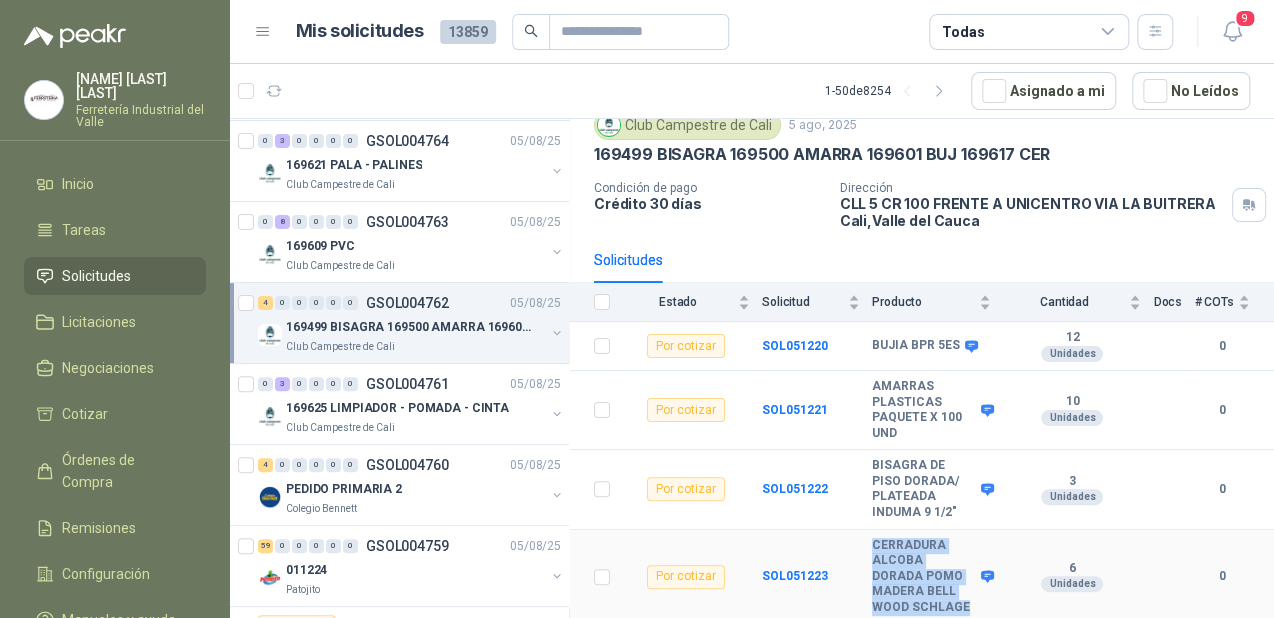 drag, startPoint x: 872, startPoint y: 533, endPoint x: 928, endPoint y: 604, distance: 90.426765 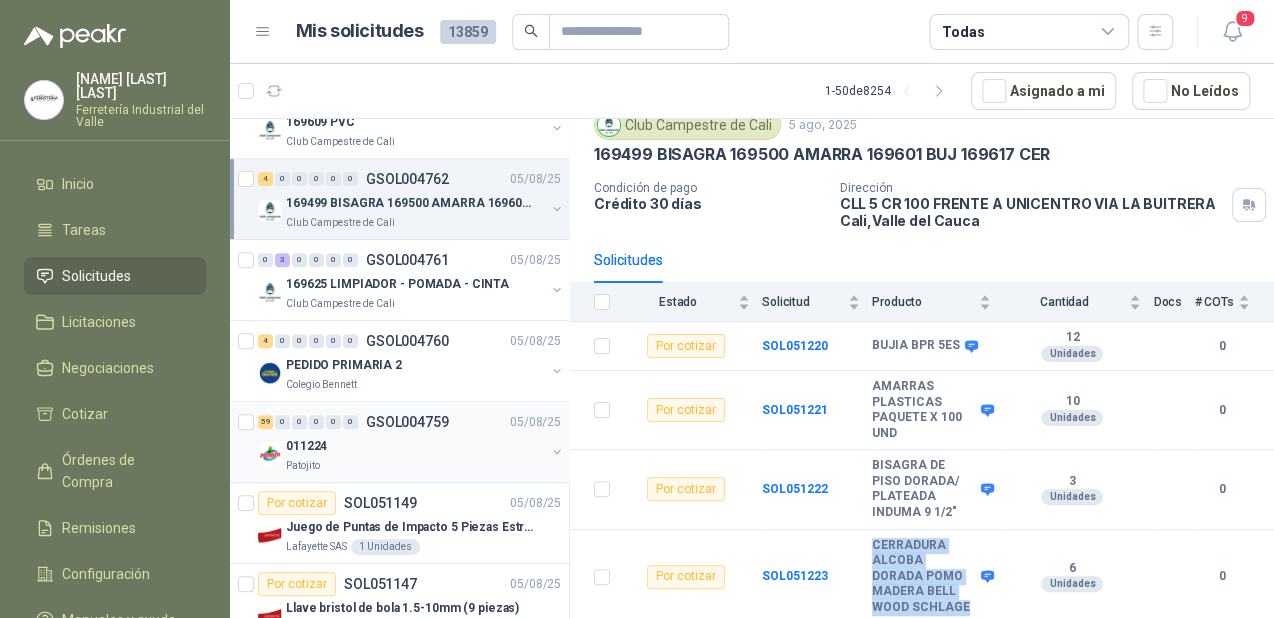 scroll, scrollTop: 320, scrollLeft: 0, axis: vertical 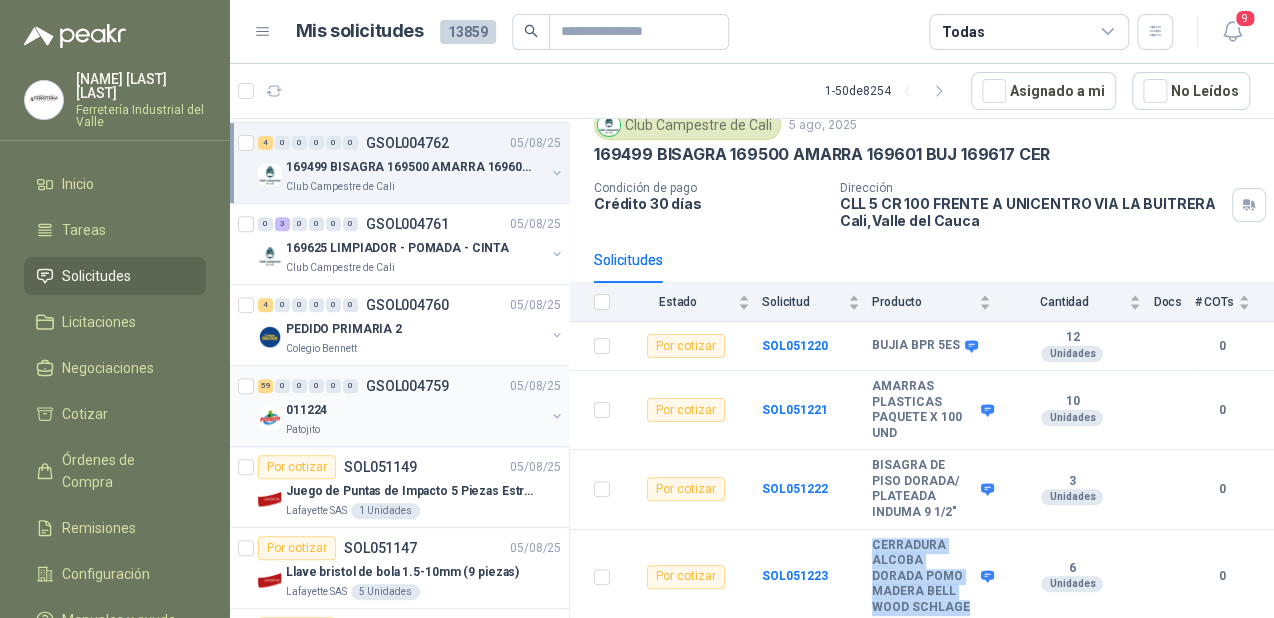 click on "011224" at bounding box center (306, 410) 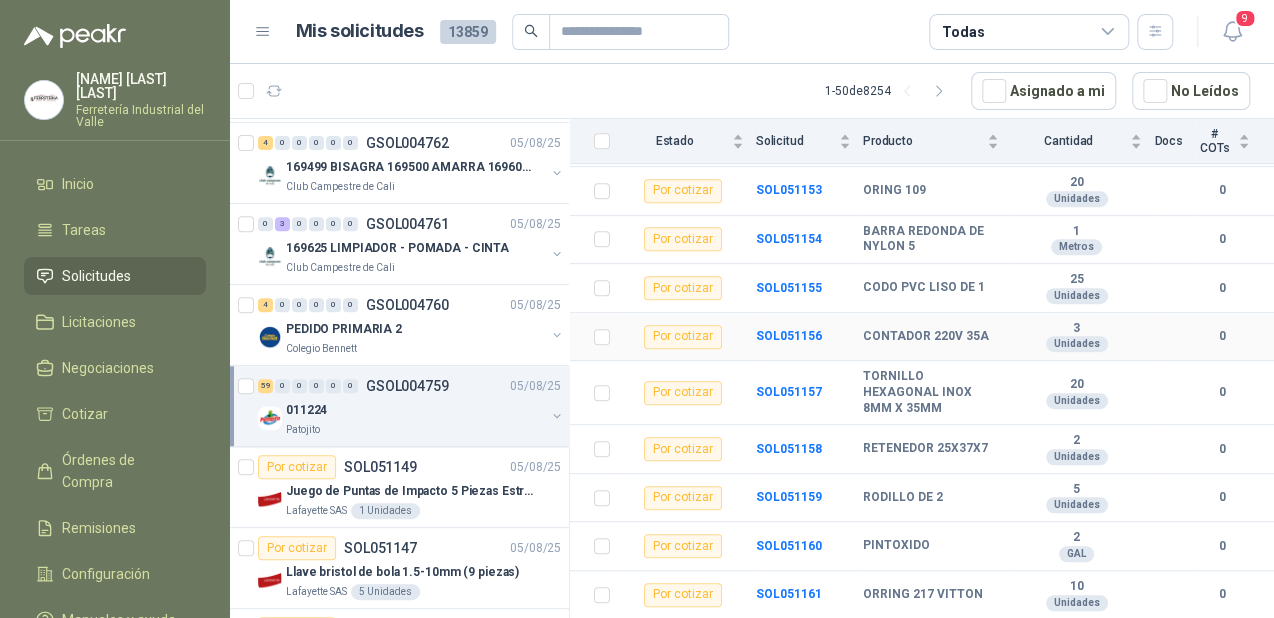 scroll, scrollTop: 480, scrollLeft: 0, axis: vertical 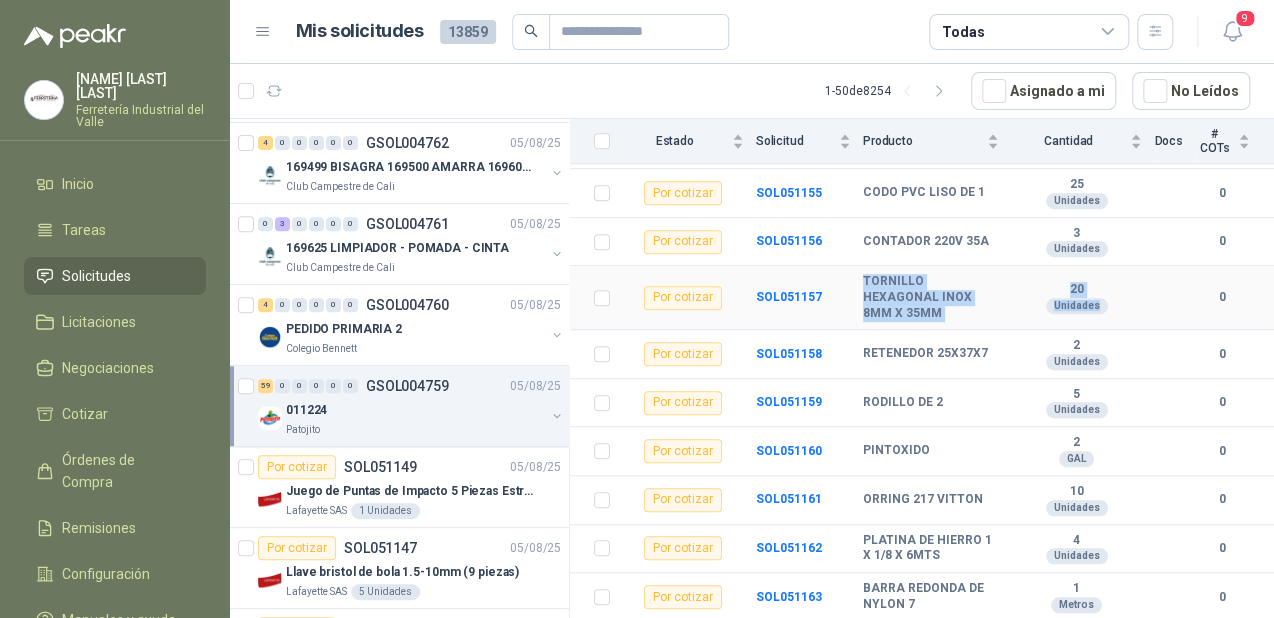 drag, startPoint x: 859, startPoint y: 273, endPoint x: 1116, endPoint y: 296, distance: 258.02713 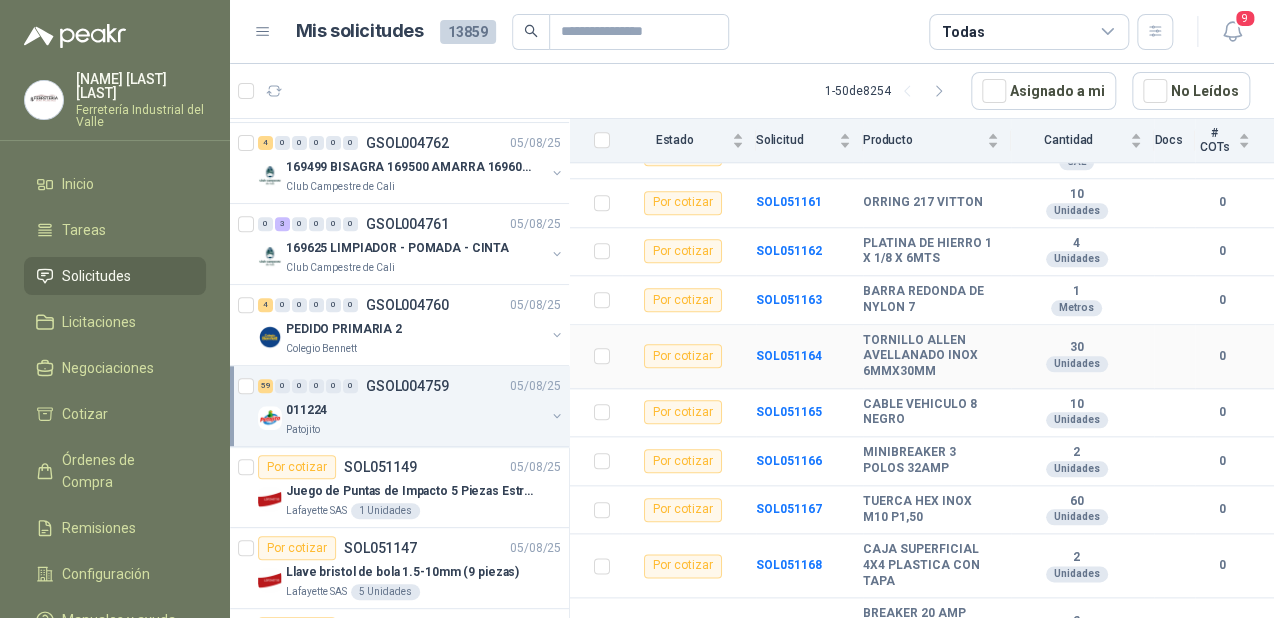 scroll, scrollTop: 800, scrollLeft: 0, axis: vertical 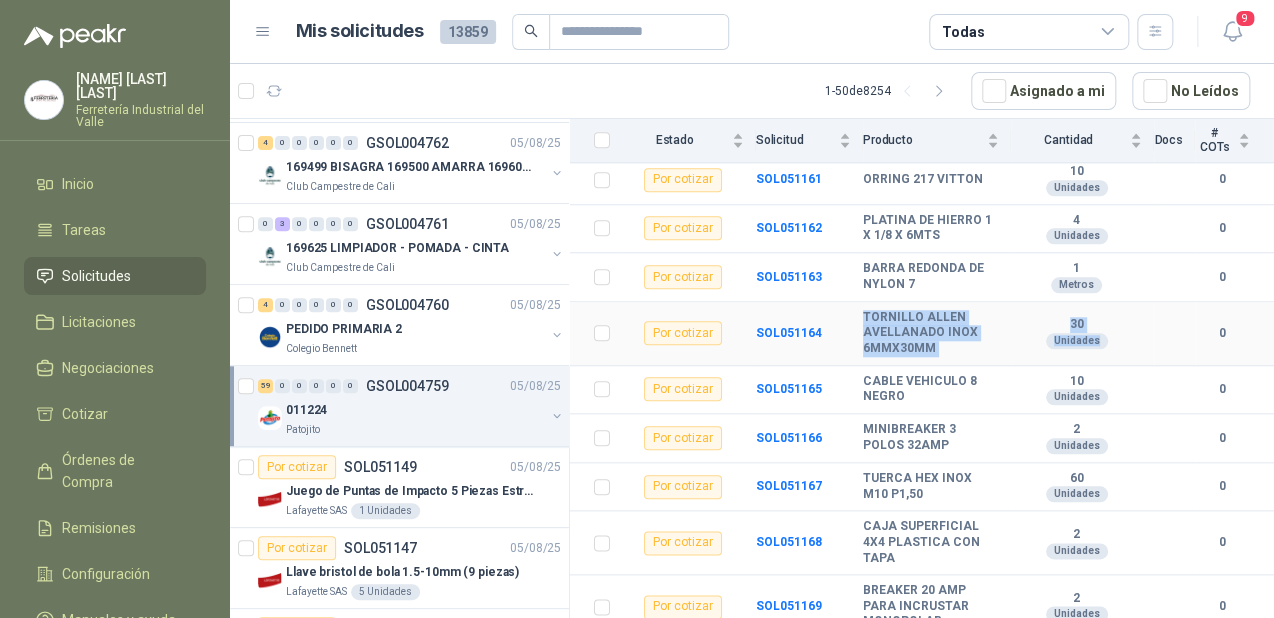 drag, startPoint x: 856, startPoint y: 292, endPoint x: 1107, endPoint y: 326, distance: 253.29233 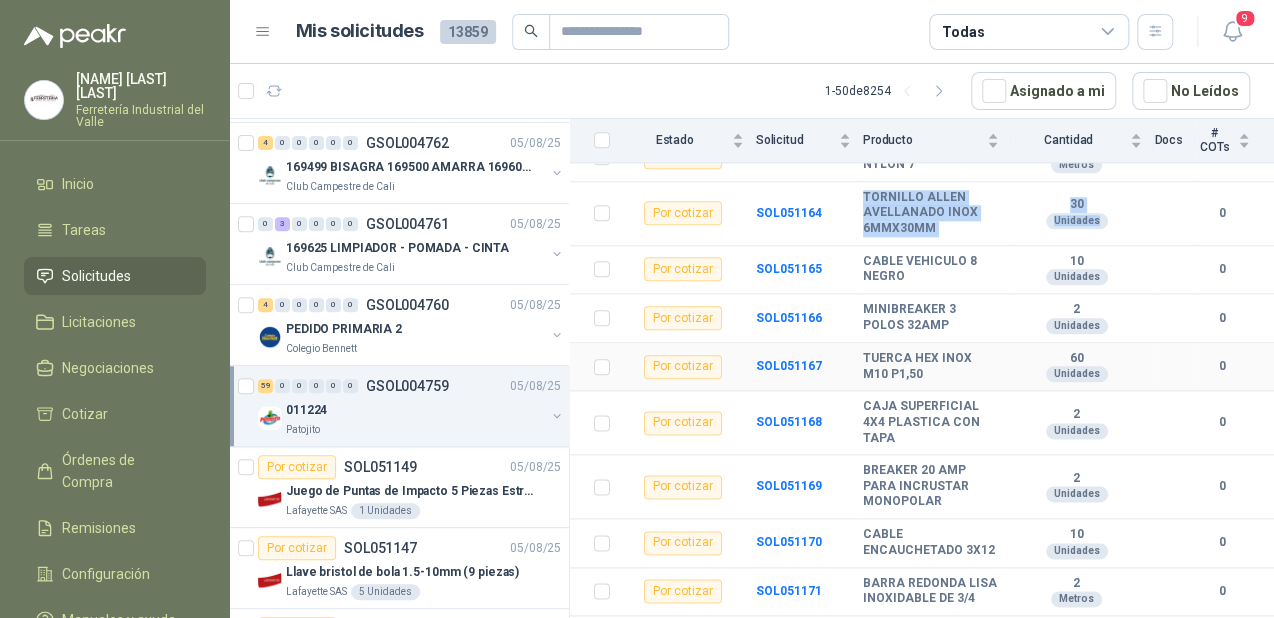 scroll, scrollTop: 960, scrollLeft: 0, axis: vertical 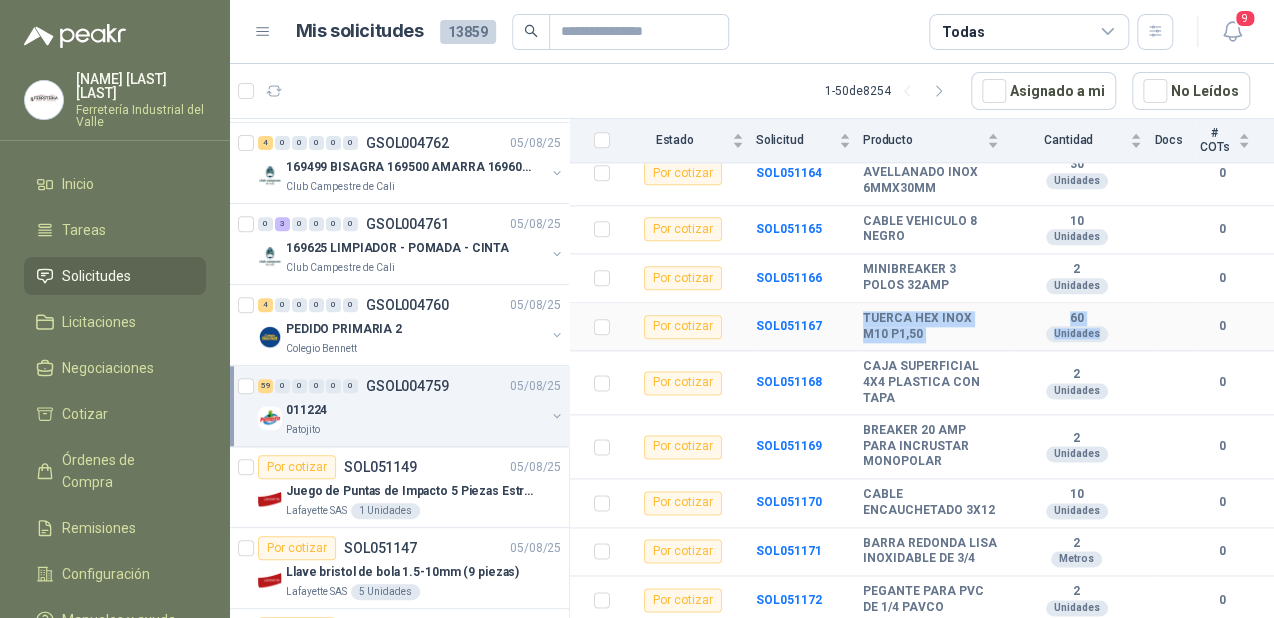 drag, startPoint x: 857, startPoint y: 292, endPoint x: 1084, endPoint y: 312, distance: 227.87935 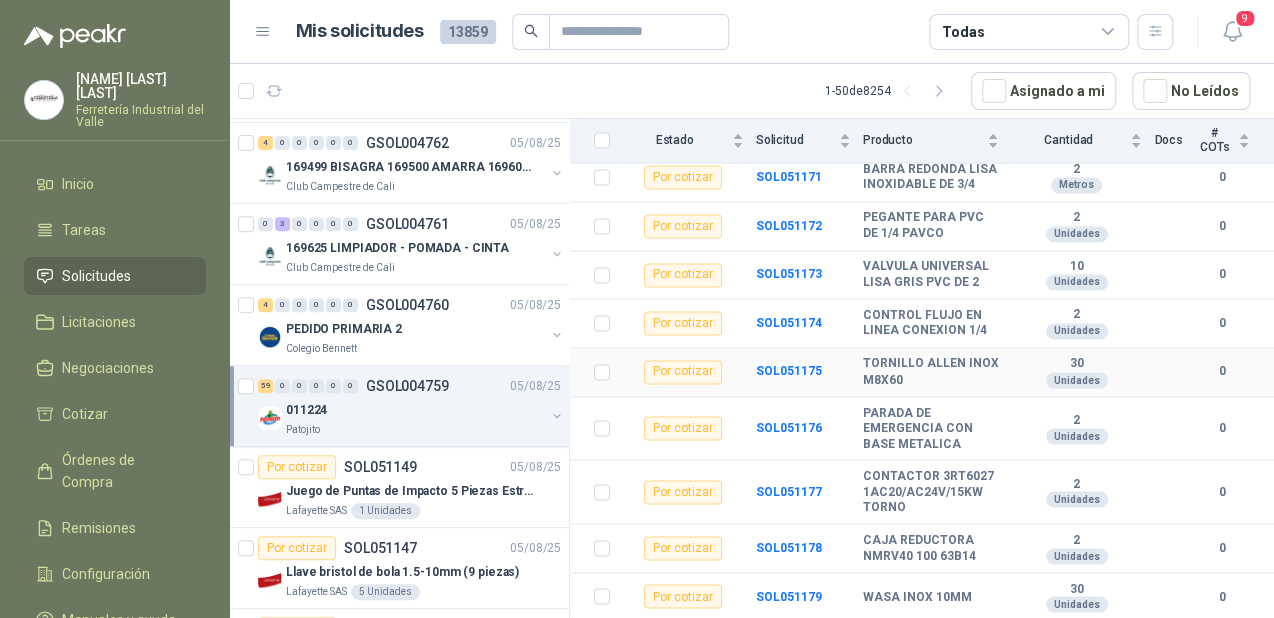scroll, scrollTop: 1360, scrollLeft: 0, axis: vertical 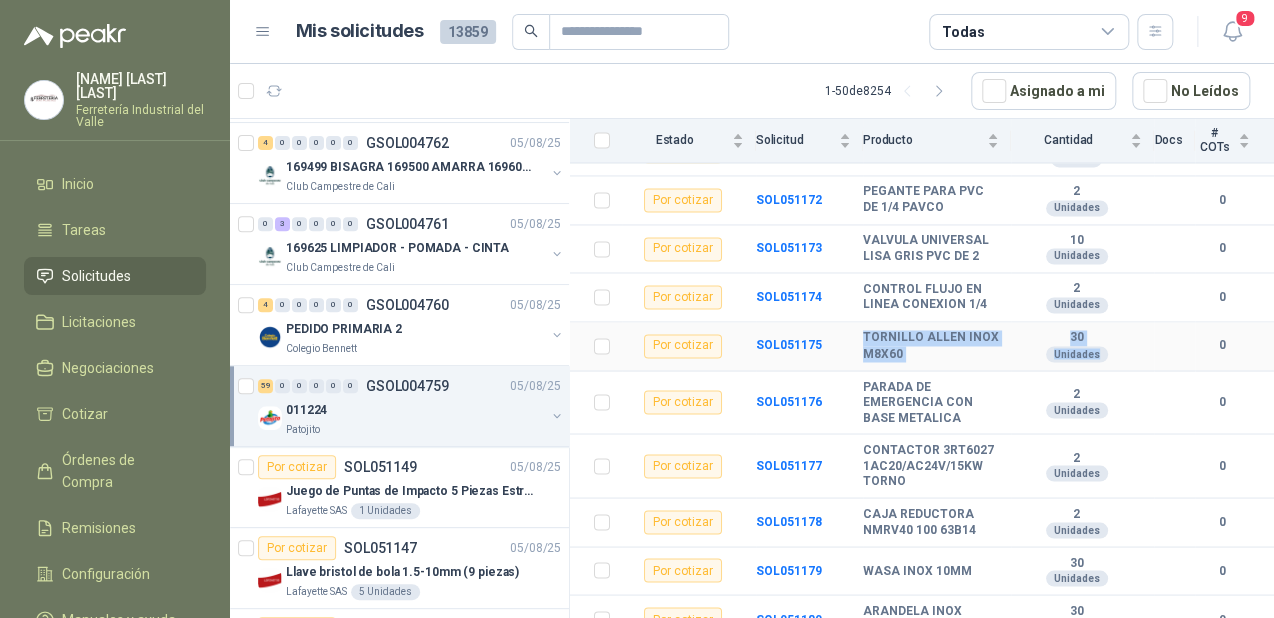 drag, startPoint x: 858, startPoint y: 292, endPoint x: 1090, endPoint y: 312, distance: 232.86047 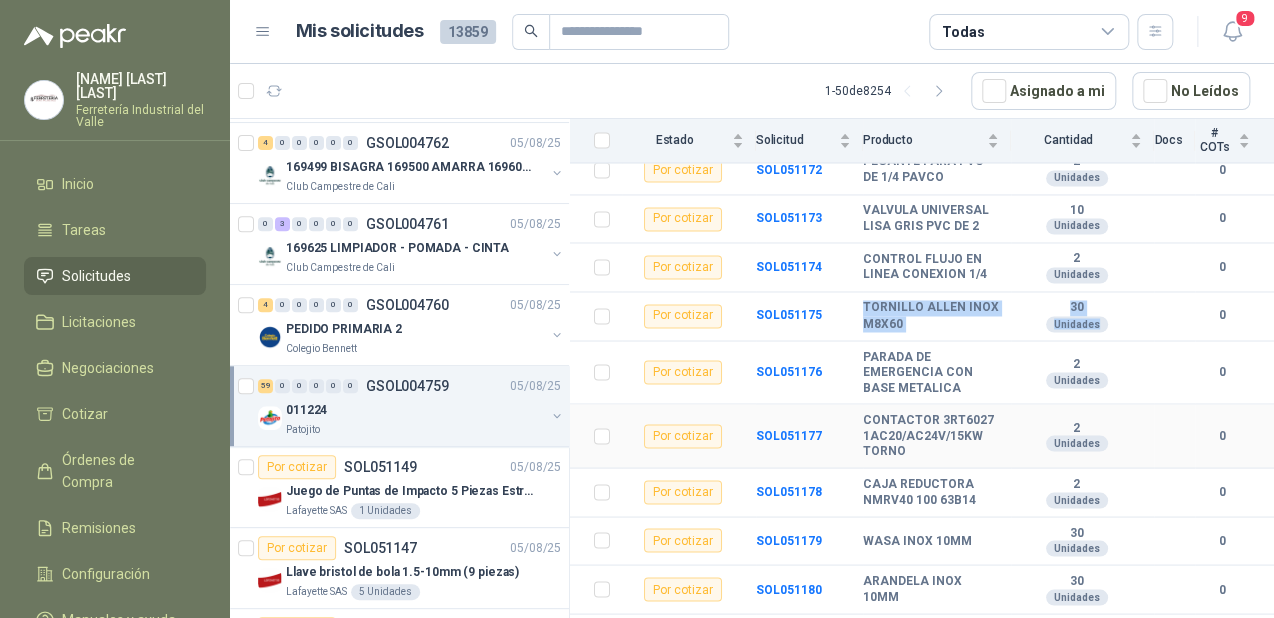 scroll, scrollTop: 1440, scrollLeft: 0, axis: vertical 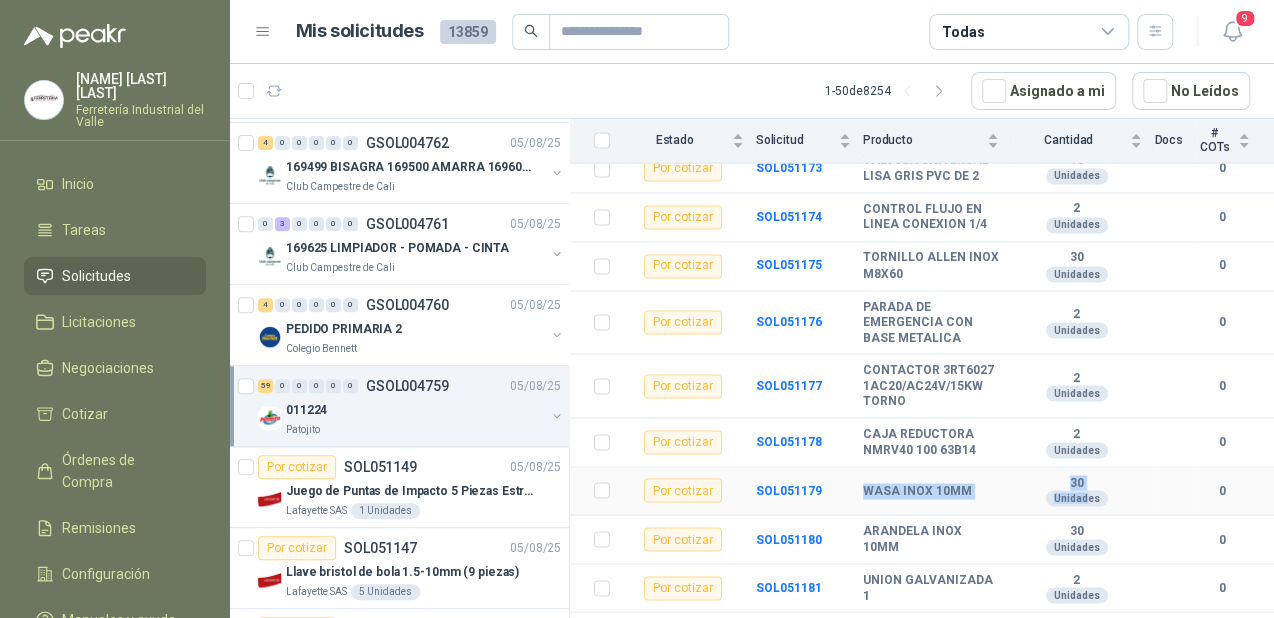 drag, startPoint x: 856, startPoint y: 445, endPoint x: 1075, endPoint y: 457, distance: 219.32852 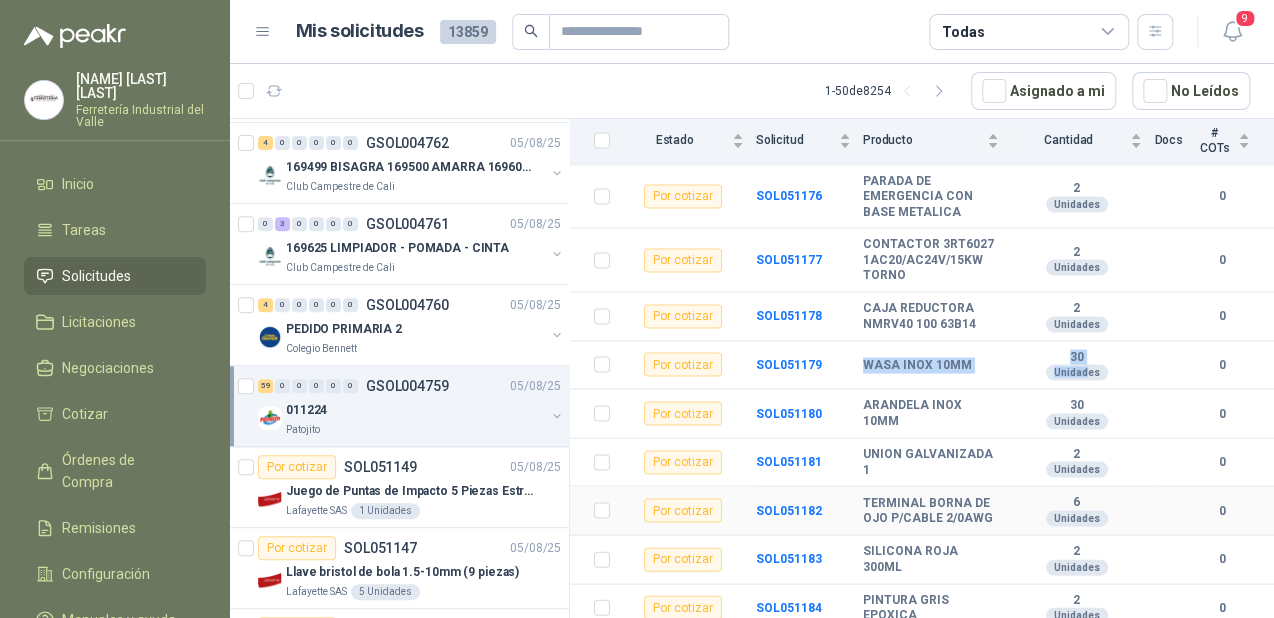 scroll, scrollTop: 1600, scrollLeft: 0, axis: vertical 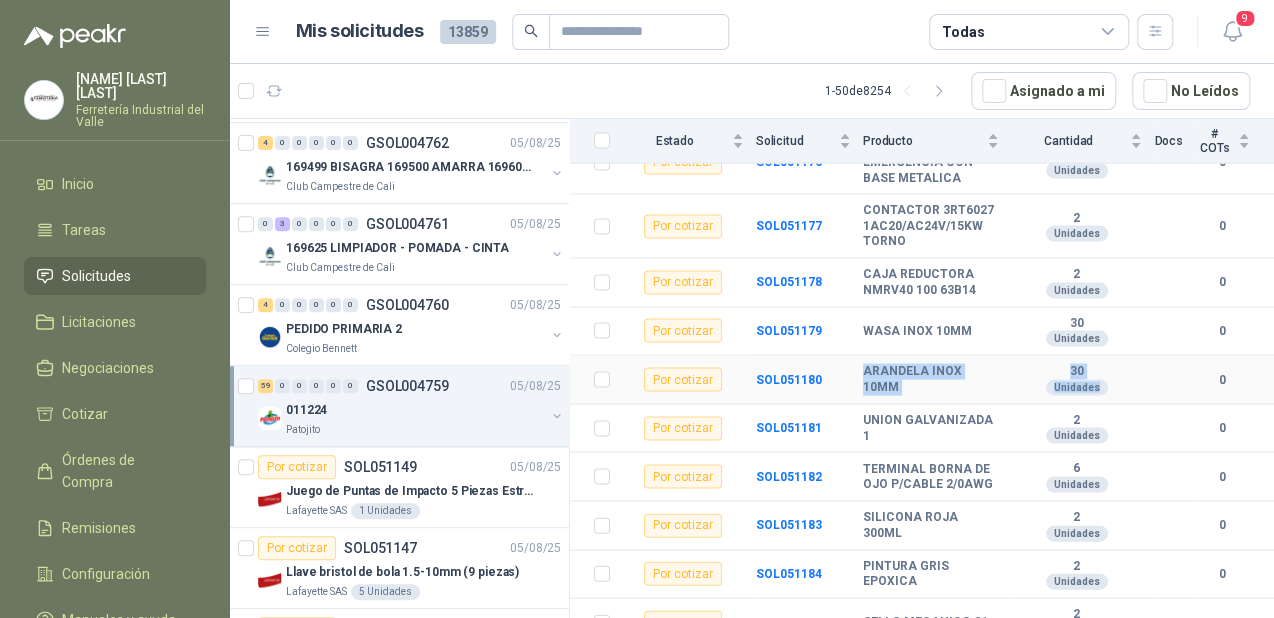 drag, startPoint x: 857, startPoint y: 338, endPoint x: 1090, endPoint y: 352, distance: 233.42023 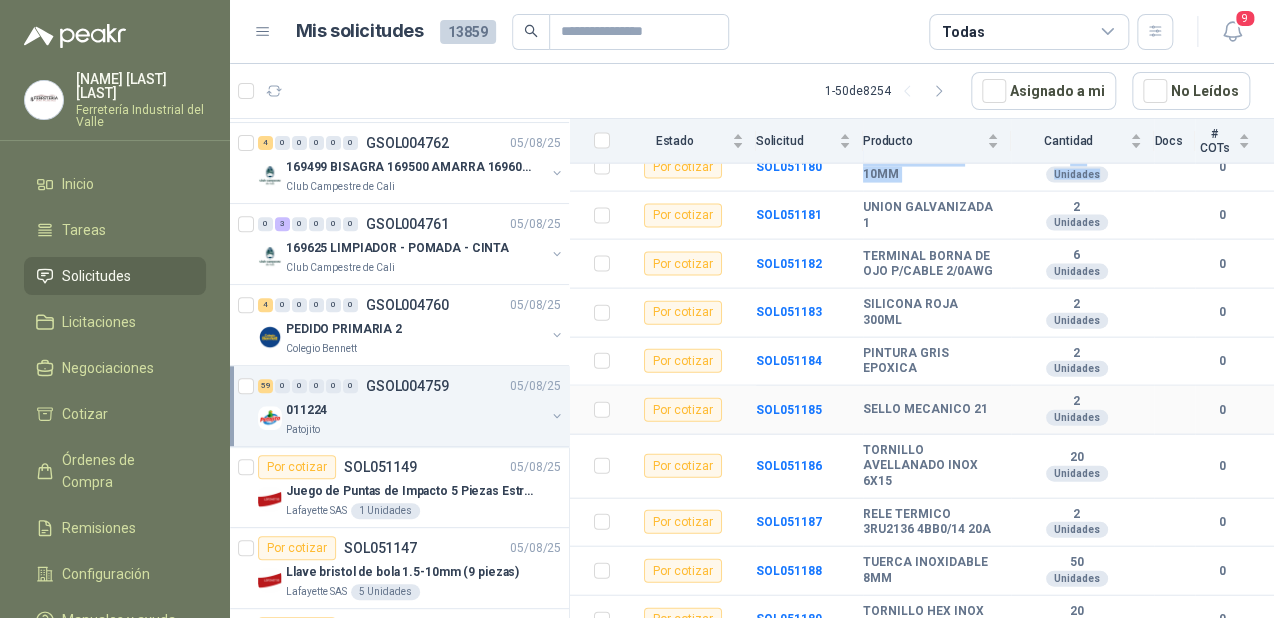 scroll, scrollTop: 1840, scrollLeft: 0, axis: vertical 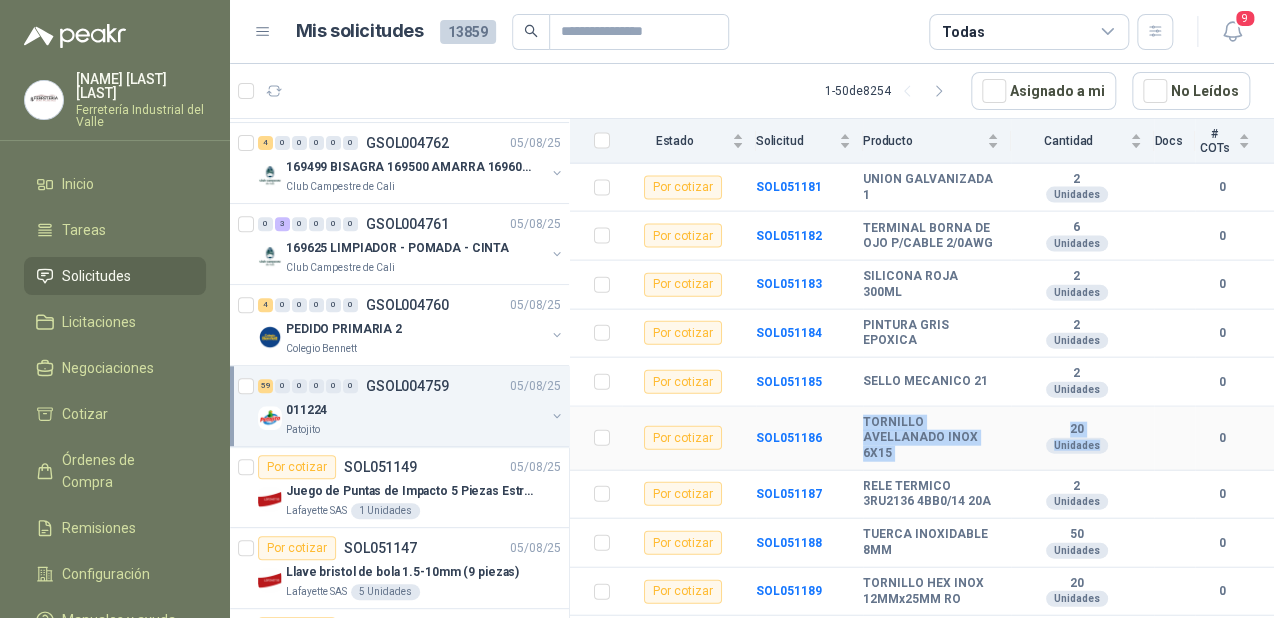 drag, startPoint x: 857, startPoint y: 376, endPoint x: 1076, endPoint y: 425, distance: 224.4148 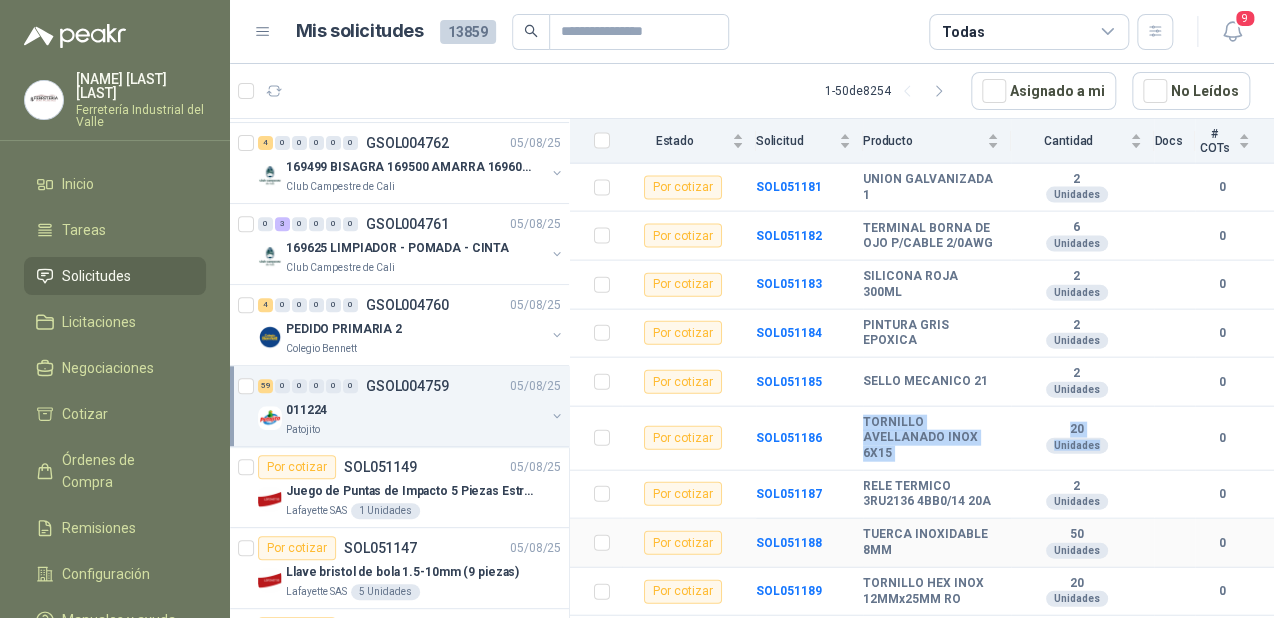 scroll, scrollTop: 1920, scrollLeft: 0, axis: vertical 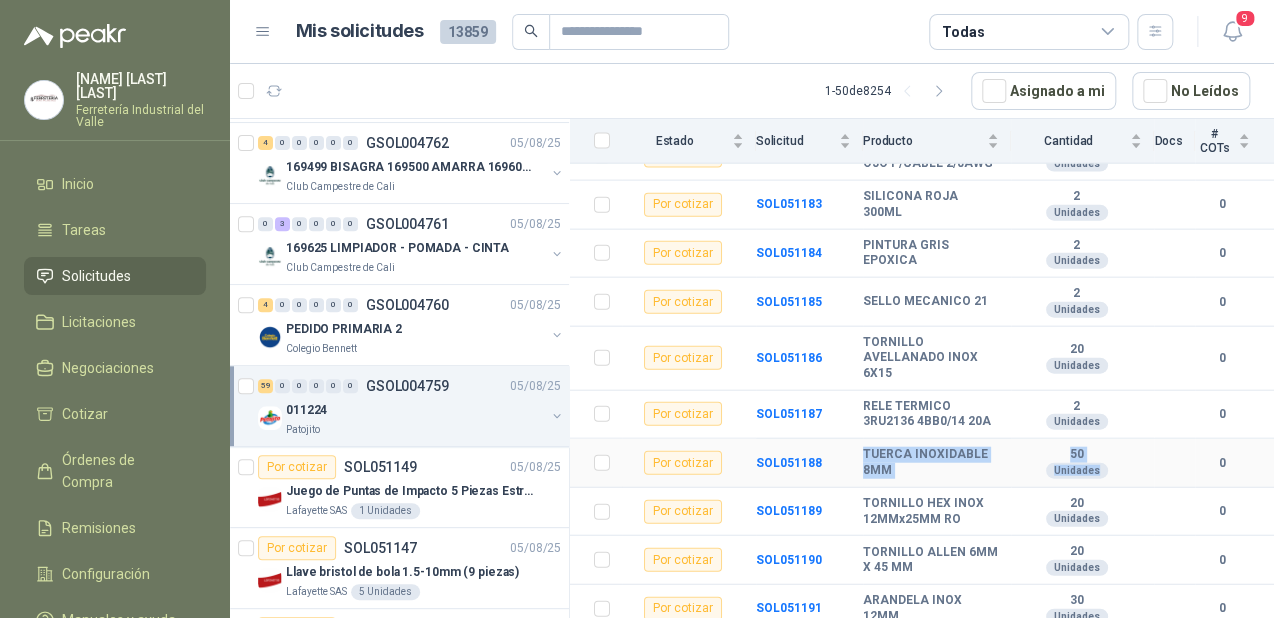 drag, startPoint x: 852, startPoint y: 409, endPoint x: 1083, endPoint y: 429, distance: 231.86418 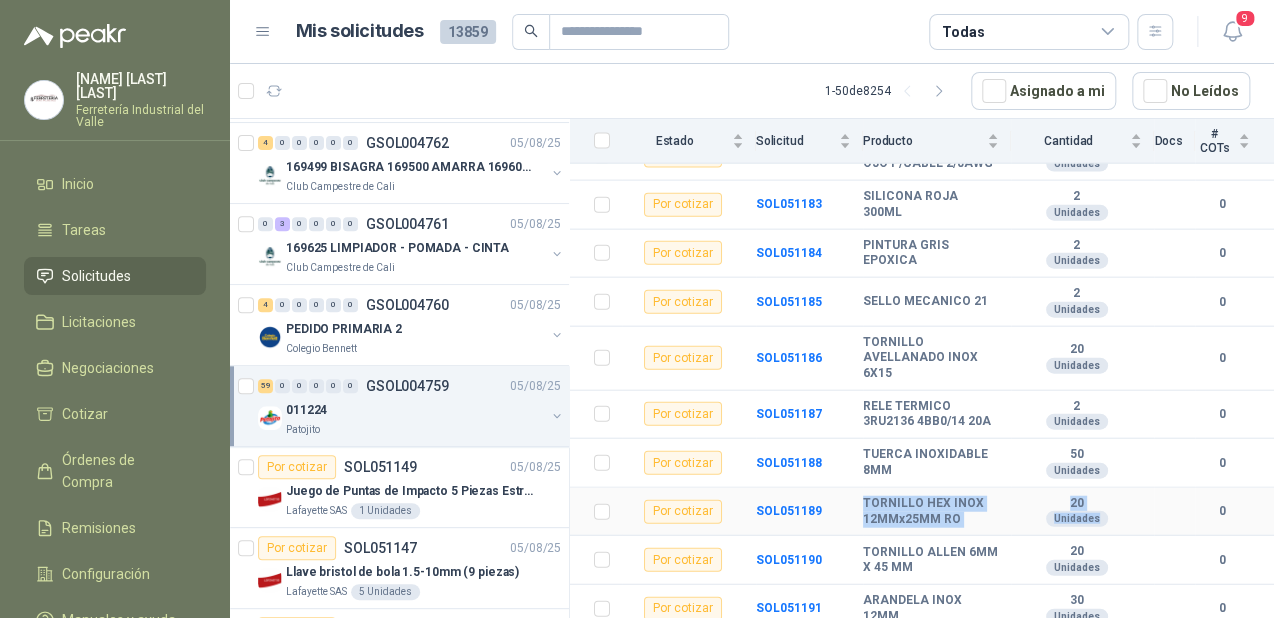 drag, startPoint x: 854, startPoint y: 460, endPoint x: 1065, endPoint y: 489, distance: 212.98357 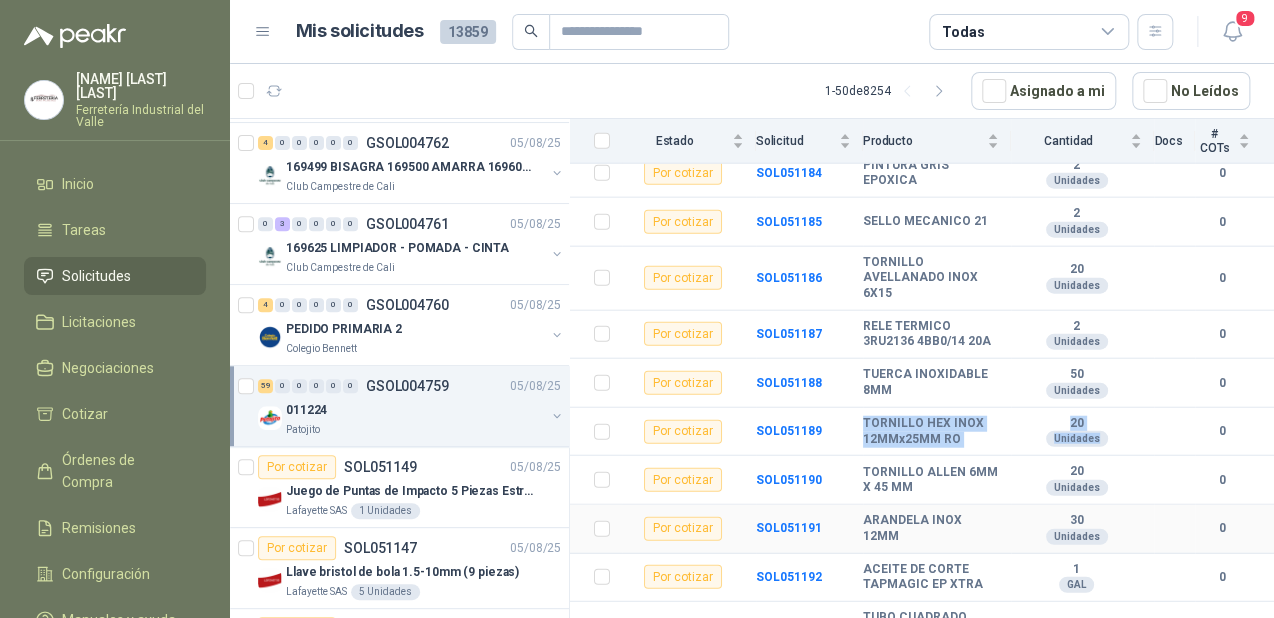 scroll, scrollTop: 2160, scrollLeft: 0, axis: vertical 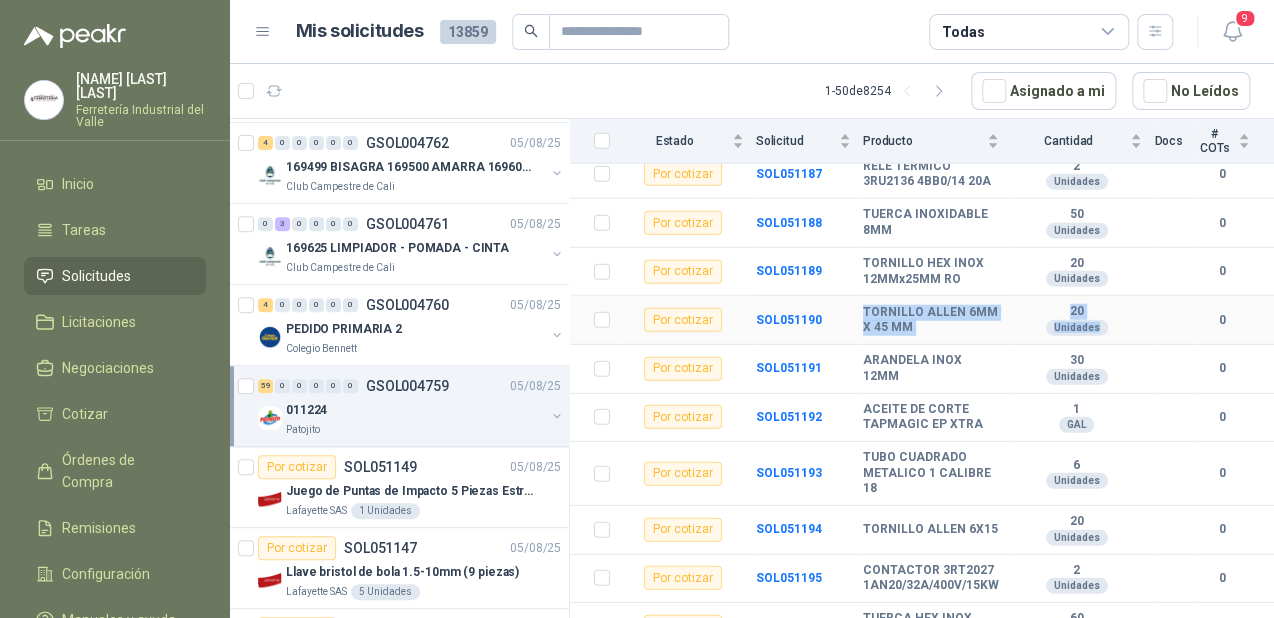 drag, startPoint x: 856, startPoint y: 274, endPoint x: 1087, endPoint y: 284, distance: 231.21635 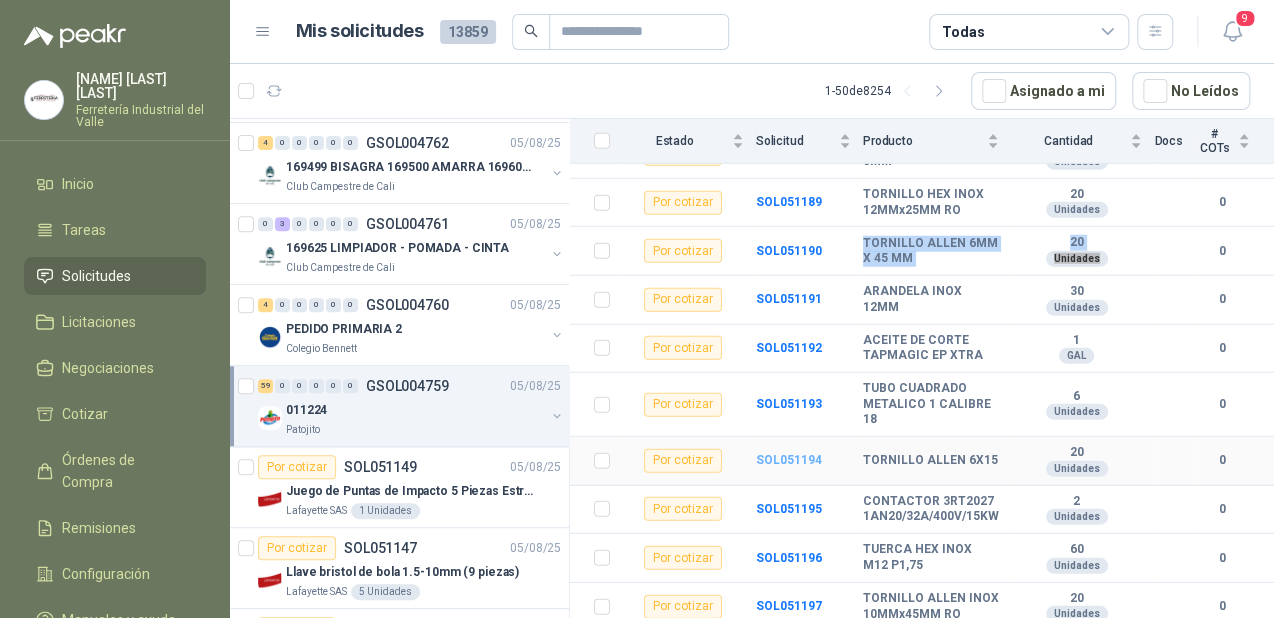 scroll, scrollTop: 2240, scrollLeft: 0, axis: vertical 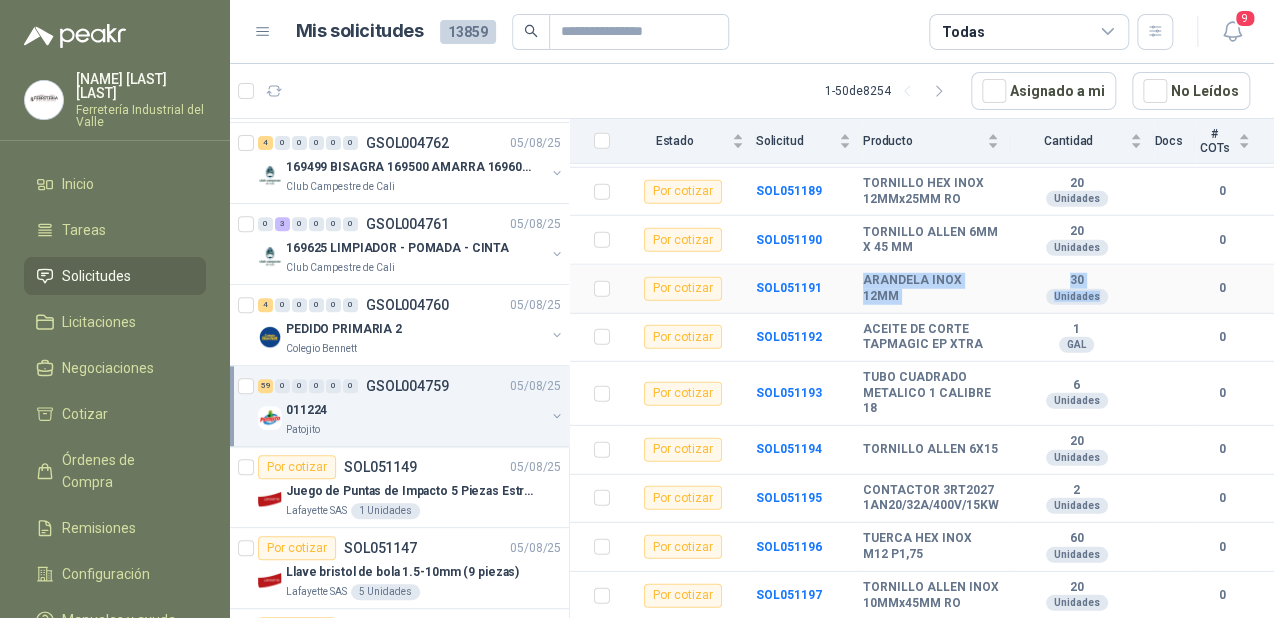 drag, startPoint x: 857, startPoint y: 247, endPoint x: 1091, endPoint y: 260, distance: 234.36084 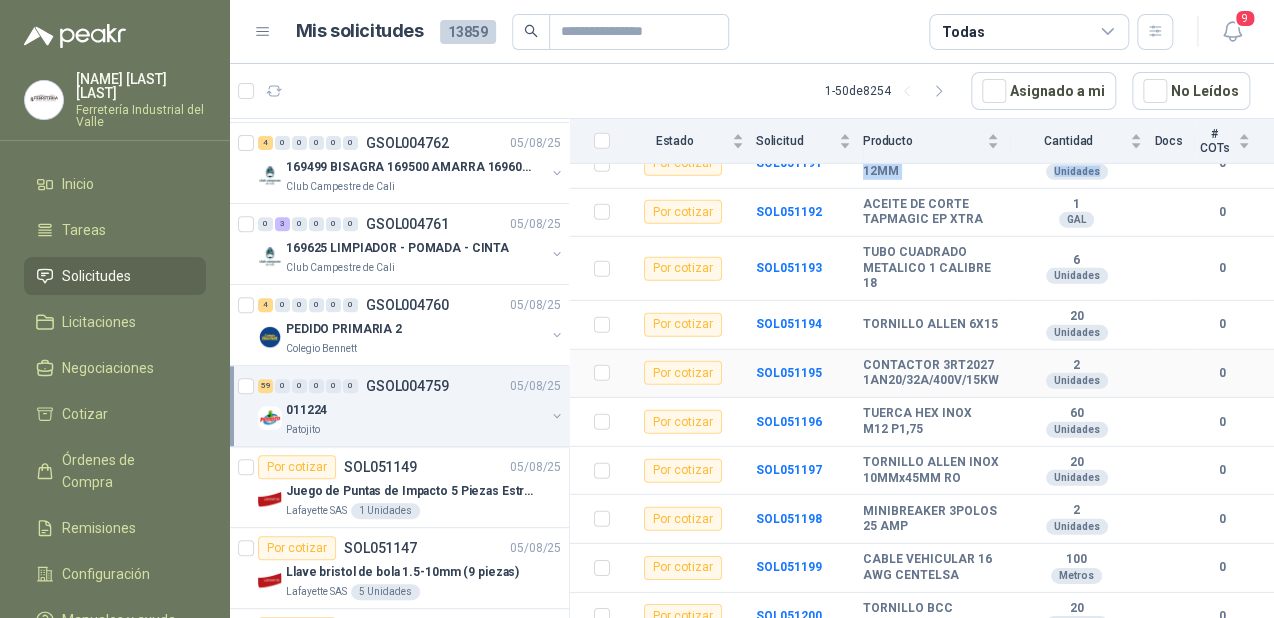 scroll, scrollTop: 2400, scrollLeft: 0, axis: vertical 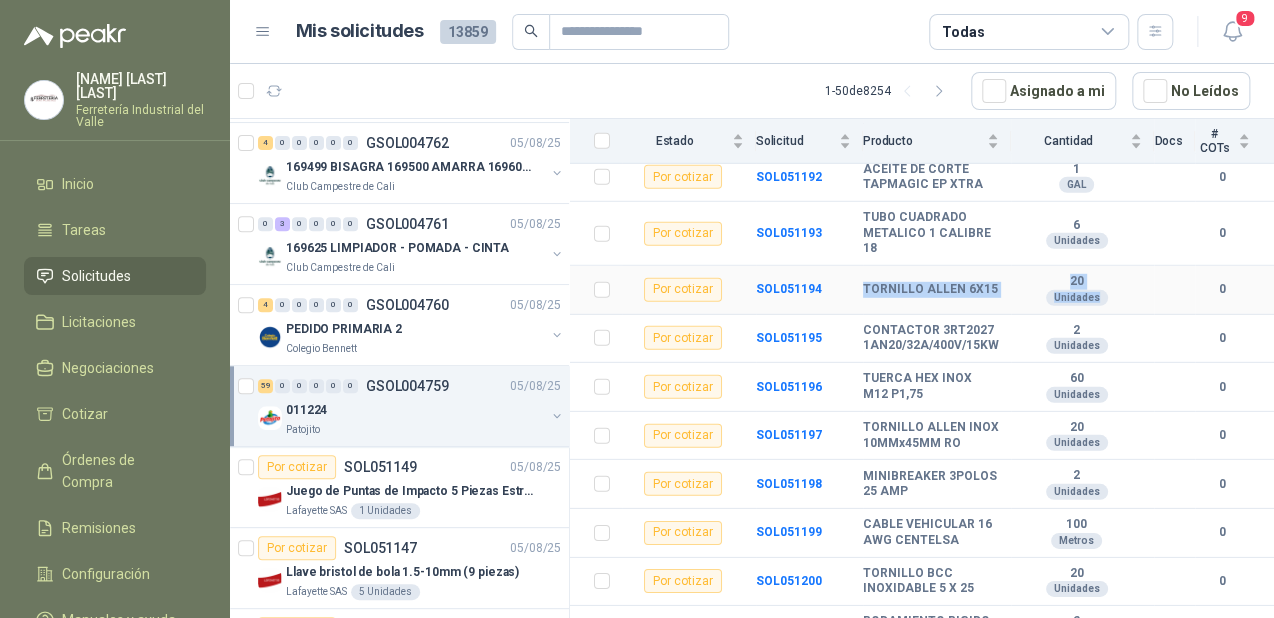 drag, startPoint x: 856, startPoint y: 249, endPoint x: 1085, endPoint y: 264, distance: 229.49074 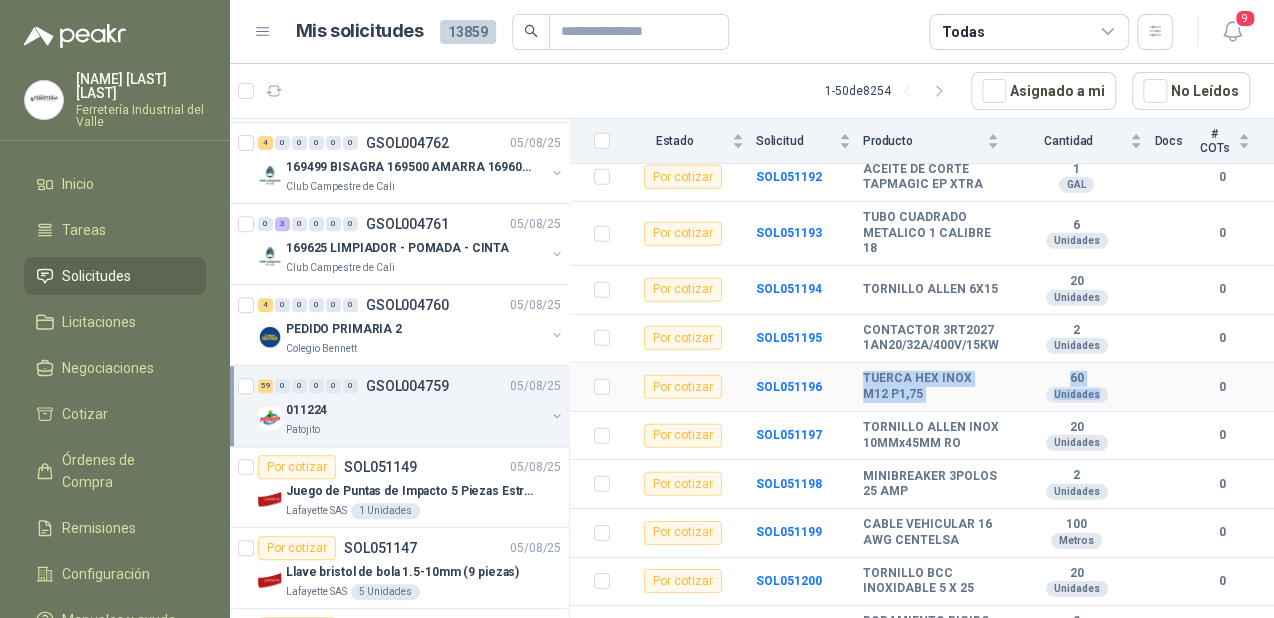 drag, startPoint x: 858, startPoint y: 333, endPoint x: 1103, endPoint y: 349, distance: 245.5219 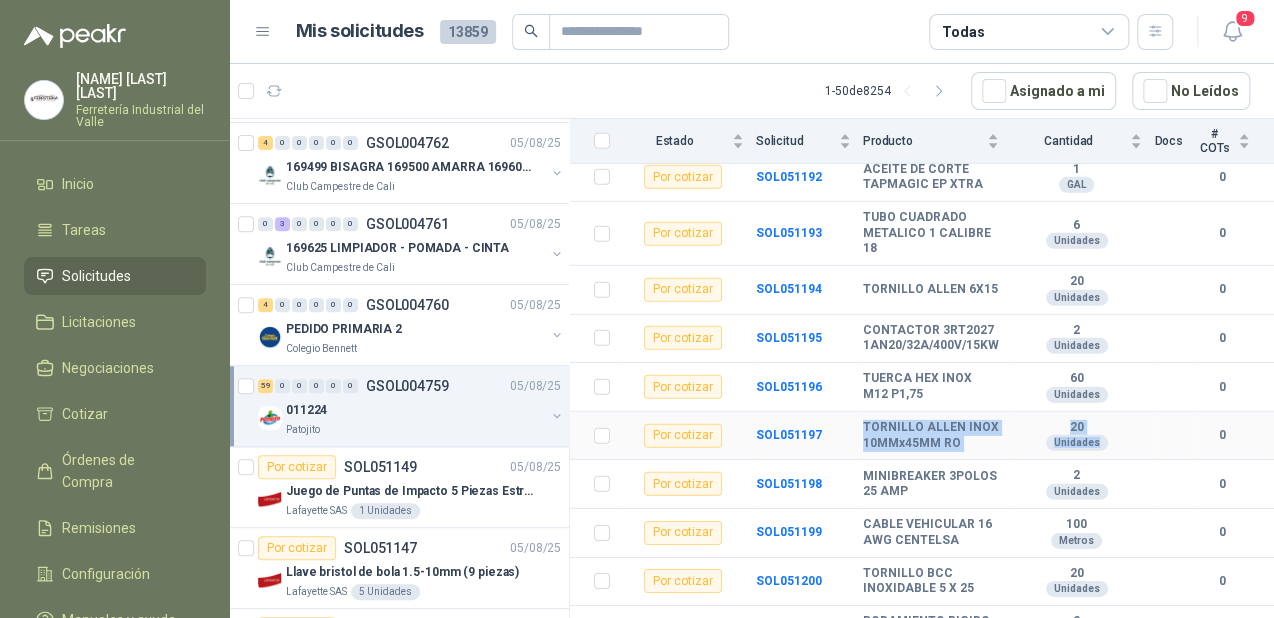 drag, startPoint x: 858, startPoint y: 385, endPoint x: 1094, endPoint y: 404, distance: 236.7636 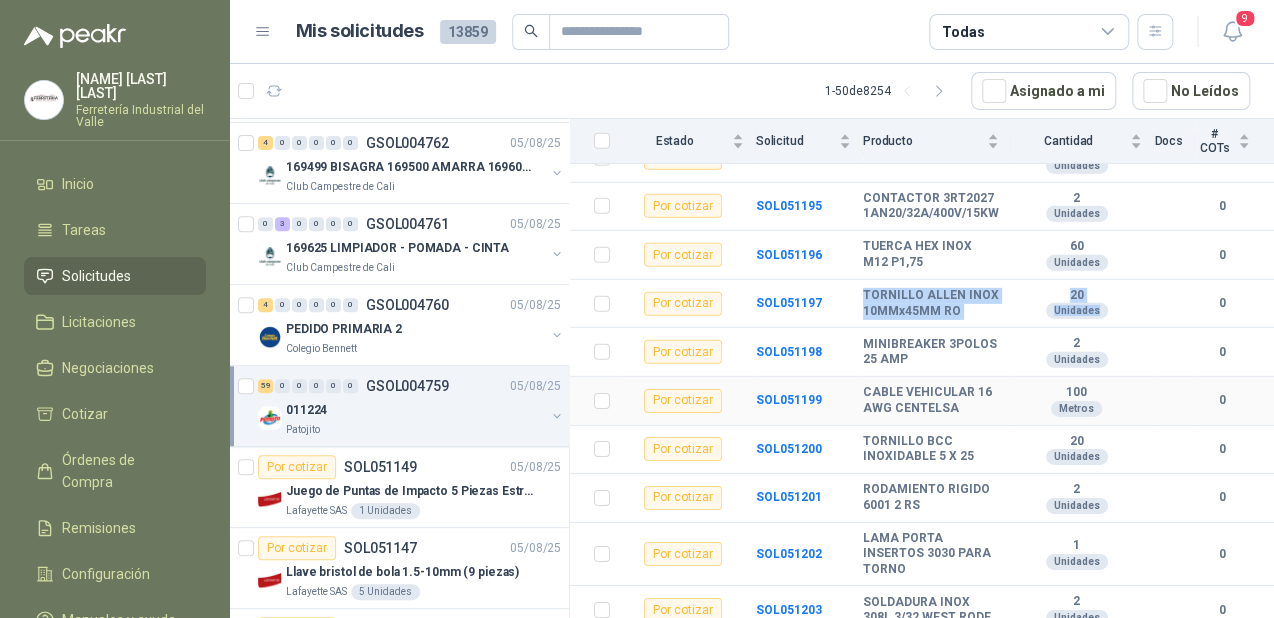 scroll, scrollTop: 2560, scrollLeft: 0, axis: vertical 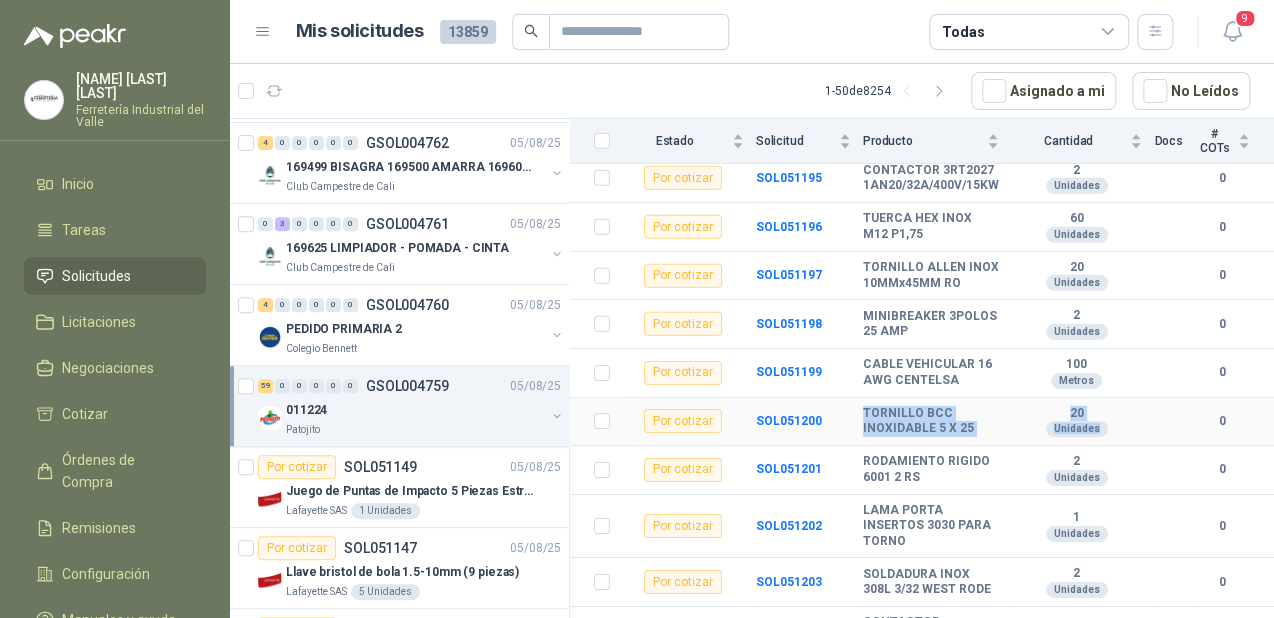 drag, startPoint x: 857, startPoint y: 372, endPoint x: 1092, endPoint y: 400, distance: 236.6622 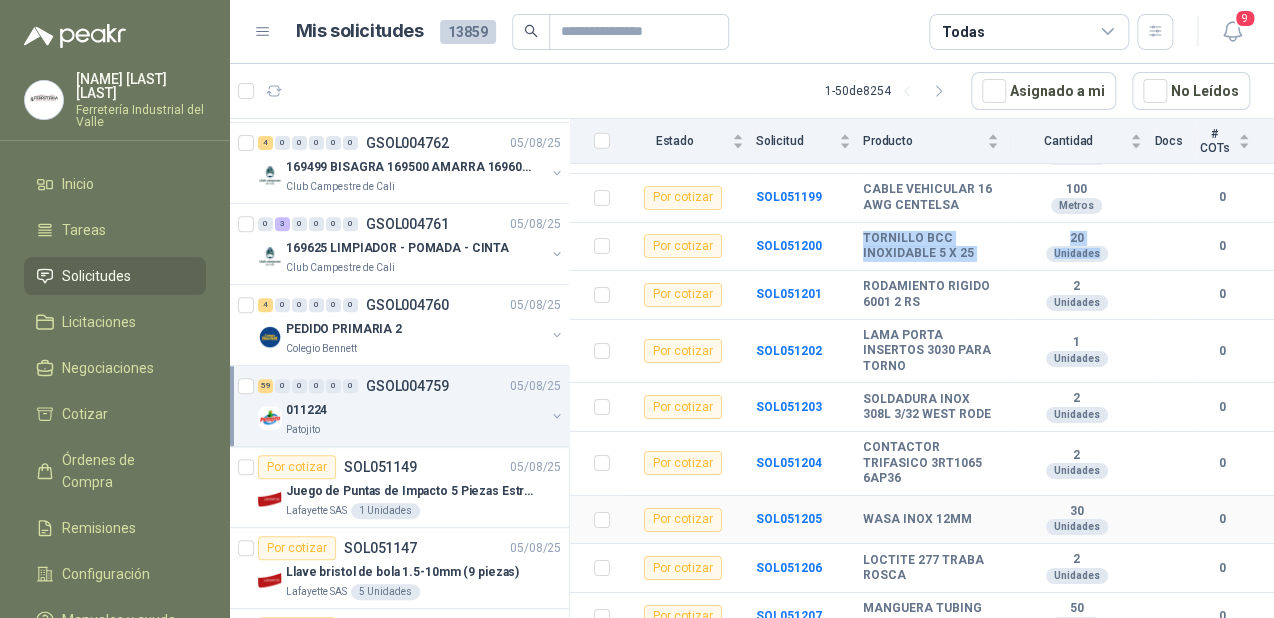 scroll, scrollTop: 2746, scrollLeft: 0, axis: vertical 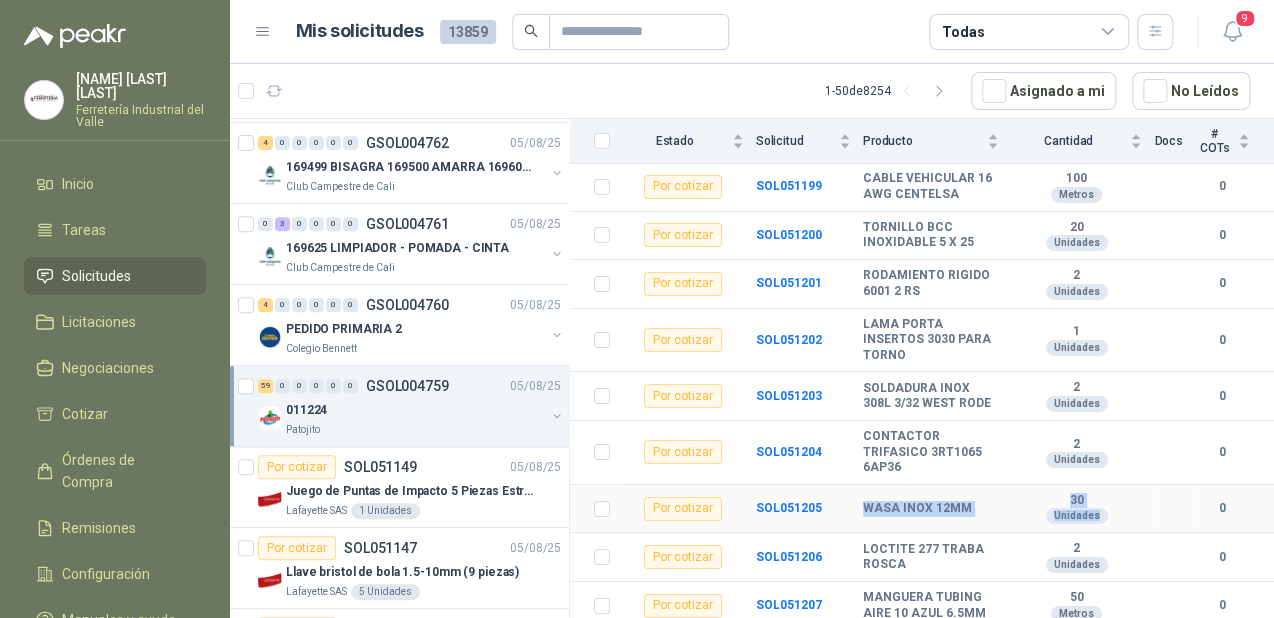 drag, startPoint x: 857, startPoint y: 448, endPoint x: 1085, endPoint y: 460, distance: 228.31557 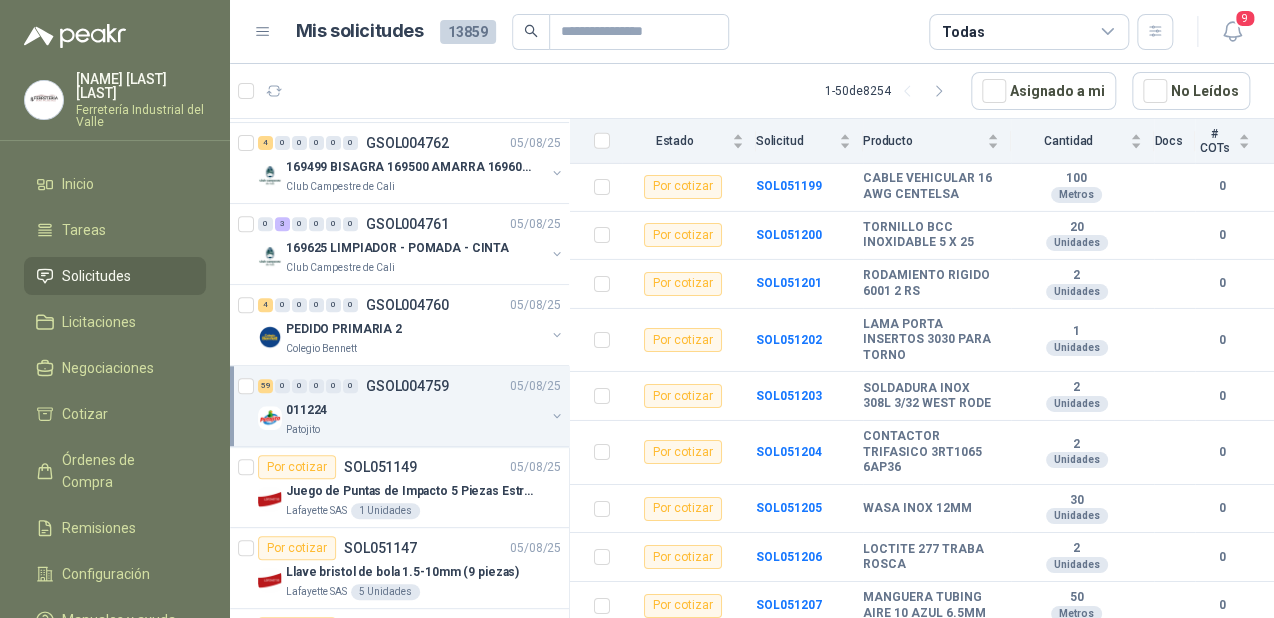 drag, startPoint x: 855, startPoint y: 595, endPoint x: 969, endPoint y: 597, distance: 114.01754 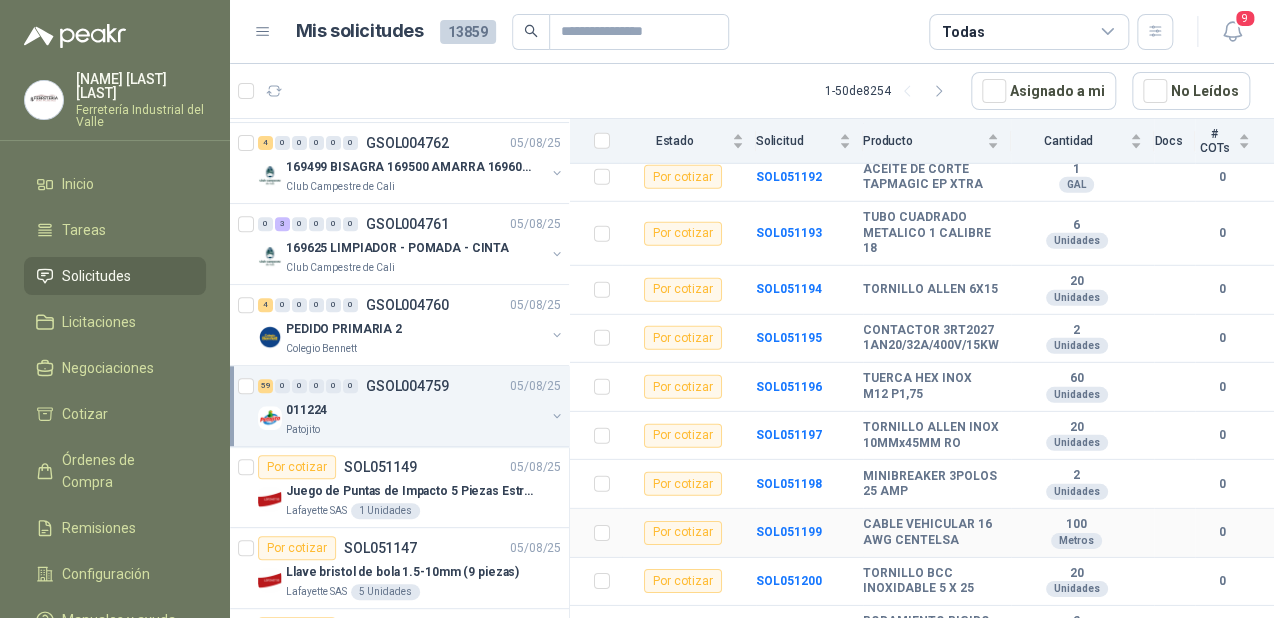 scroll, scrollTop: 2746, scrollLeft: 0, axis: vertical 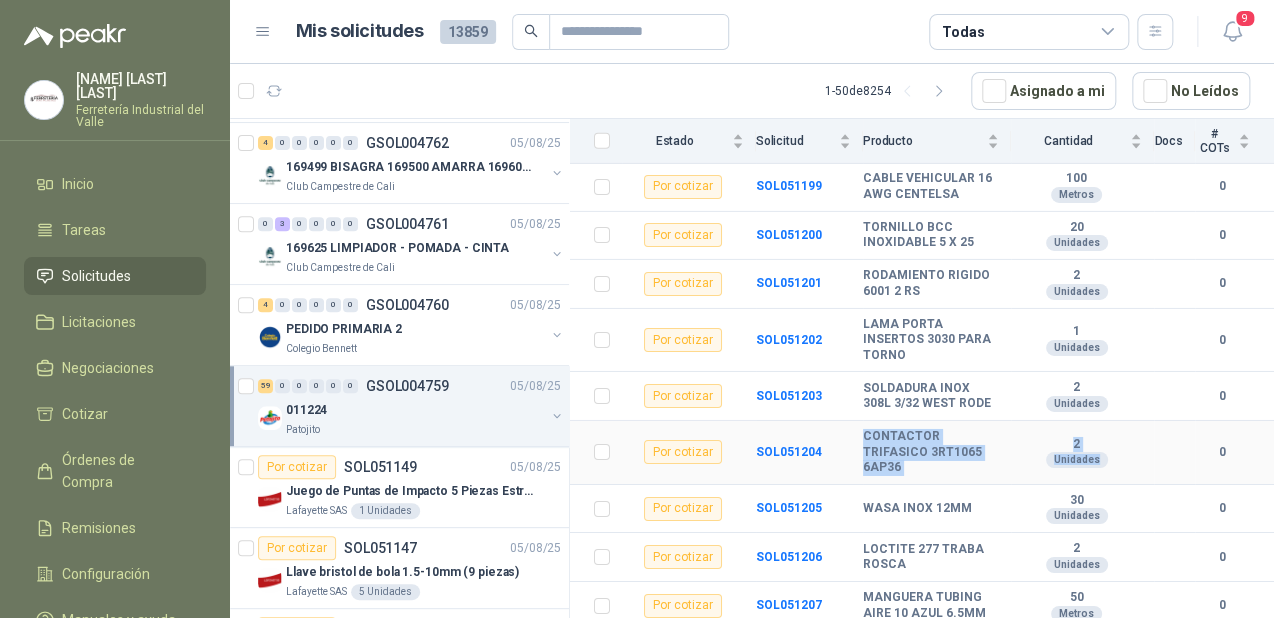 drag, startPoint x: 856, startPoint y: 392, endPoint x: 1095, endPoint y: 405, distance: 239.3533 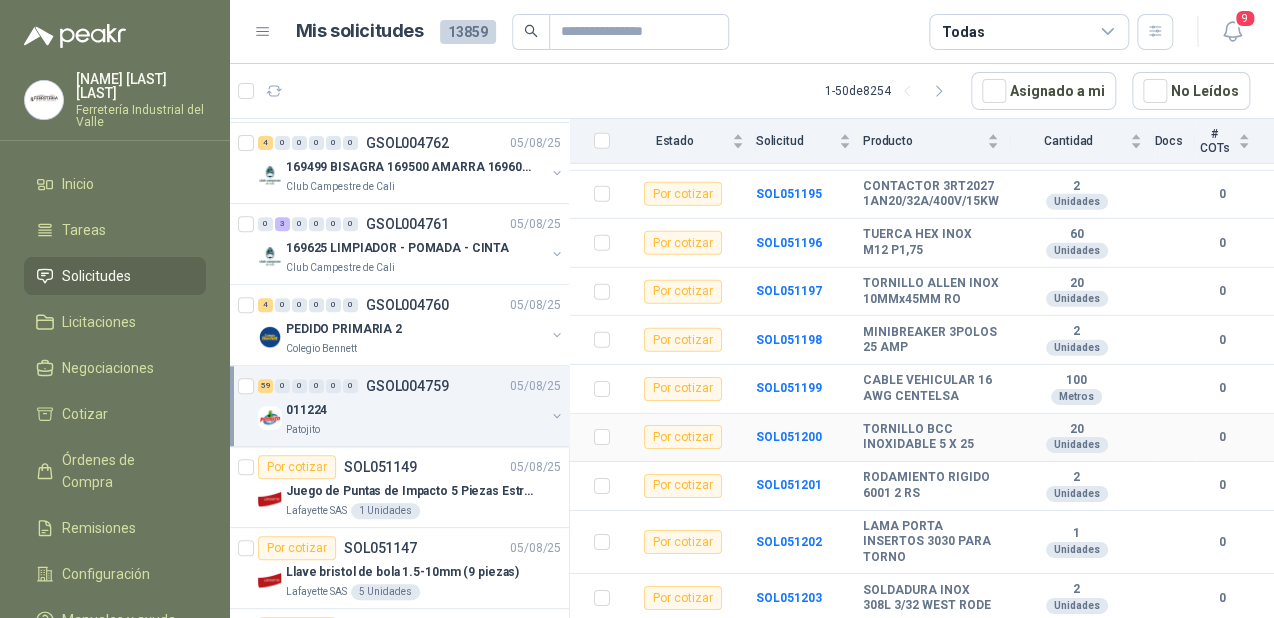 scroll, scrollTop: 2506, scrollLeft: 0, axis: vertical 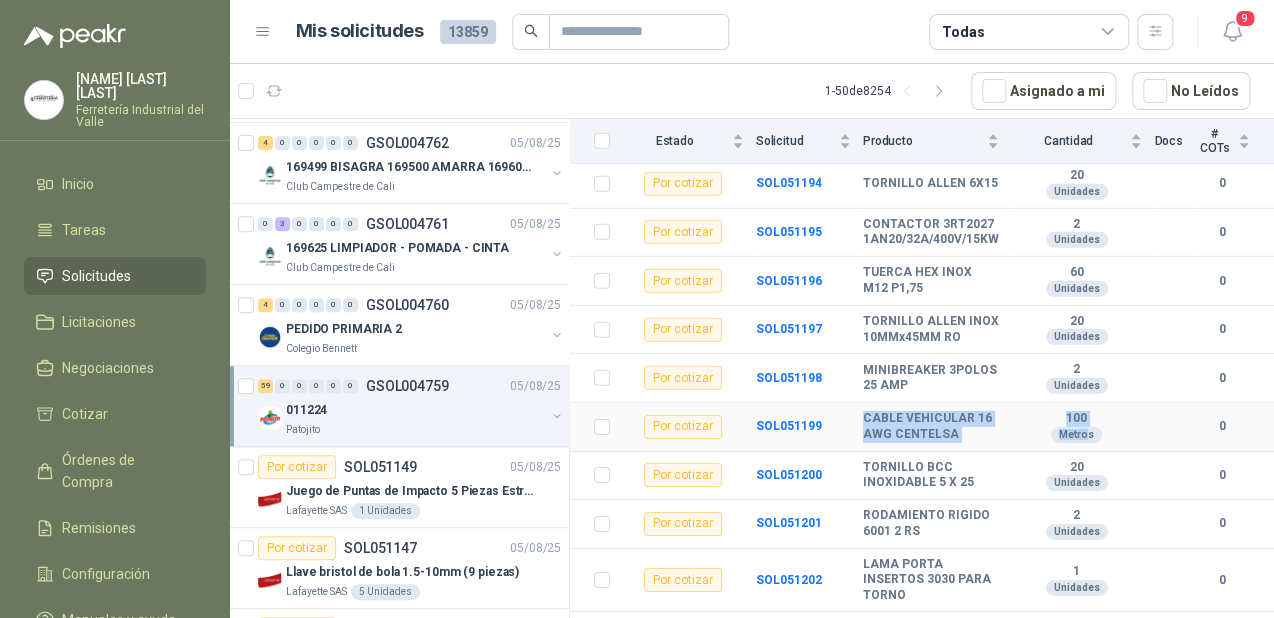 drag, startPoint x: 856, startPoint y: 370, endPoint x: 1076, endPoint y: 391, distance: 221 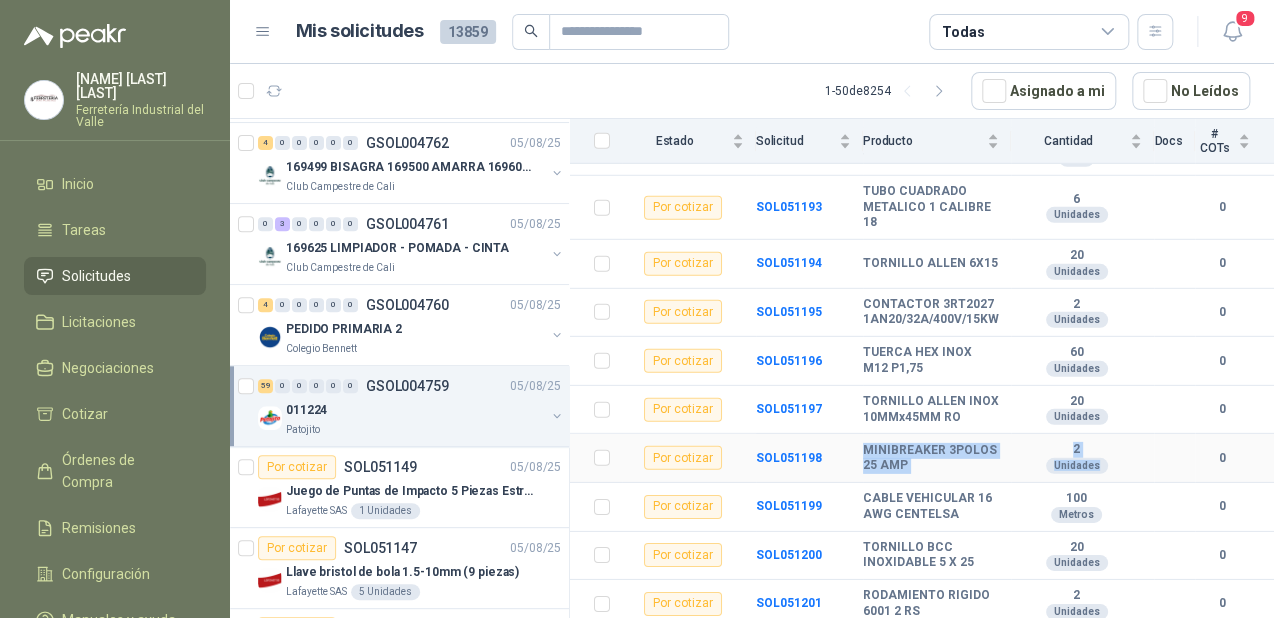 drag, startPoint x: 854, startPoint y: 408, endPoint x: 1093, endPoint y: 421, distance: 239.3533 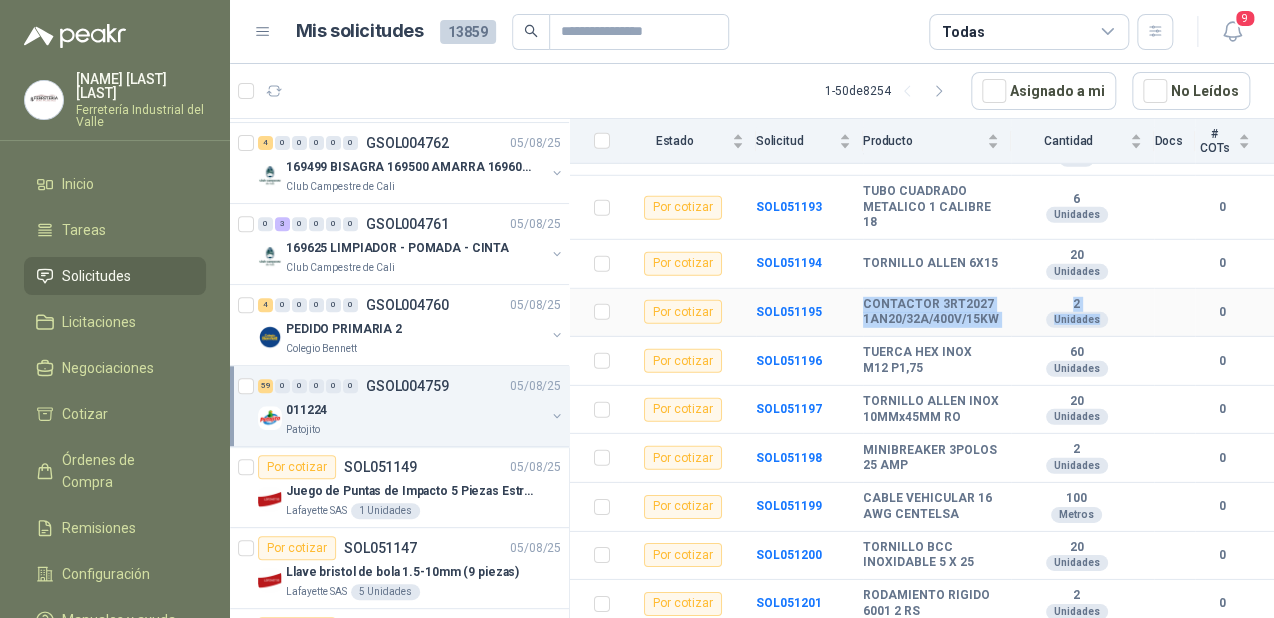 drag, startPoint x: 863, startPoint y: 264, endPoint x: 1101, endPoint y: 288, distance: 239.20702 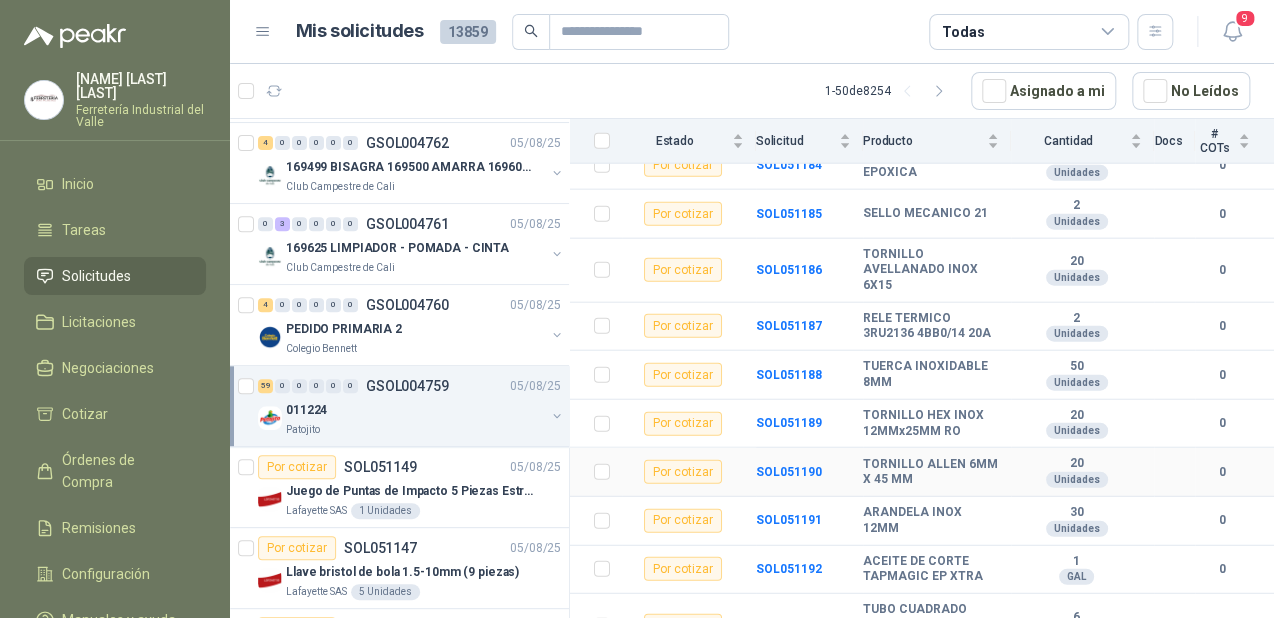 scroll, scrollTop: 1946, scrollLeft: 0, axis: vertical 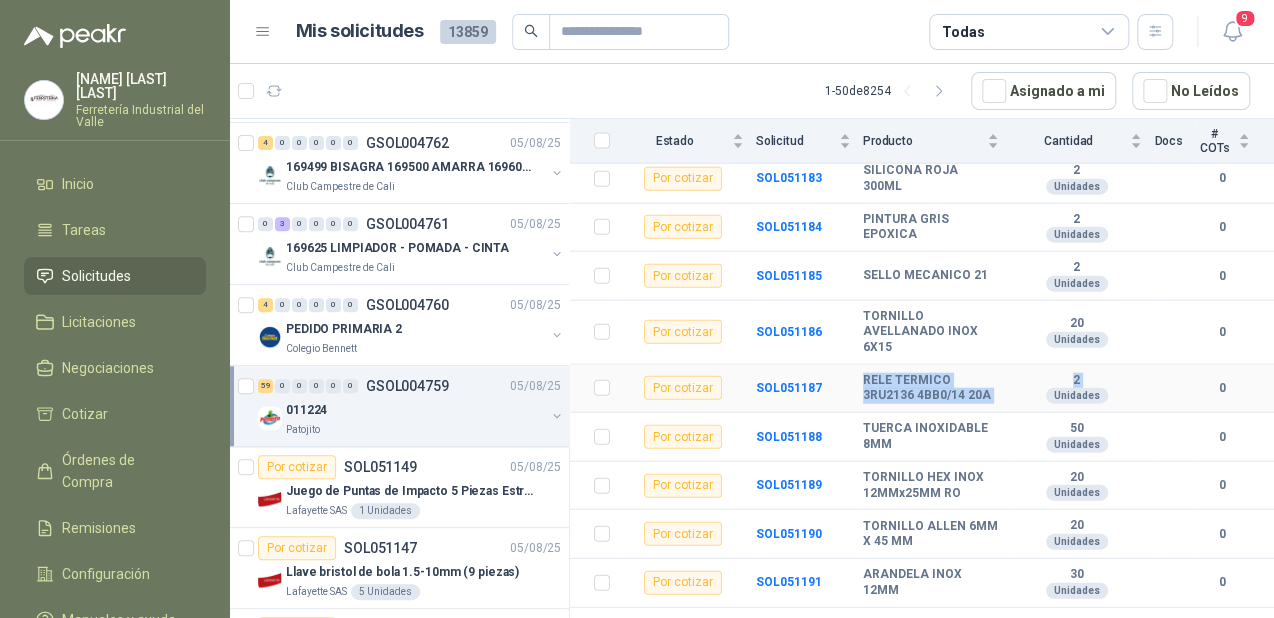 drag, startPoint x: 856, startPoint y: 341, endPoint x: 1000, endPoint y: 365, distance: 145.9863 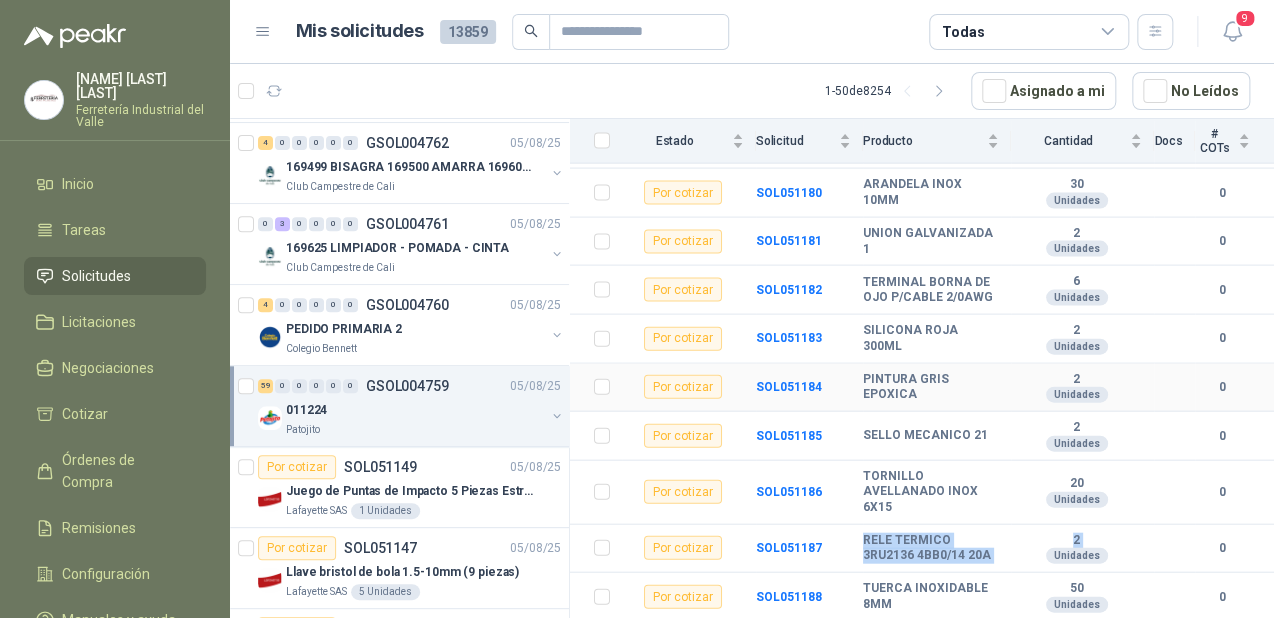 scroll, scrollTop: 1706, scrollLeft: 0, axis: vertical 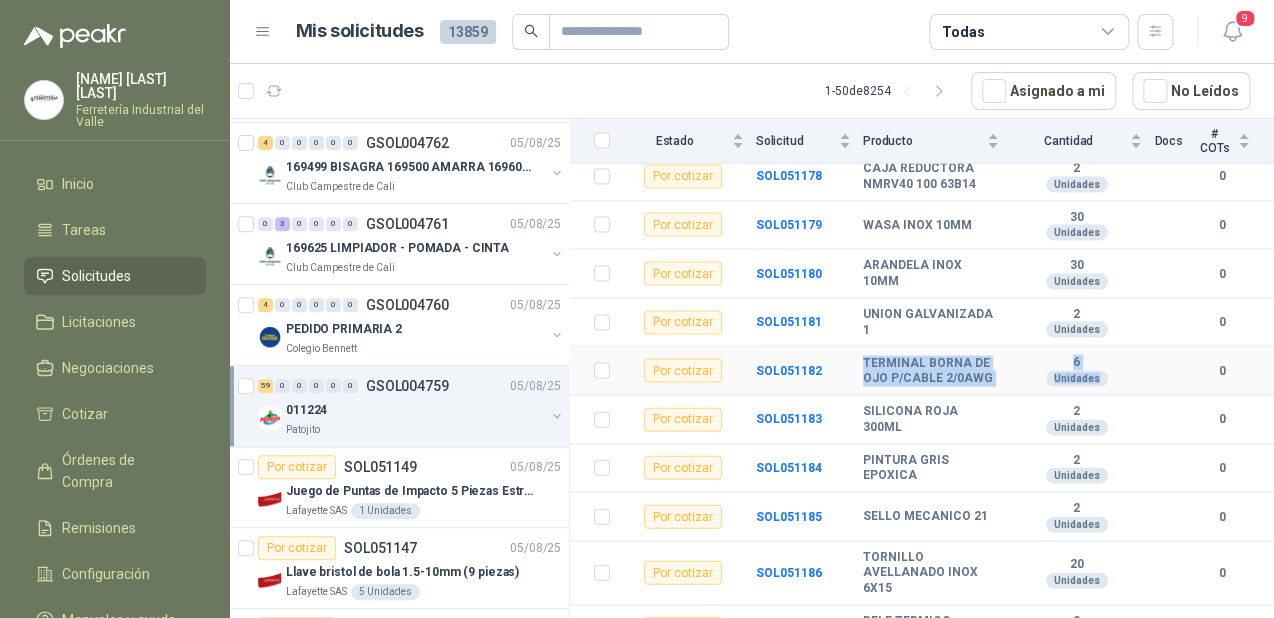 drag, startPoint x: 859, startPoint y: 319, endPoint x: 1091, endPoint y: 348, distance: 233.80548 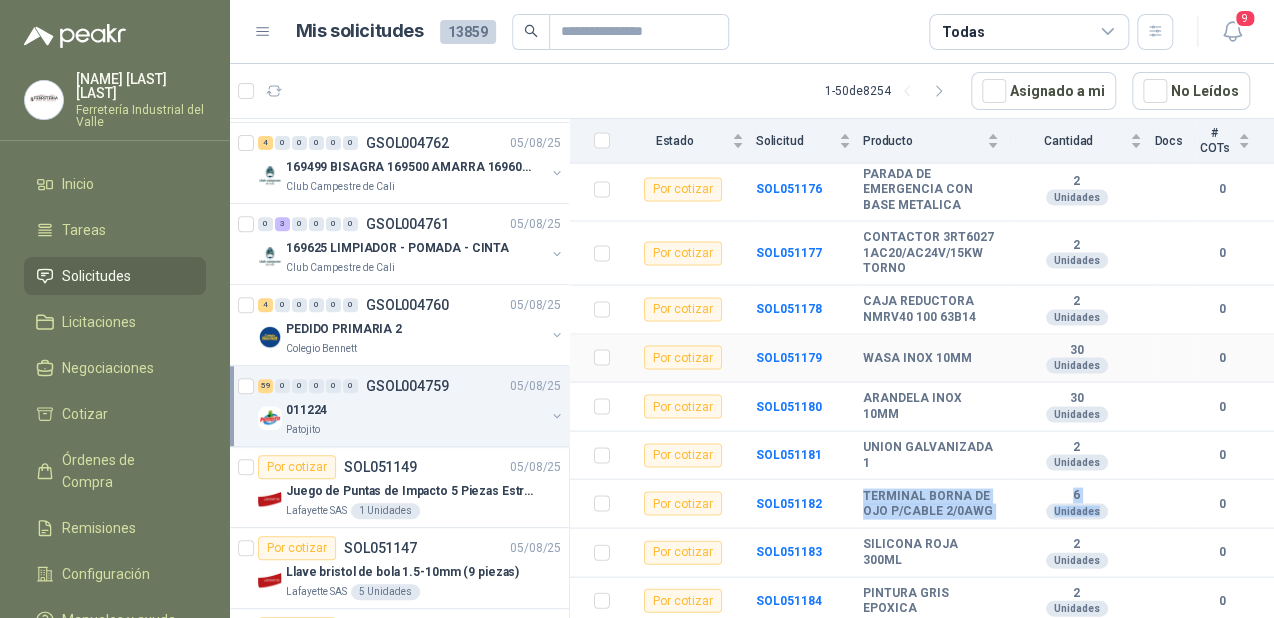 scroll, scrollTop: 1546, scrollLeft: 0, axis: vertical 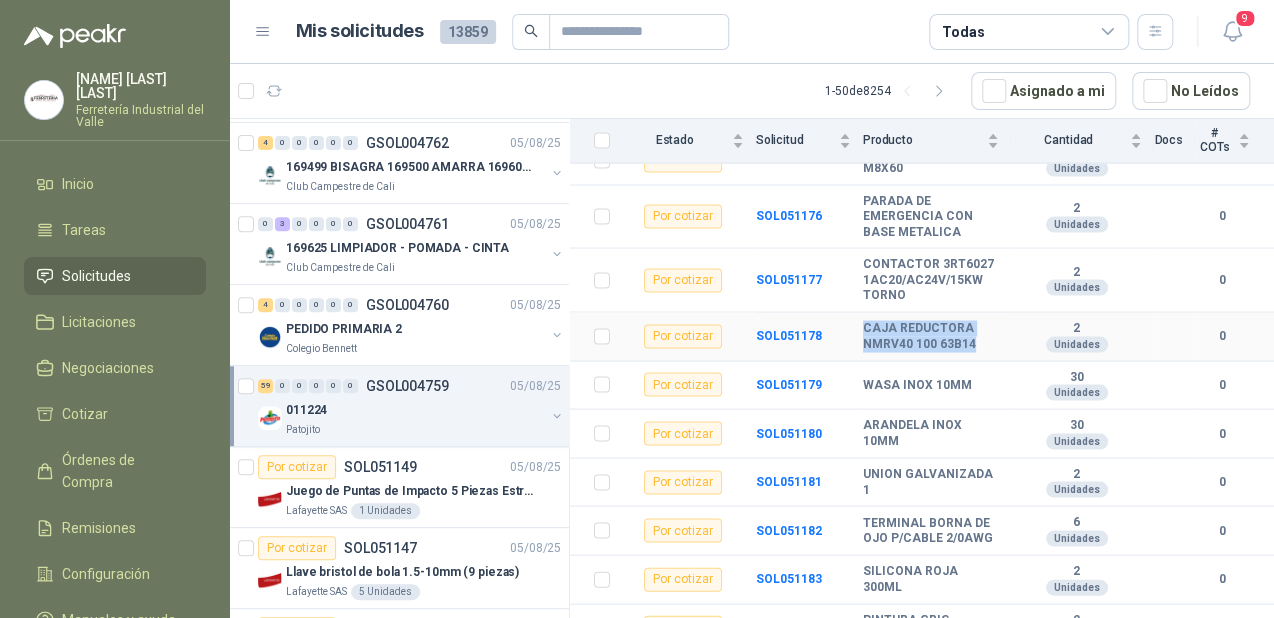 drag, startPoint x: 857, startPoint y: 284, endPoint x: 999, endPoint y: 297, distance: 142.59383 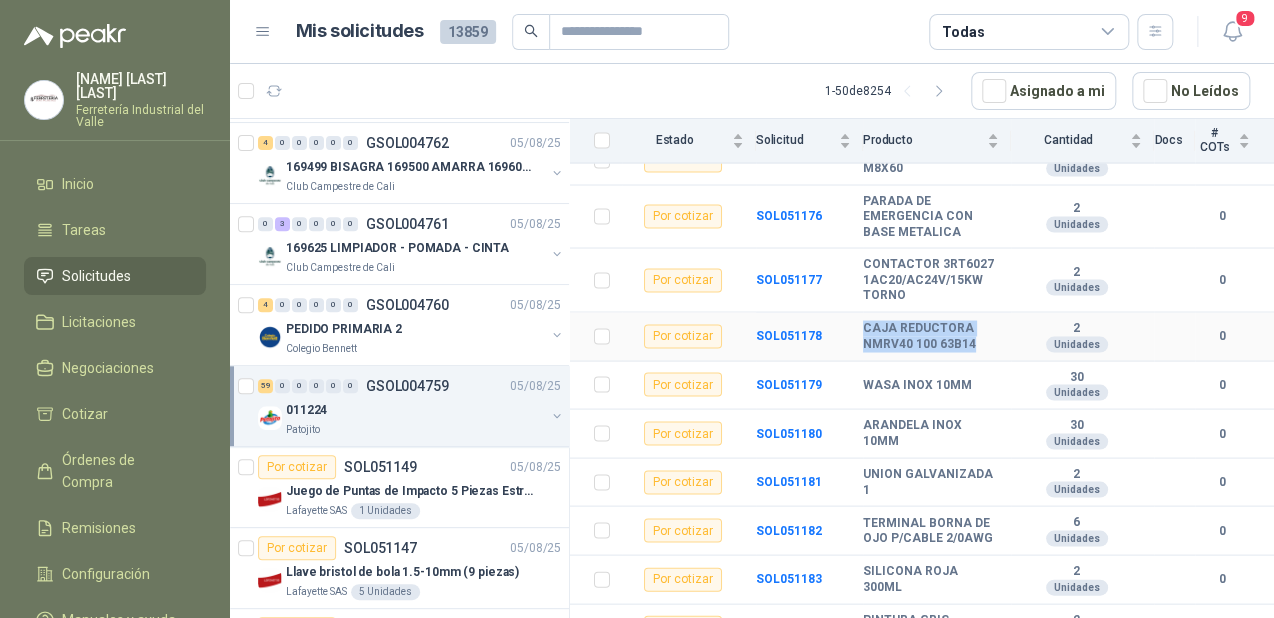 drag, startPoint x: 999, startPoint y: 297, endPoint x: 872, endPoint y: 298, distance: 127.00394 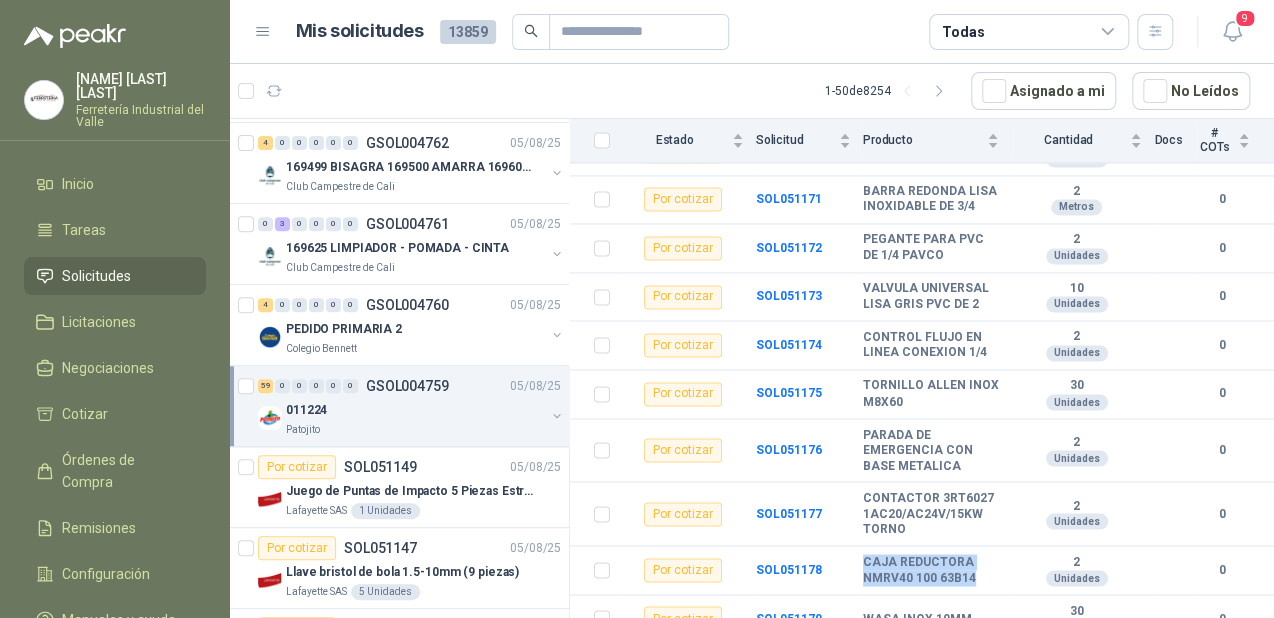 scroll, scrollTop: 1306, scrollLeft: 0, axis: vertical 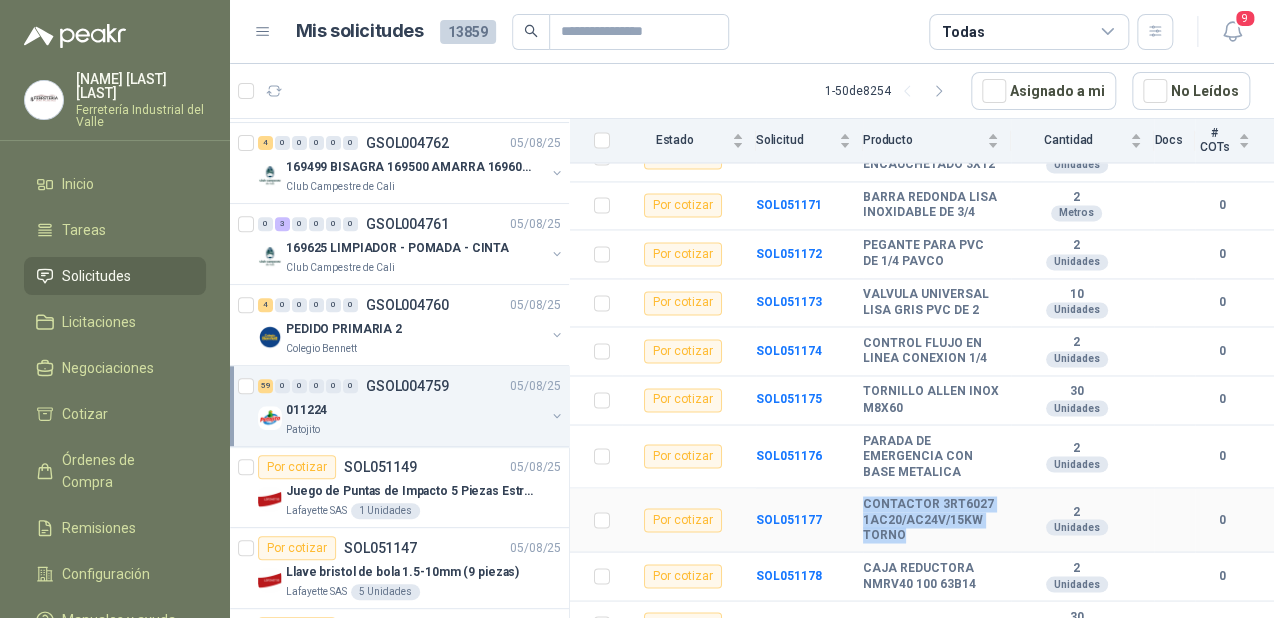 drag, startPoint x: 857, startPoint y: 461, endPoint x: 944, endPoint y: 506, distance: 97.94897 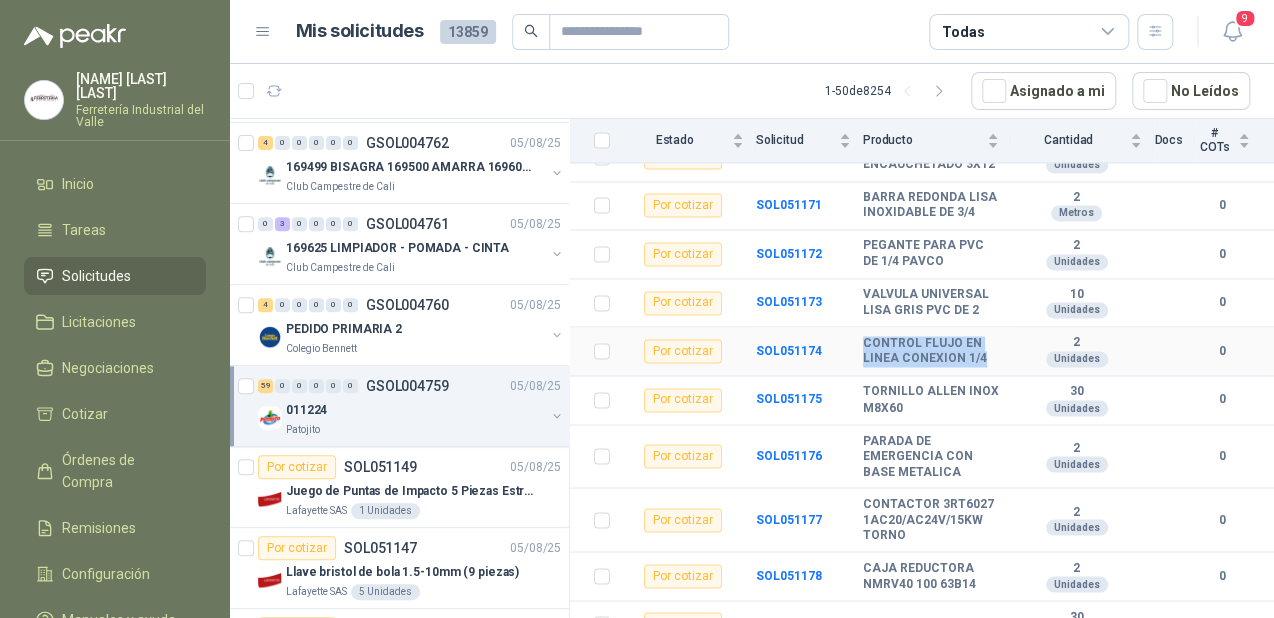 drag, startPoint x: 857, startPoint y: 298, endPoint x: 984, endPoint y: 335, distance: 132.28 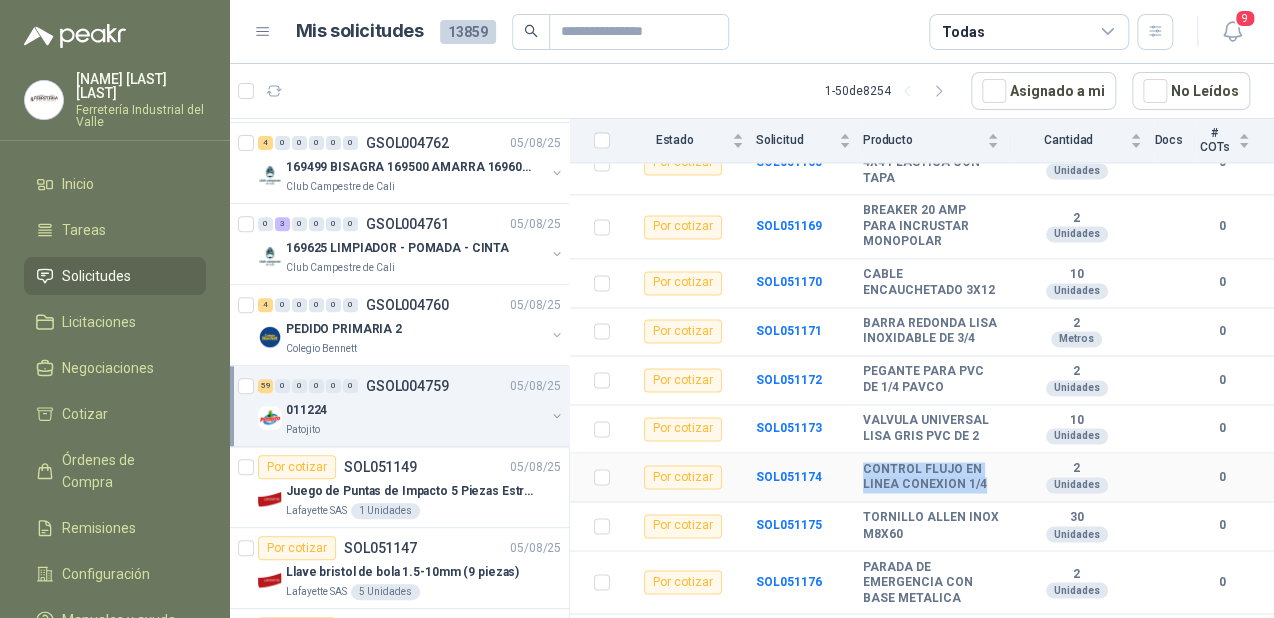 scroll, scrollTop: 1066, scrollLeft: 0, axis: vertical 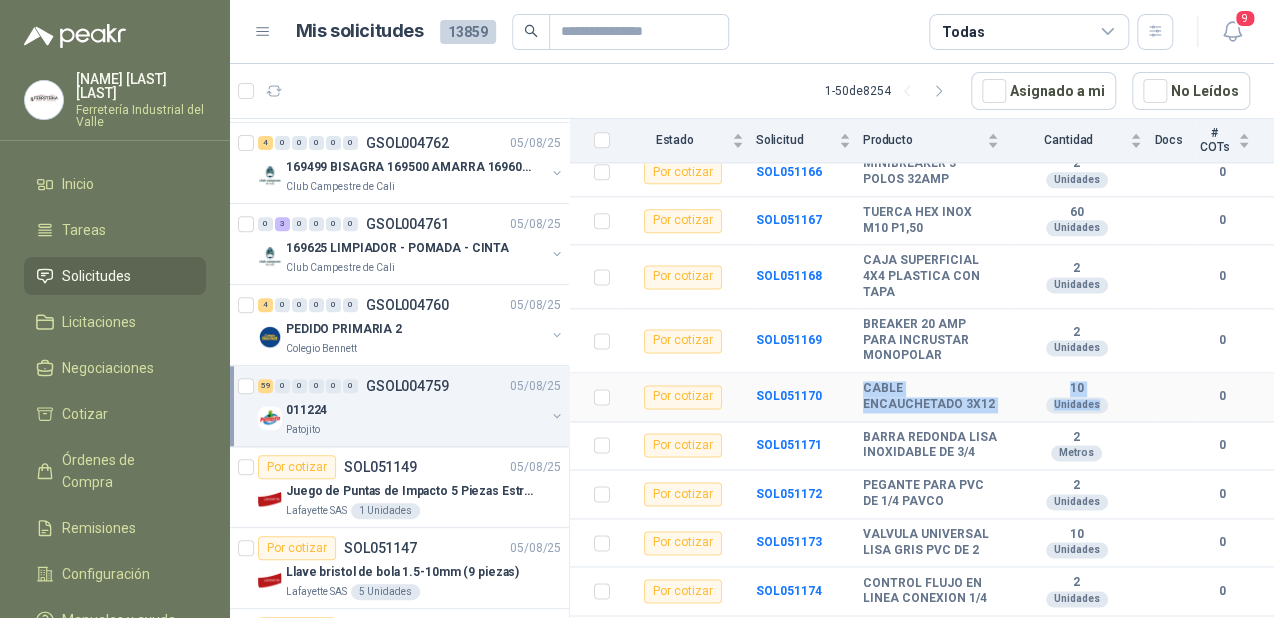 drag, startPoint x: 858, startPoint y: 347, endPoint x: 1158, endPoint y: 372, distance: 301.03986 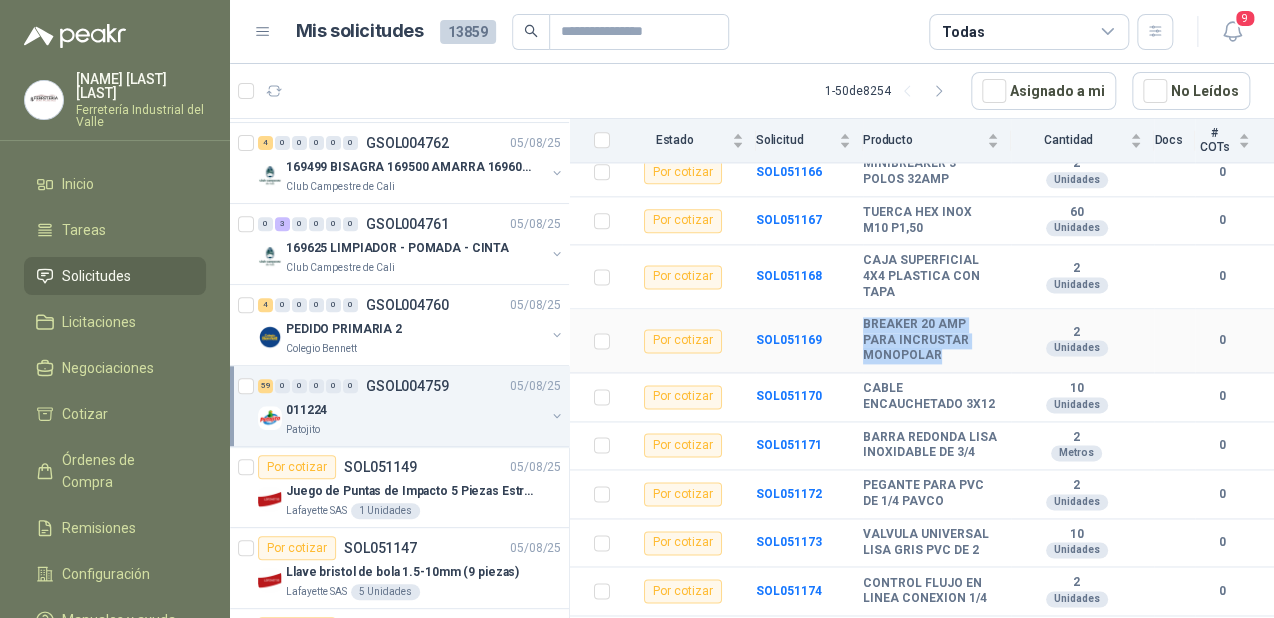 drag, startPoint x: 854, startPoint y: 282, endPoint x: 996, endPoint y: 325, distance: 148.36778 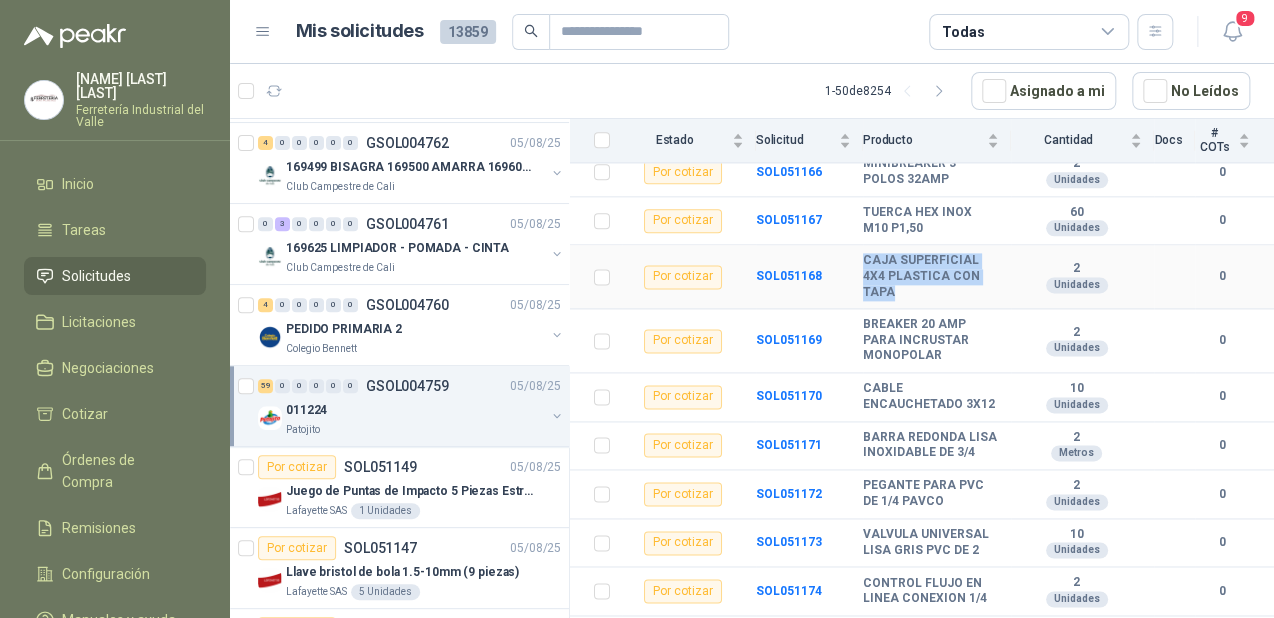 drag, startPoint x: 858, startPoint y: 236, endPoint x: 987, endPoint y: 259, distance: 131.03435 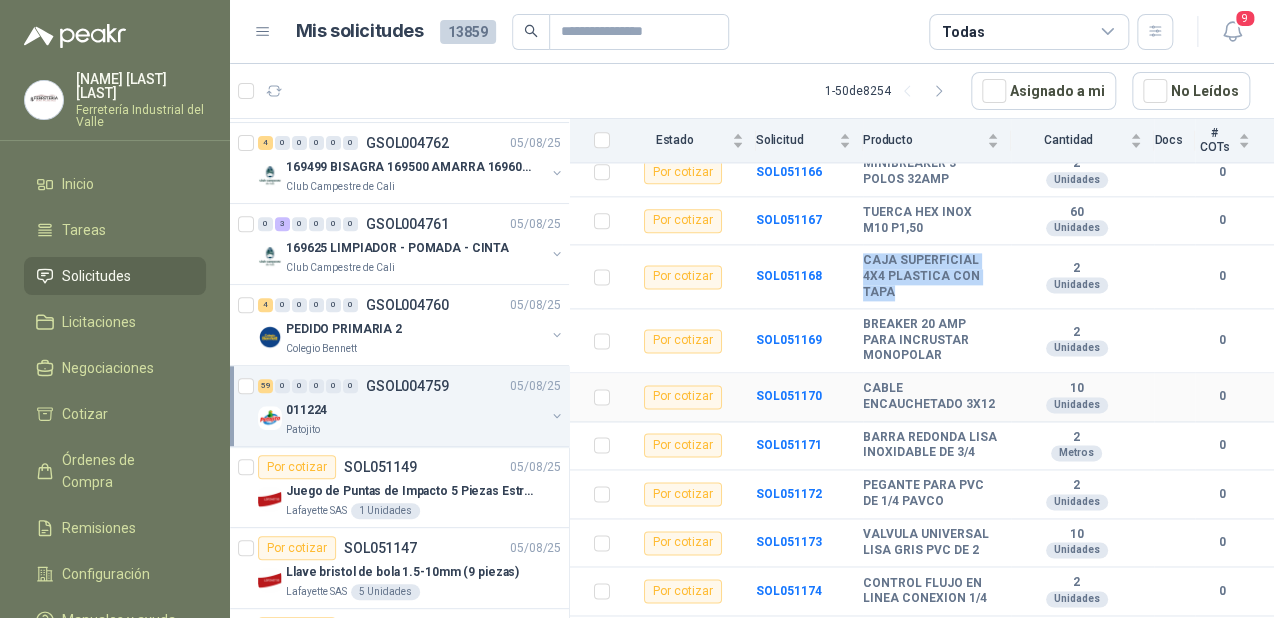 scroll, scrollTop: 746, scrollLeft: 0, axis: vertical 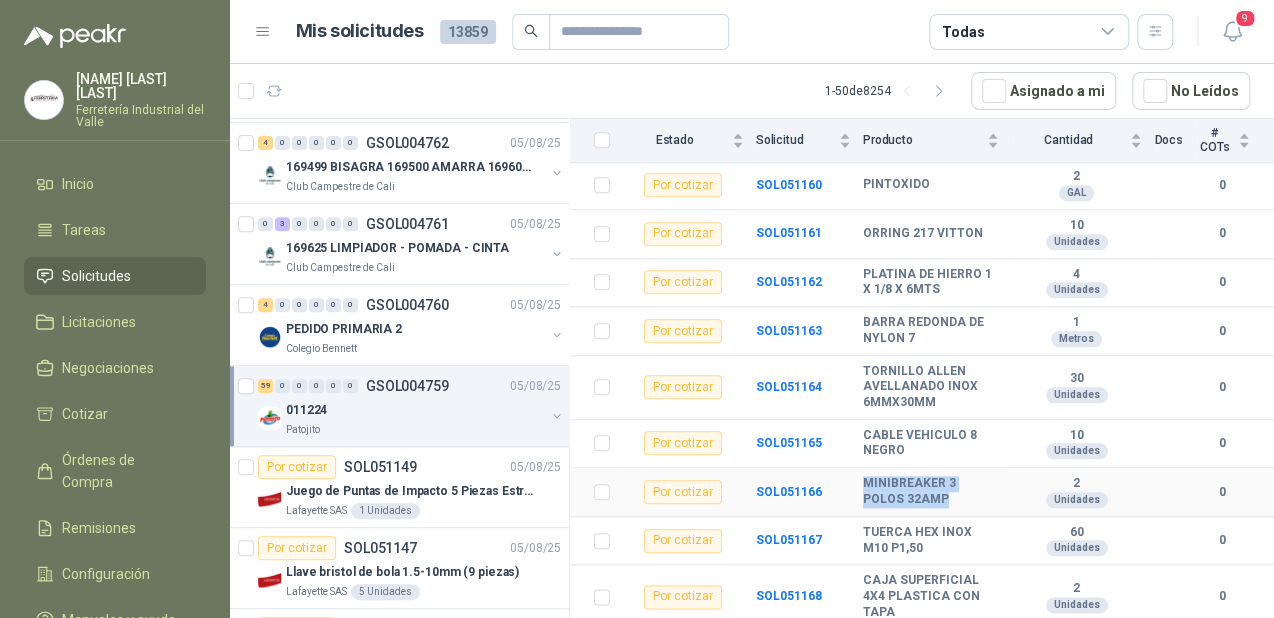 drag, startPoint x: 860, startPoint y: 460, endPoint x: 989, endPoint y: 478, distance: 130.24976 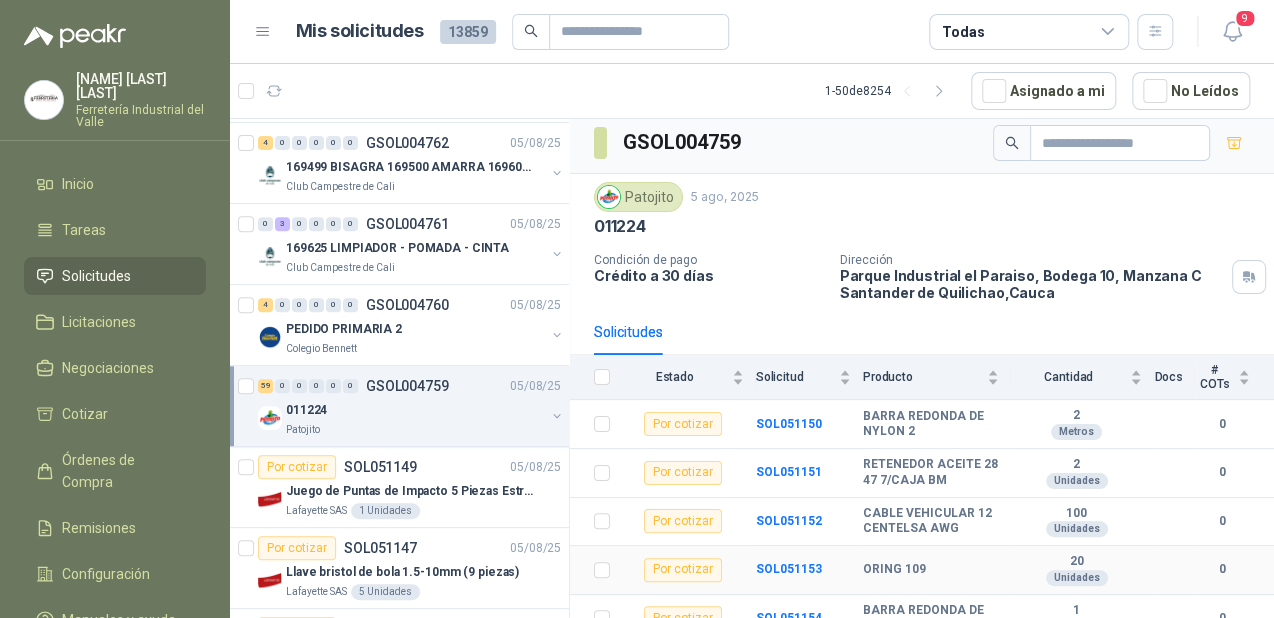 scroll, scrollTop: 0, scrollLeft: 0, axis: both 